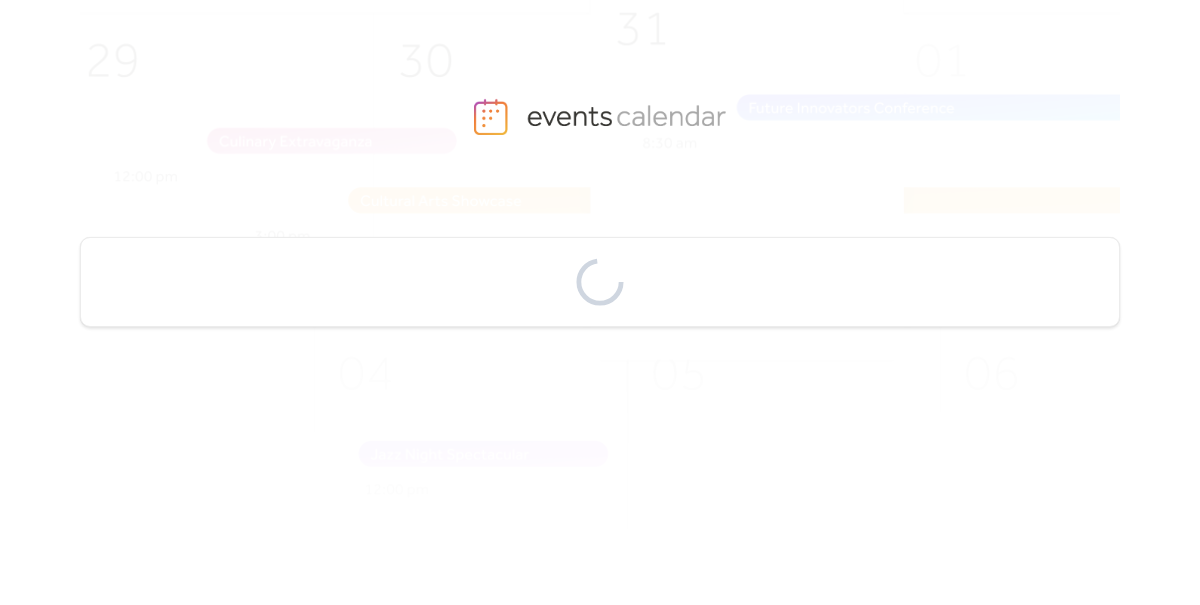 scroll, scrollTop: 0, scrollLeft: 0, axis: both 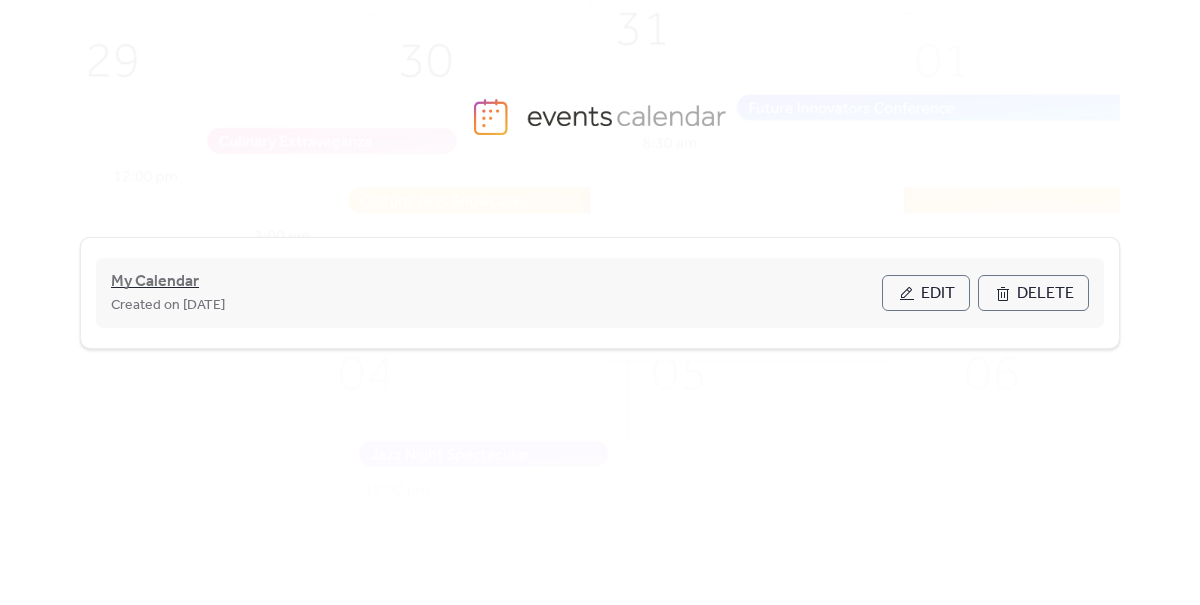 click on "My Calendar" at bounding box center (155, 282) 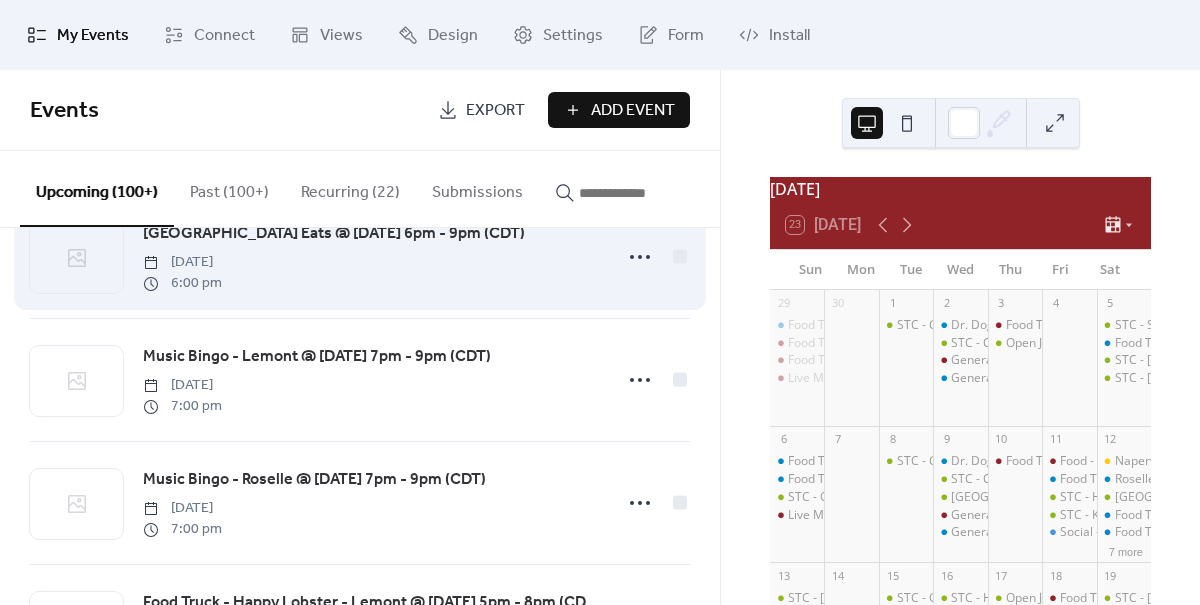 scroll, scrollTop: 192, scrollLeft: 0, axis: vertical 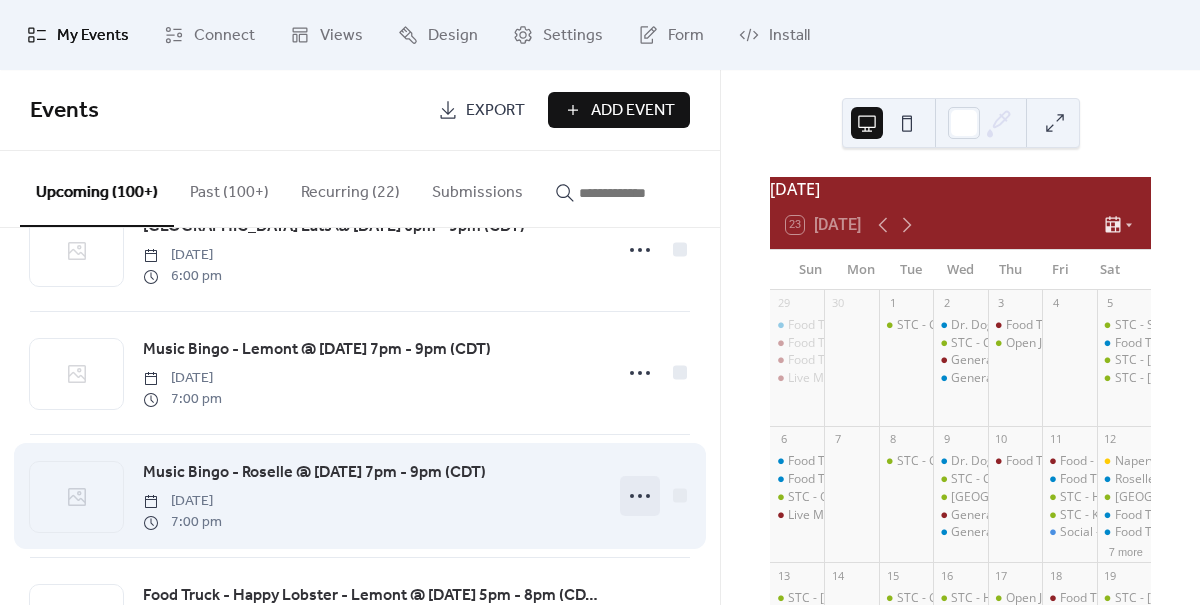 click 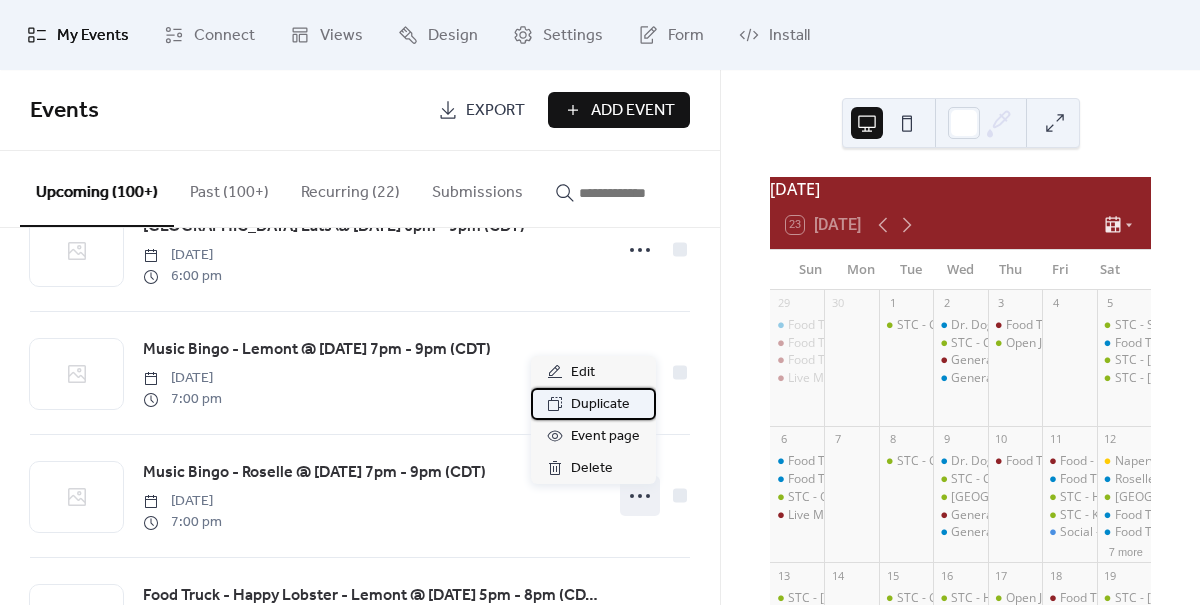 click on "Duplicate" at bounding box center (600, 405) 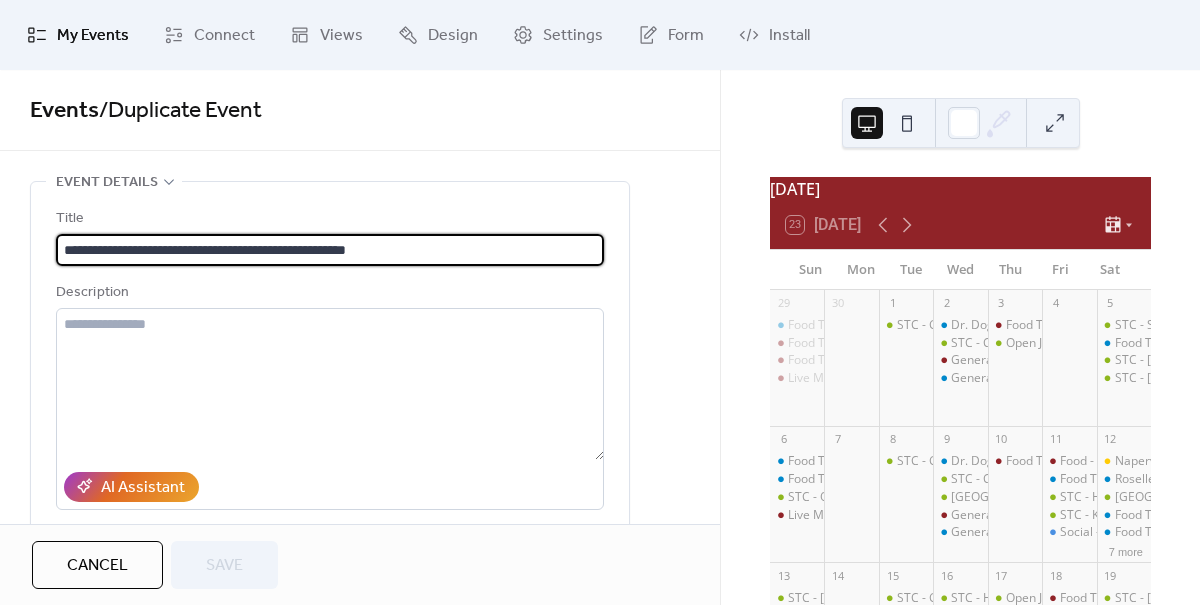 click on "**********" at bounding box center (330, 250) 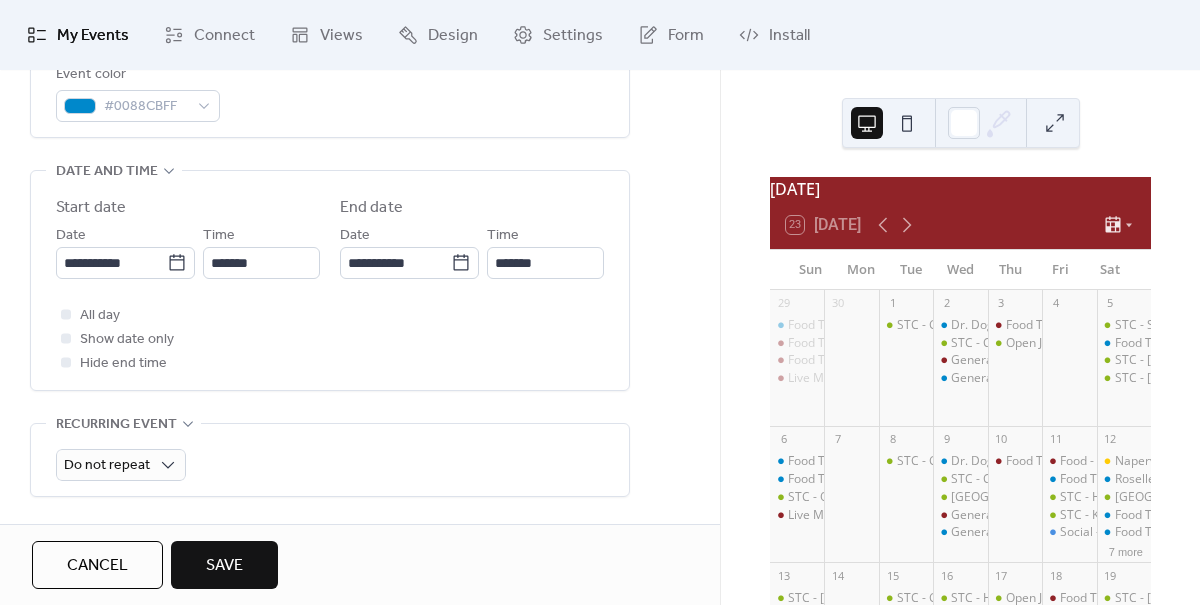 scroll, scrollTop: 653, scrollLeft: 0, axis: vertical 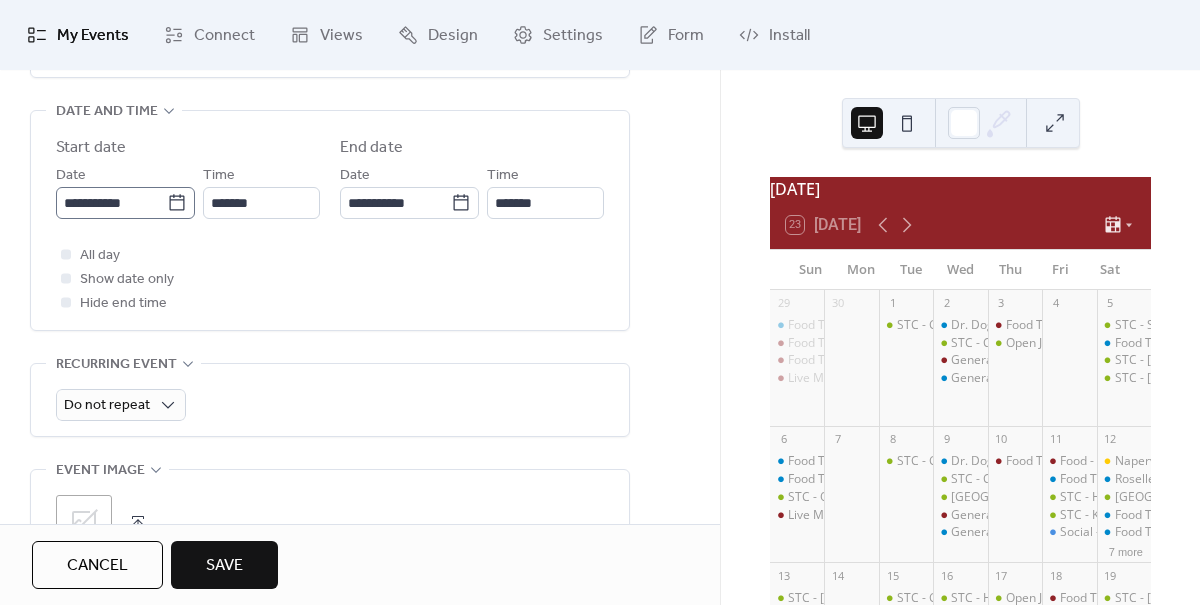 type on "**********" 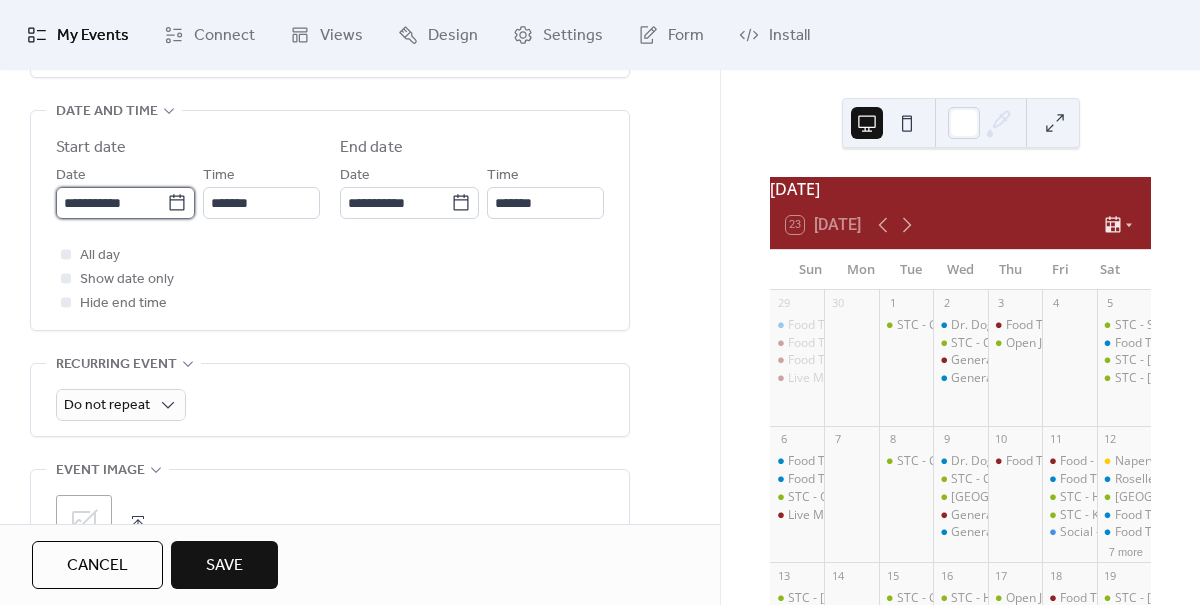 click on "**********" at bounding box center [111, 203] 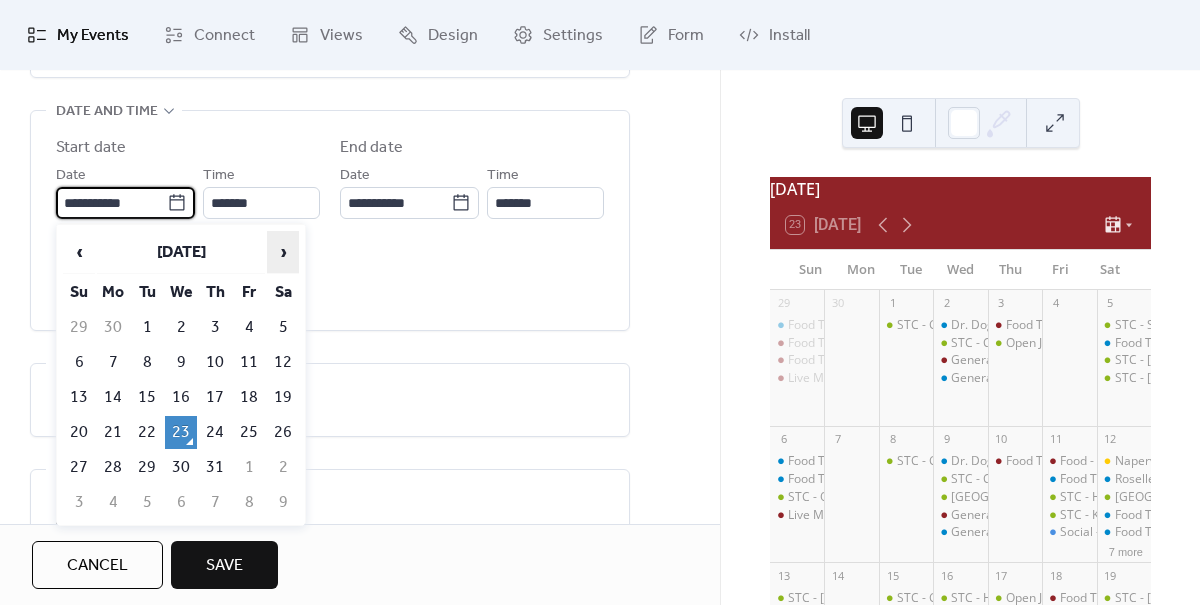 click on "›" at bounding box center (283, 252) 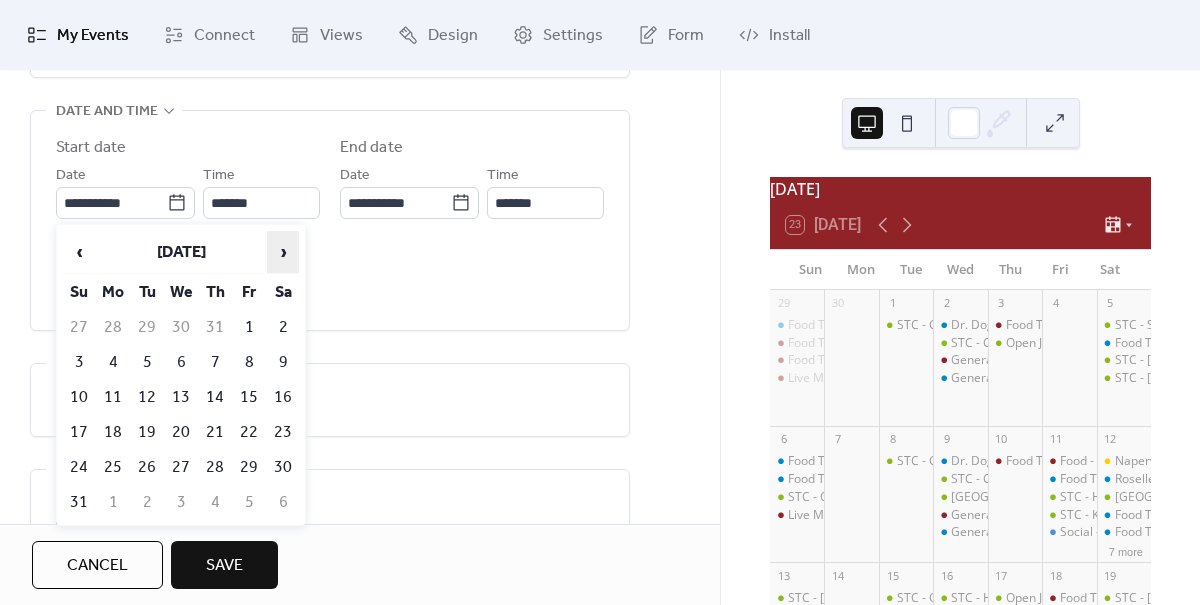 click on "›" at bounding box center (283, 252) 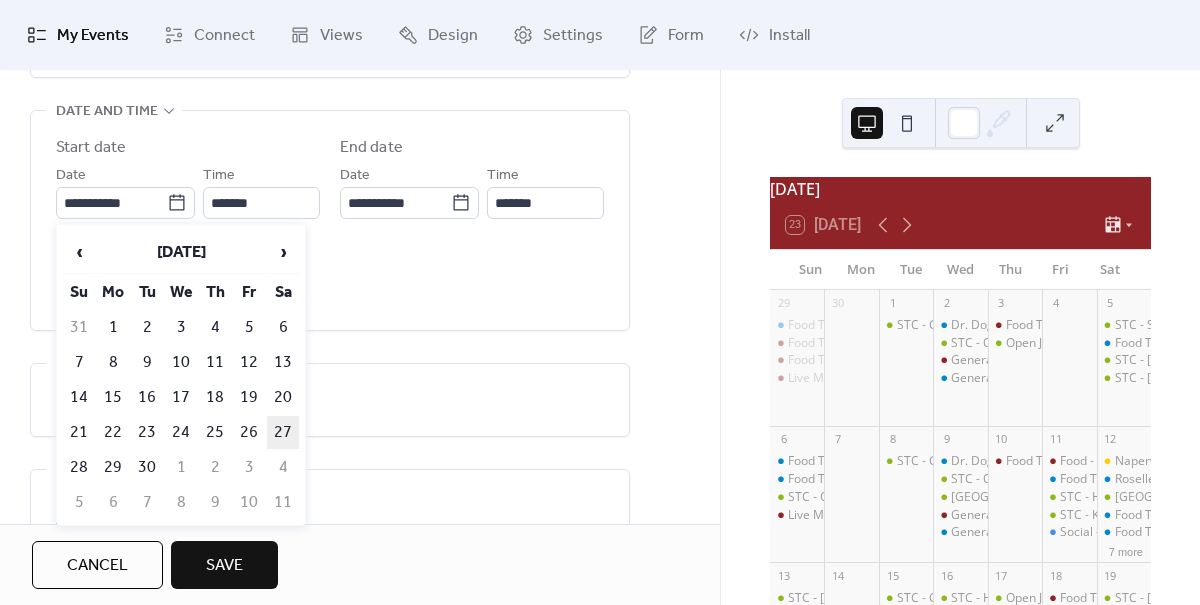 click on "27" at bounding box center (283, 432) 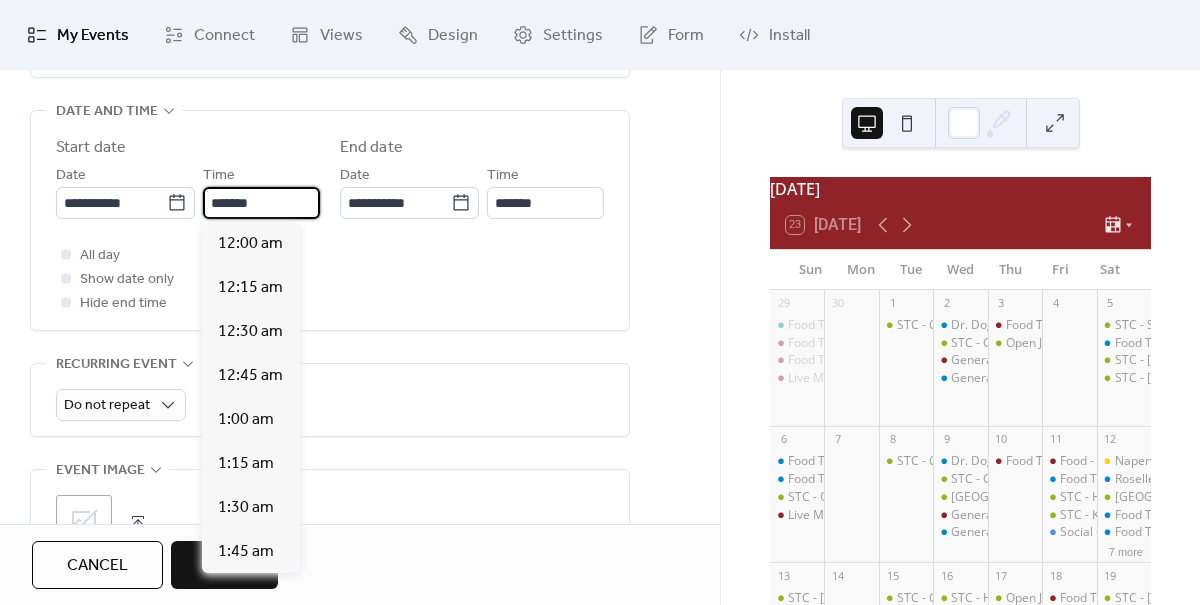 click on "*******" at bounding box center (261, 203) 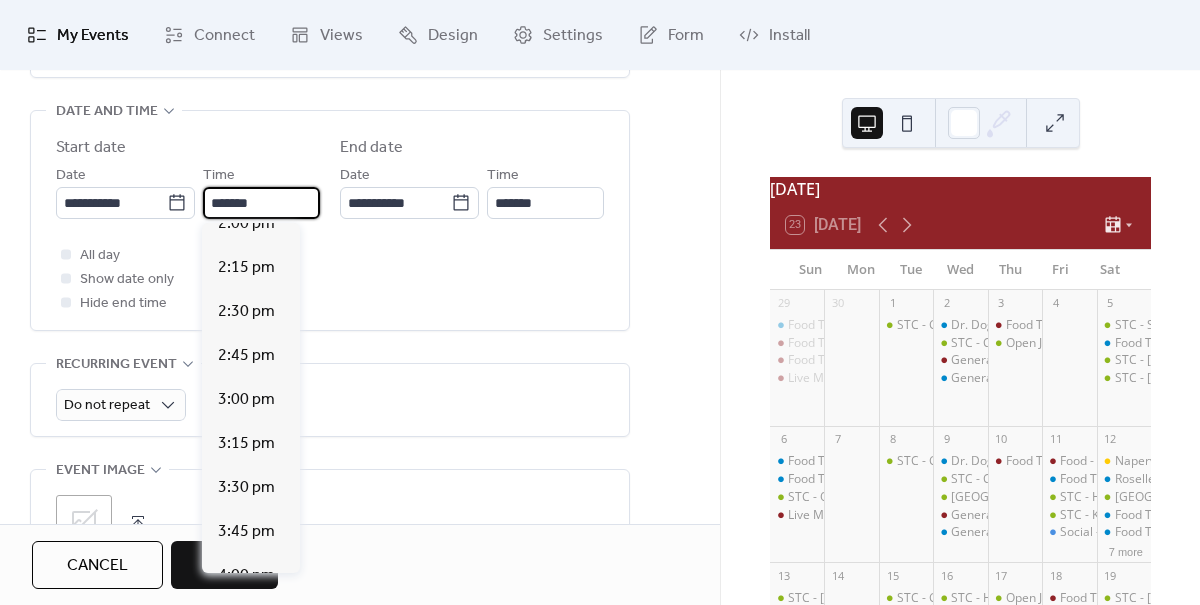 scroll, scrollTop: 2416, scrollLeft: 0, axis: vertical 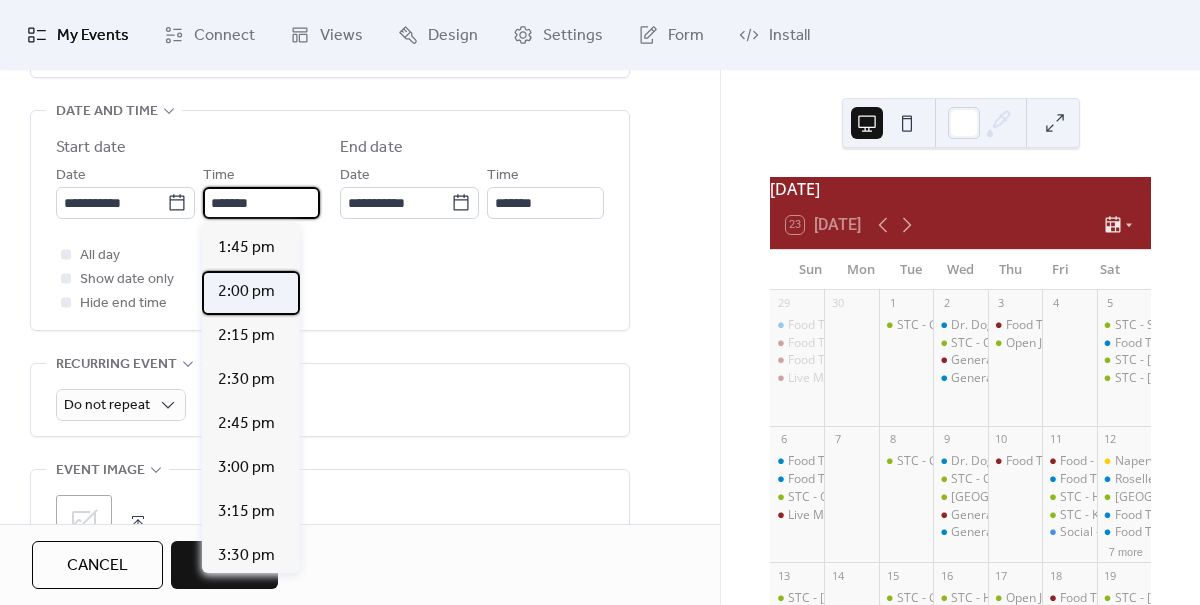 click on "2:00 pm" at bounding box center [246, 292] 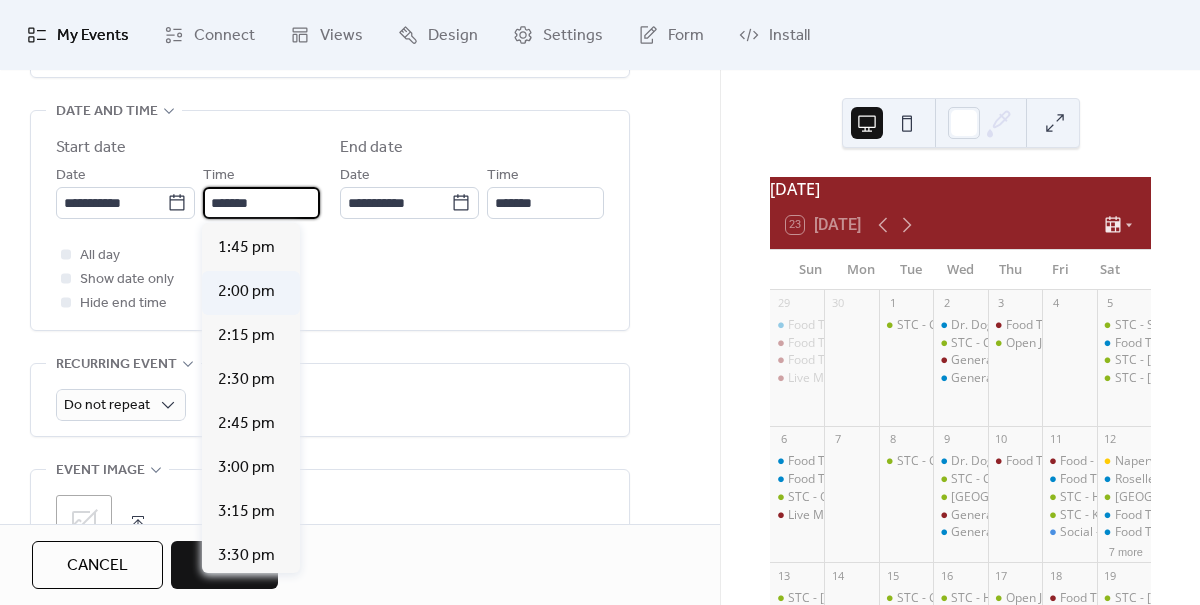 type on "*******" 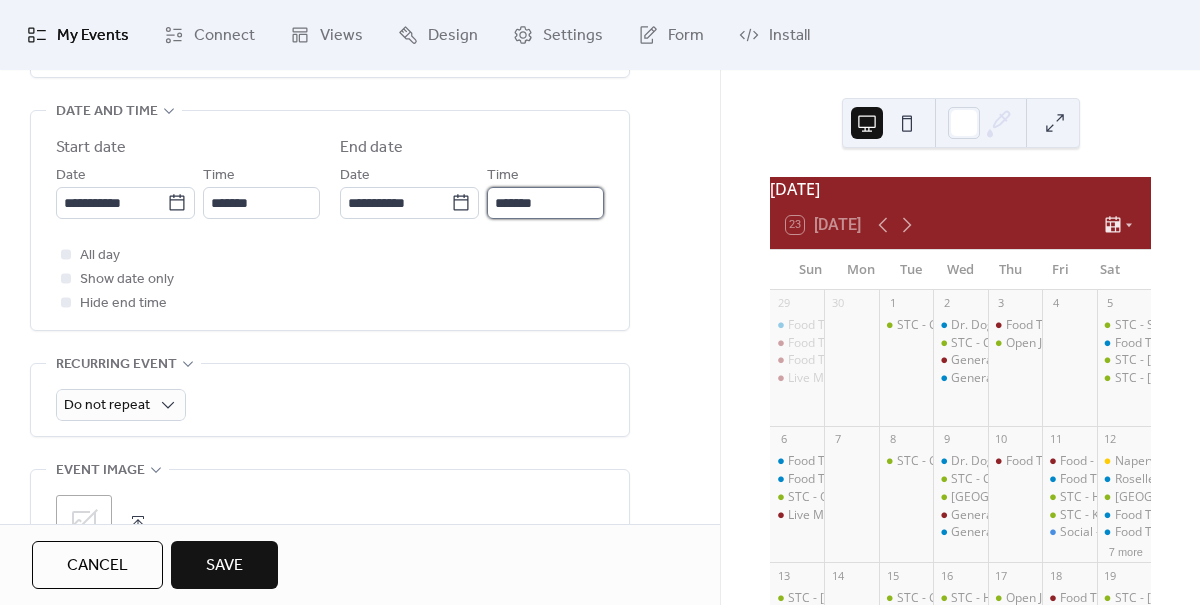 click on "*******" at bounding box center (545, 203) 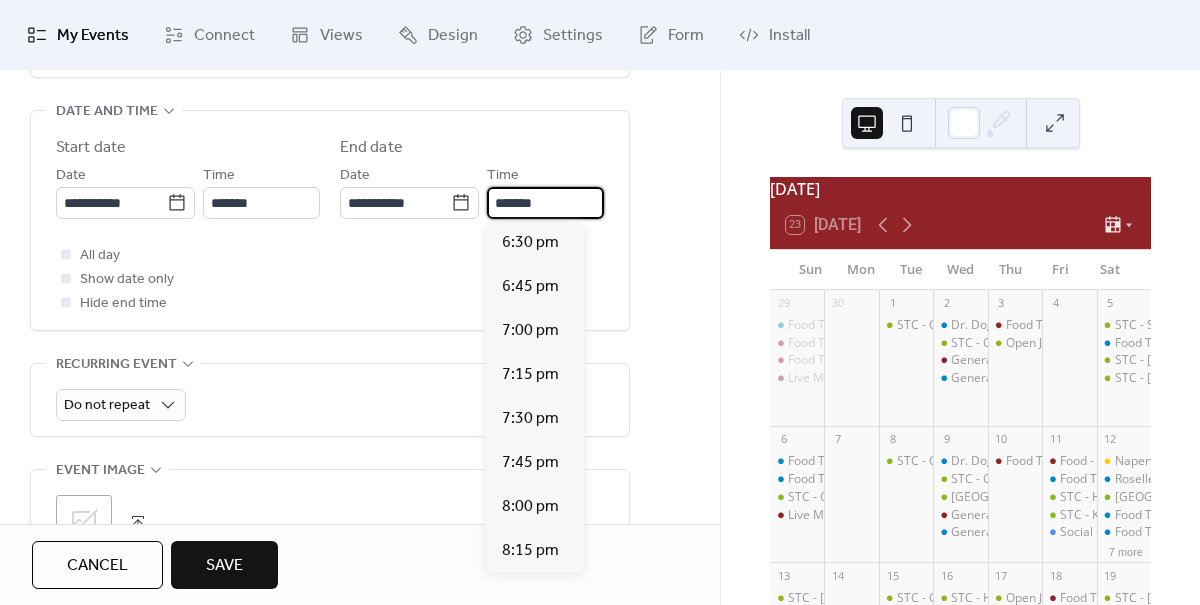 scroll, scrollTop: 758, scrollLeft: 0, axis: vertical 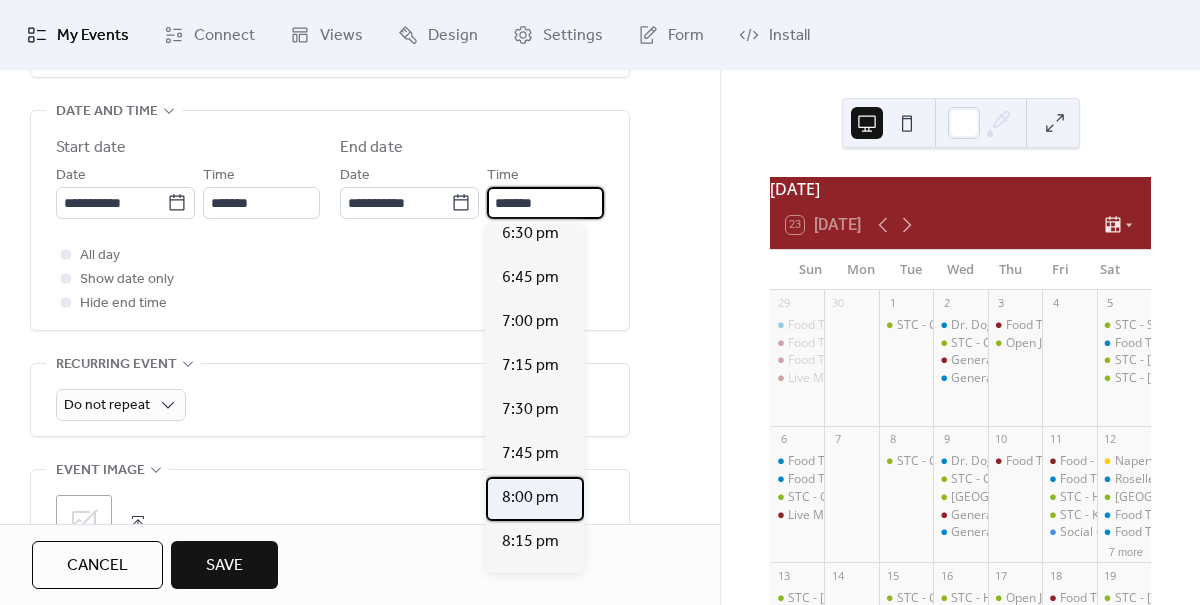 click on "8:00 pm" at bounding box center (530, 498) 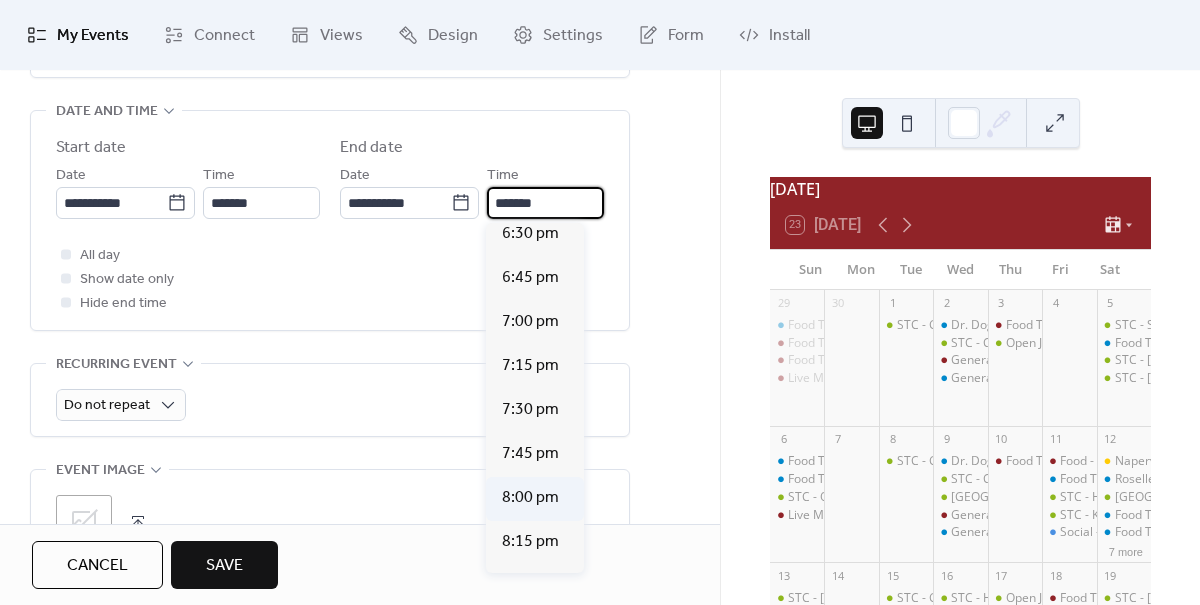 type on "*******" 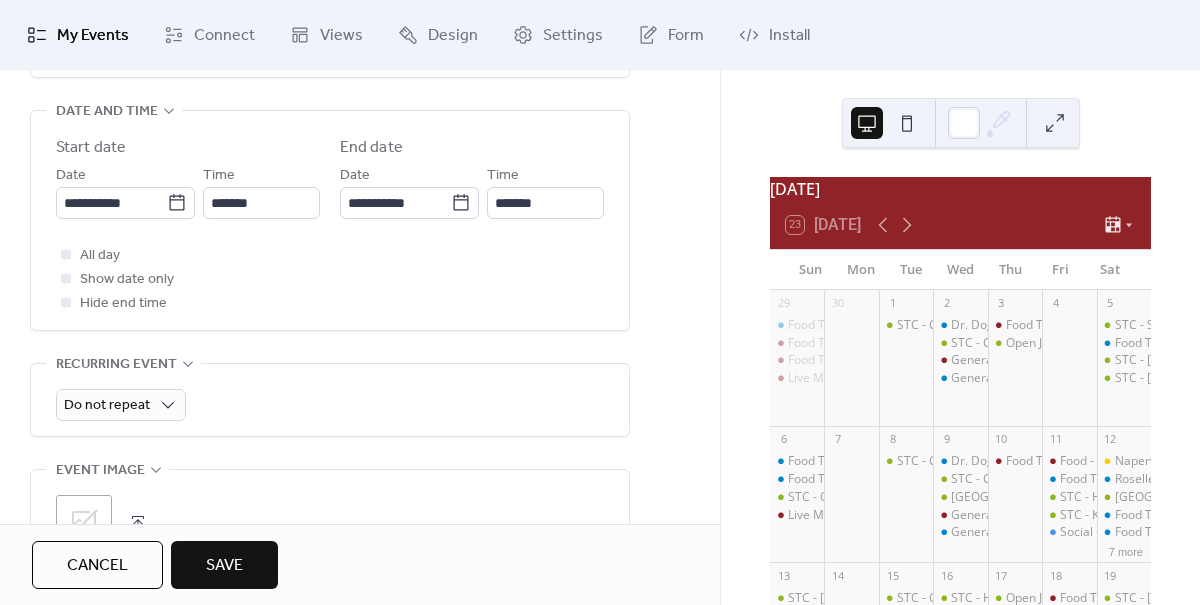 click on "Save" at bounding box center [224, 566] 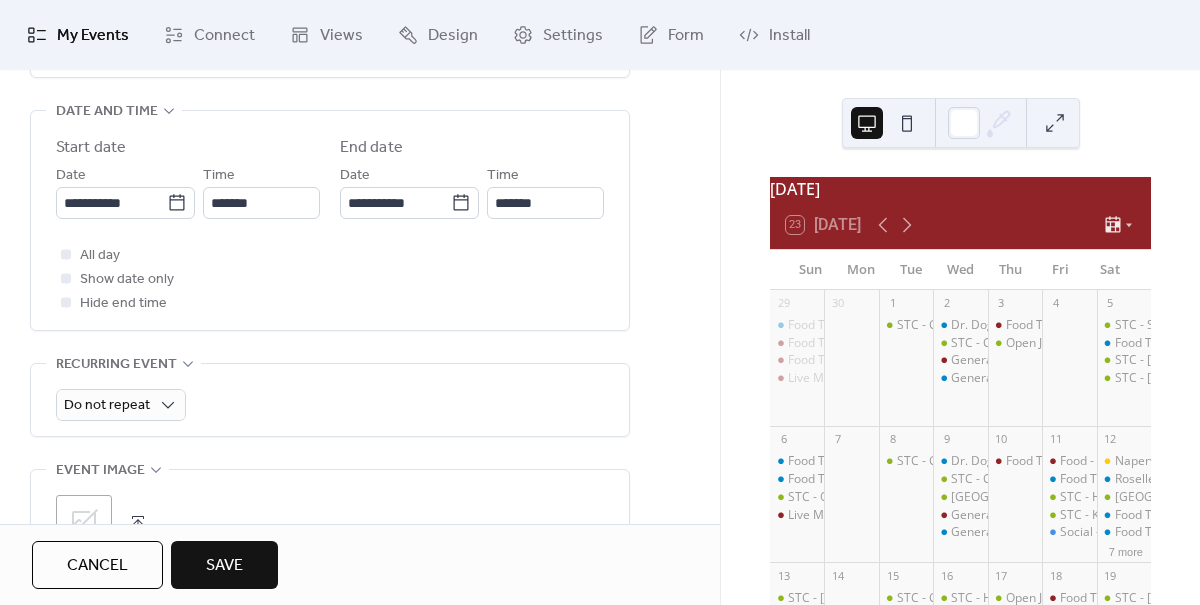scroll, scrollTop: 0, scrollLeft: 0, axis: both 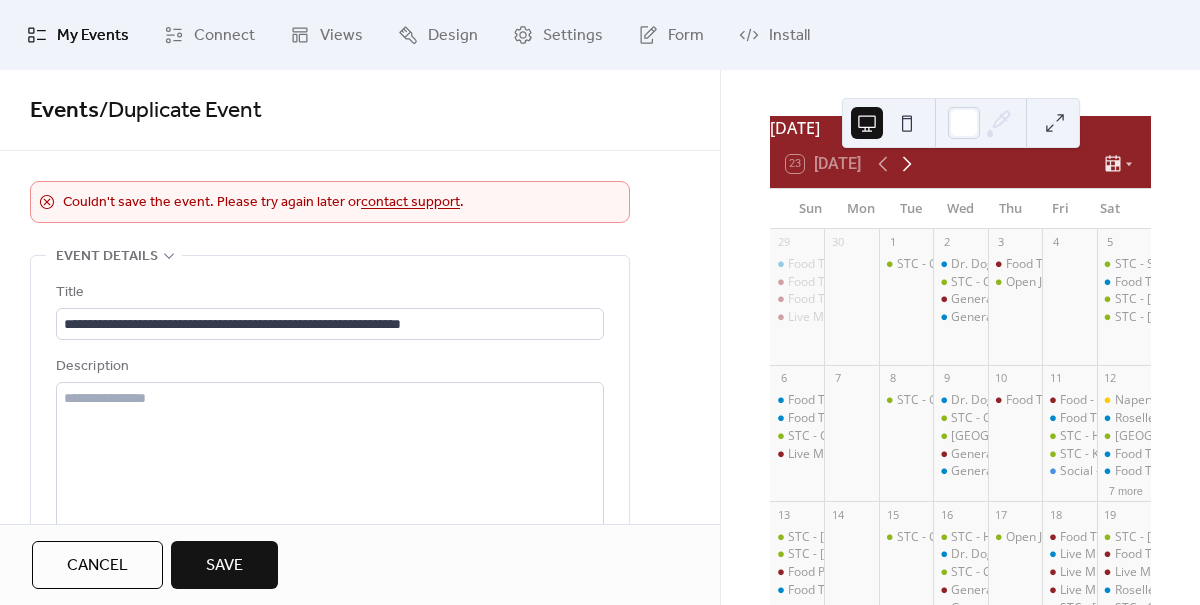 click 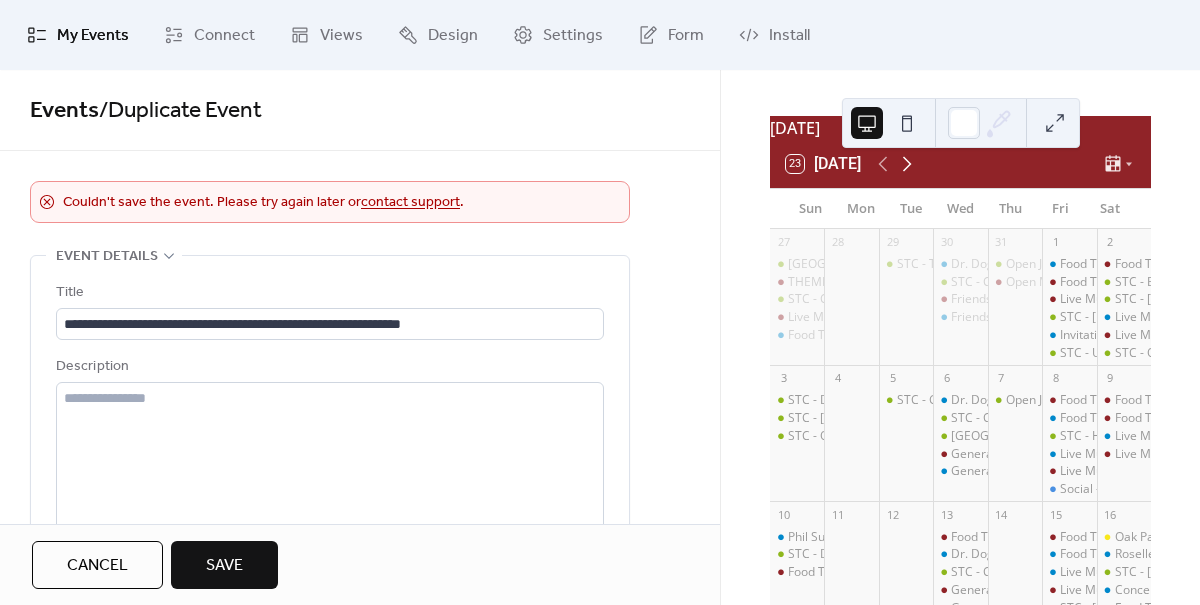 click 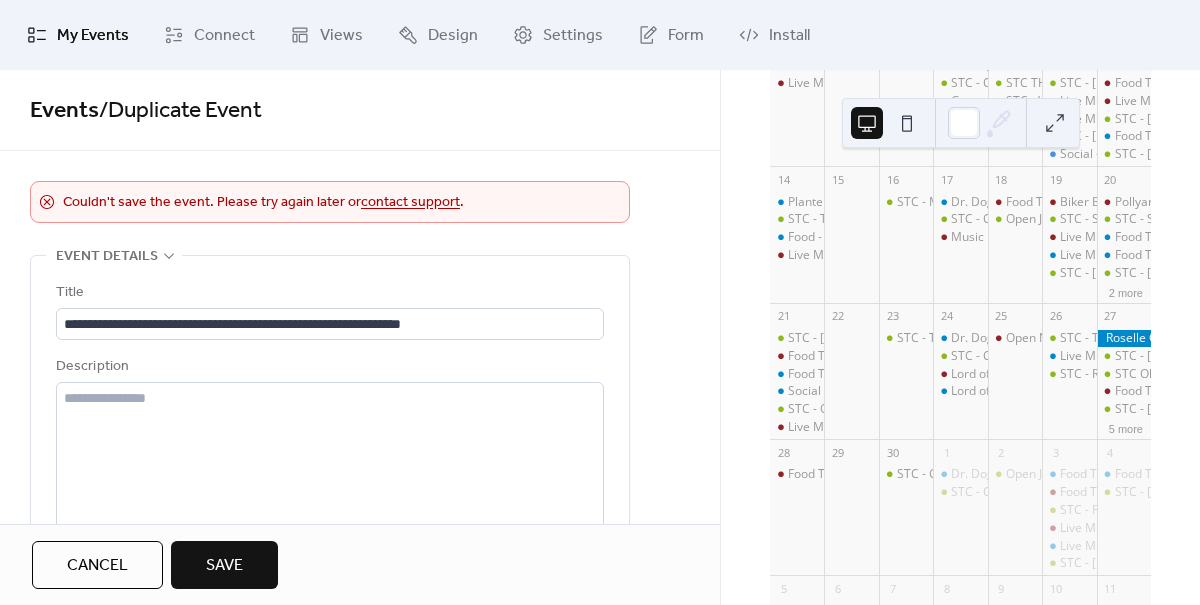 scroll, scrollTop: 397, scrollLeft: 0, axis: vertical 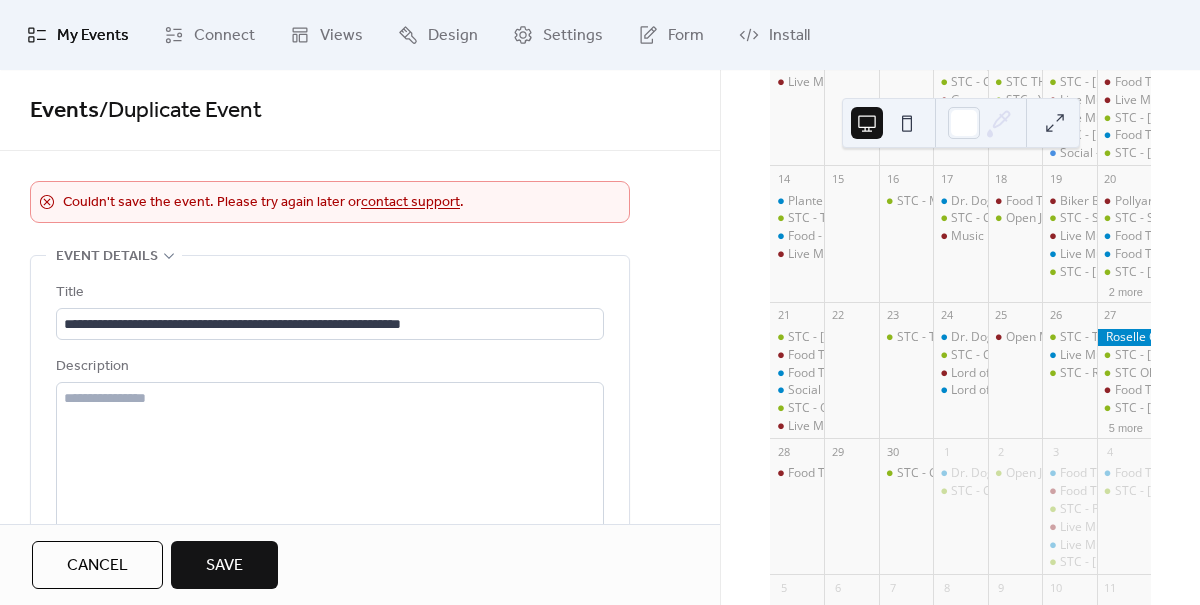 click at bounding box center (1124, 337) 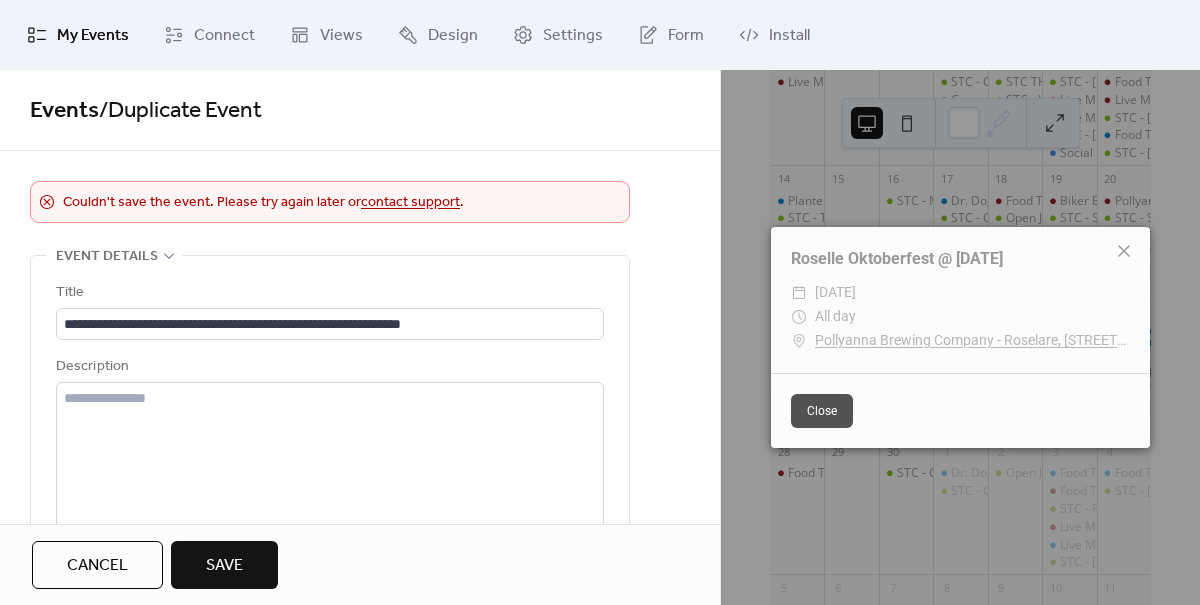 click at bounding box center (1124, 251) 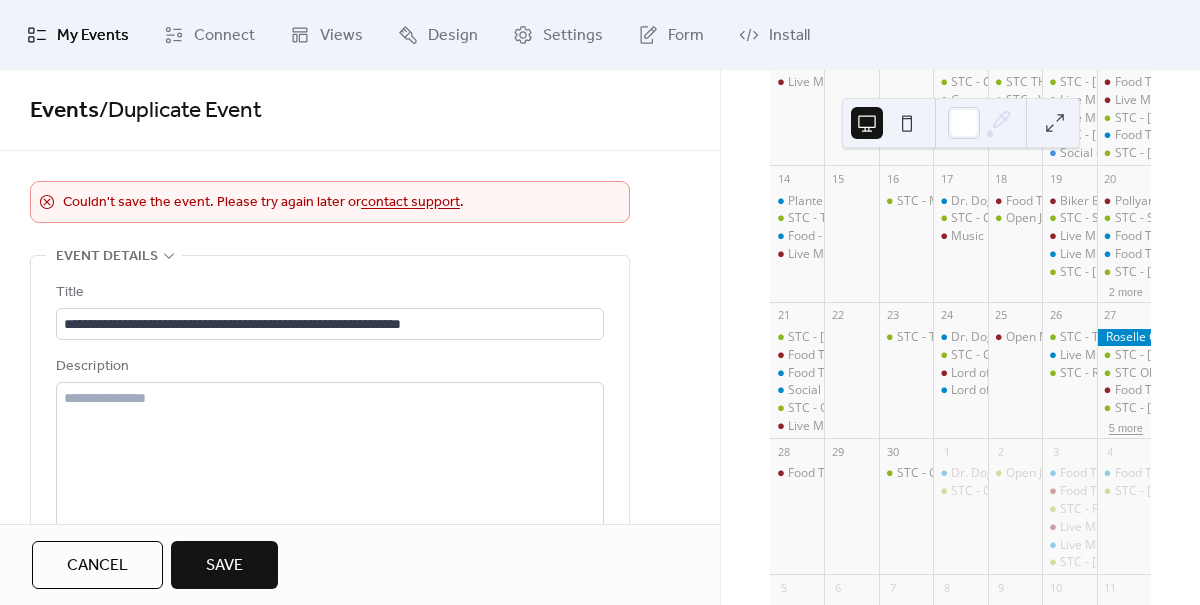 click on "5 more" at bounding box center [1126, 426] 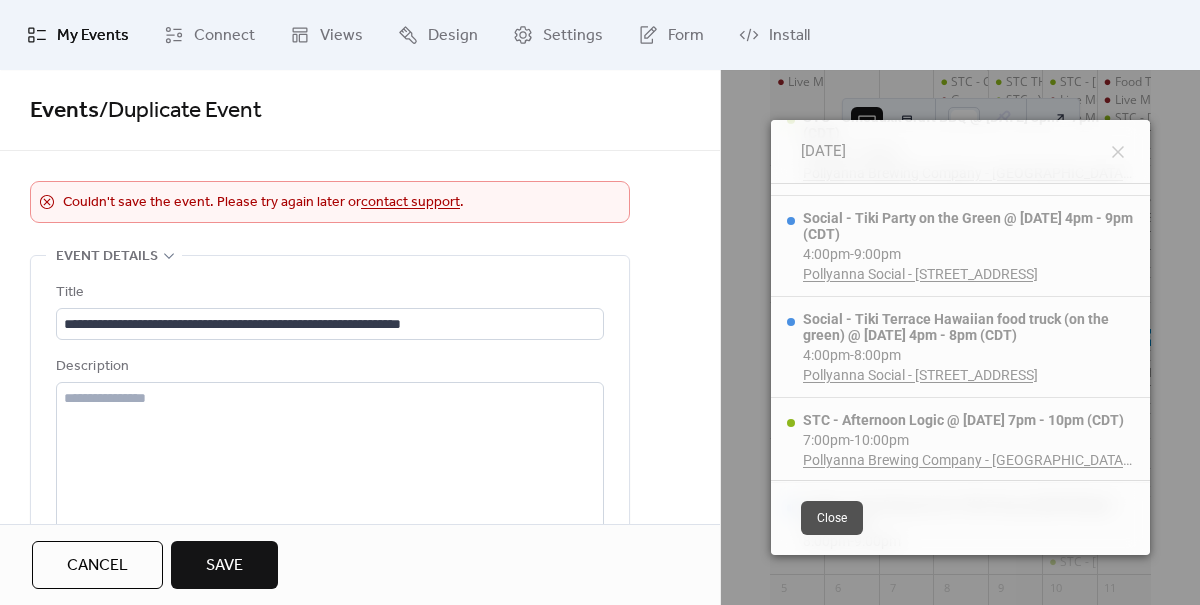 scroll, scrollTop: 716, scrollLeft: 0, axis: vertical 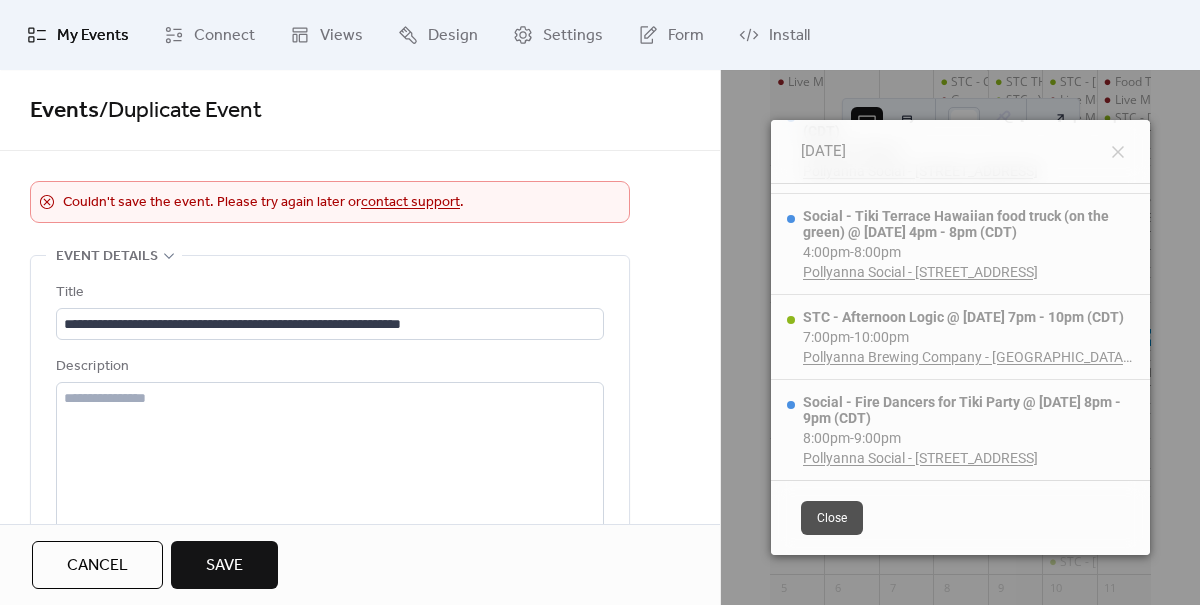click on "Close" at bounding box center (832, 518) 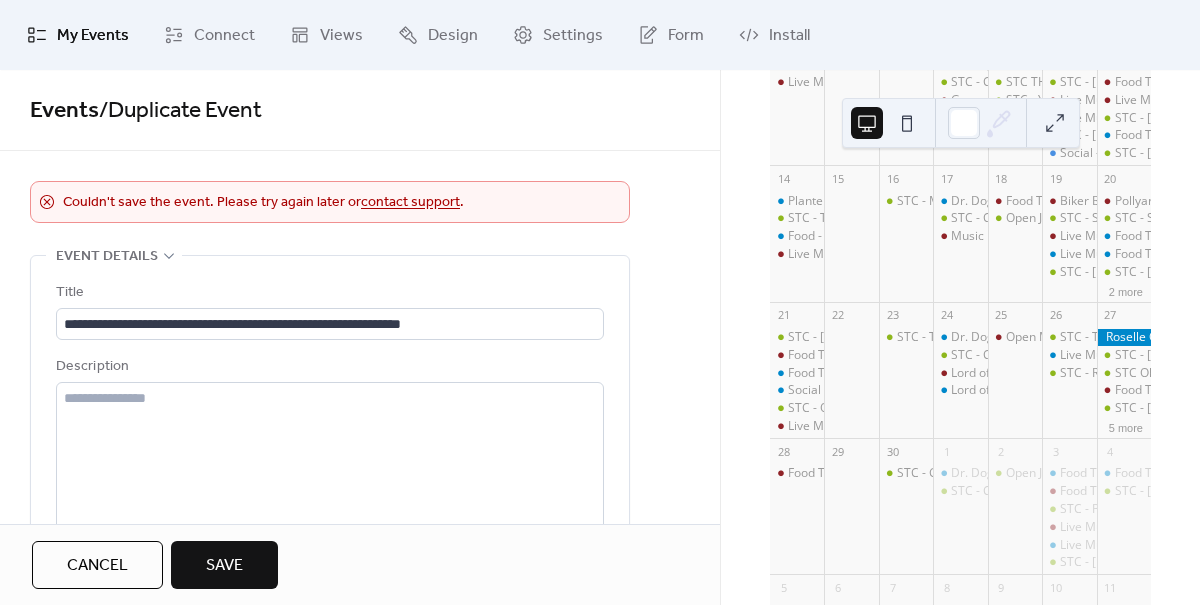 click on "Save" at bounding box center [224, 566] 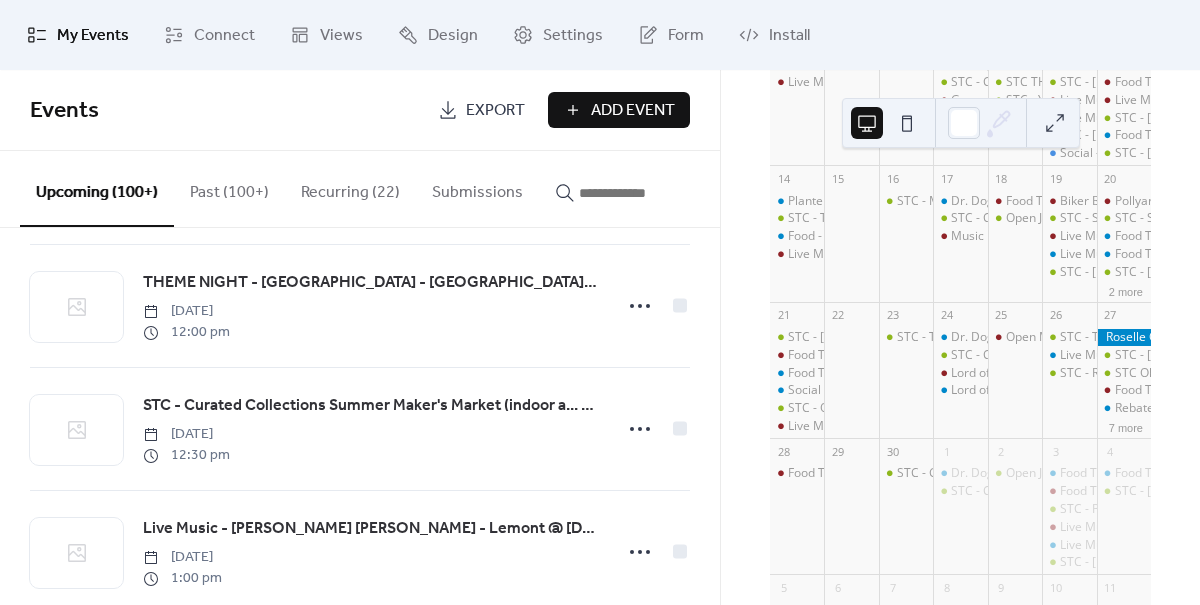 scroll, scrollTop: 3393, scrollLeft: 0, axis: vertical 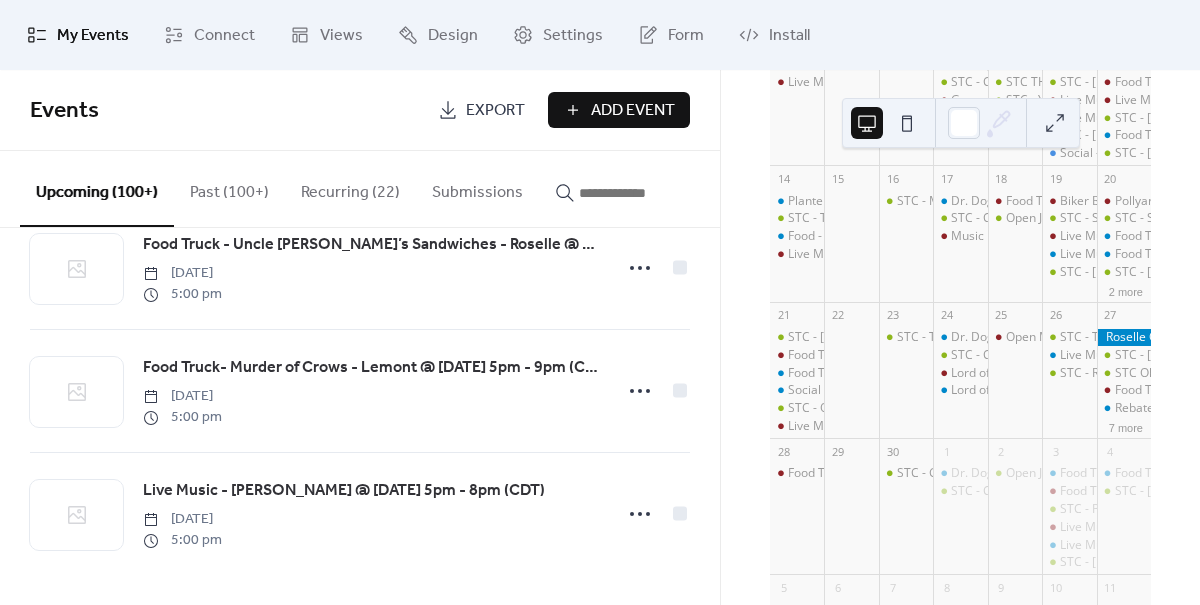 click on "Upcoming (100+)" at bounding box center (97, 189) 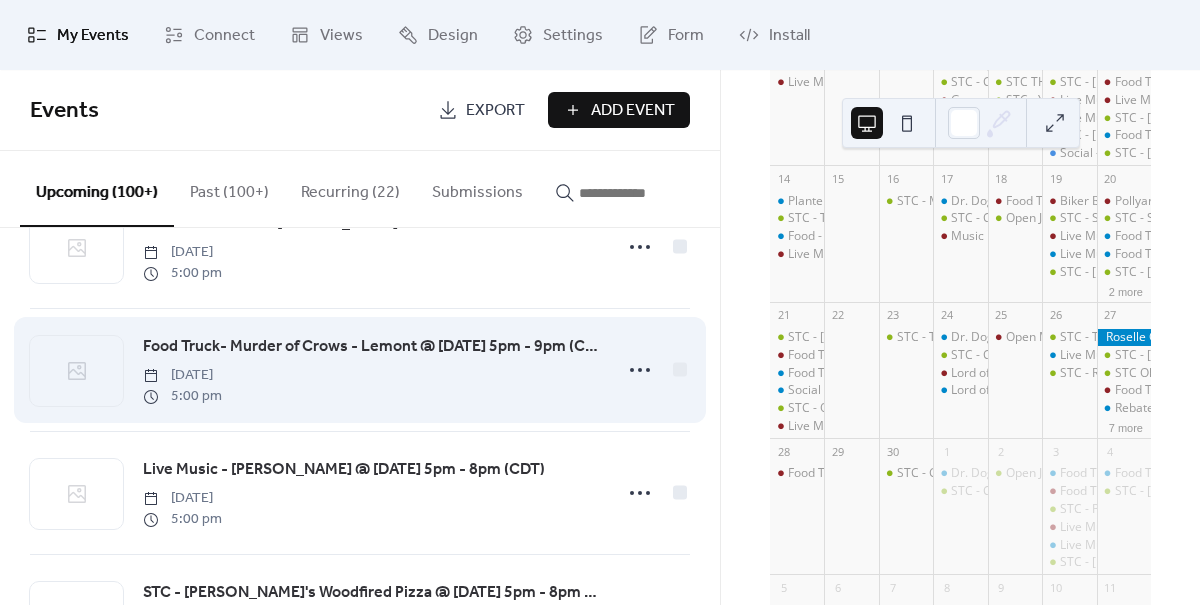 scroll, scrollTop: 3393, scrollLeft: 0, axis: vertical 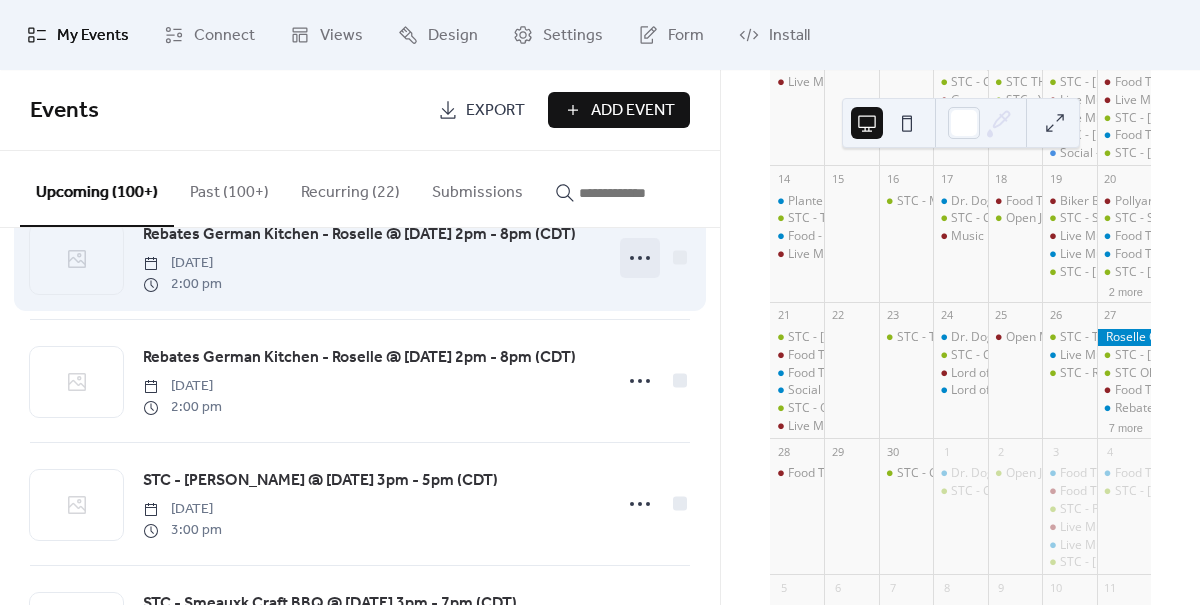 click 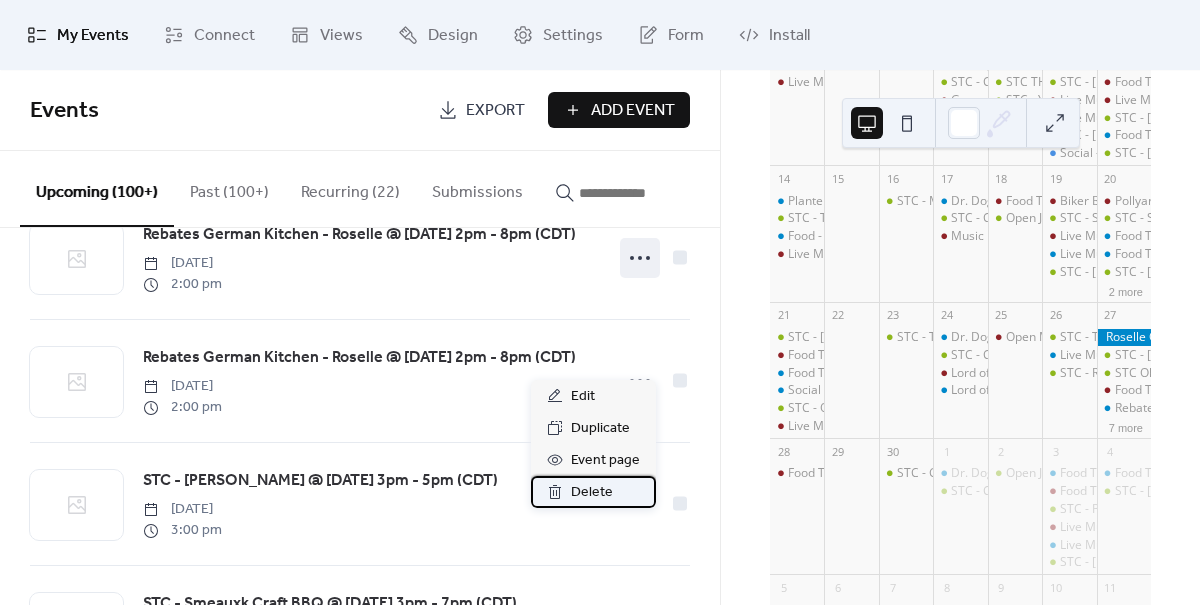 click on "Delete" at bounding box center (592, 493) 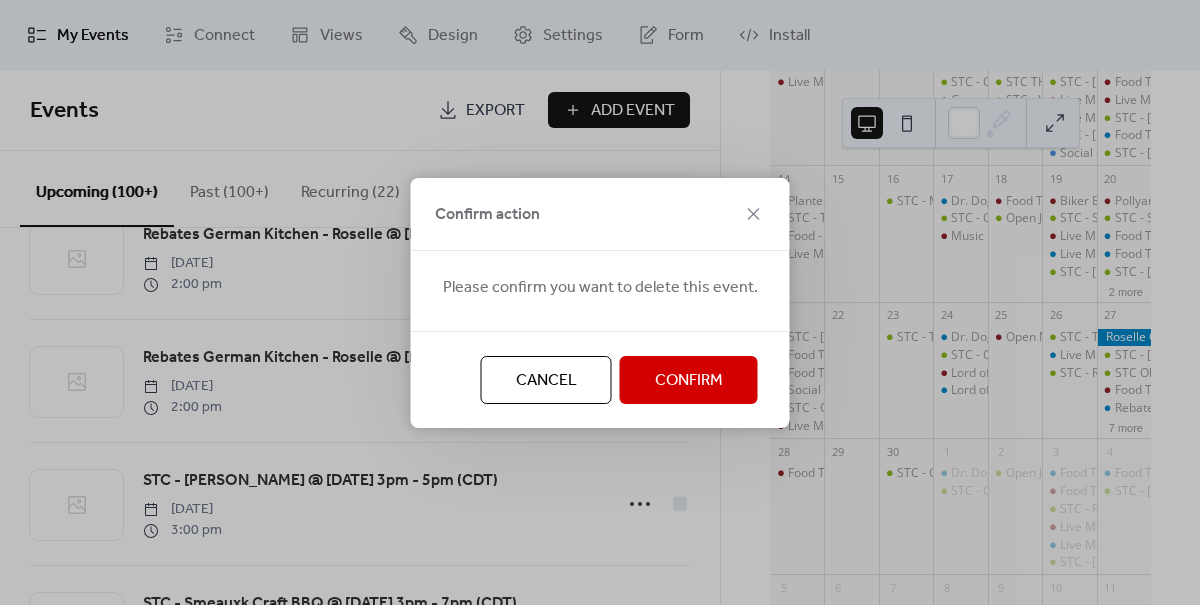 click on "Confirm" at bounding box center [689, 381] 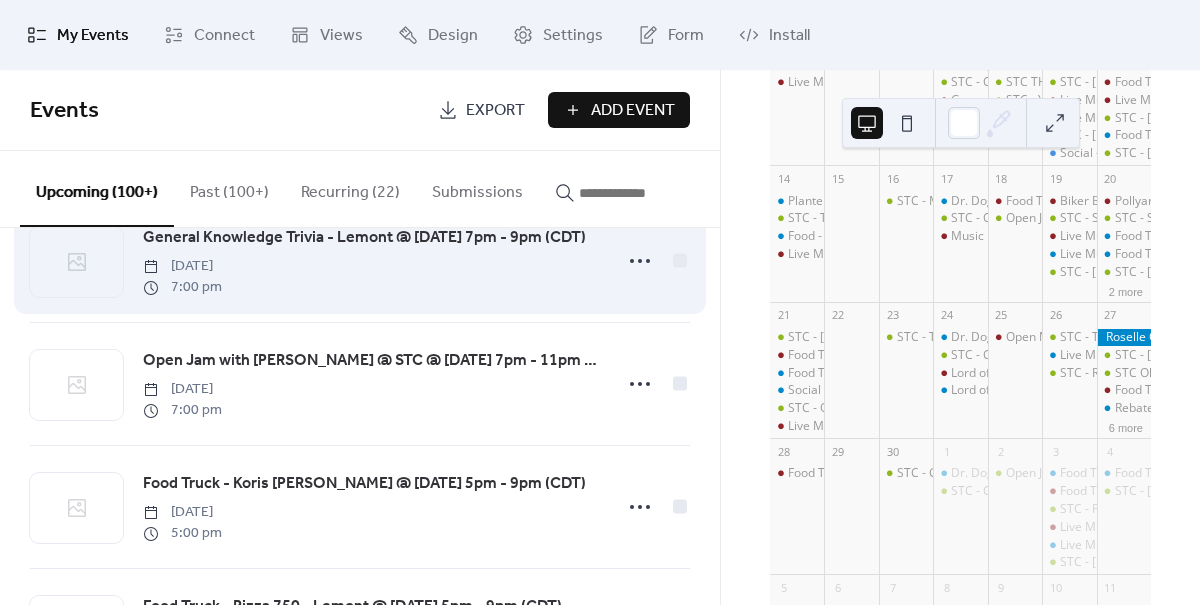 scroll, scrollTop: 14479, scrollLeft: 0, axis: vertical 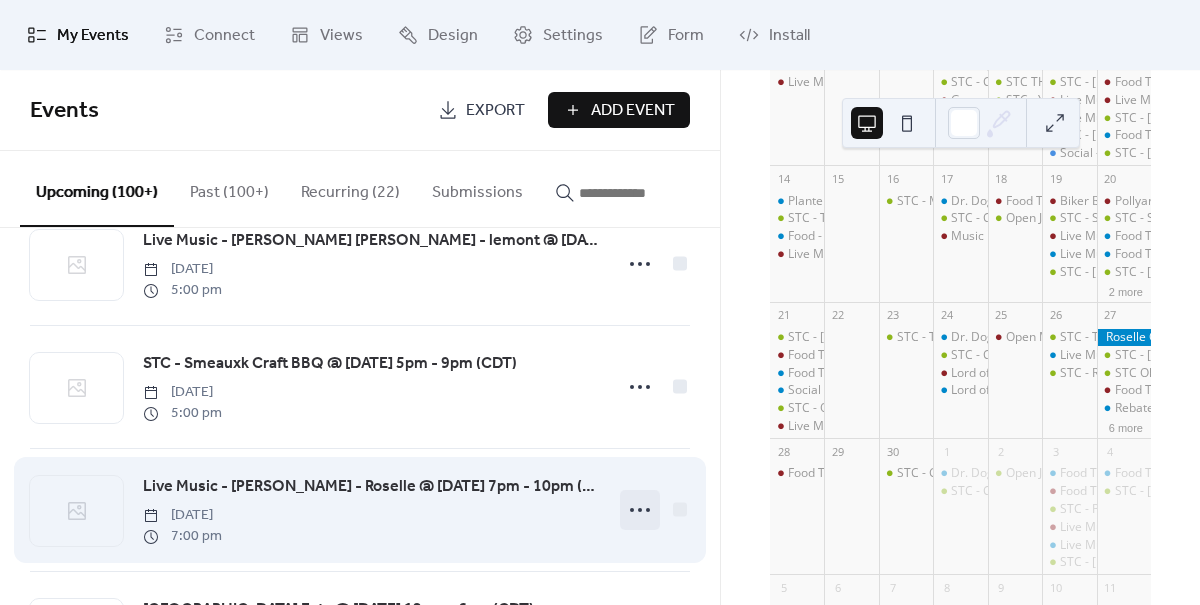 click 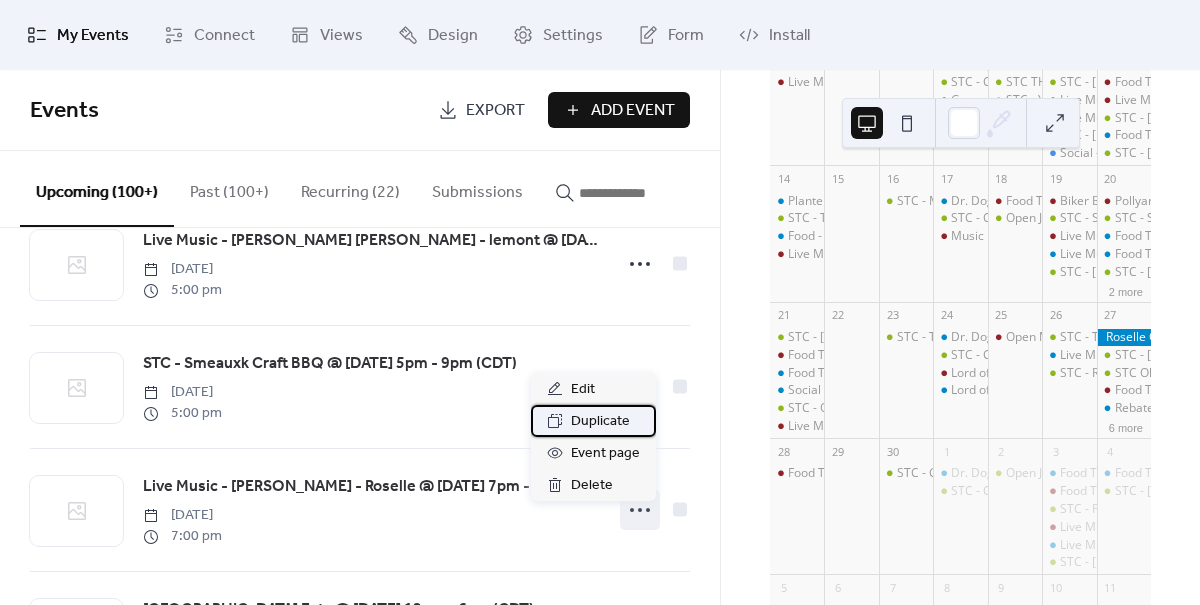 click on "Duplicate" at bounding box center [600, 422] 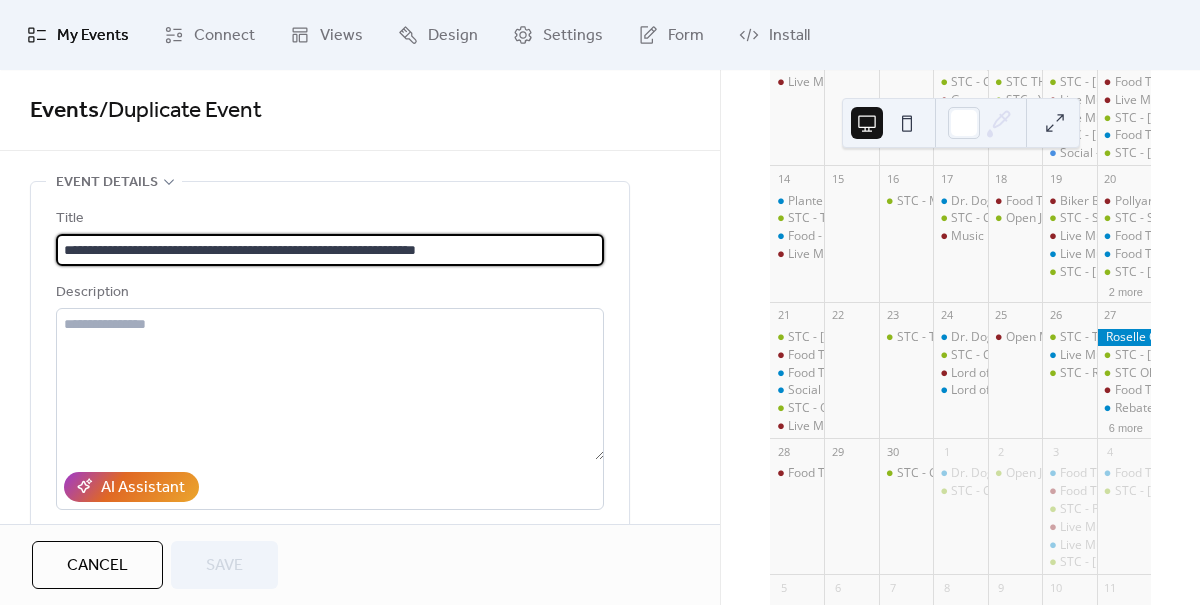 click on "**********" at bounding box center [330, 250] 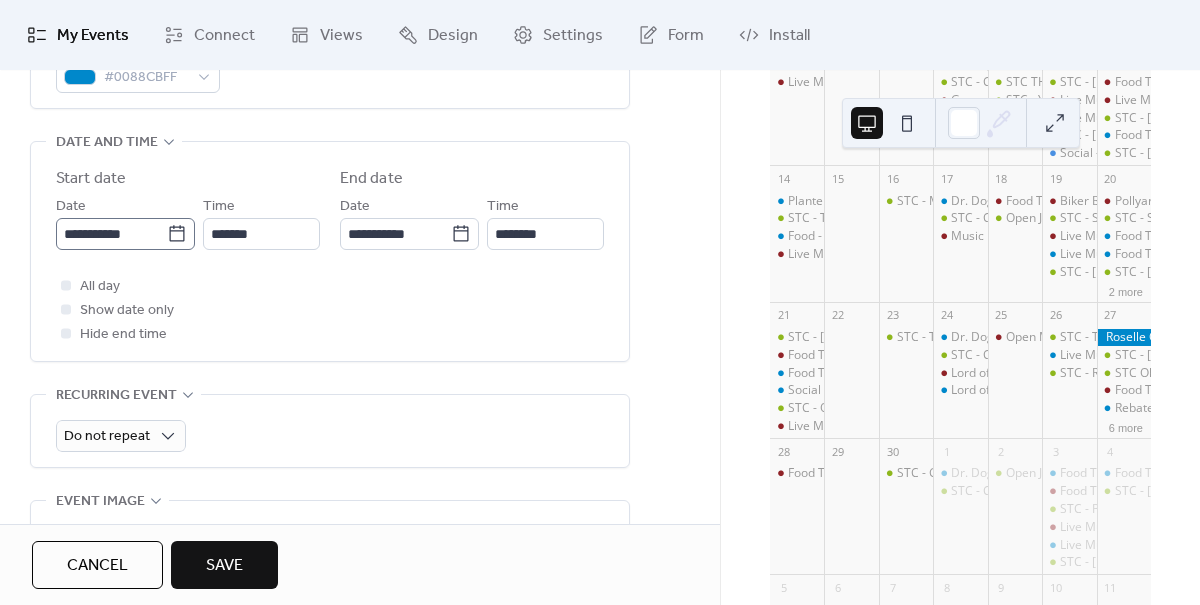type on "**********" 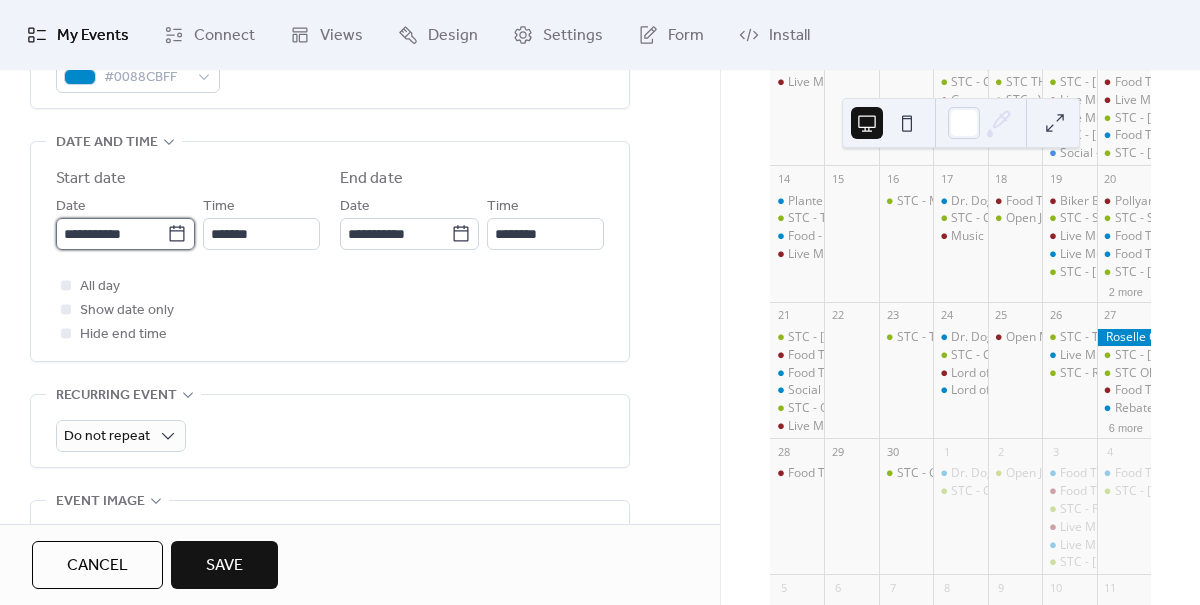click on "**********" at bounding box center [111, 234] 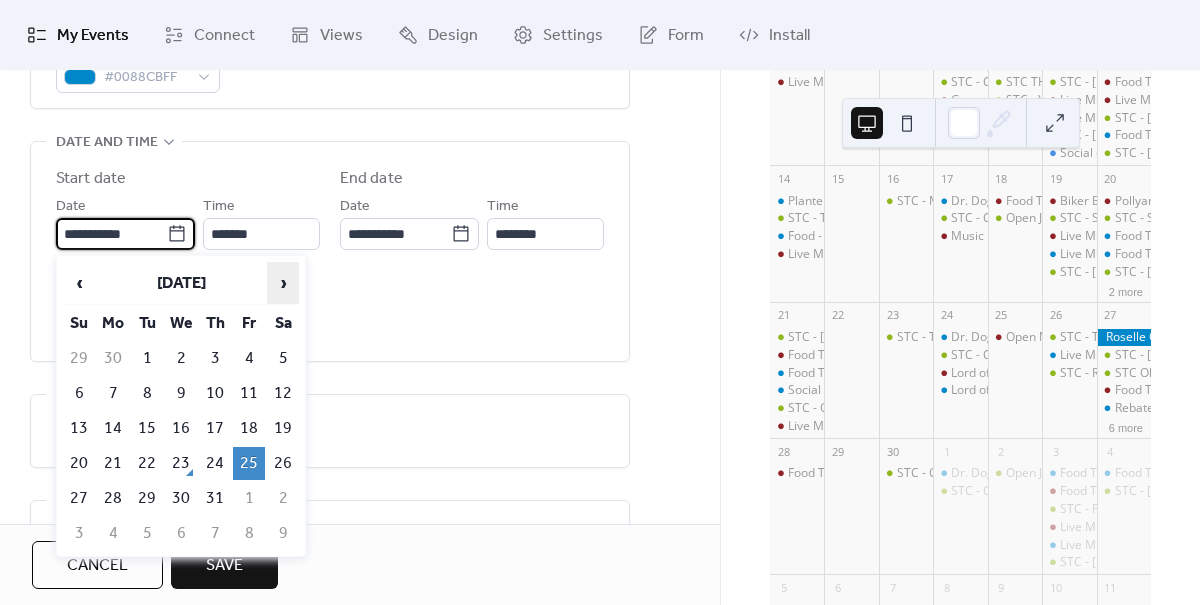 click on "›" at bounding box center (283, 283) 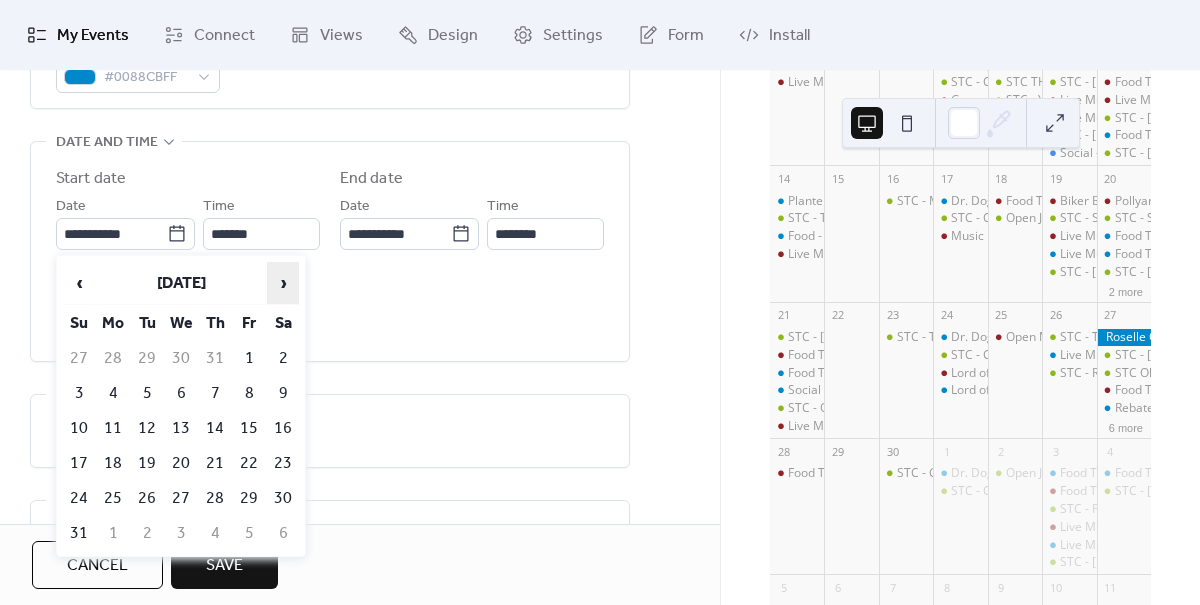 click on "›" at bounding box center [283, 283] 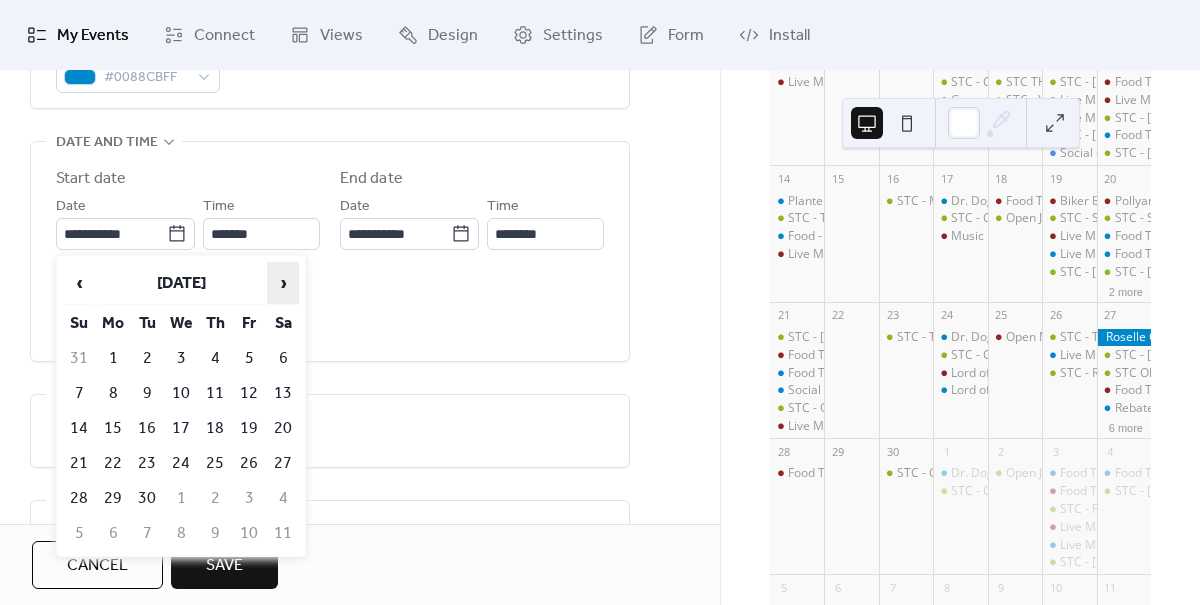 click on "›" at bounding box center (283, 283) 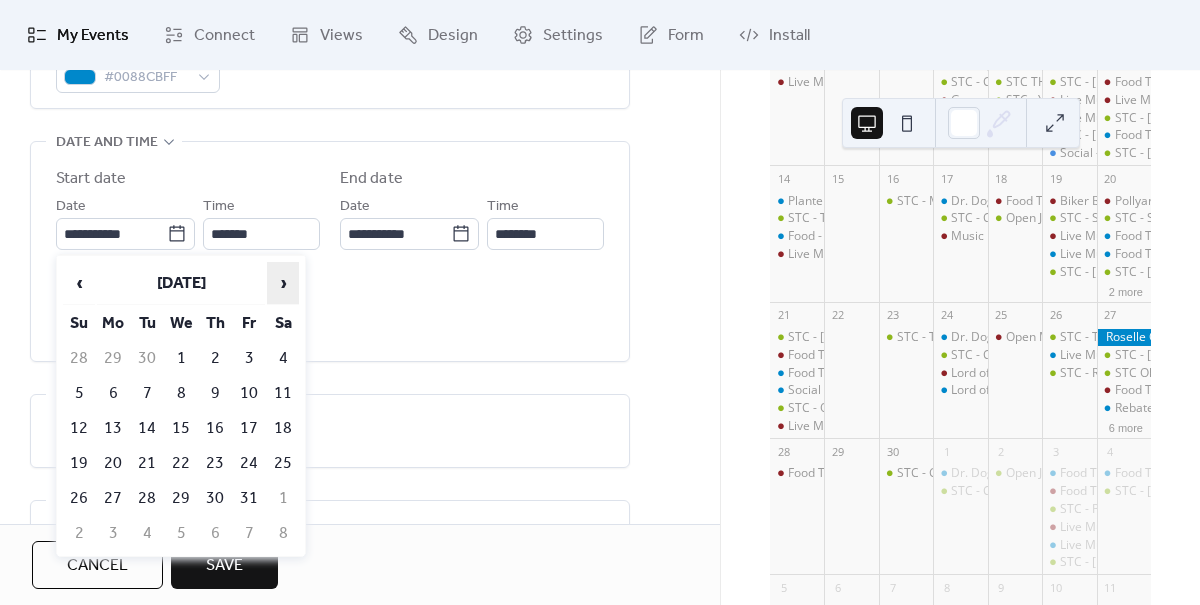 click on "›" at bounding box center [283, 283] 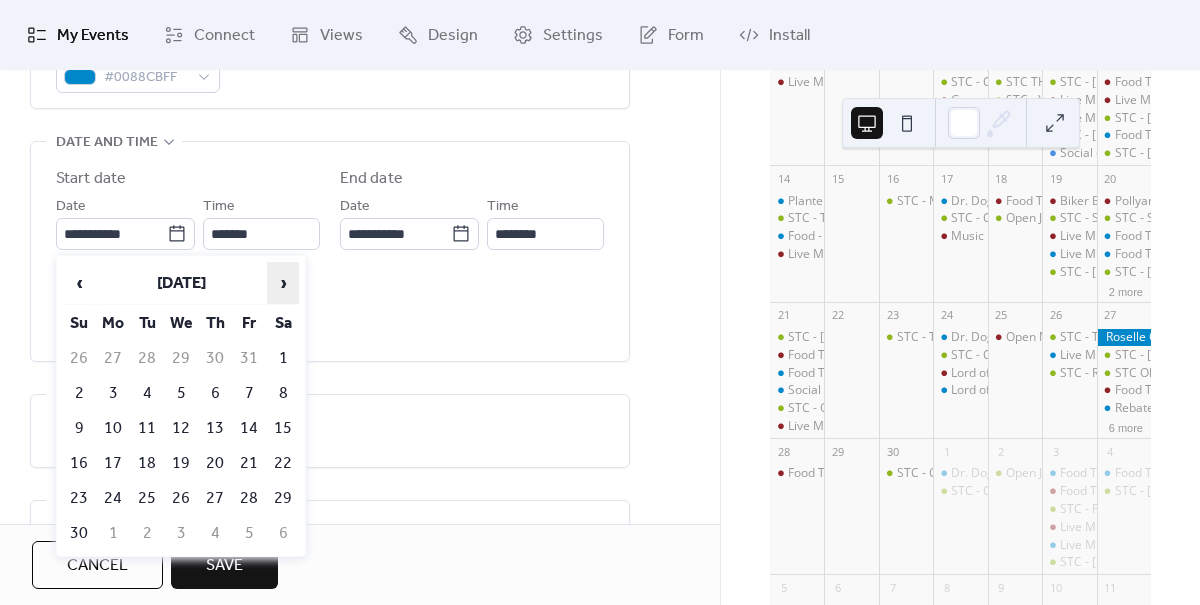 click on "›" at bounding box center (283, 283) 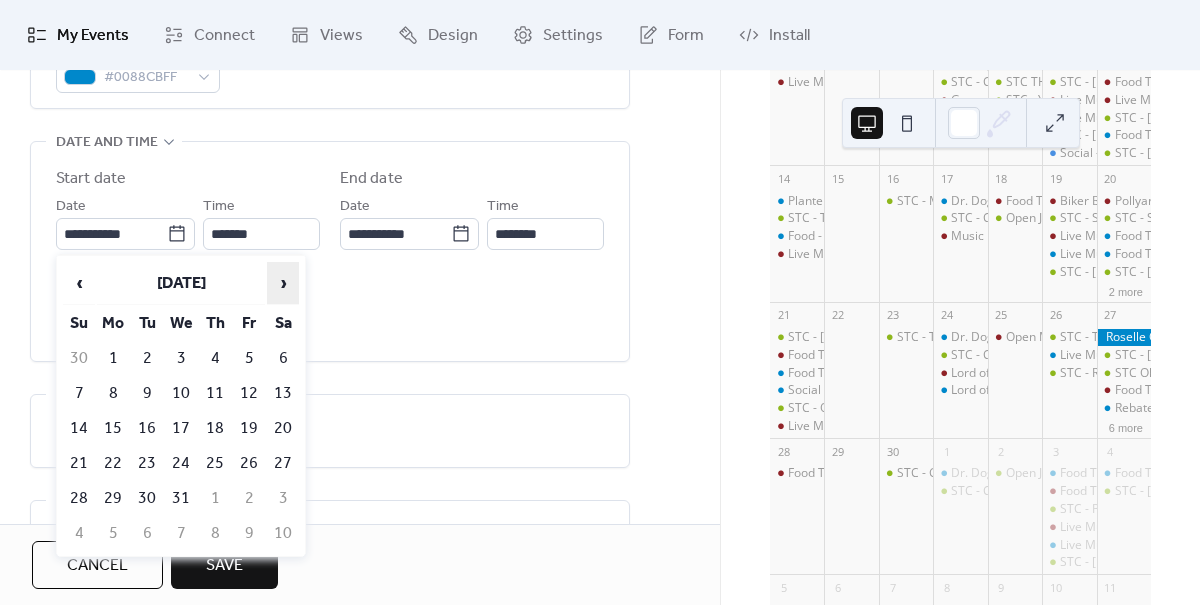 click on "›" at bounding box center (283, 283) 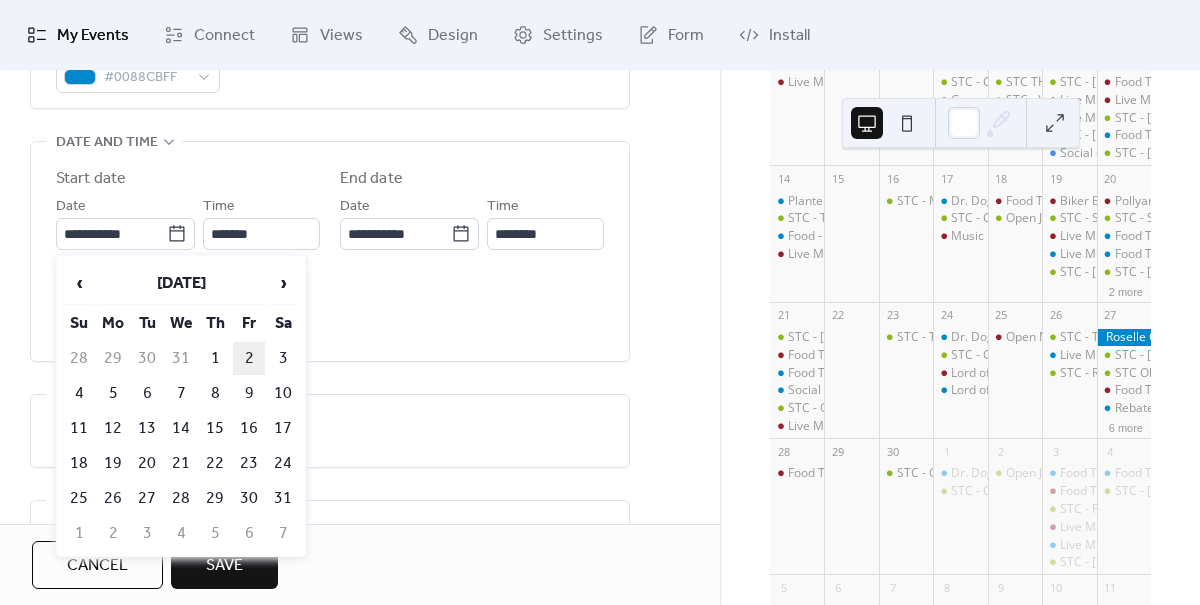 click on "2" at bounding box center [249, 358] 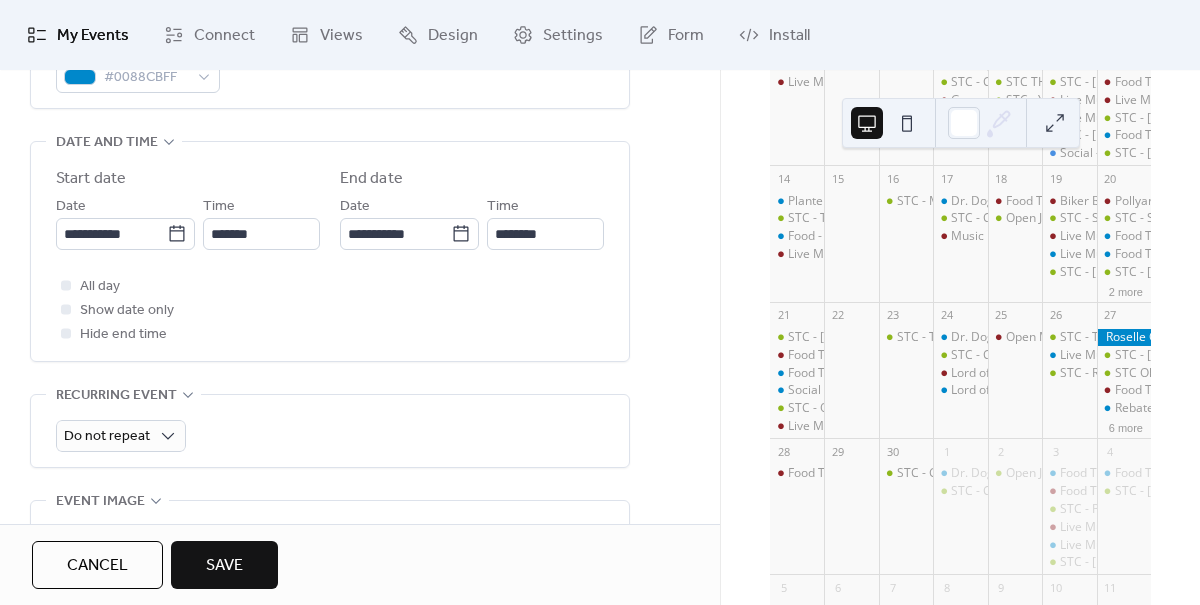click on "Save" at bounding box center (224, 566) 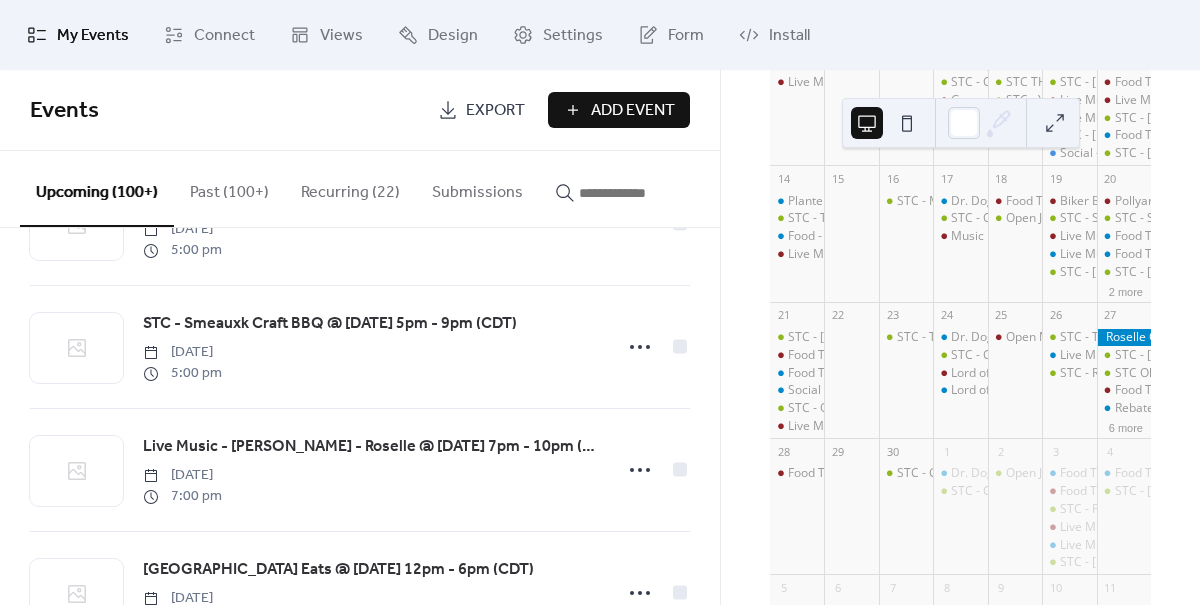 scroll, scrollTop: 967, scrollLeft: 0, axis: vertical 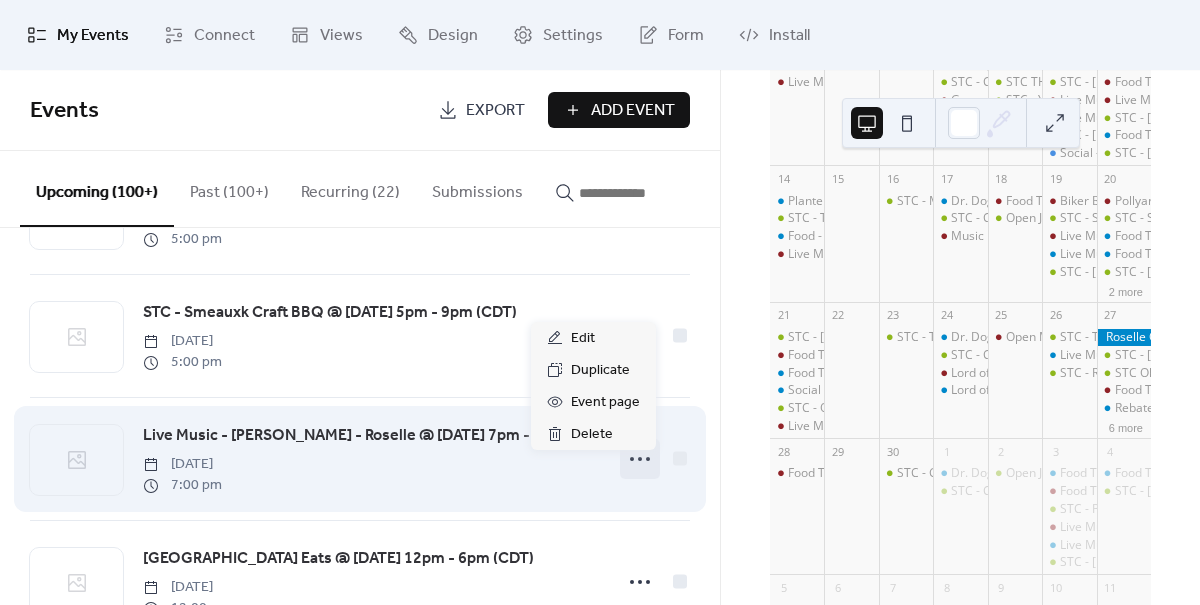 click 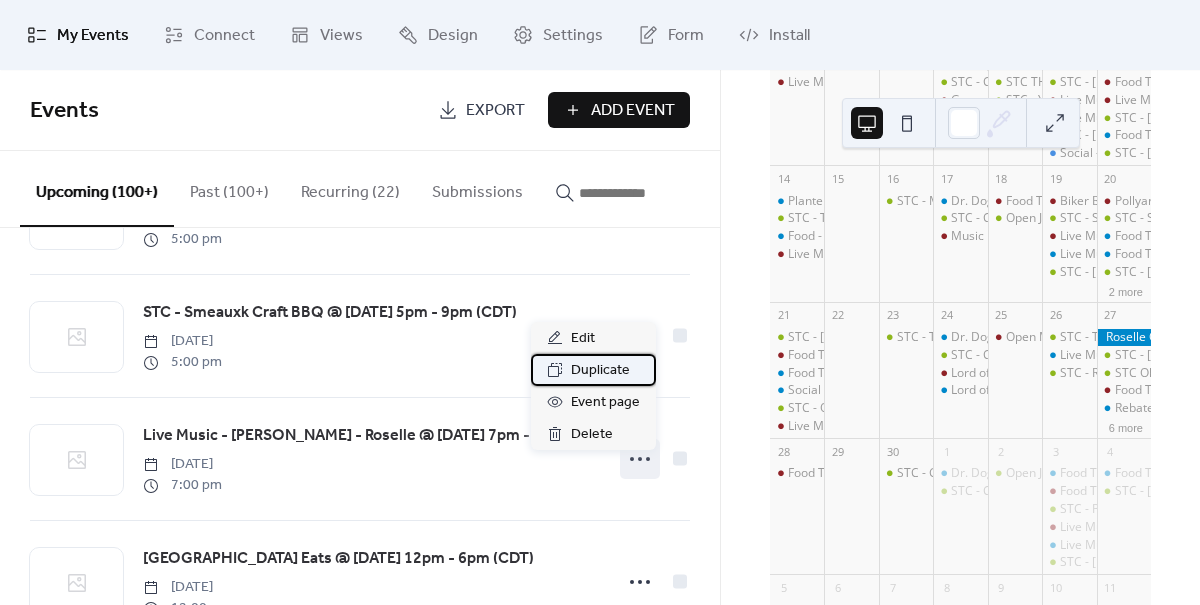 click on "Duplicate" at bounding box center (600, 371) 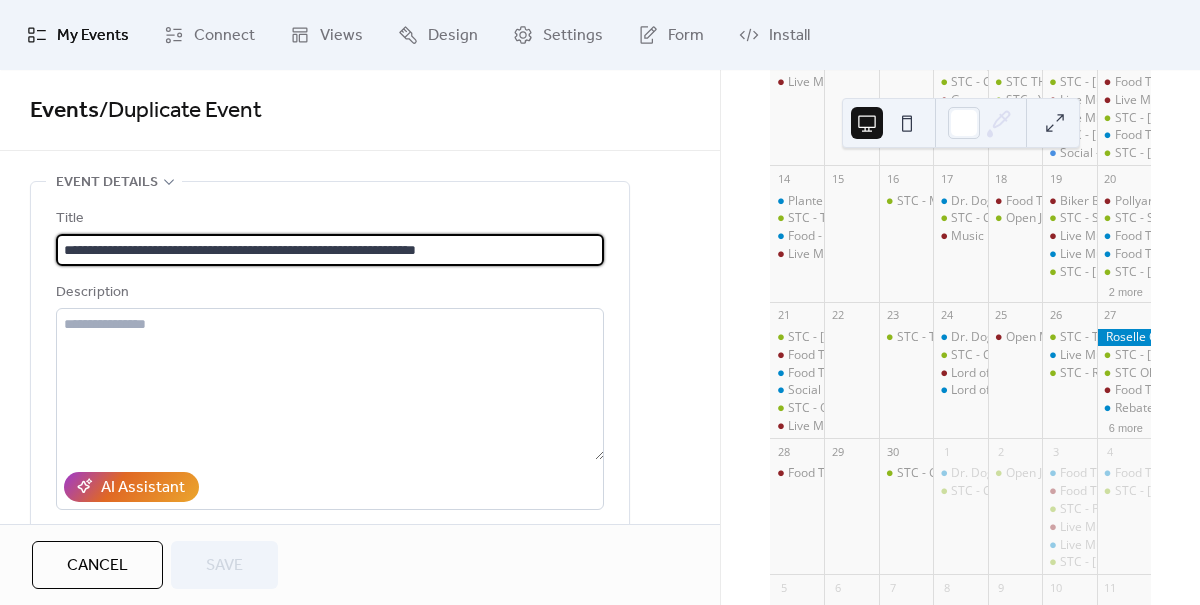 click on "**********" at bounding box center (330, 250) 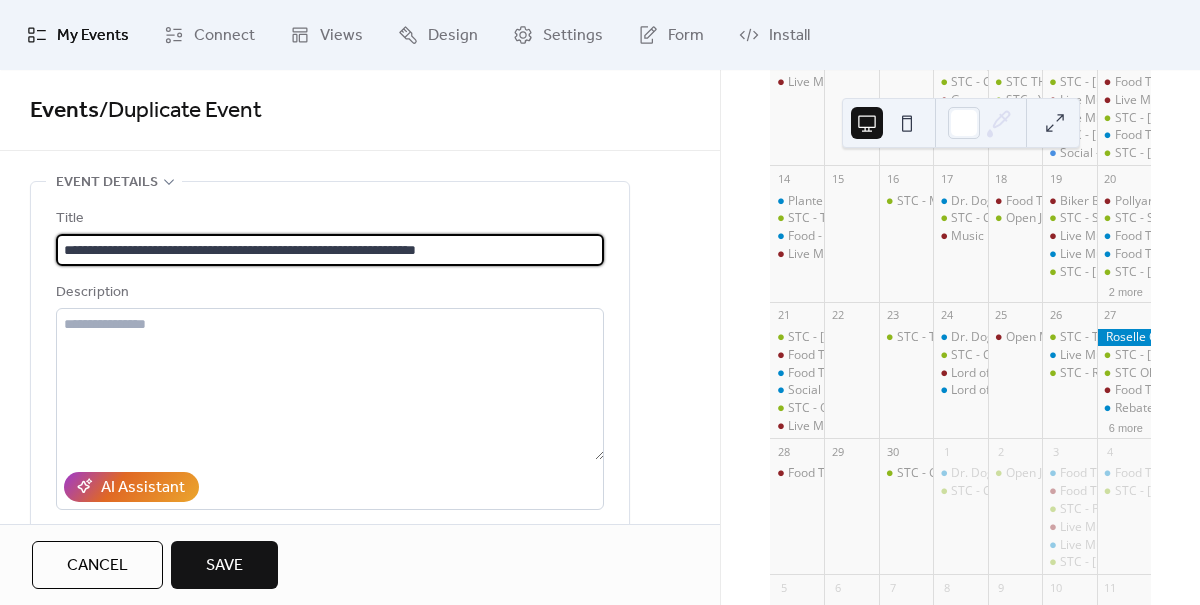 scroll, scrollTop: 1, scrollLeft: 0, axis: vertical 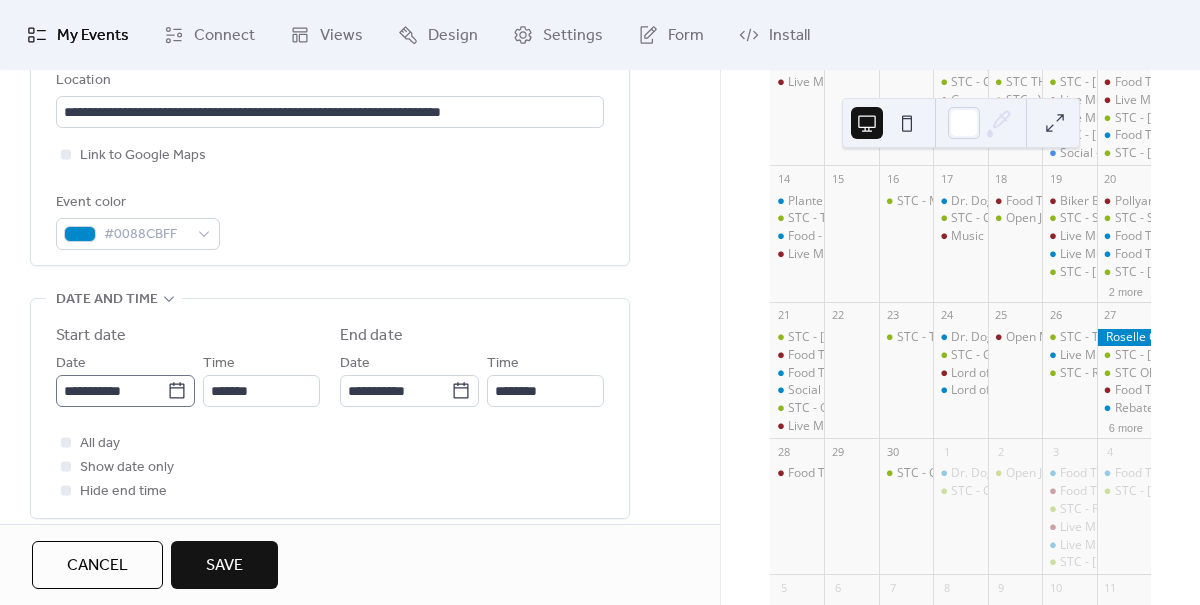 type on "**********" 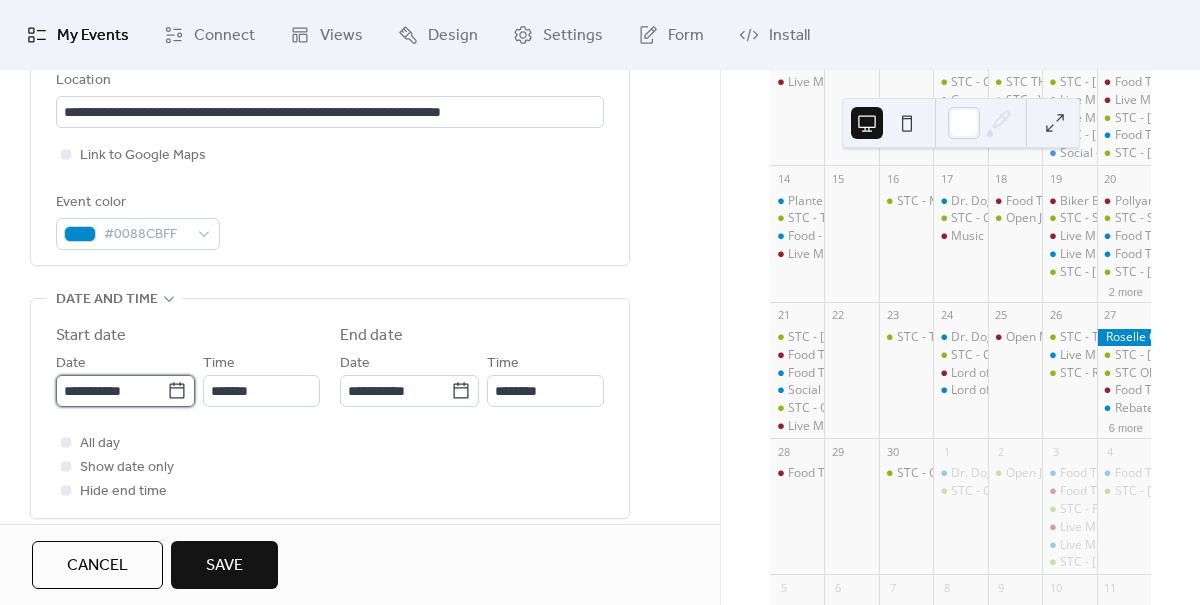 click on "**********" at bounding box center [111, 391] 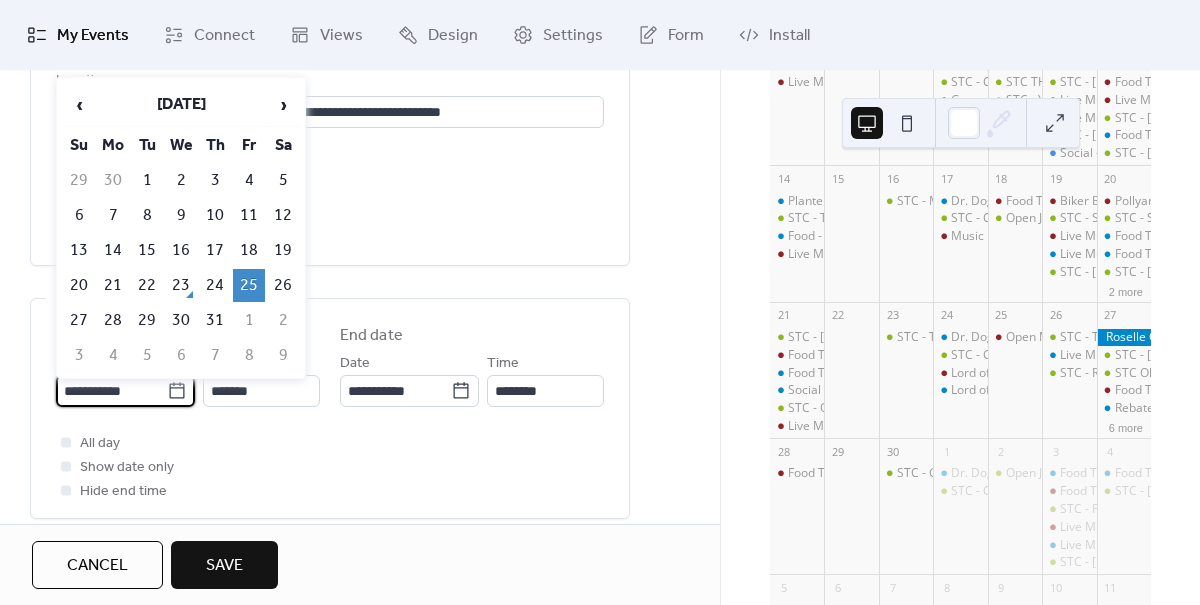 scroll, scrollTop: 0, scrollLeft: 0, axis: both 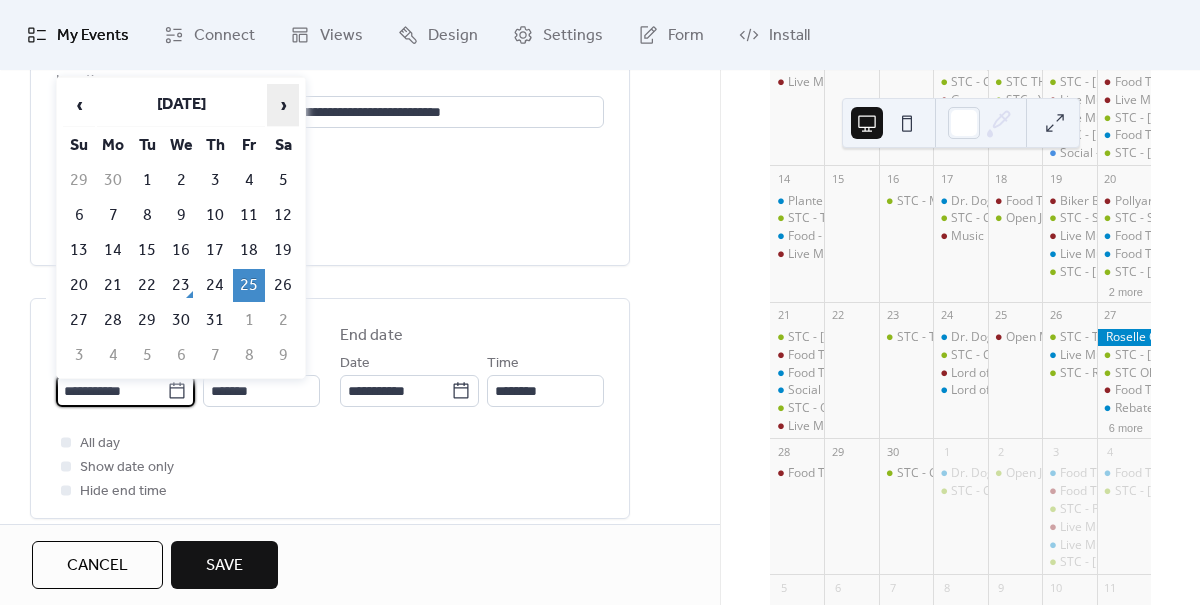 click on "›" at bounding box center (283, 105) 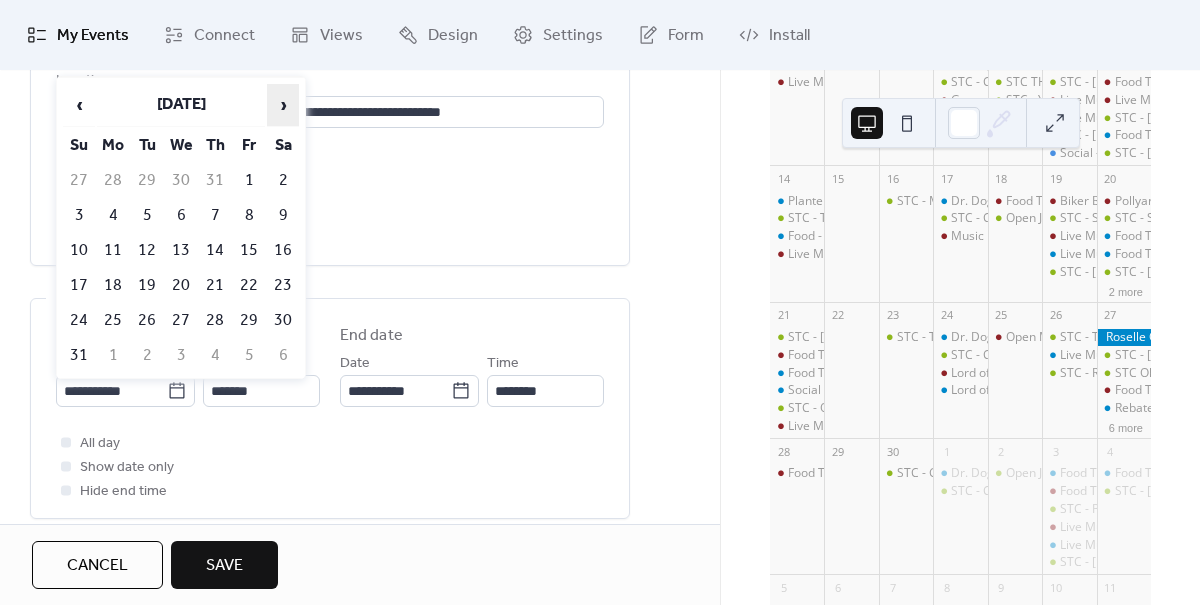 click on "›" at bounding box center (283, 105) 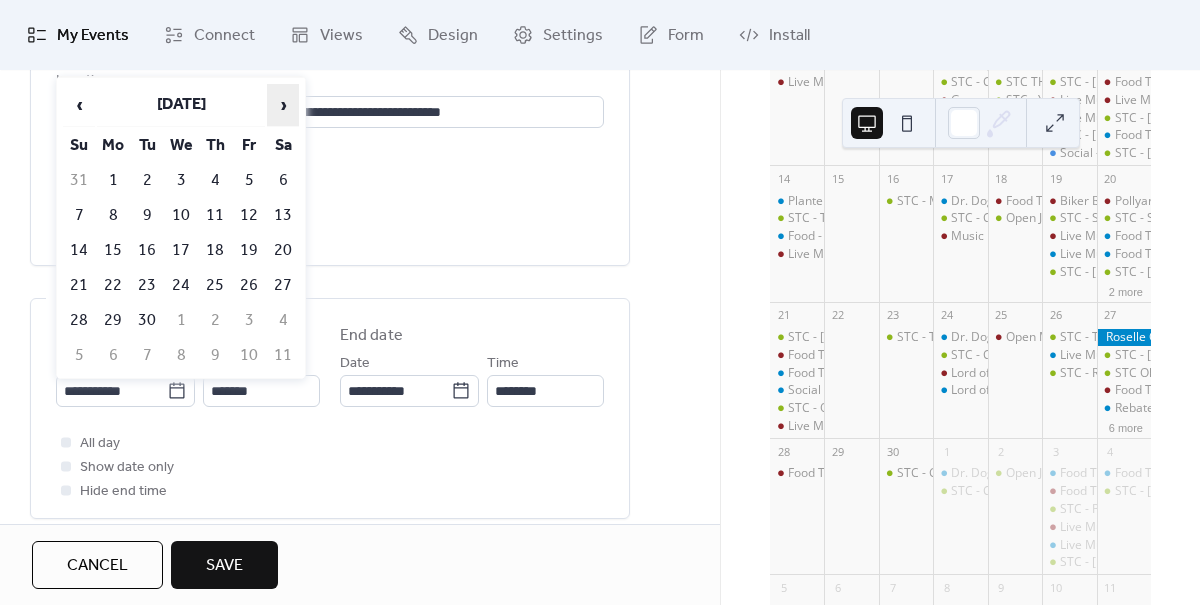 click on "›" at bounding box center (283, 105) 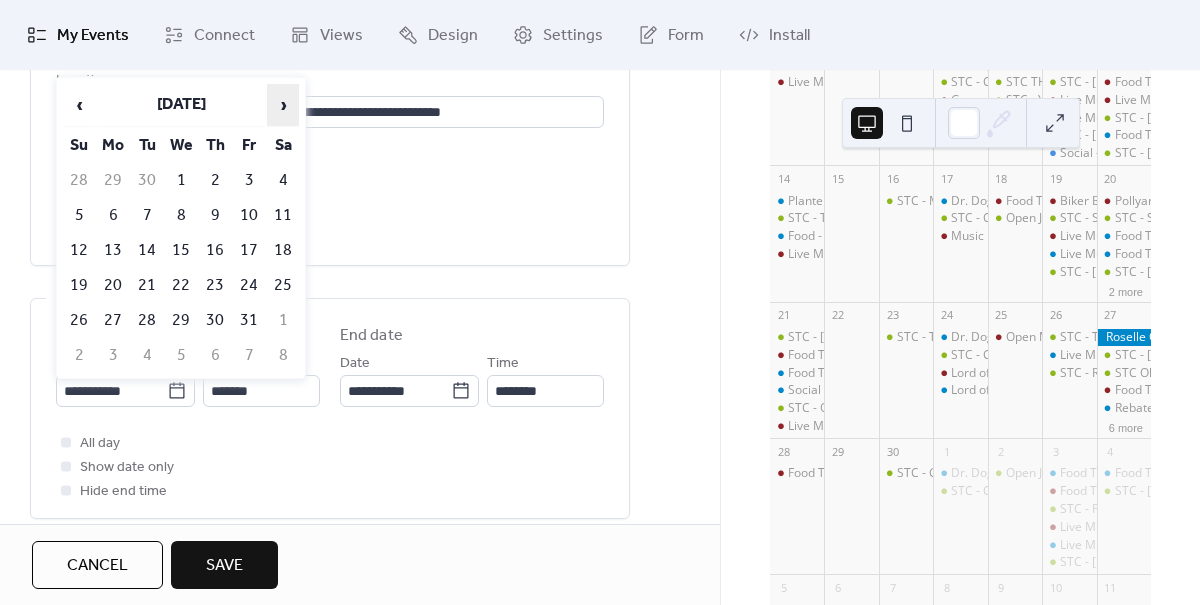 click on "›" at bounding box center [283, 105] 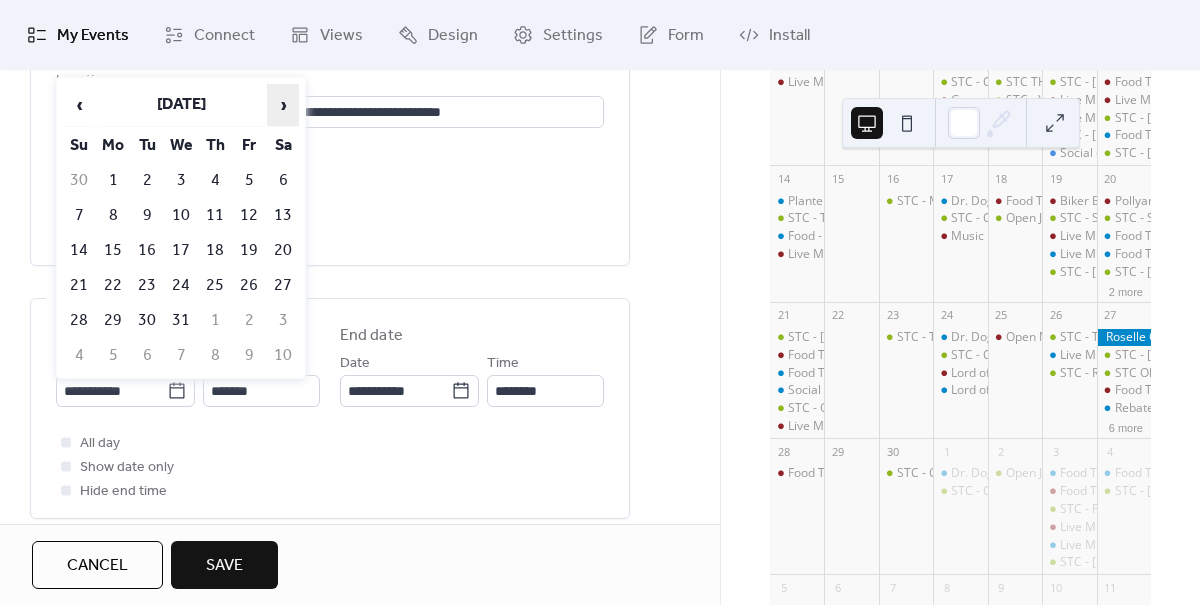 click on "›" at bounding box center (283, 105) 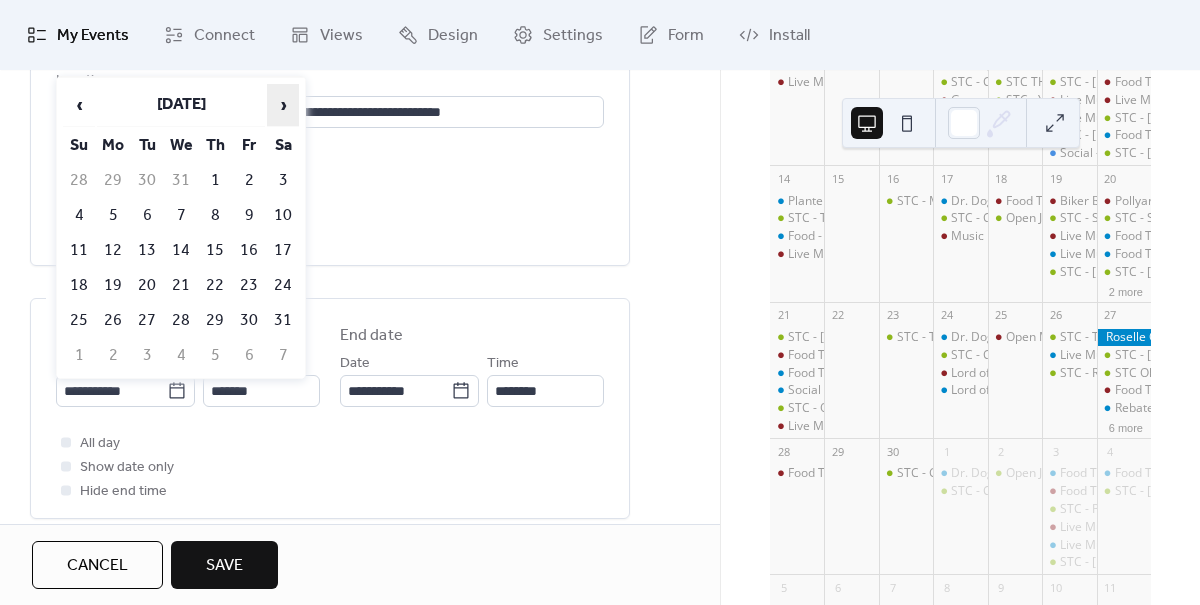 click on "›" at bounding box center (283, 105) 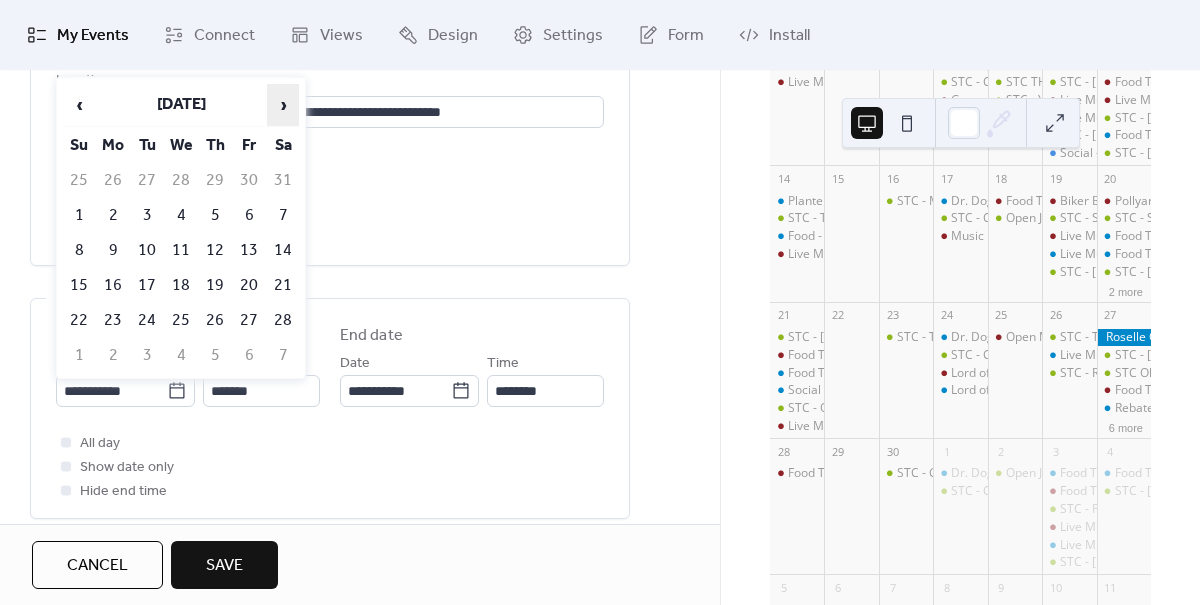 click on "›" at bounding box center [283, 105] 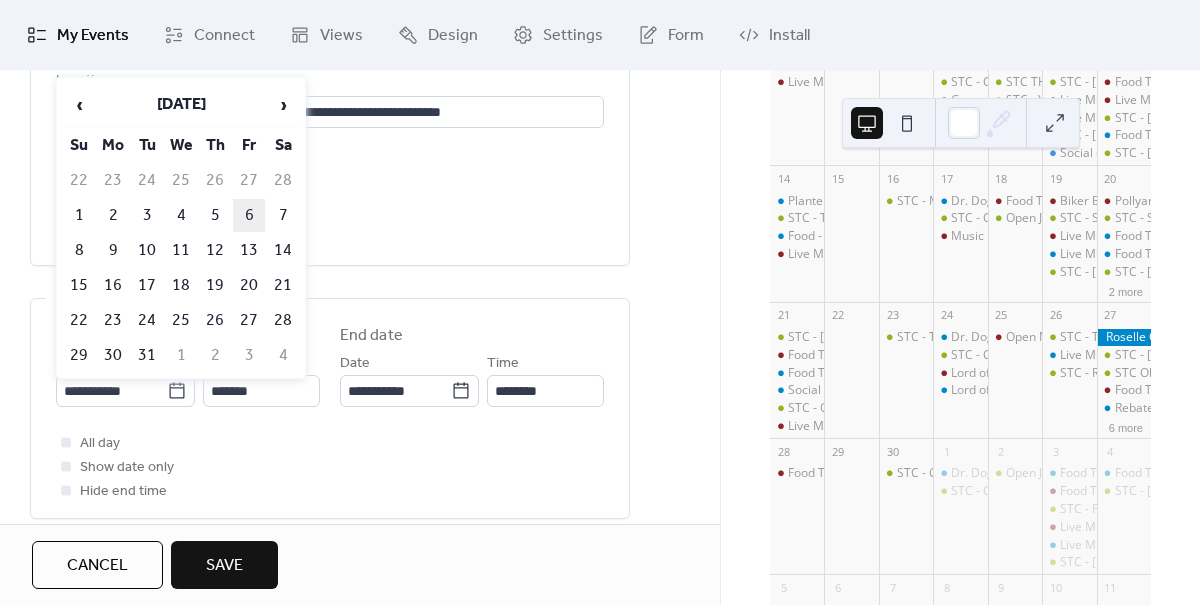 click on "6" at bounding box center [249, 215] 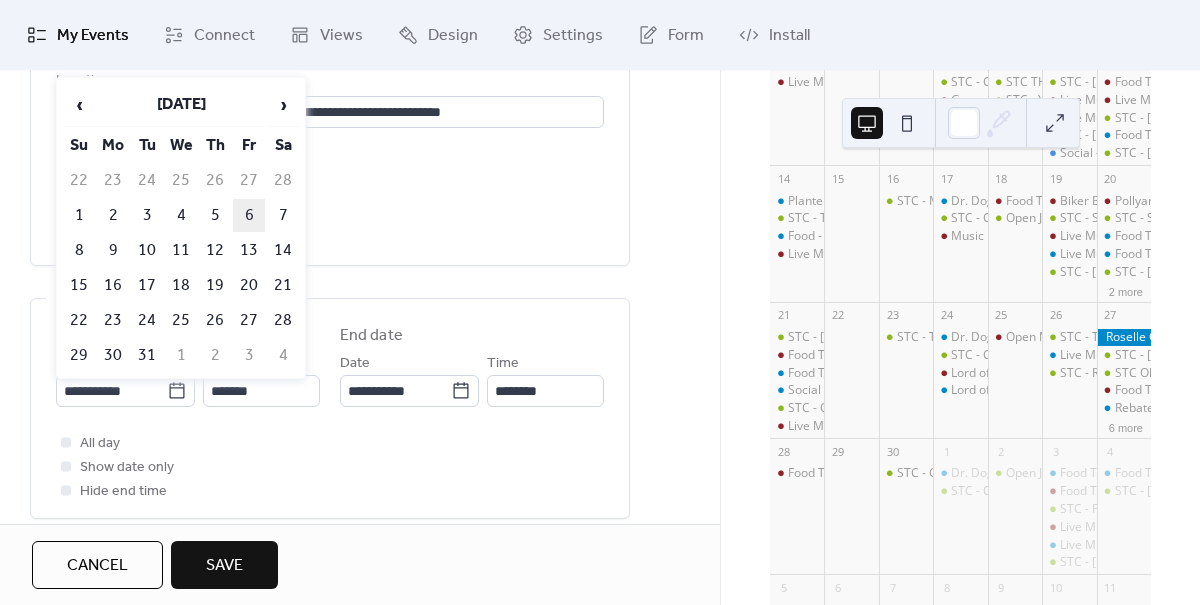 type on "**********" 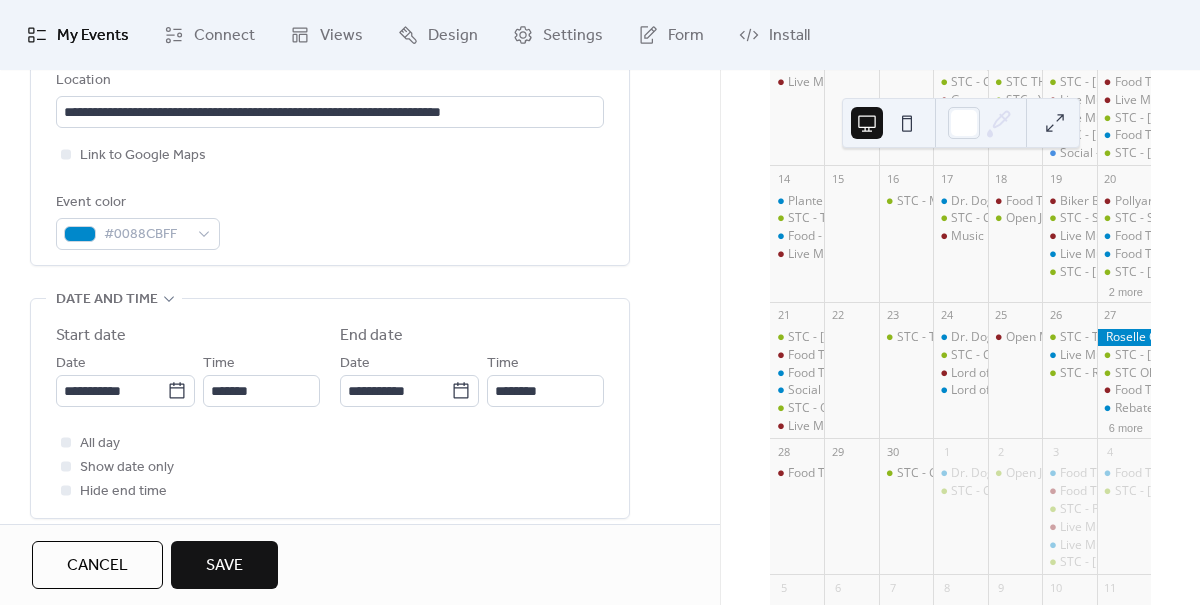 click on "Save" at bounding box center [224, 566] 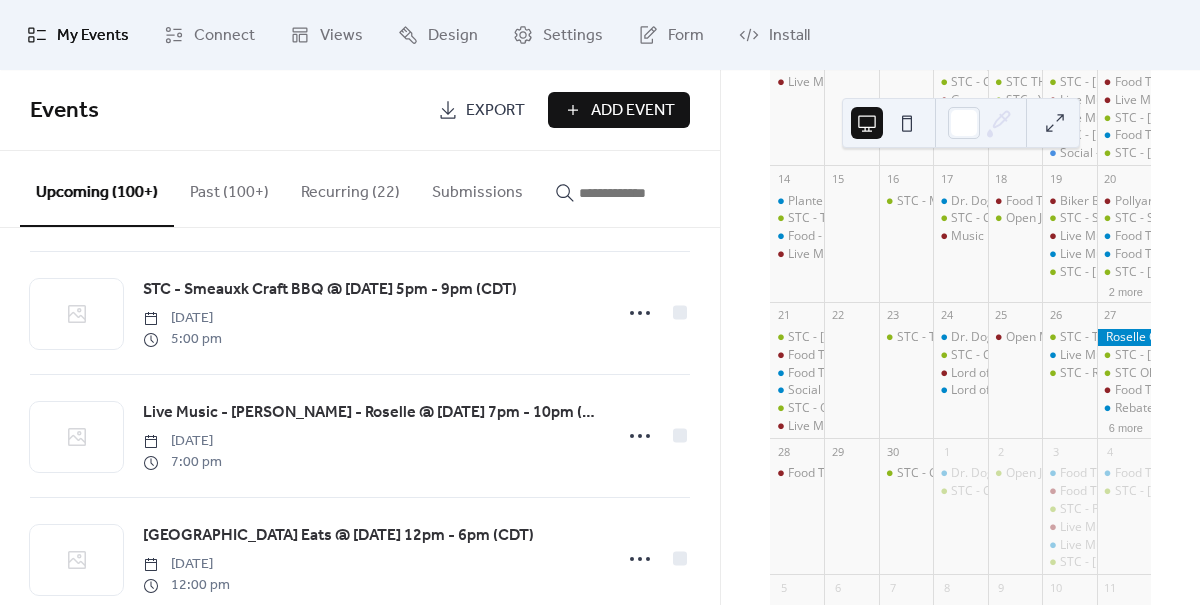 scroll, scrollTop: 1013, scrollLeft: 0, axis: vertical 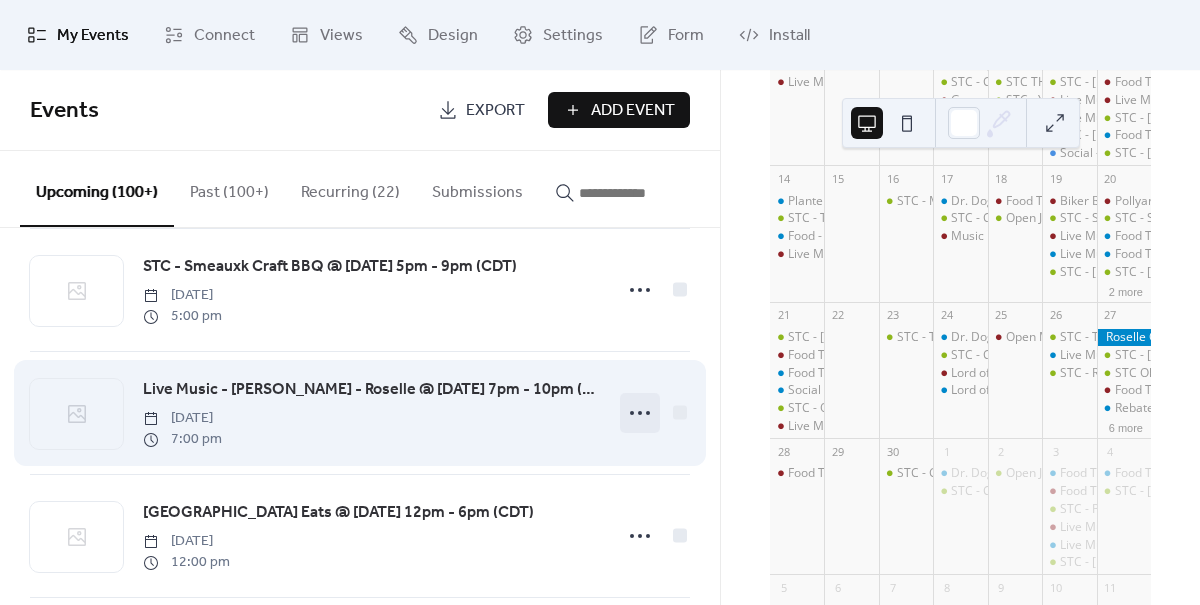 click 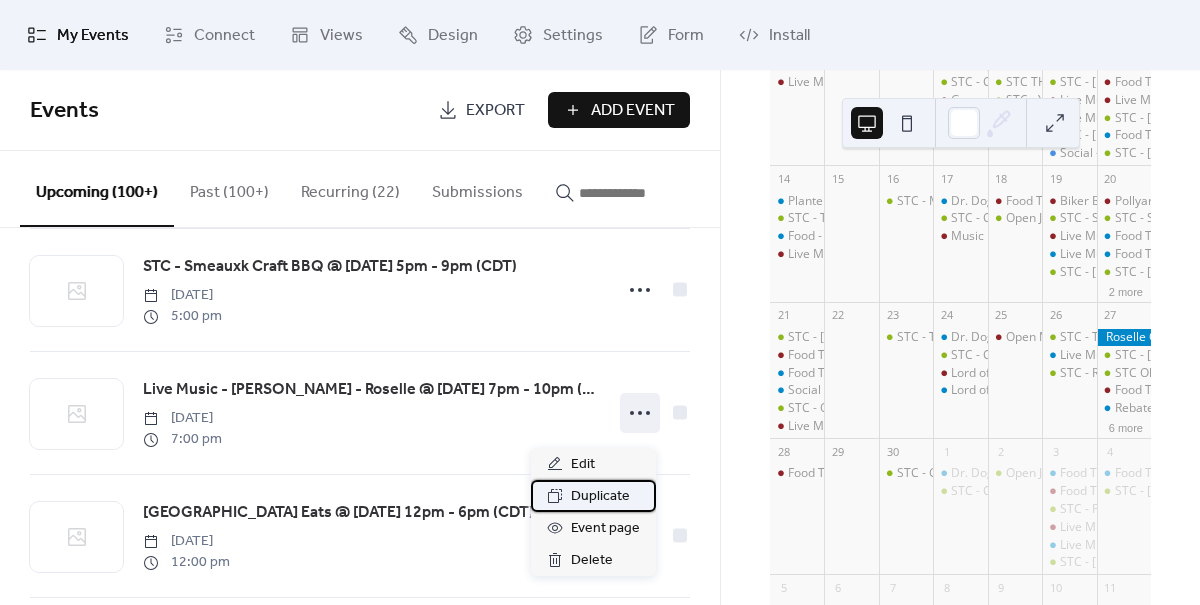 click on "Duplicate" at bounding box center (600, 497) 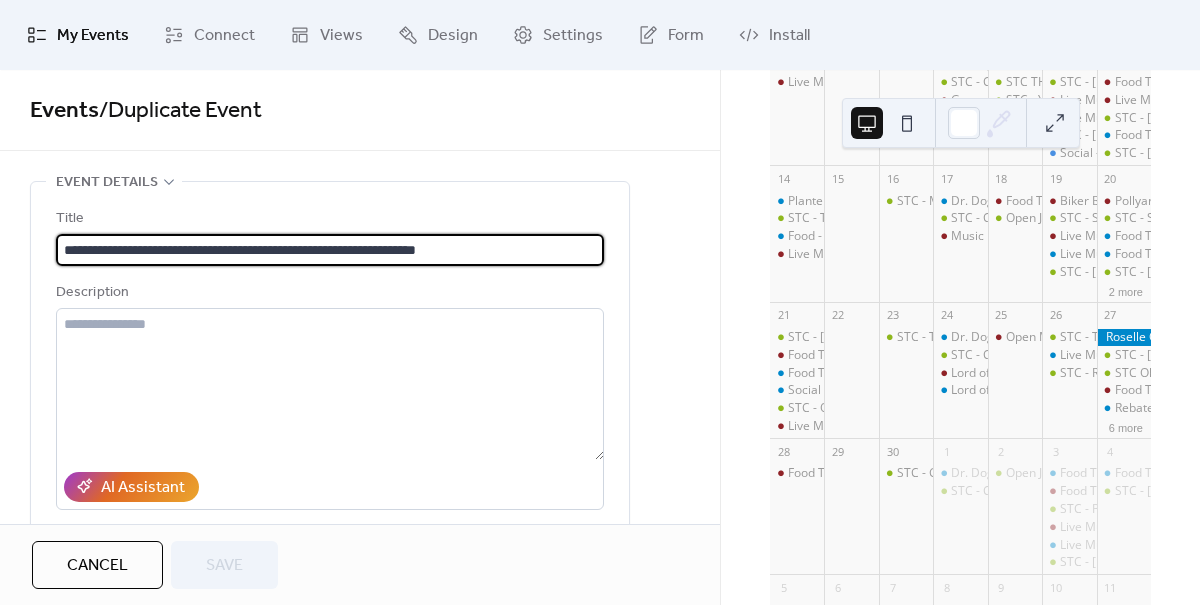 click on "**********" at bounding box center [330, 250] 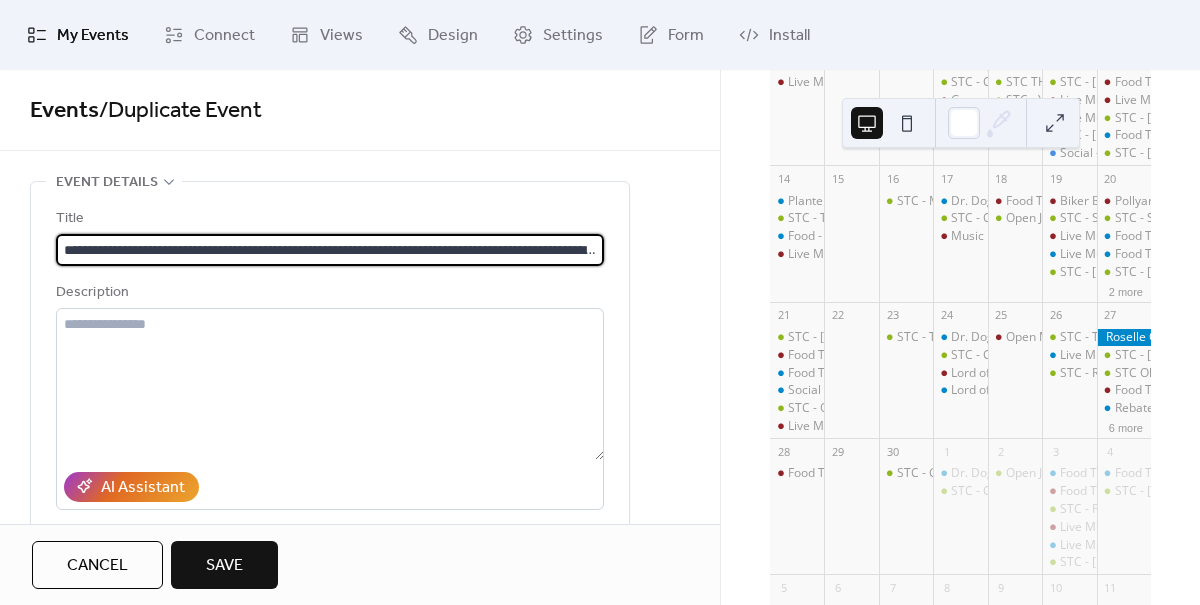 scroll, scrollTop: 0, scrollLeft: 311, axis: horizontal 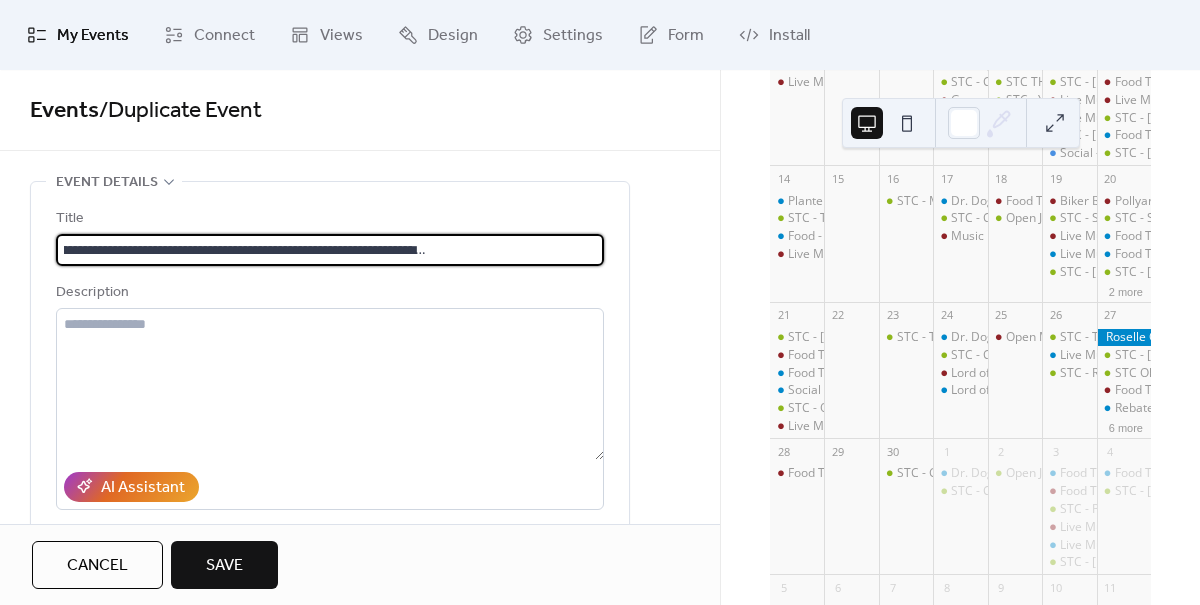 click on "**********" at bounding box center (330, 250) 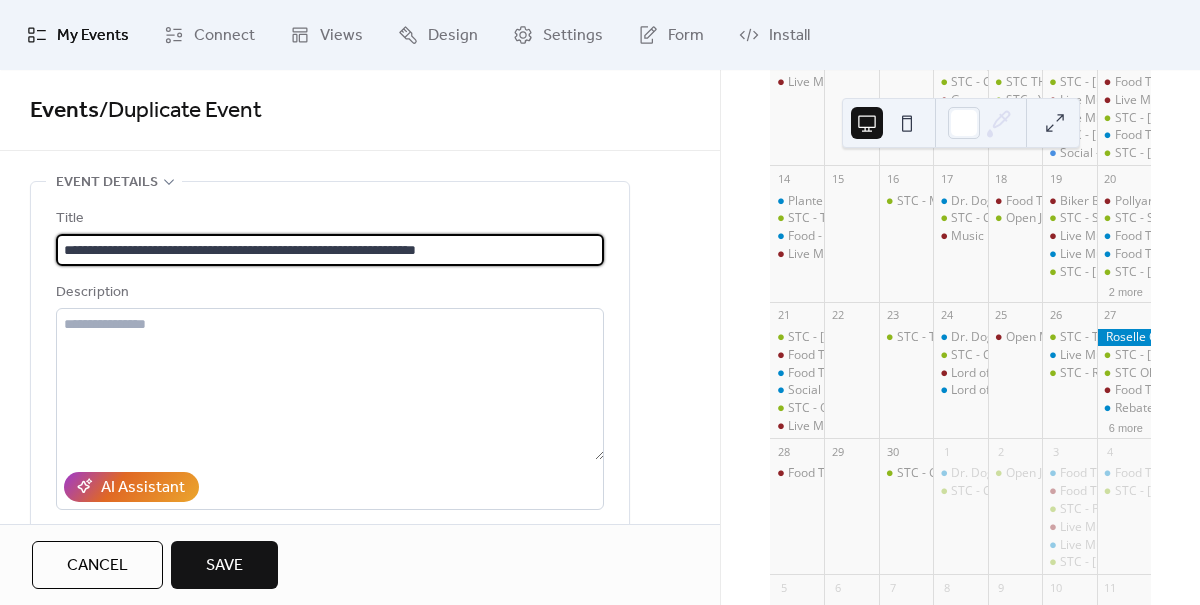 scroll, scrollTop: 1, scrollLeft: 0, axis: vertical 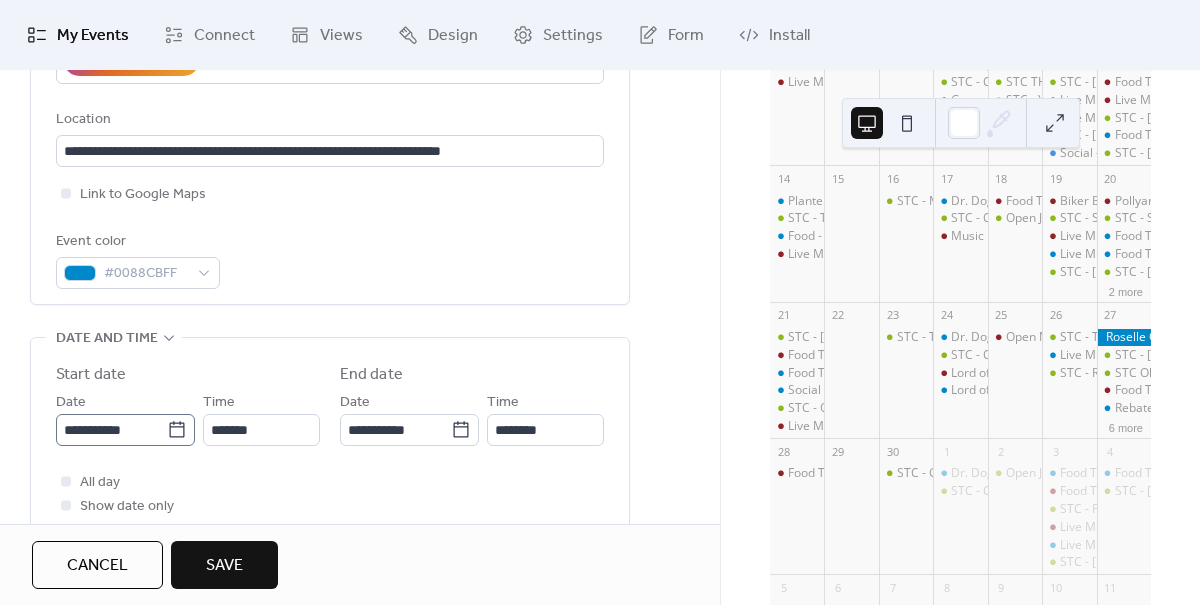 type on "**********" 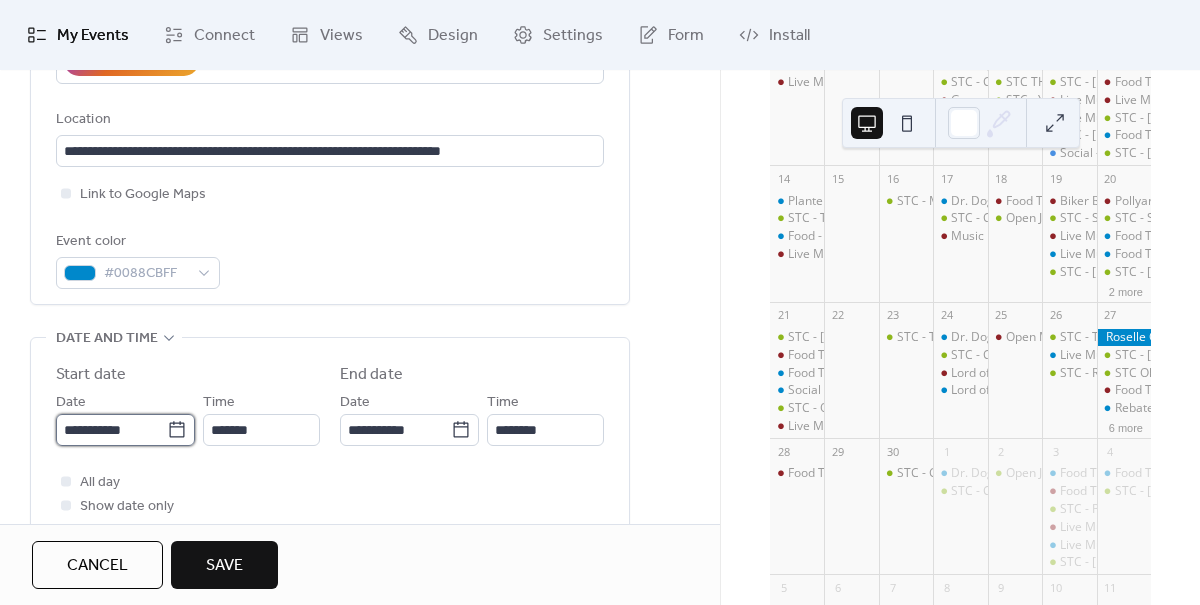 click on "**********" at bounding box center (111, 430) 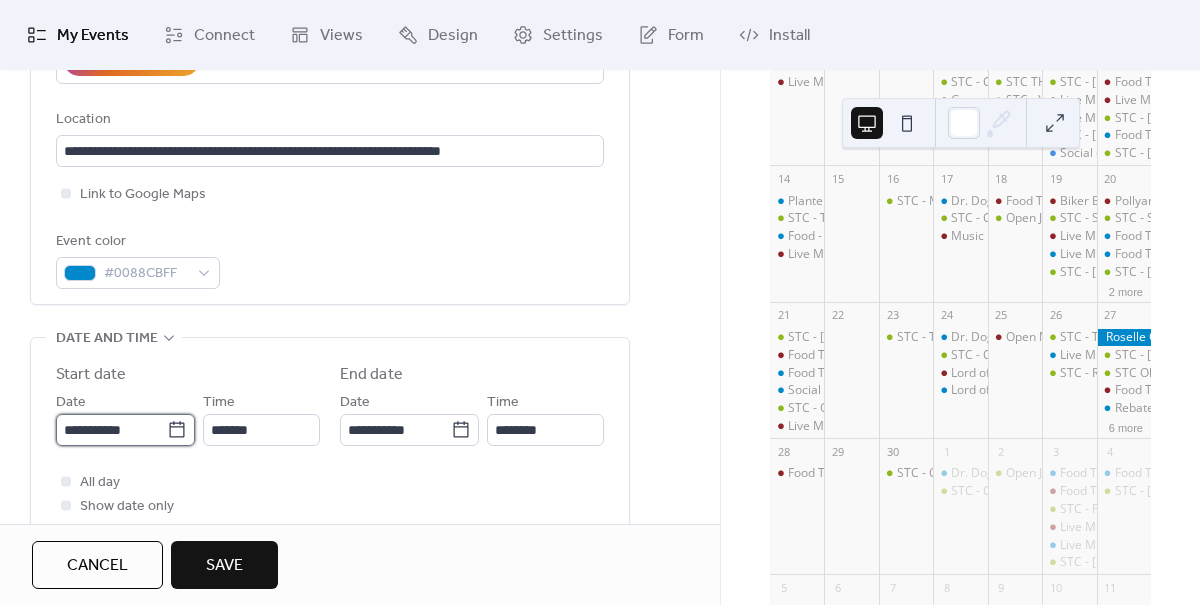 scroll, scrollTop: 0, scrollLeft: 0, axis: both 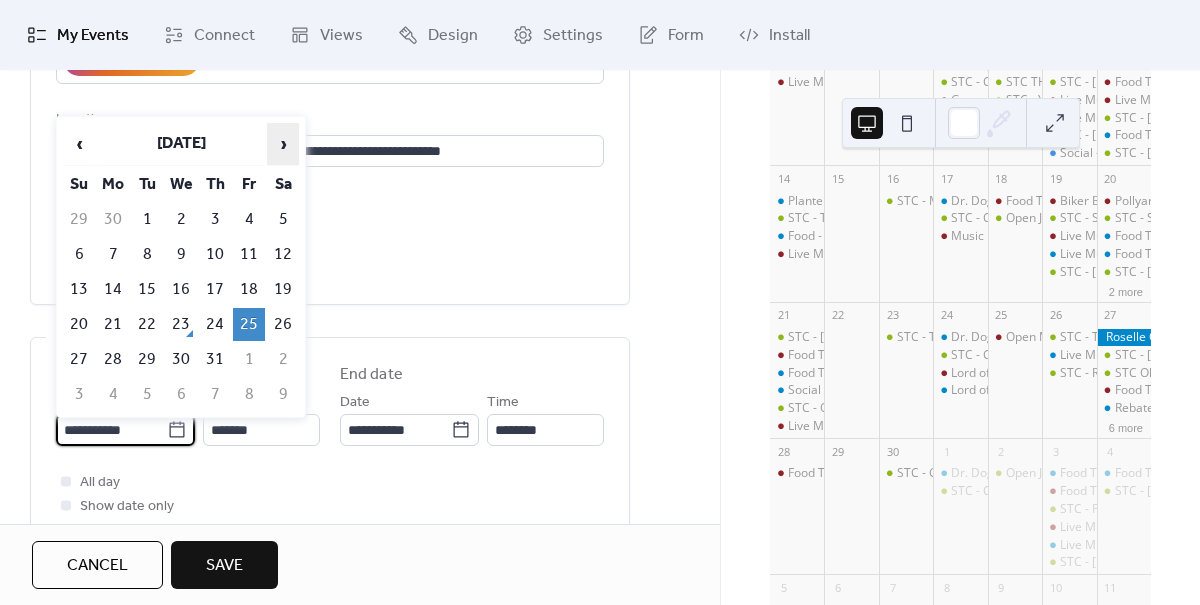 click on "›" at bounding box center [283, 144] 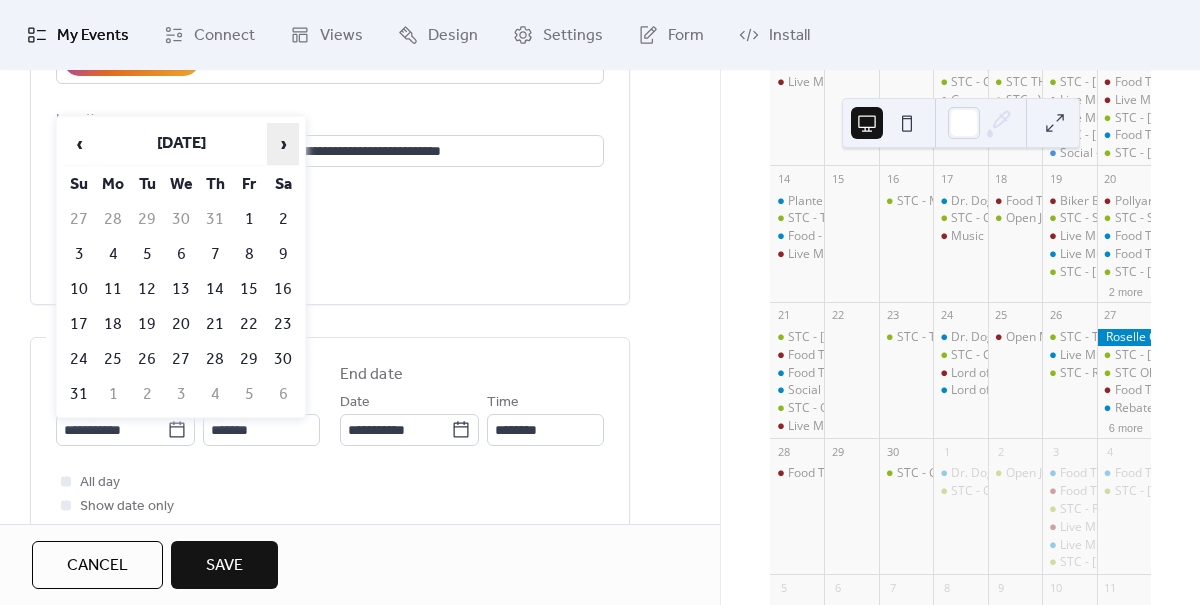 click on "›" at bounding box center [283, 144] 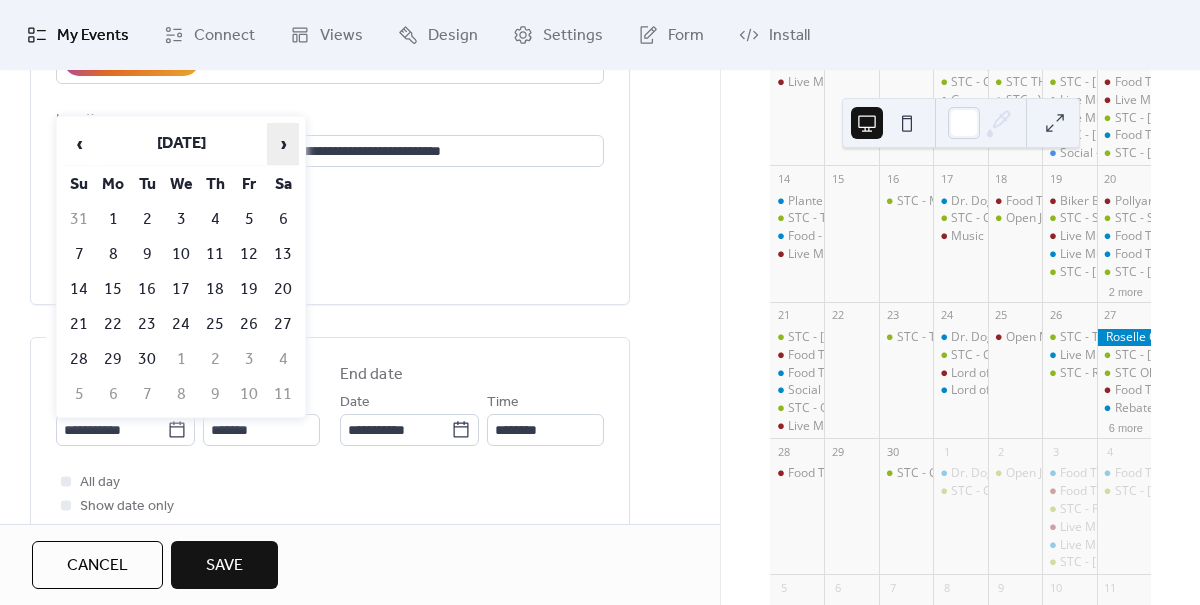 click on "›" at bounding box center (283, 144) 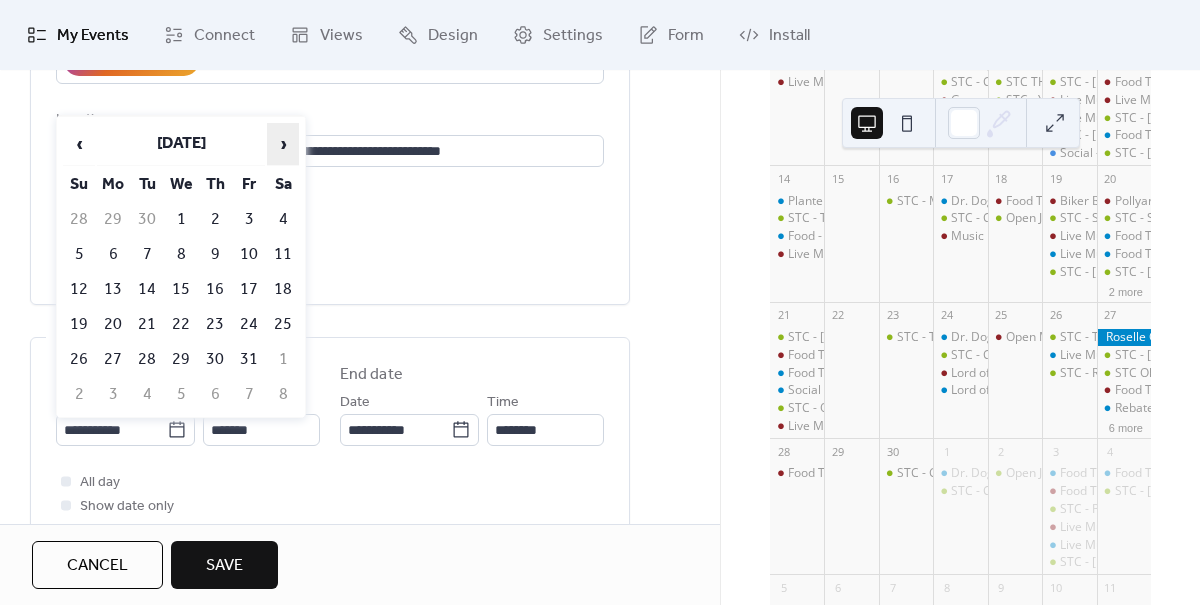 click on "›" at bounding box center (283, 144) 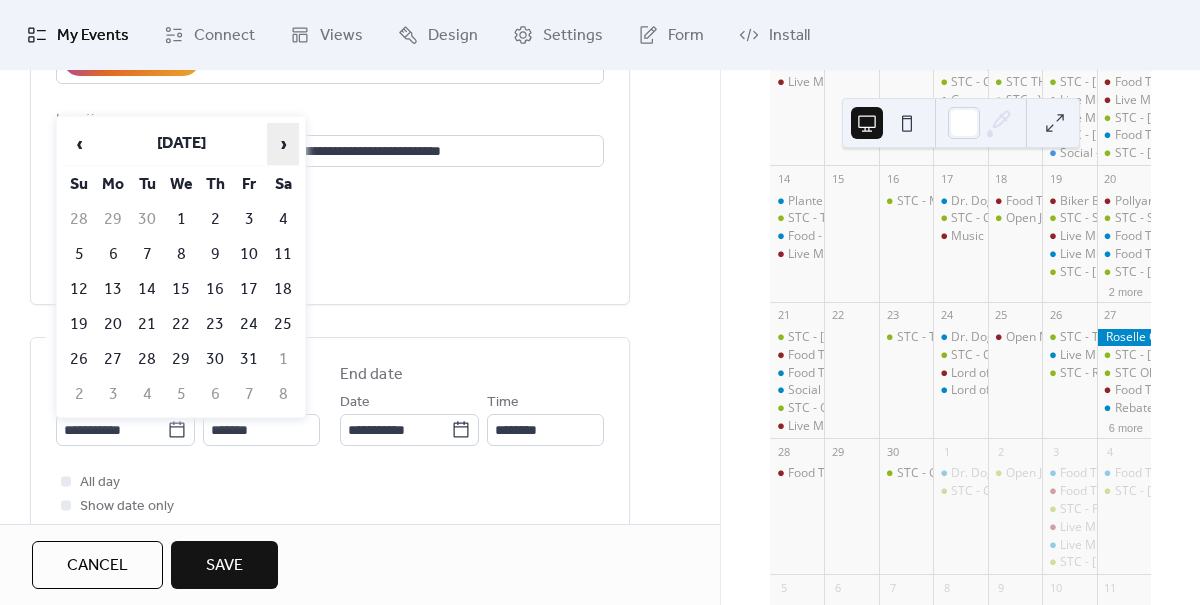 click on "›" at bounding box center [283, 144] 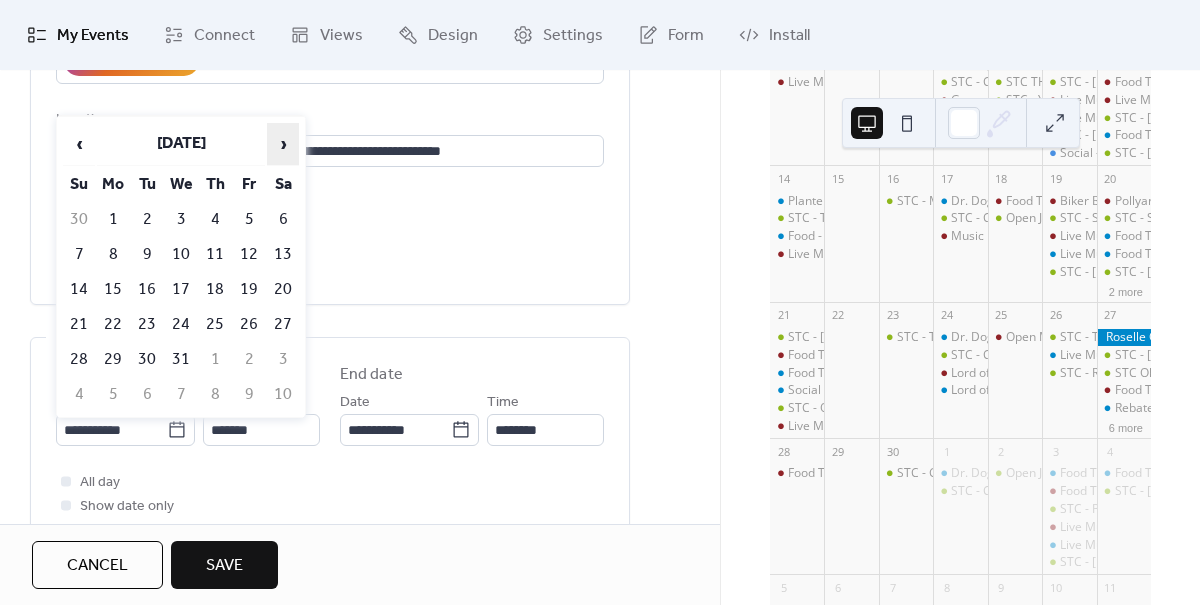 click on "›" at bounding box center [283, 144] 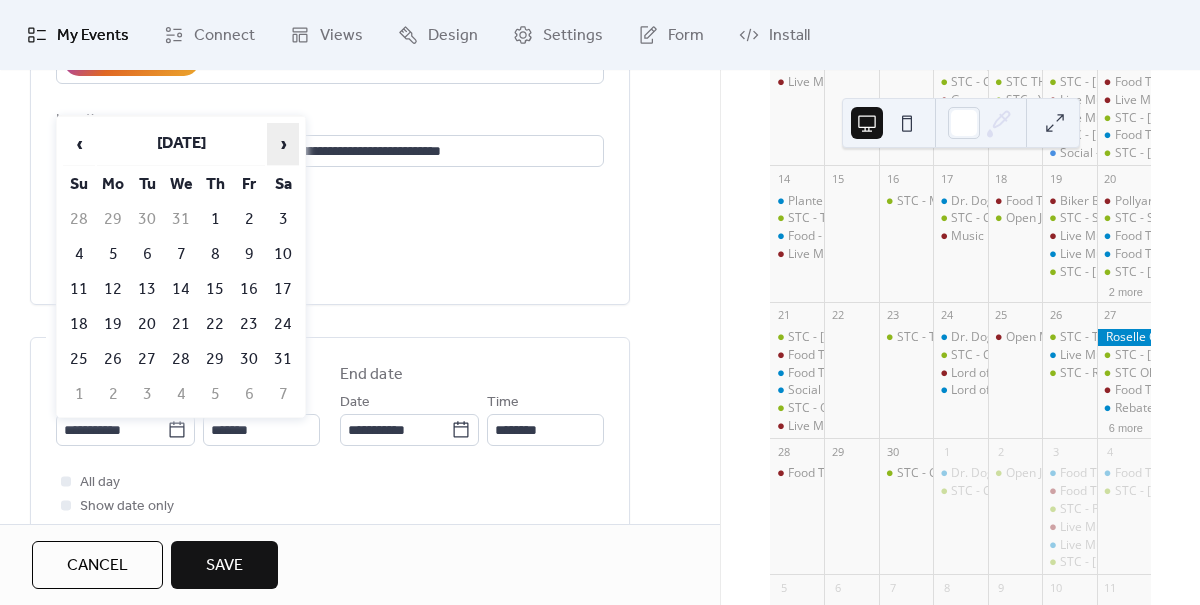 click on "›" at bounding box center [283, 144] 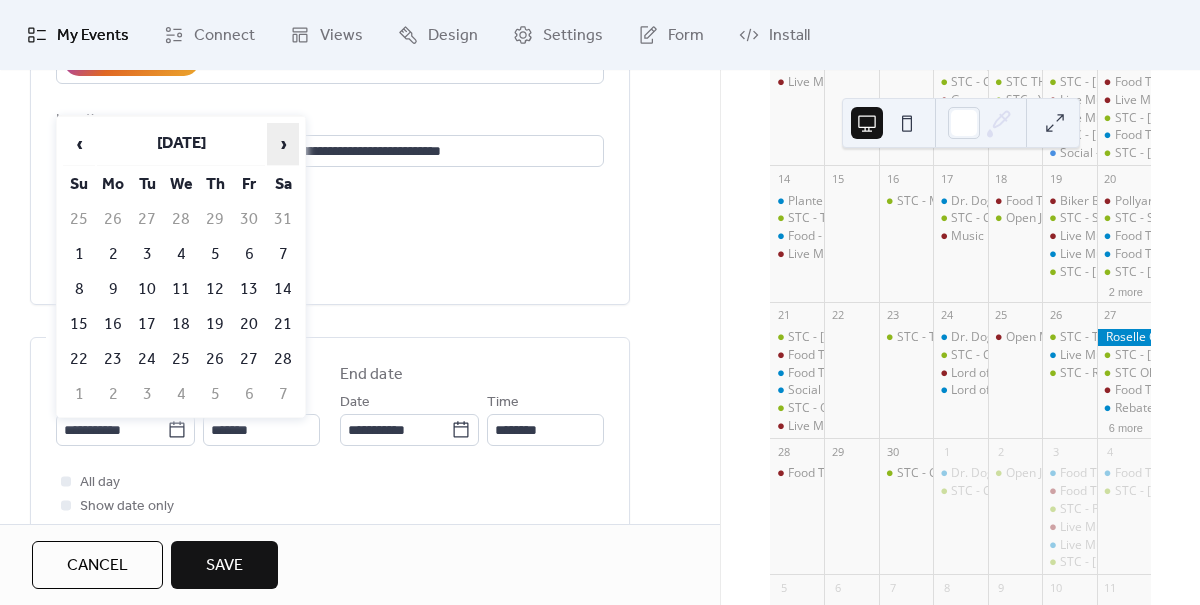 click on "›" at bounding box center [283, 144] 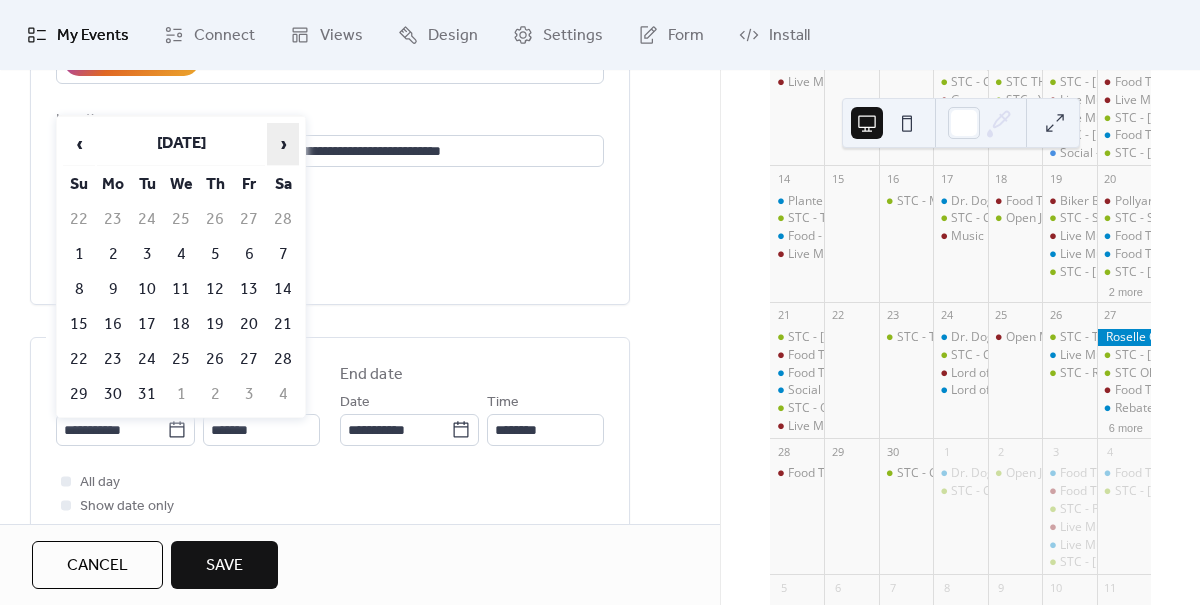 click on "›" at bounding box center [283, 144] 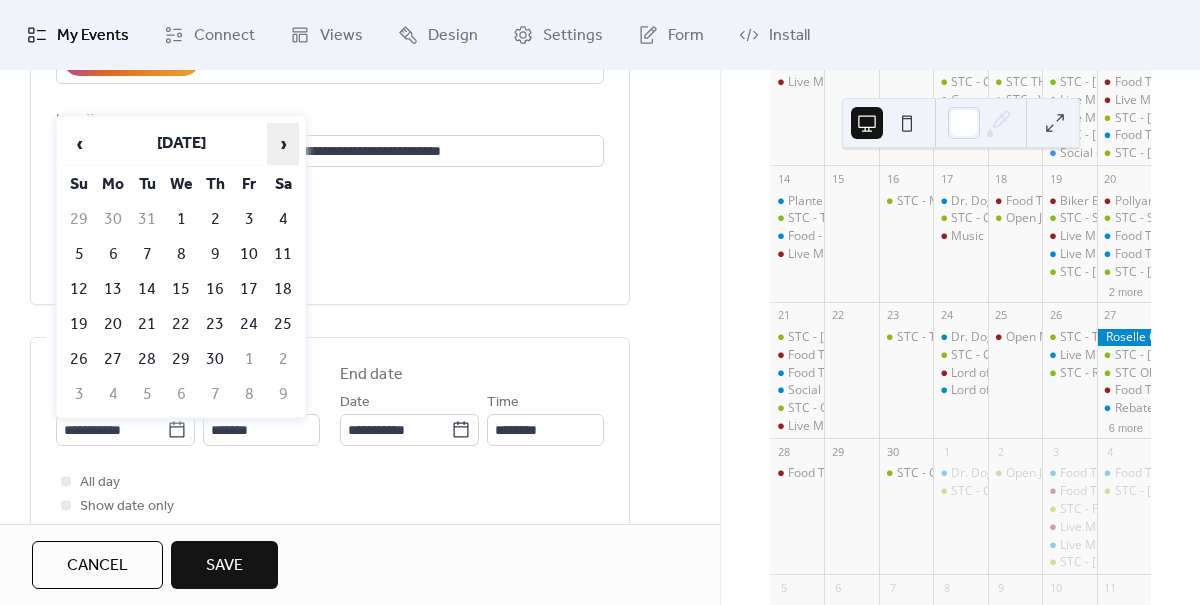 click on "›" at bounding box center (283, 144) 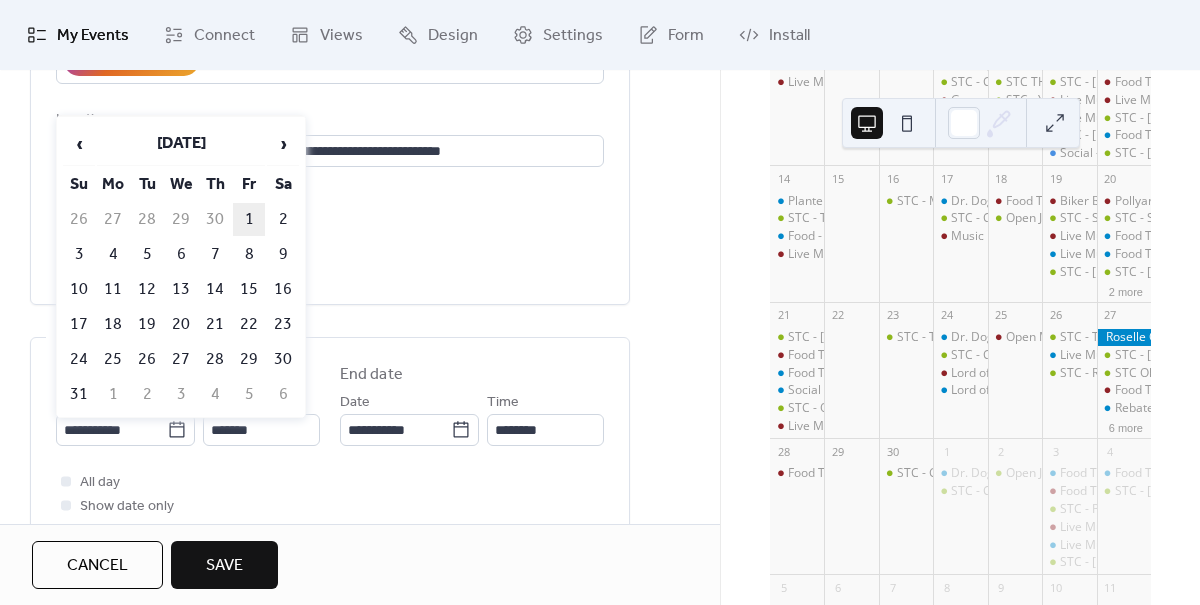 click on "1" at bounding box center [249, 219] 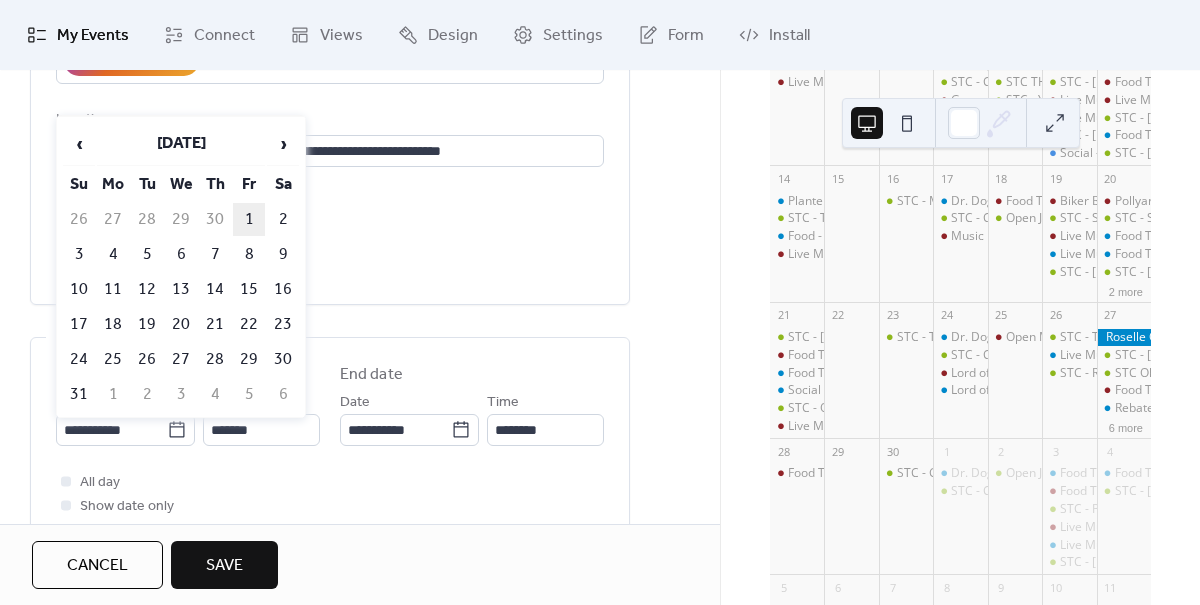 type on "**********" 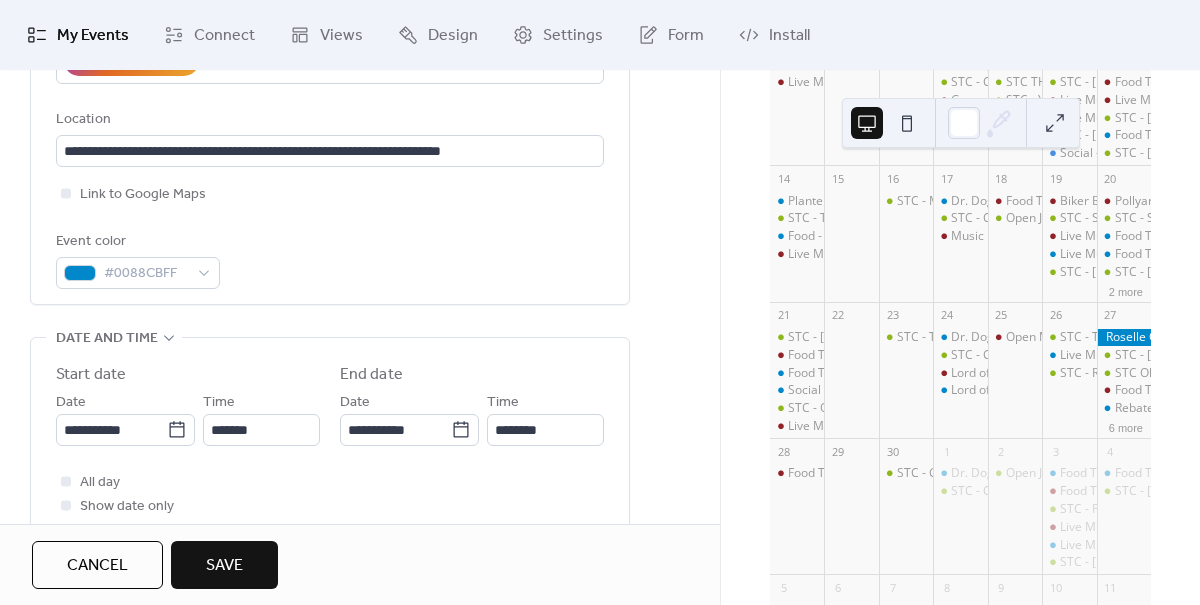 click on "Save" at bounding box center [224, 566] 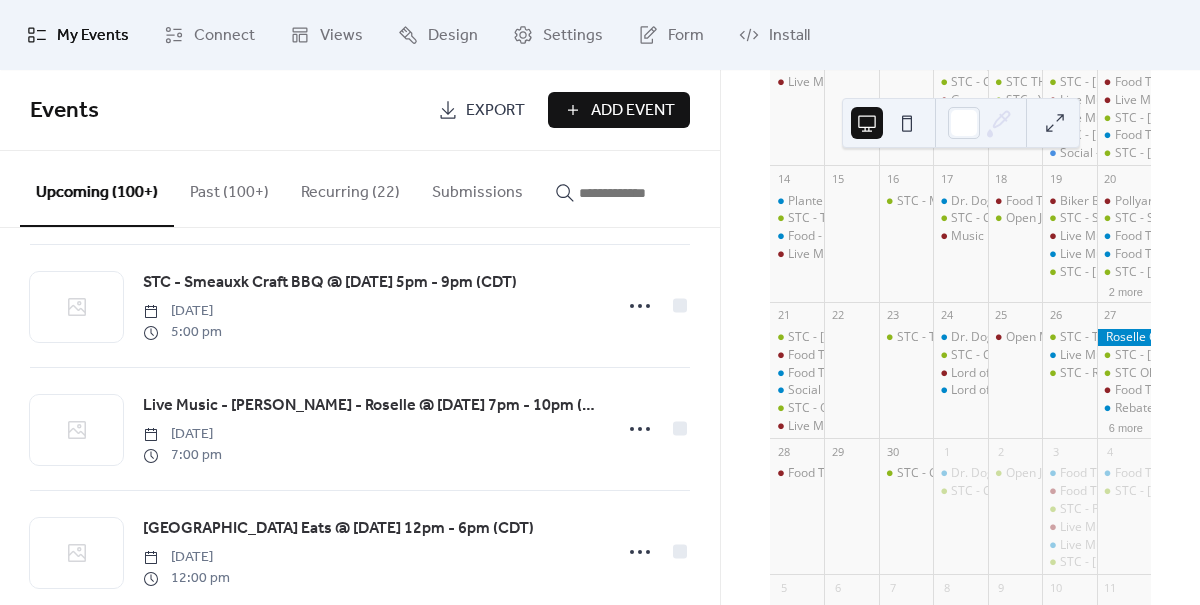 scroll, scrollTop: 1051, scrollLeft: 0, axis: vertical 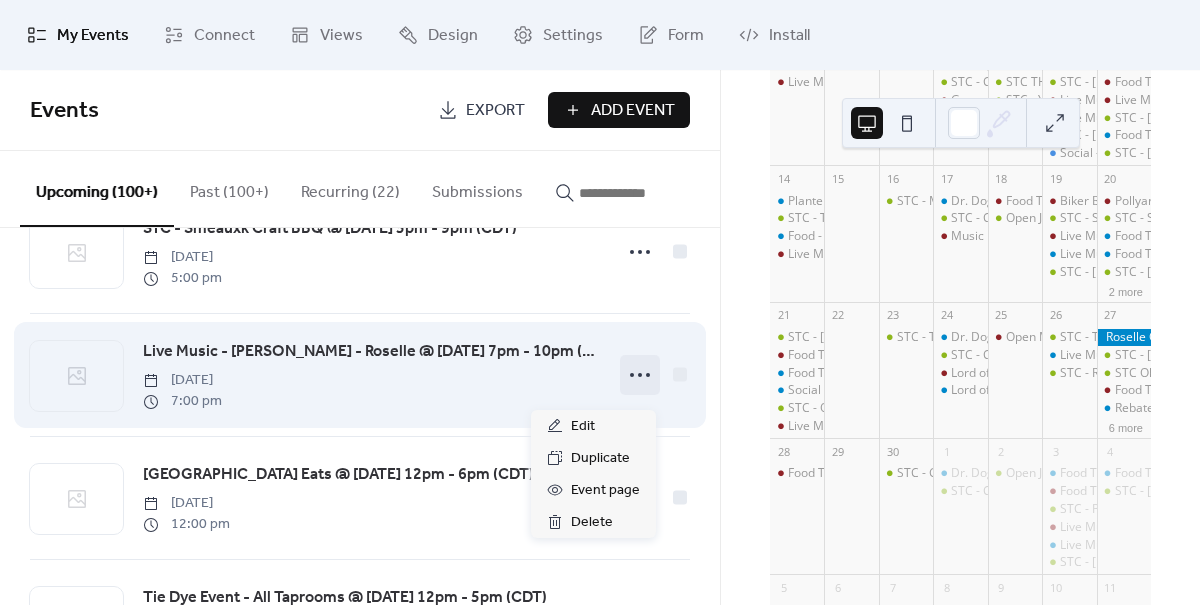 click 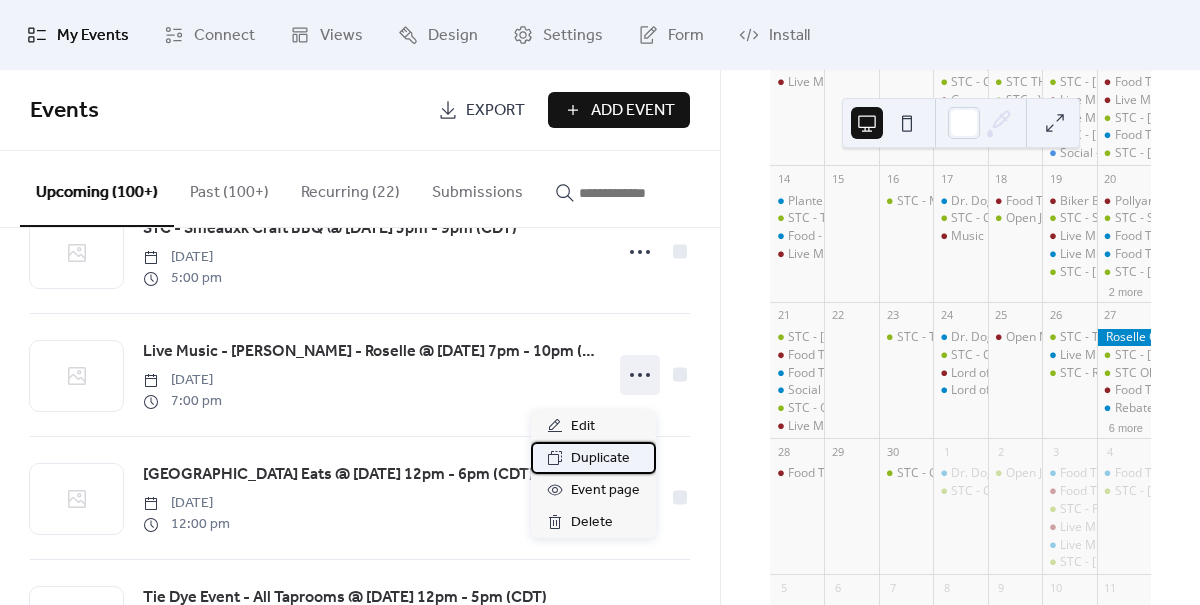 click on "Duplicate" at bounding box center (600, 459) 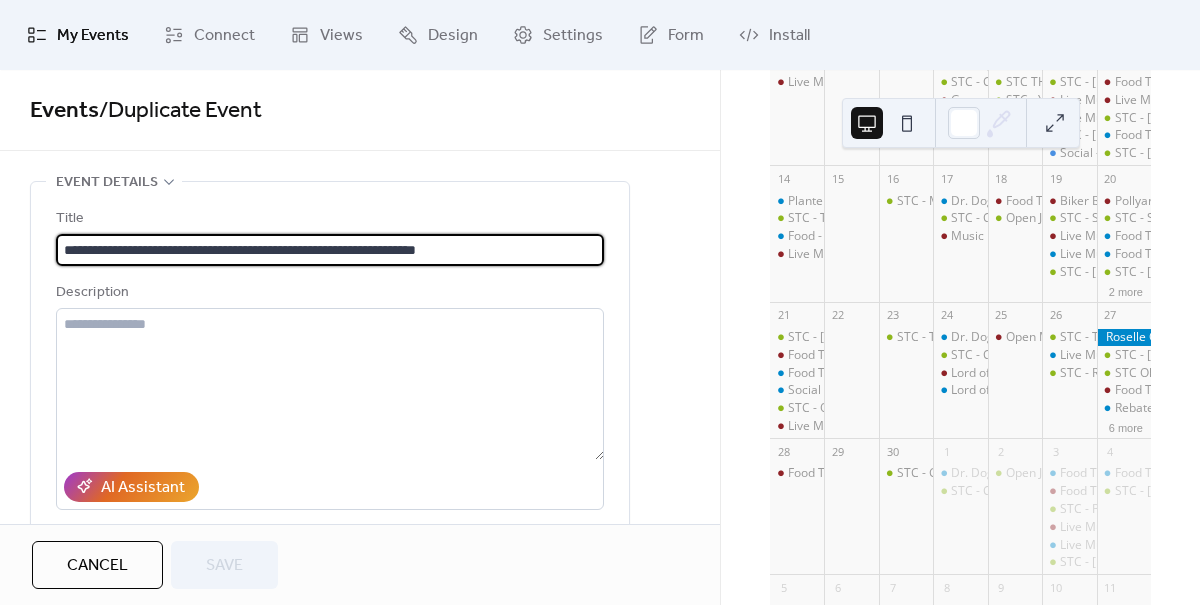 click on "**********" at bounding box center [330, 250] 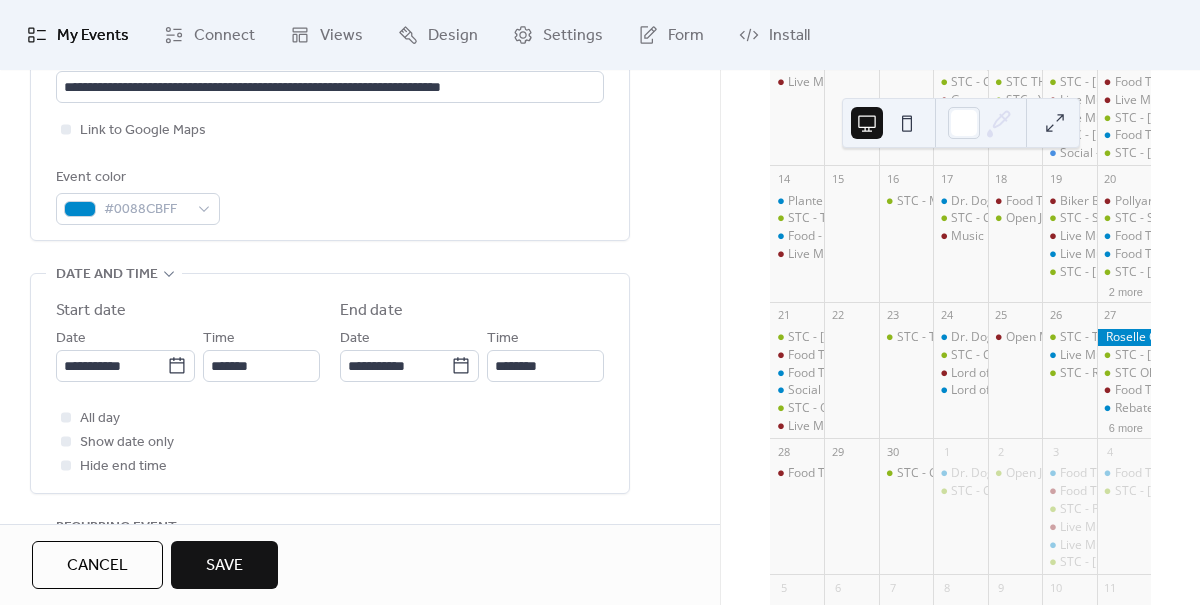 scroll, scrollTop: 495, scrollLeft: 0, axis: vertical 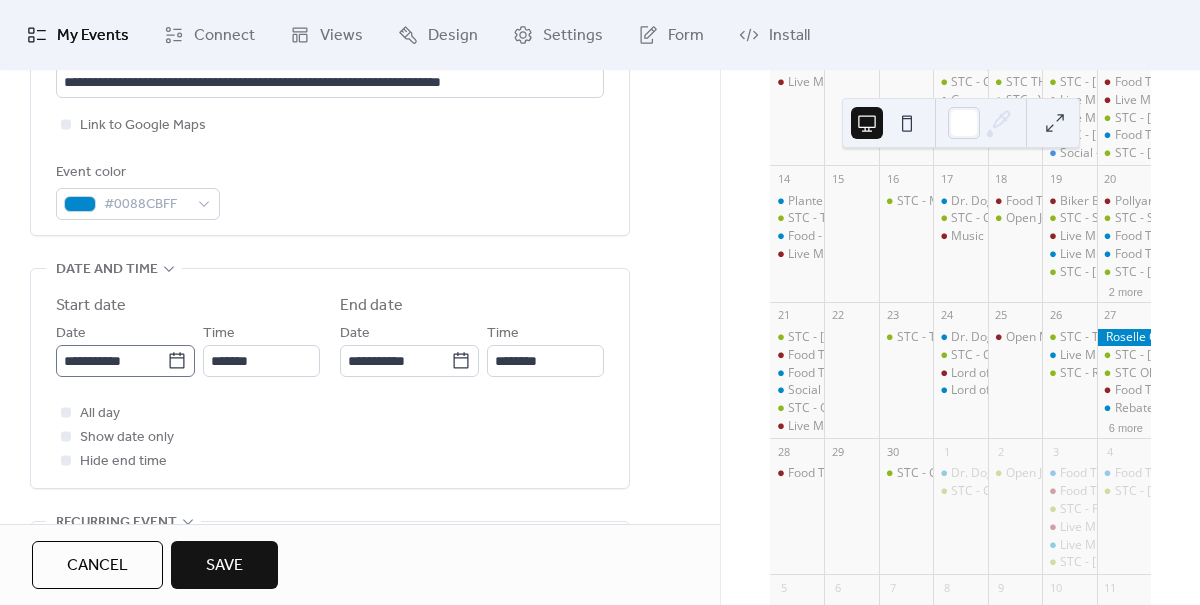 type on "**********" 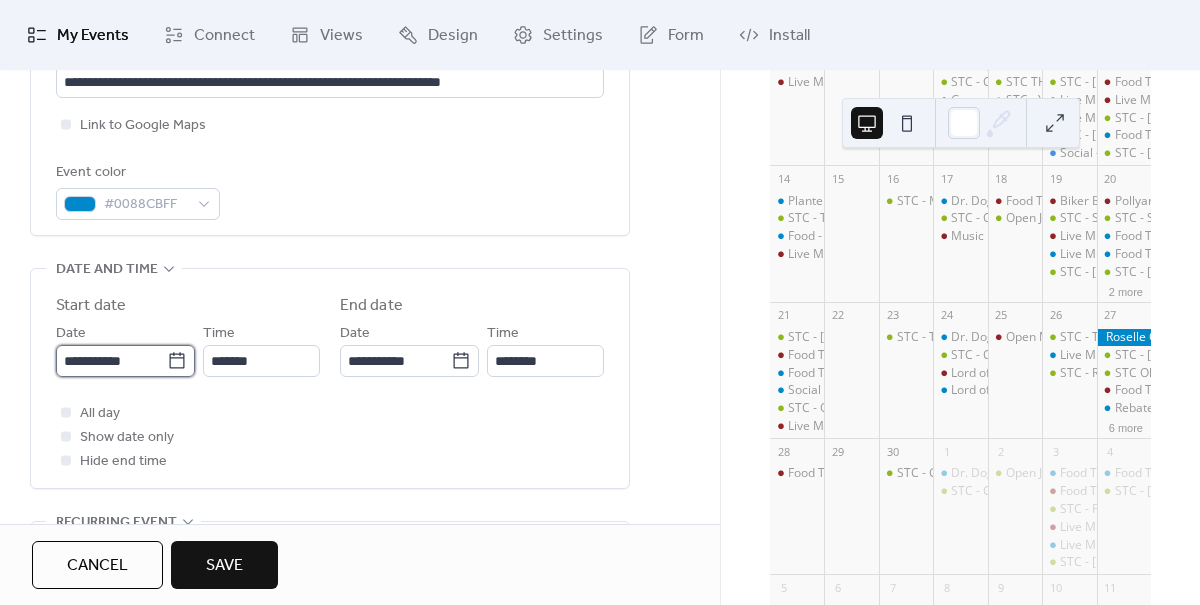 click on "**********" at bounding box center (111, 361) 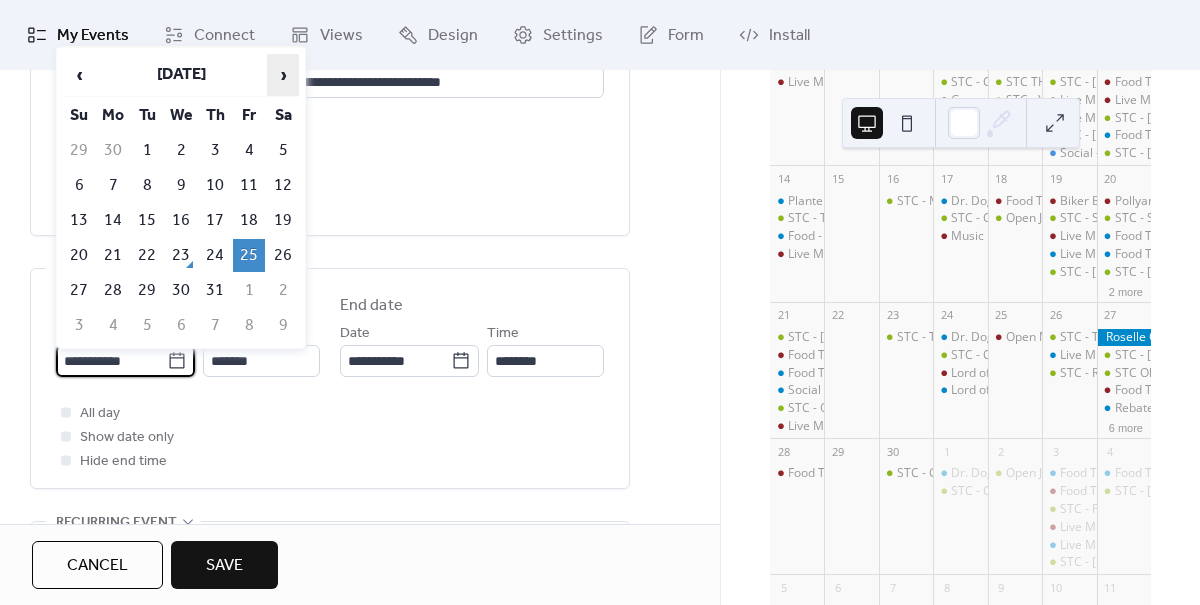 click on "›" at bounding box center (283, 75) 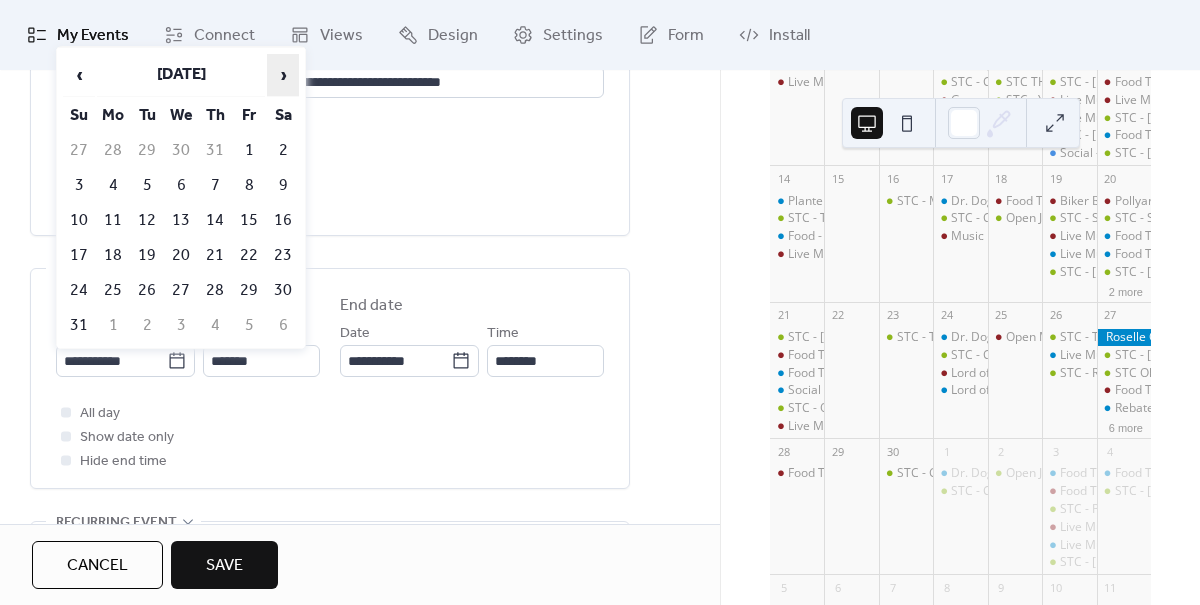 click on "›" at bounding box center (283, 75) 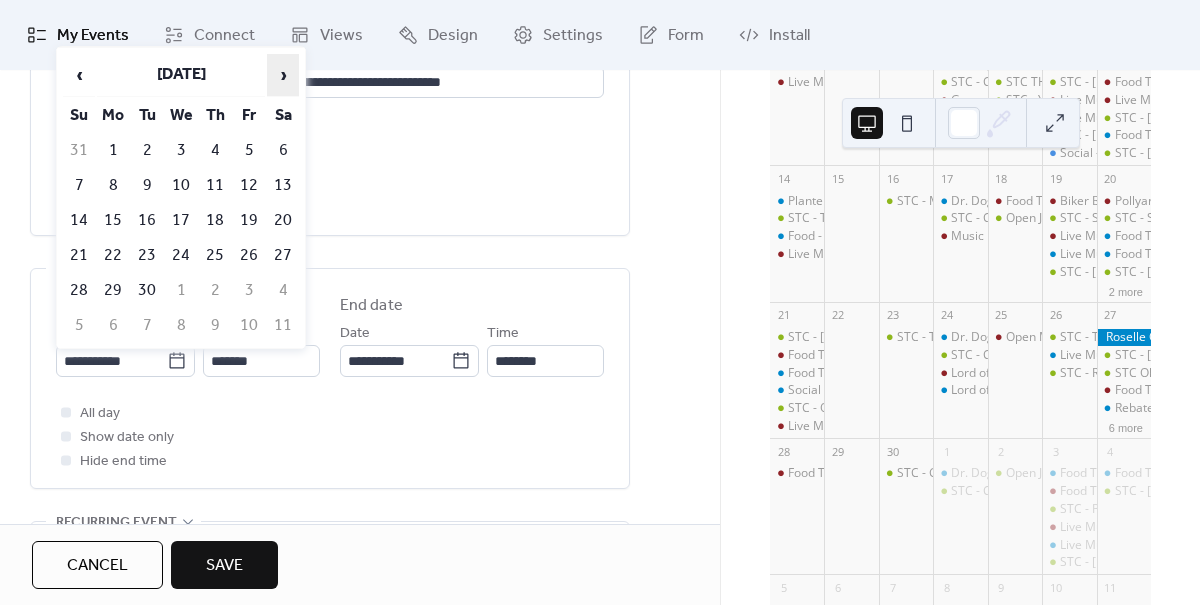 click on "›" at bounding box center (283, 75) 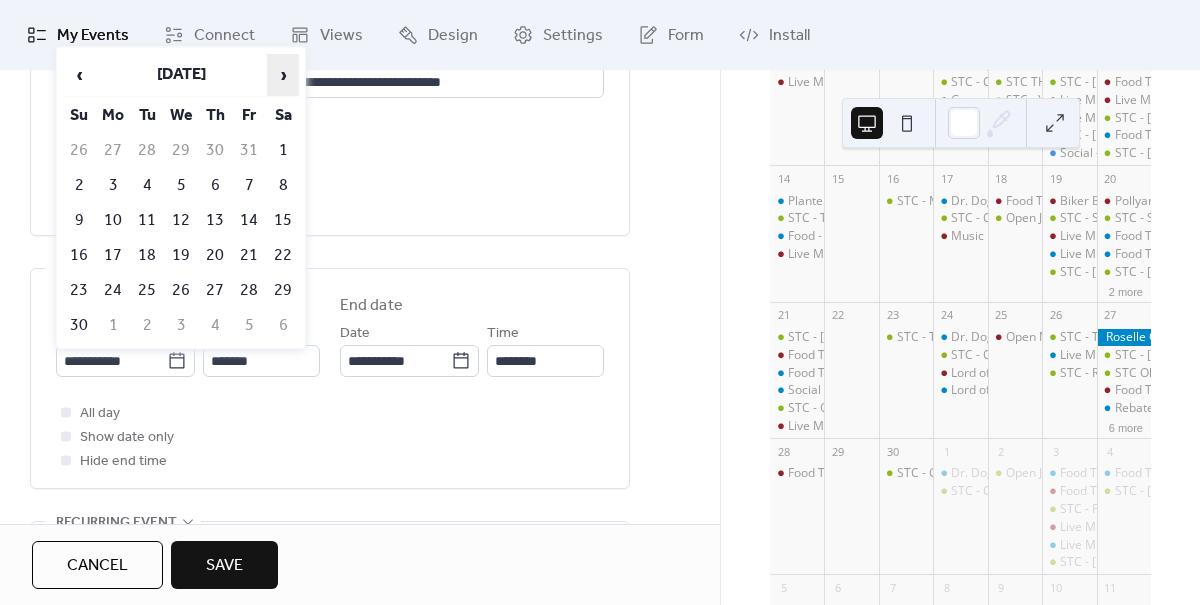 click on "›" at bounding box center [283, 75] 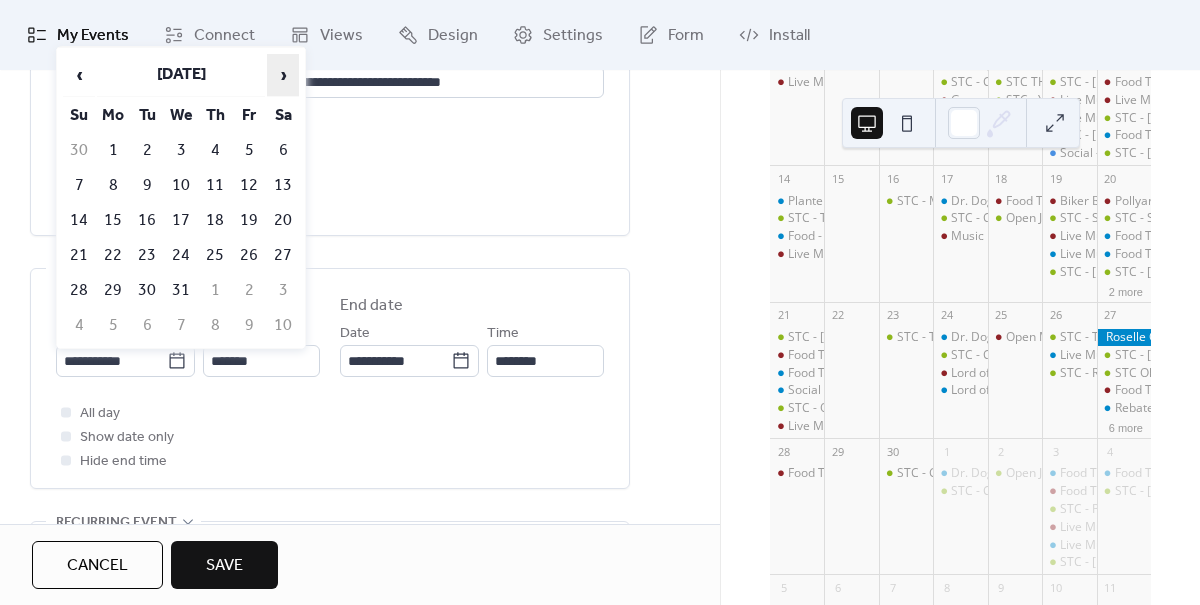 click on "›" at bounding box center (283, 75) 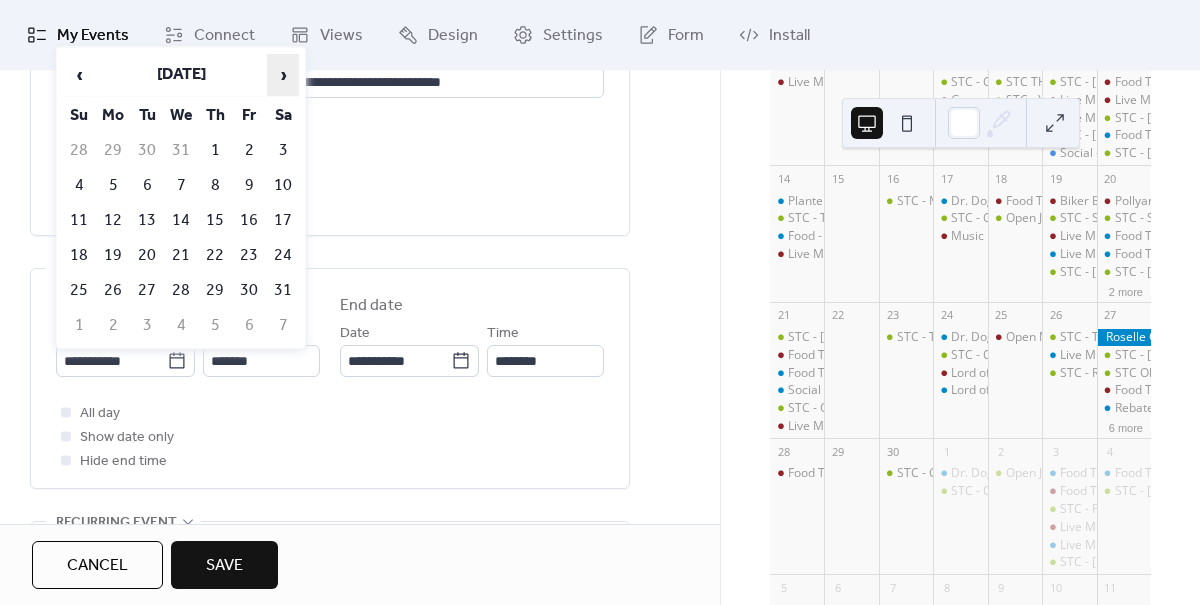 click on "›" at bounding box center (283, 75) 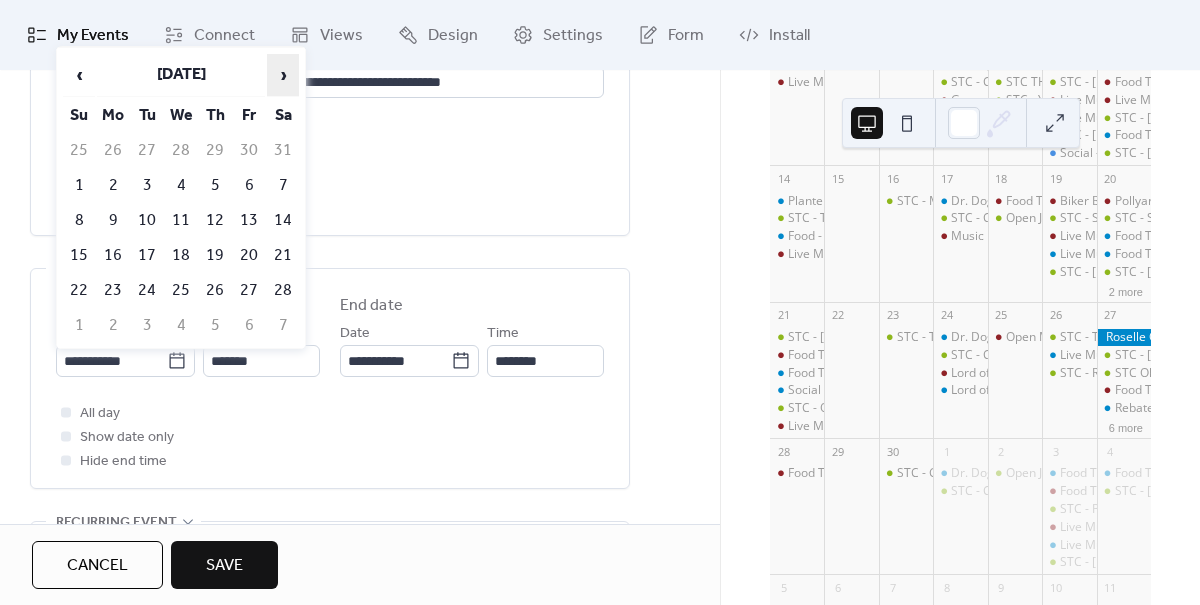 click on "›" at bounding box center [283, 75] 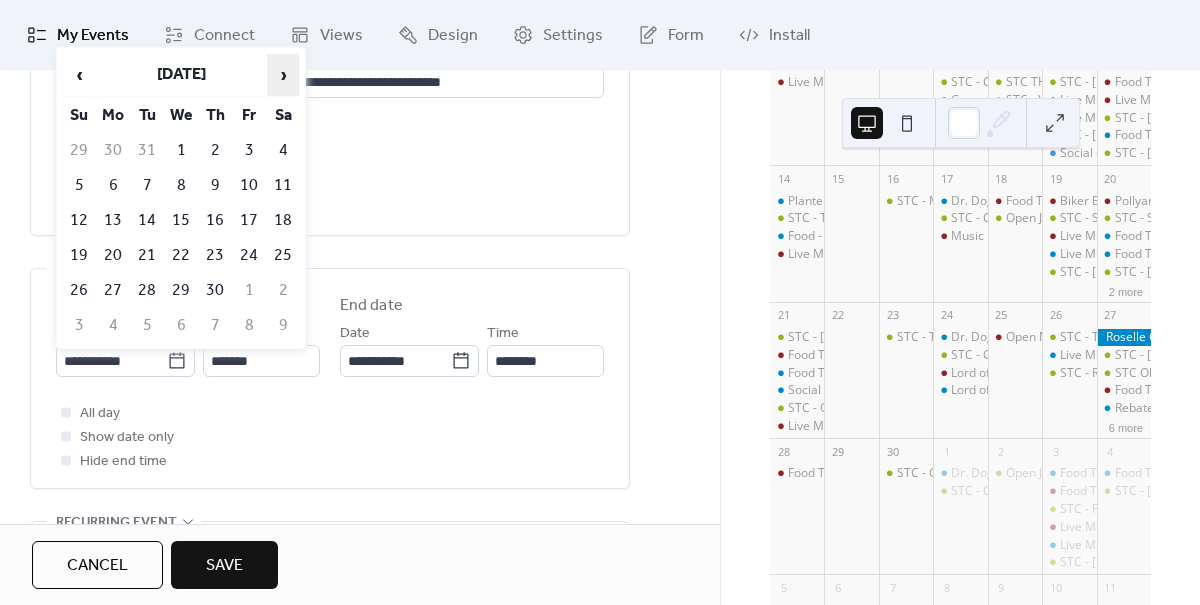 click on "›" at bounding box center (283, 75) 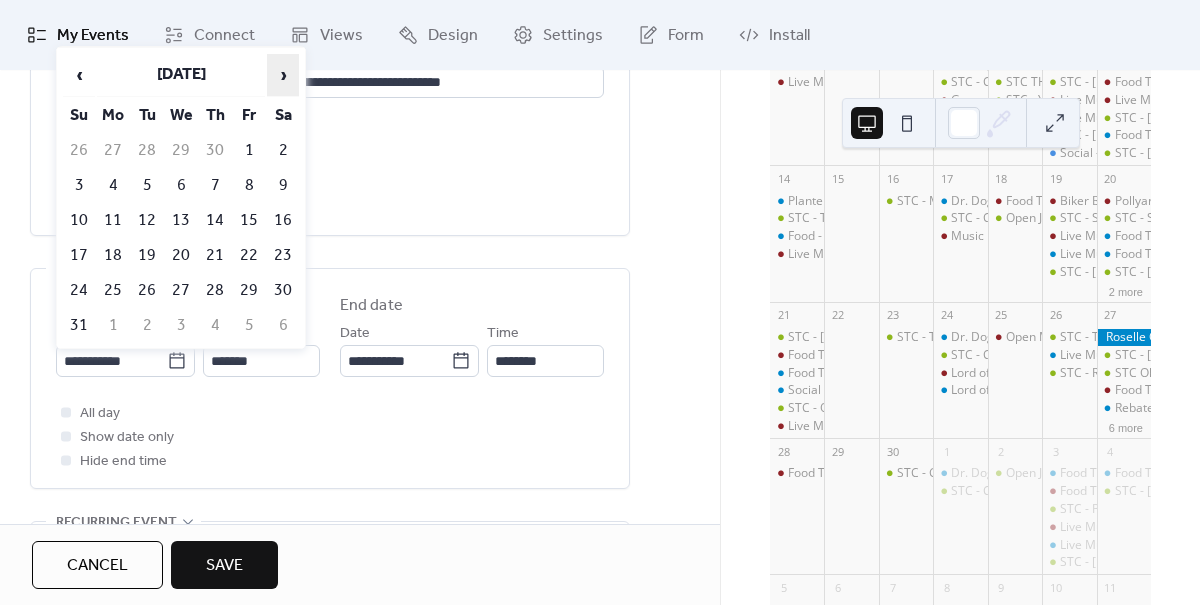 click on "›" at bounding box center [283, 75] 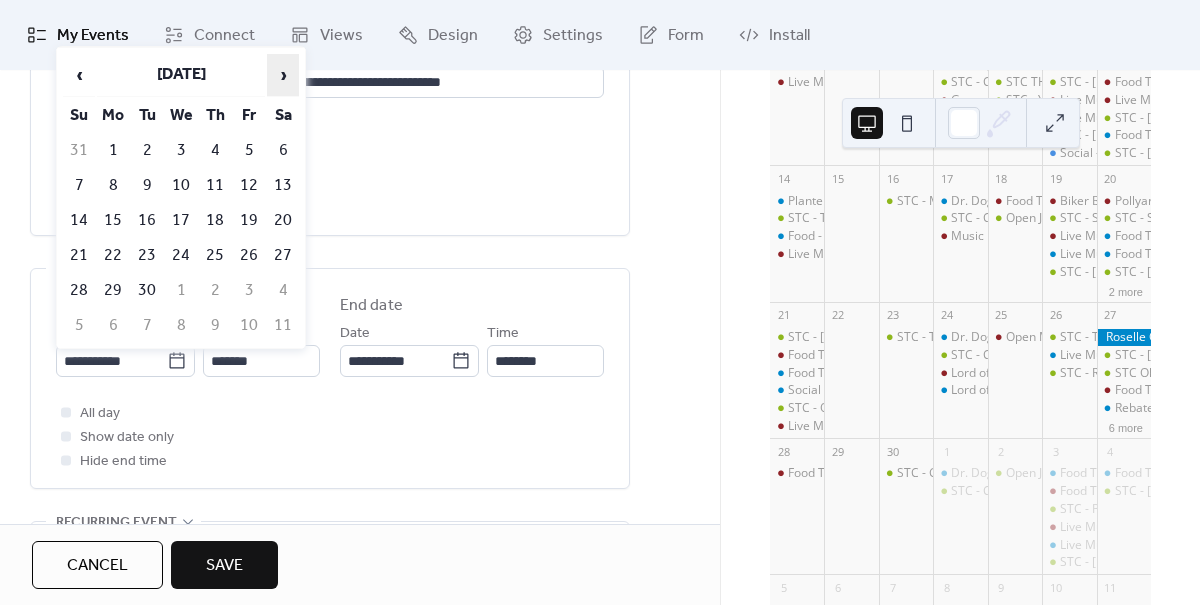 click on "›" at bounding box center (283, 75) 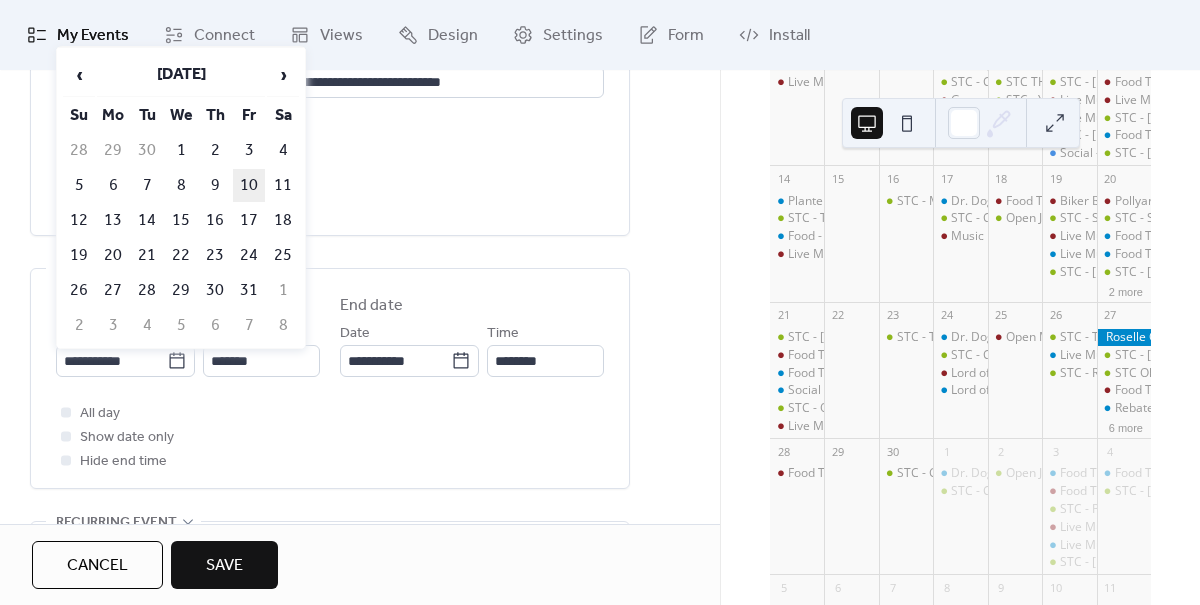 click on "10" at bounding box center [249, 185] 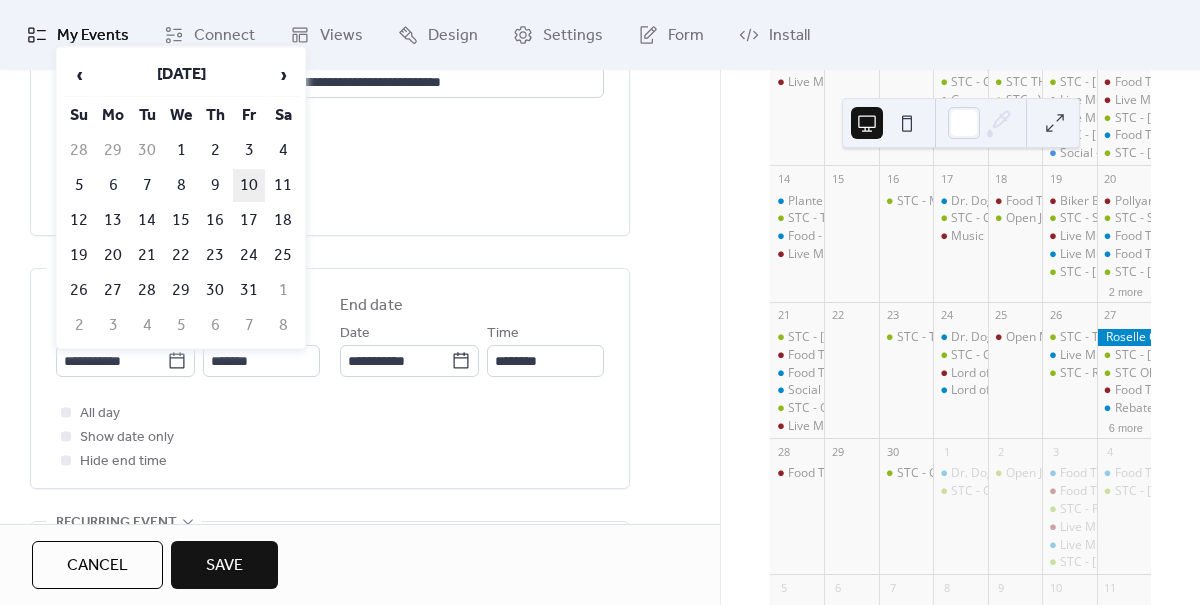 type on "**********" 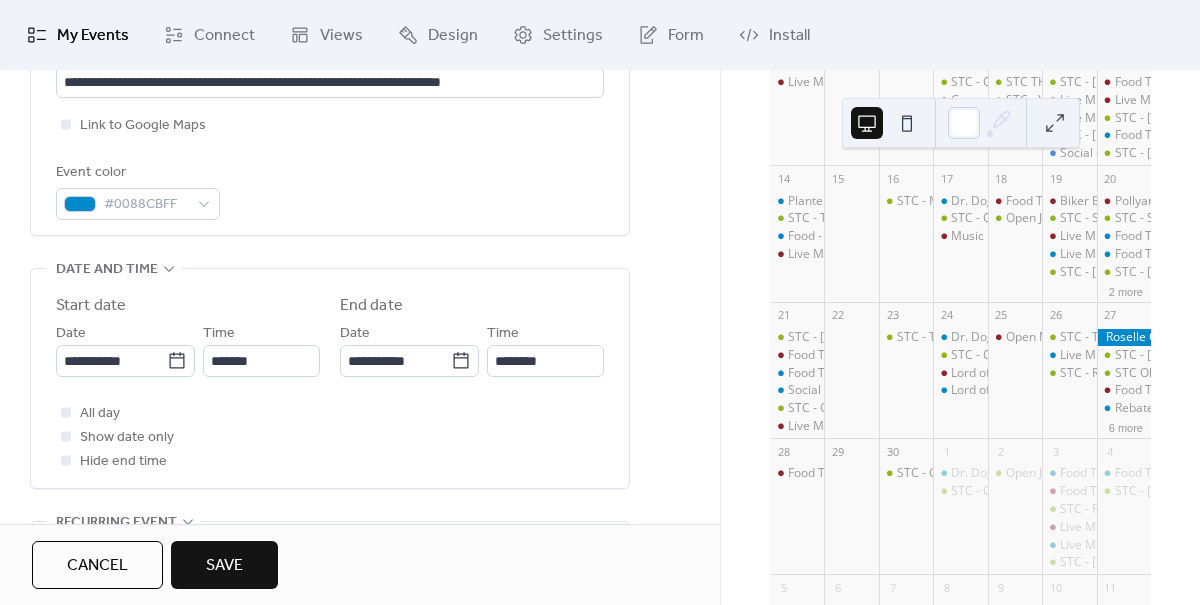 click on "Save" at bounding box center (224, 566) 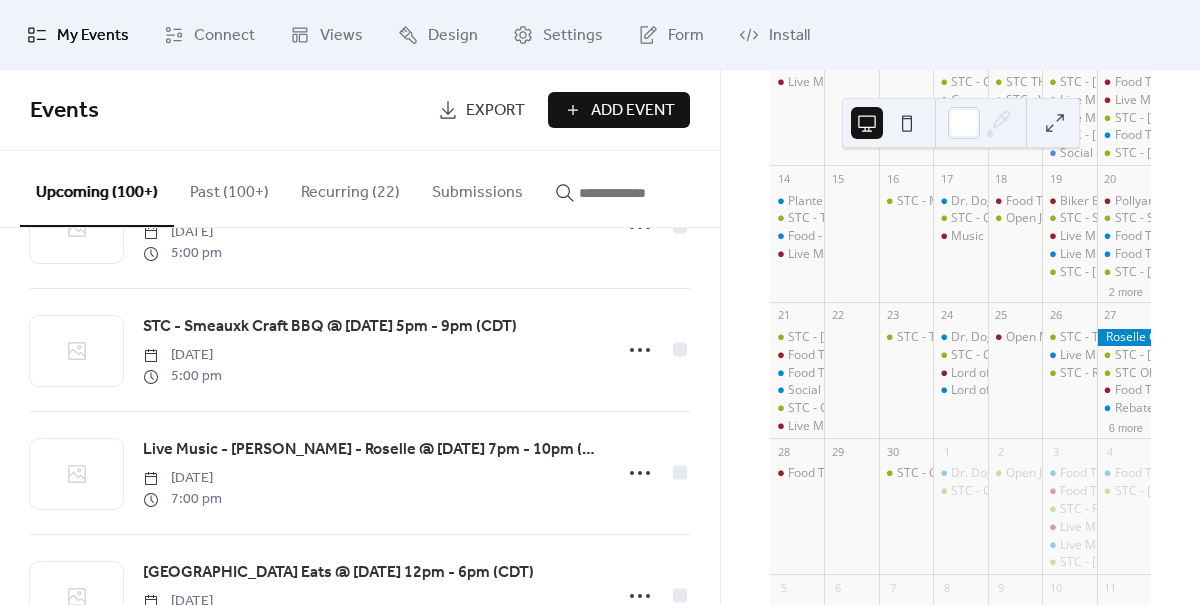 scroll, scrollTop: 967, scrollLeft: 0, axis: vertical 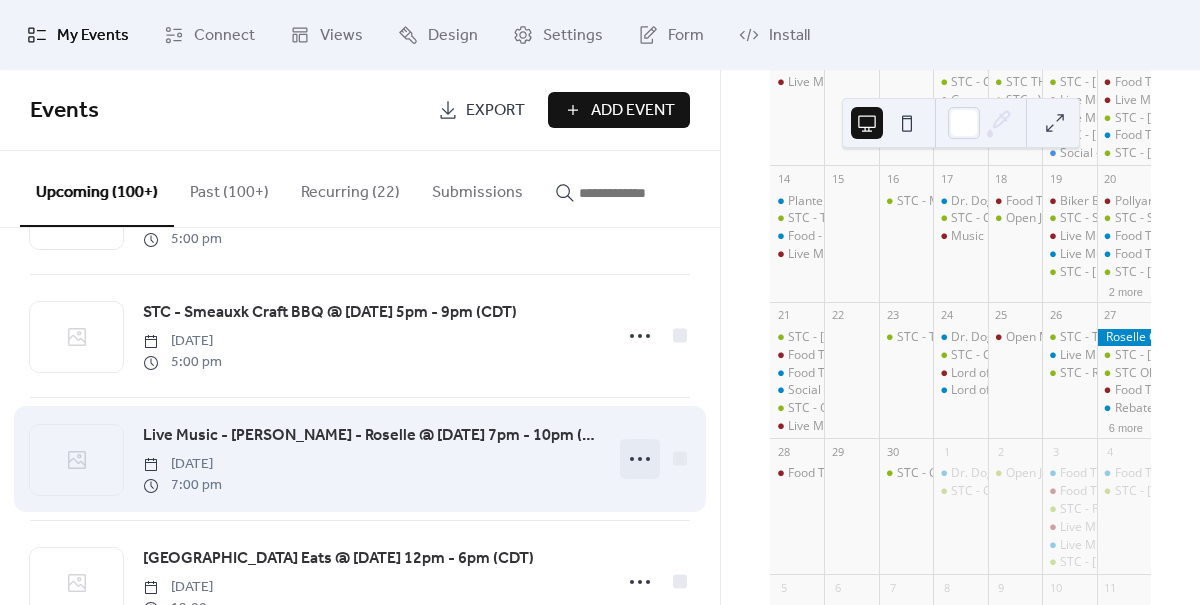 click 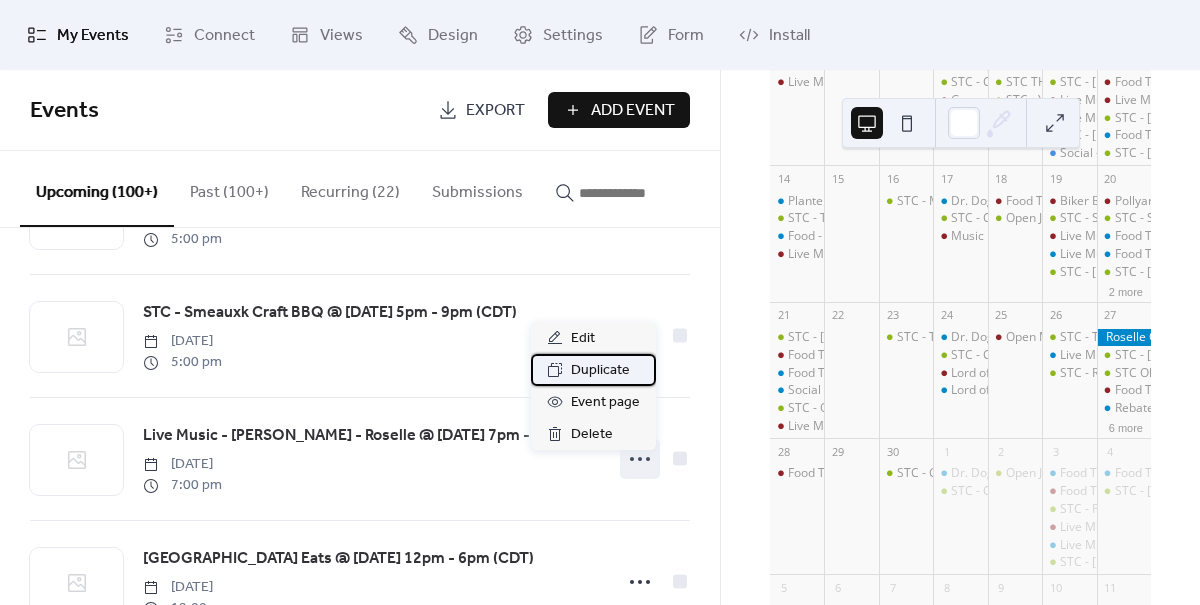 click on "Duplicate" at bounding box center [600, 371] 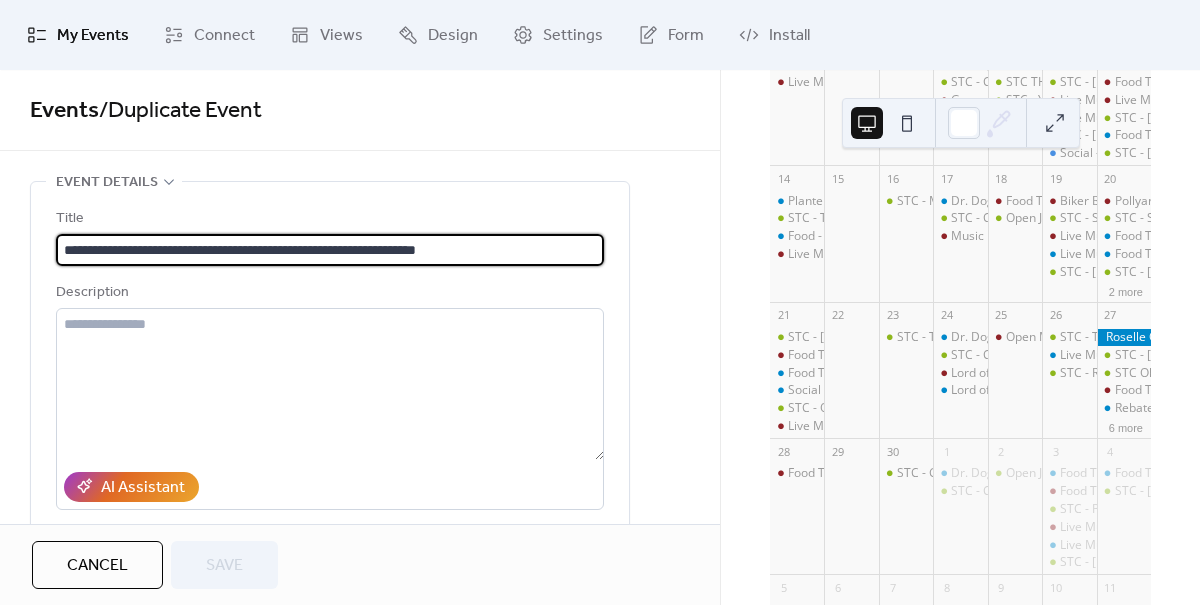click on "**********" at bounding box center [330, 250] 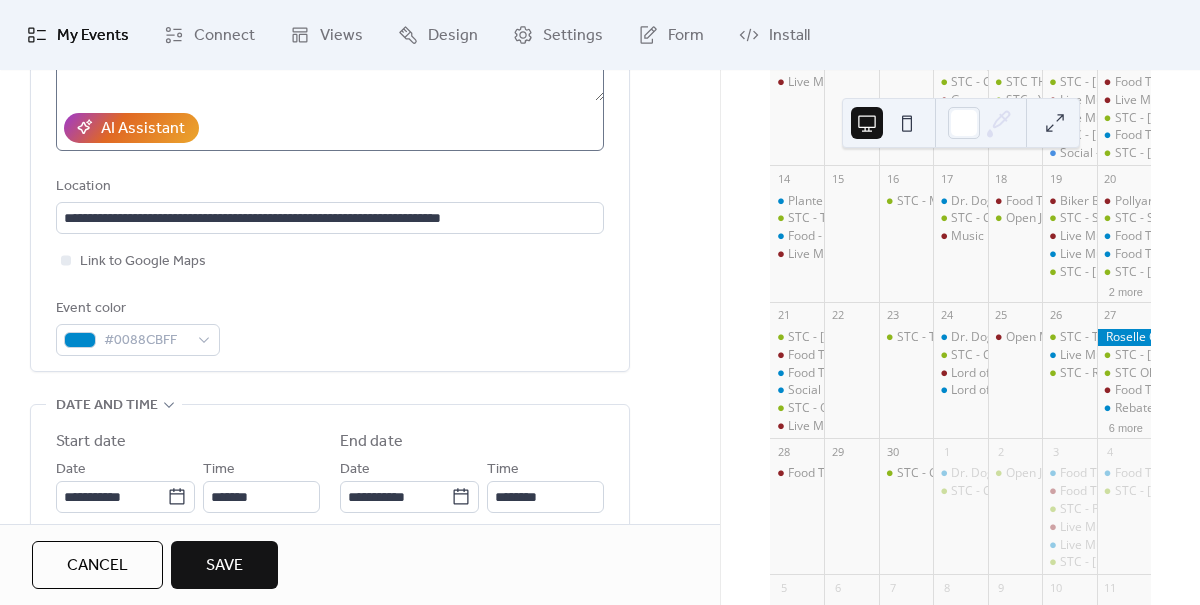 scroll, scrollTop: 480, scrollLeft: 0, axis: vertical 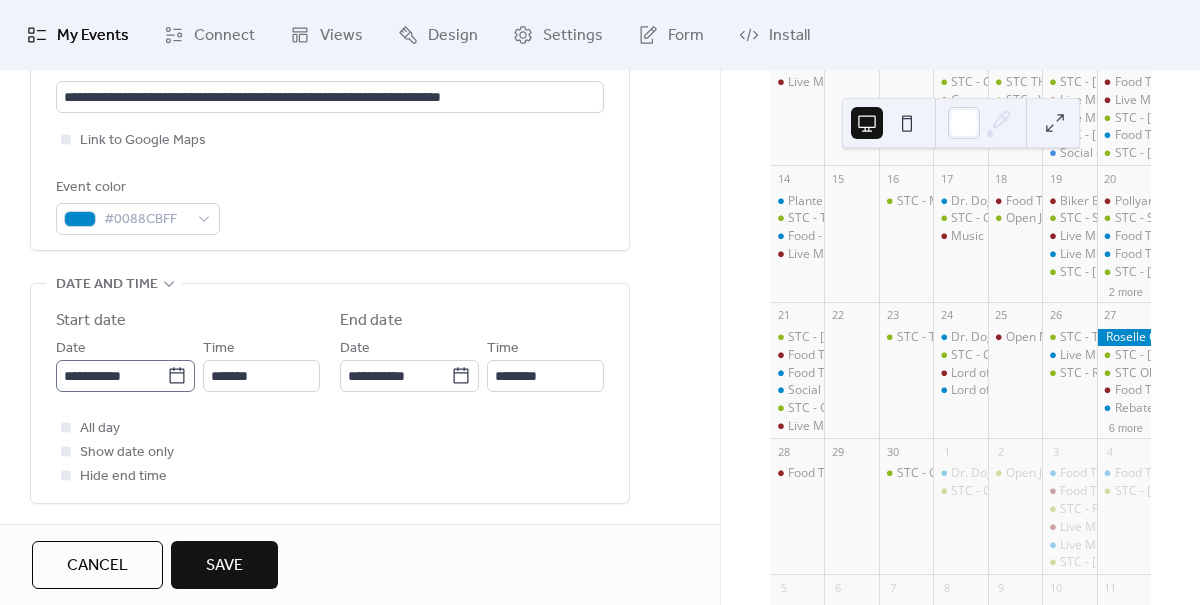type on "**********" 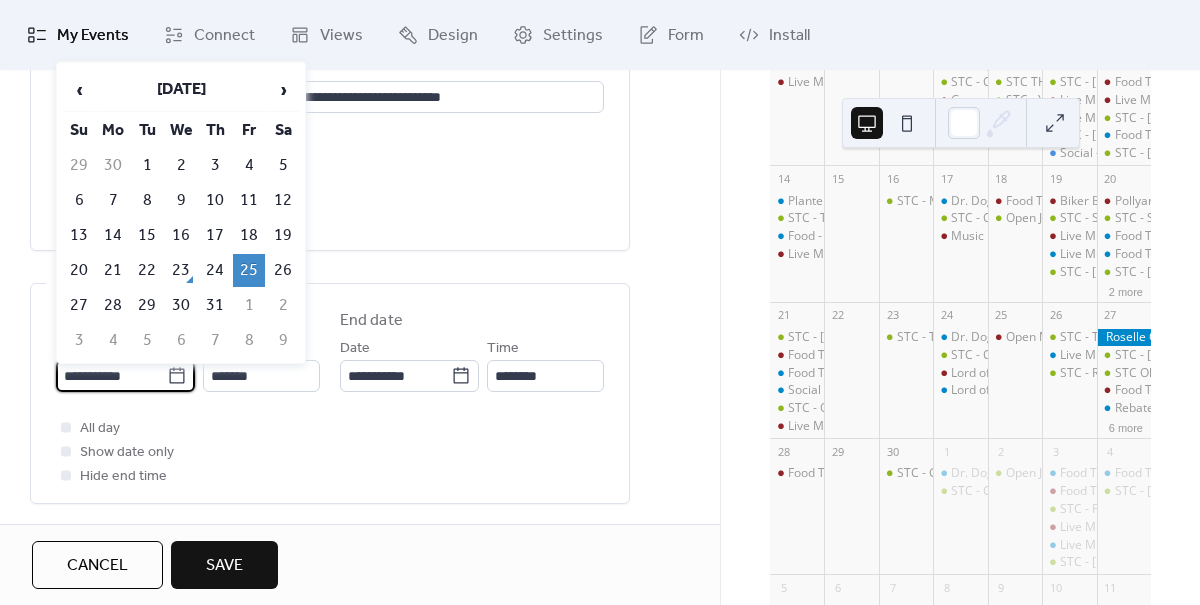 click on "**********" at bounding box center (111, 376) 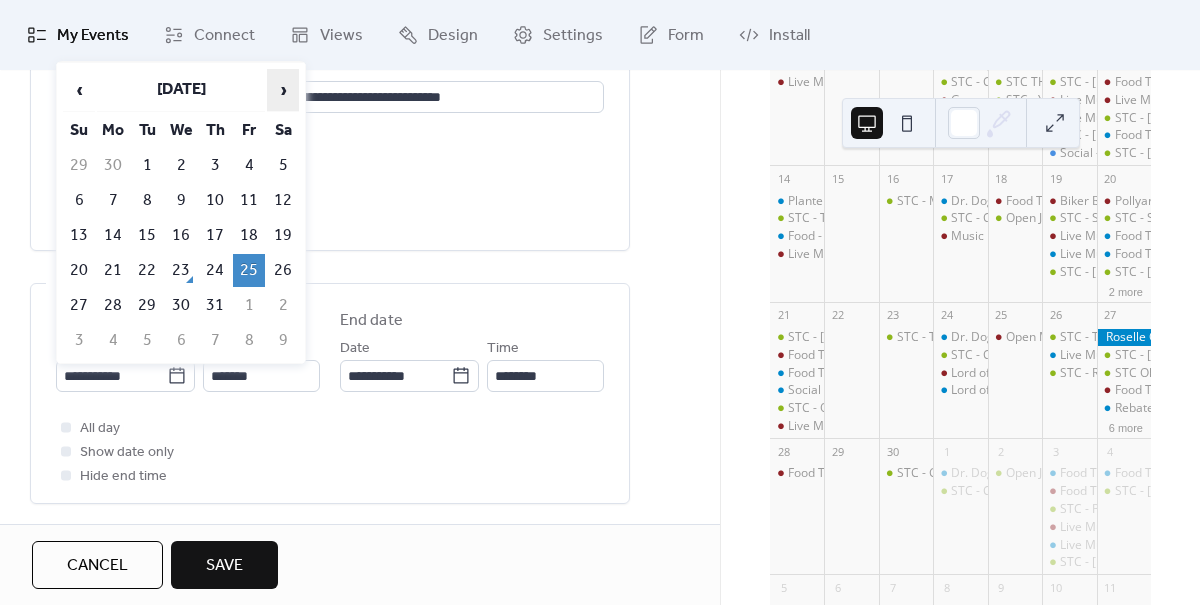 click on "›" at bounding box center (283, 90) 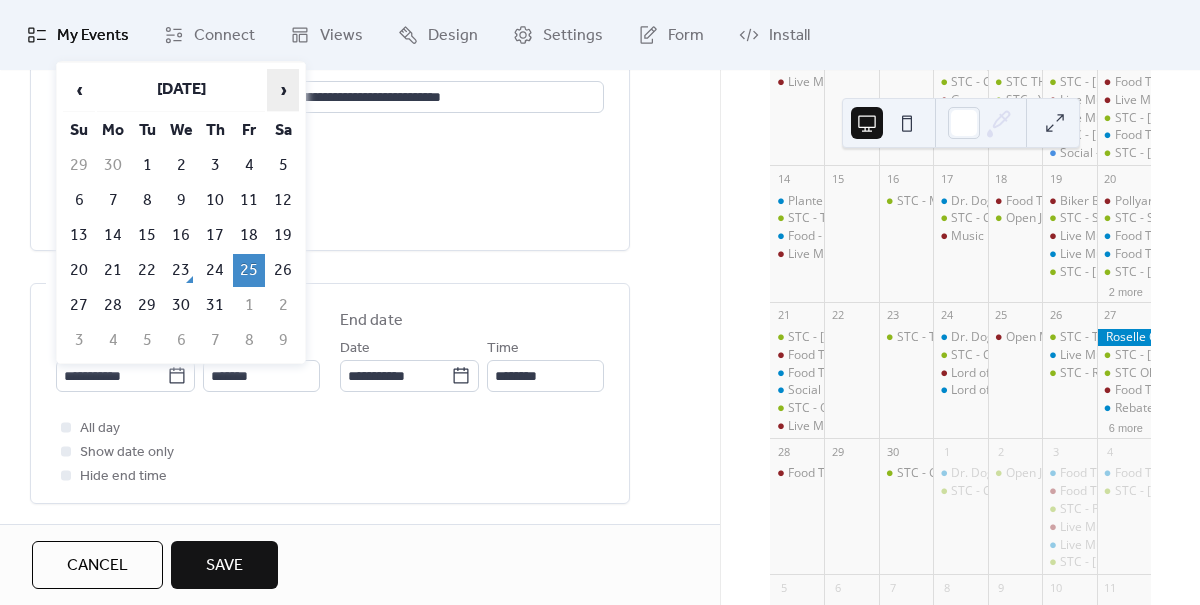 click on "›" at bounding box center [283, 90] 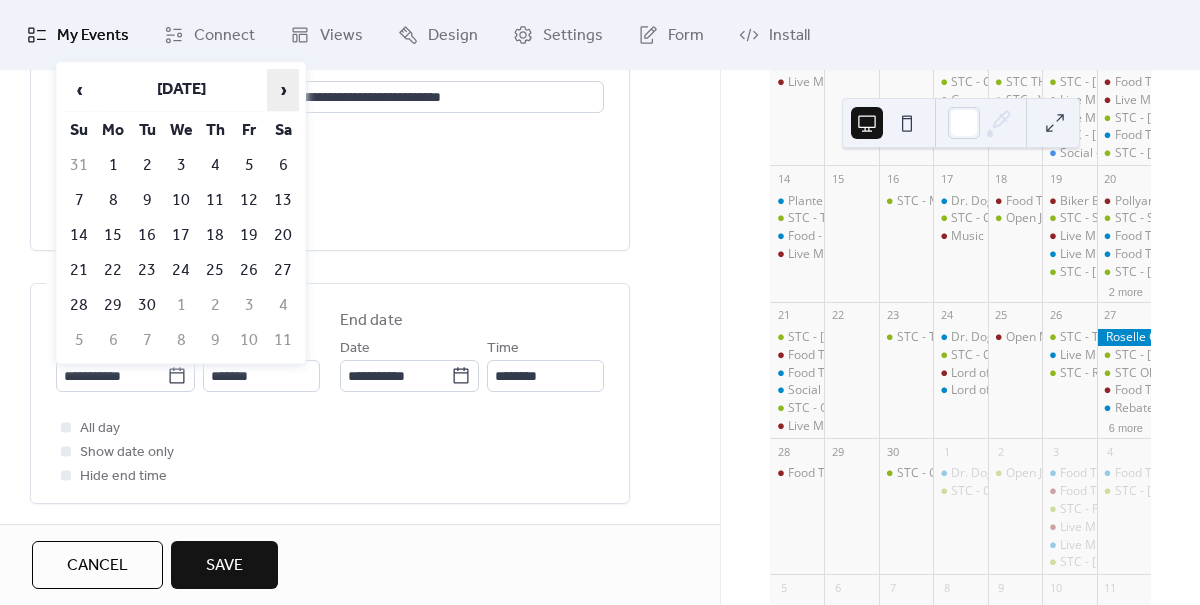 click on "›" at bounding box center [283, 90] 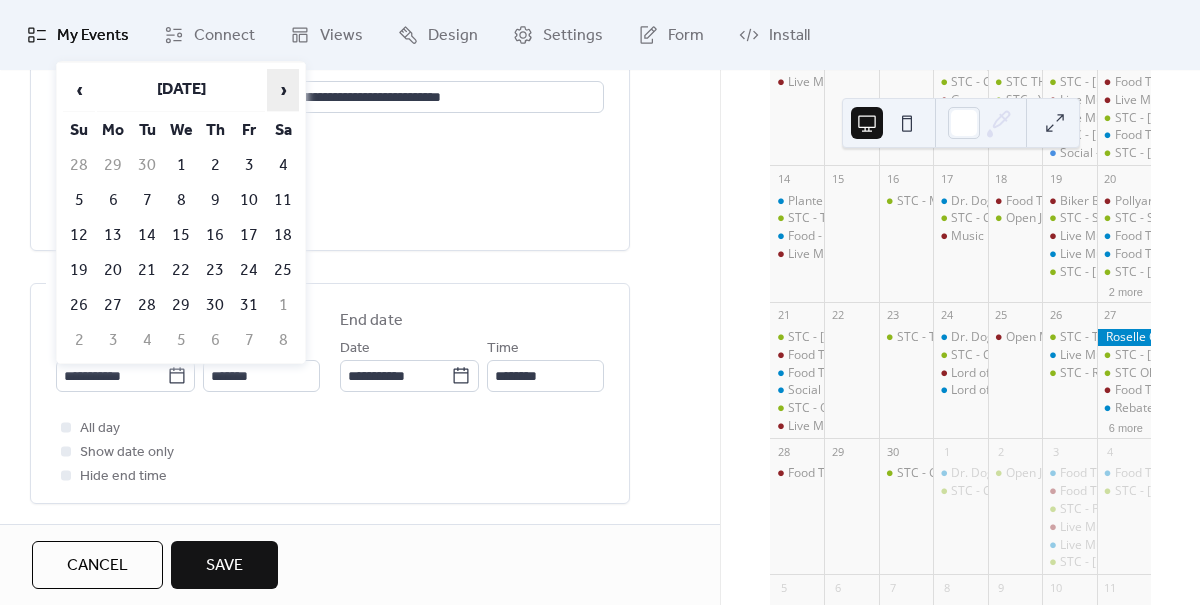 click on "›" at bounding box center [283, 90] 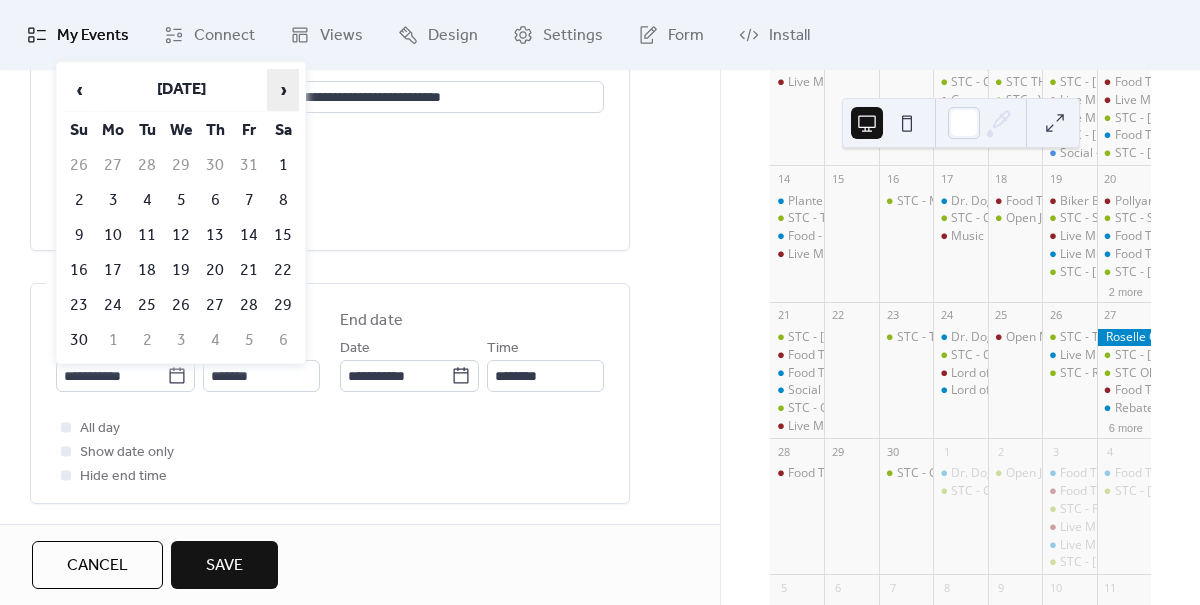 click on "›" at bounding box center (283, 90) 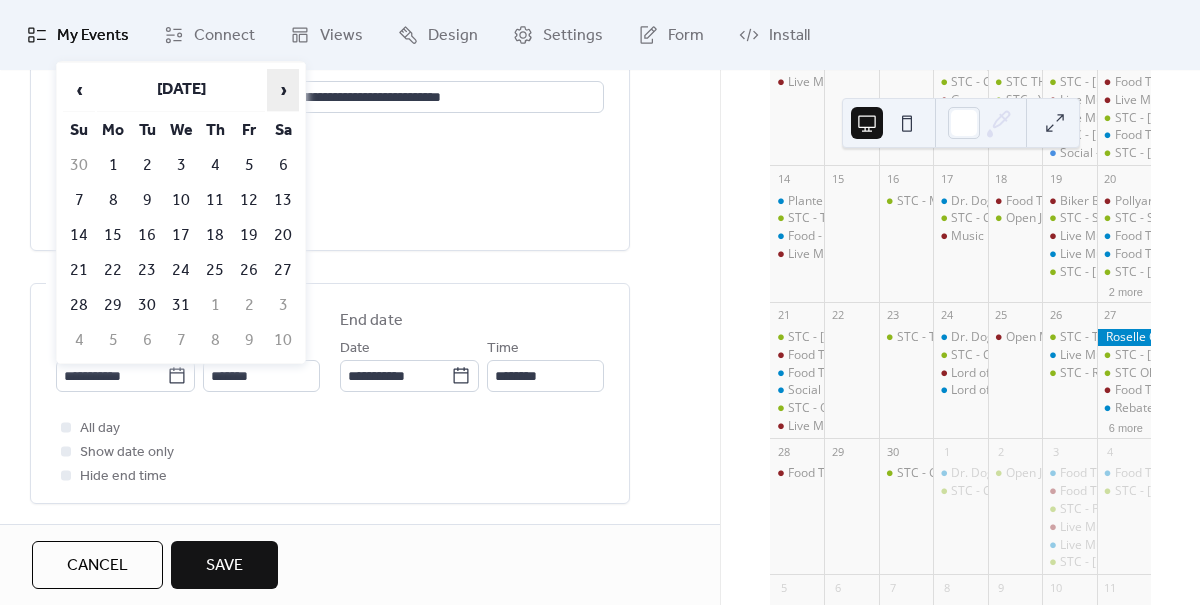 click on "›" at bounding box center [283, 90] 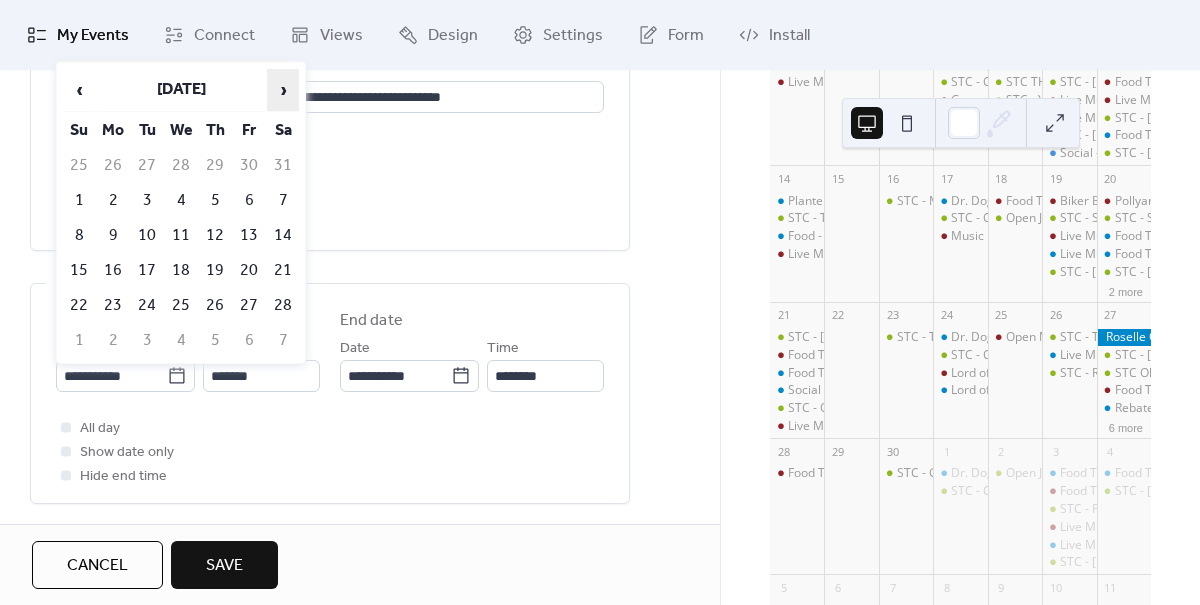 click on "›" at bounding box center [283, 90] 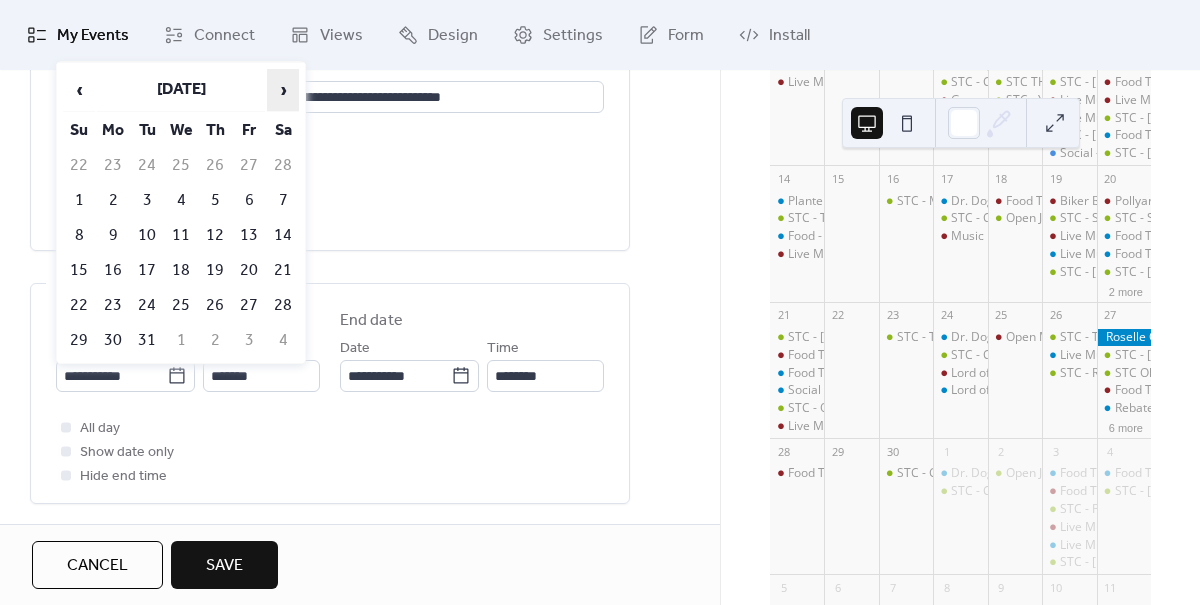 click on "›" at bounding box center (283, 90) 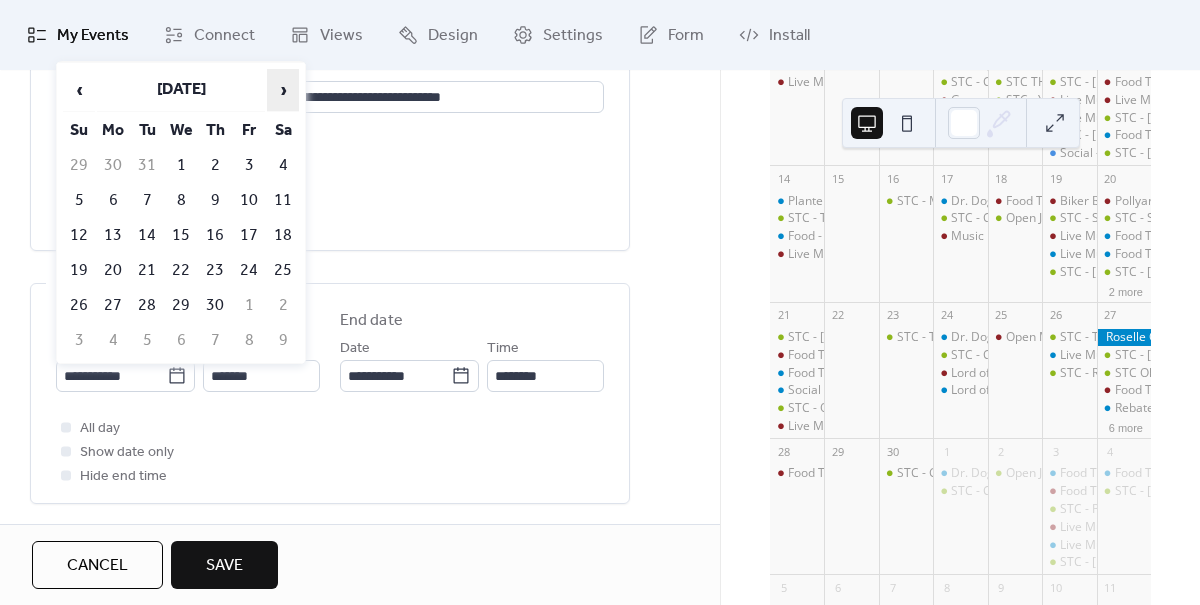 click on "›" at bounding box center [283, 90] 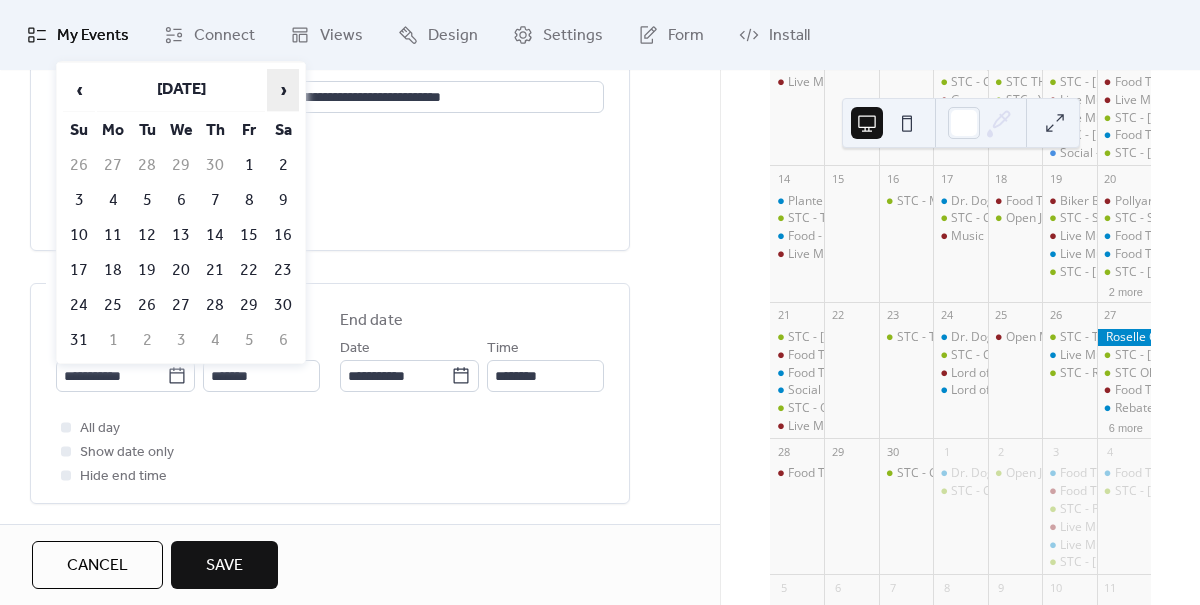 click on "›" at bounding box center (283, 90) 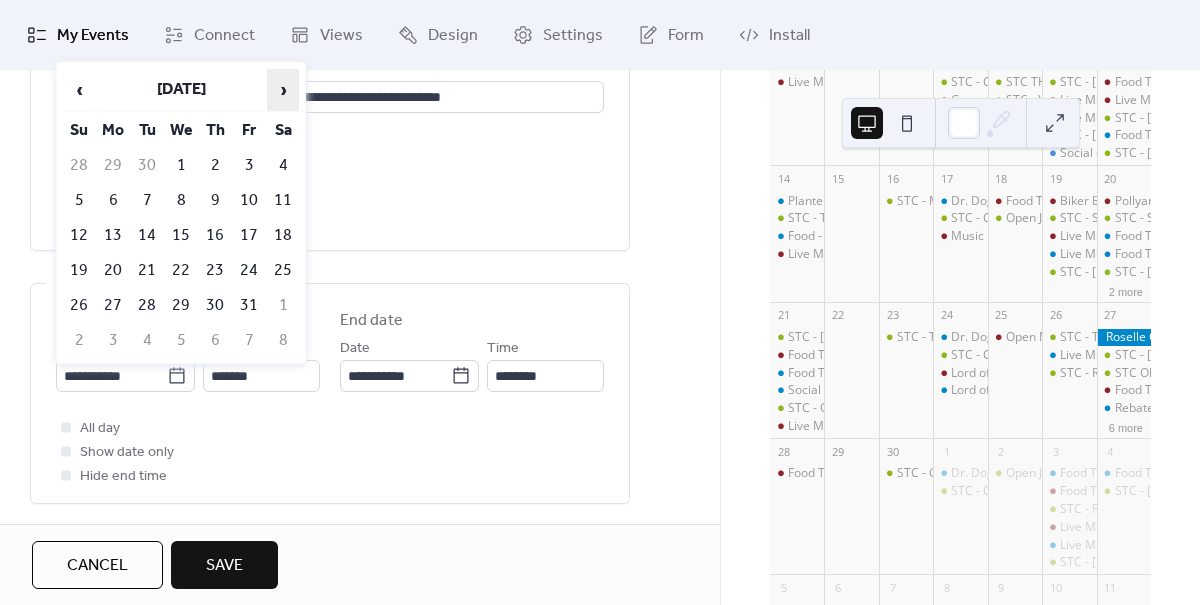 click on "›" at bounding box center [283, 90] 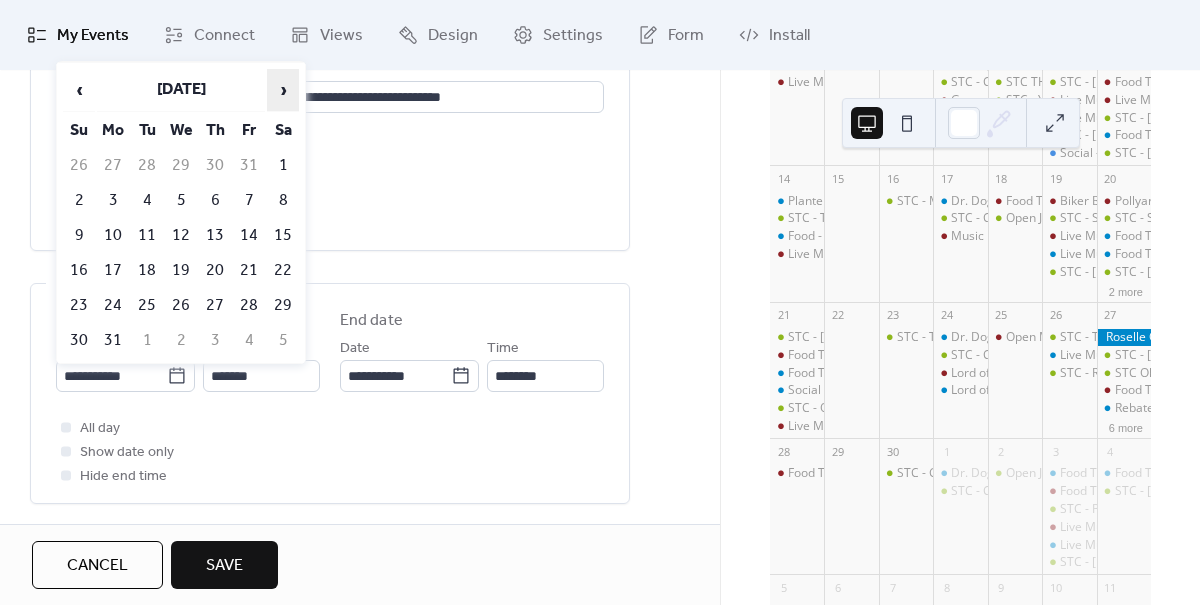click on "›" at bounding box center (283, 90) 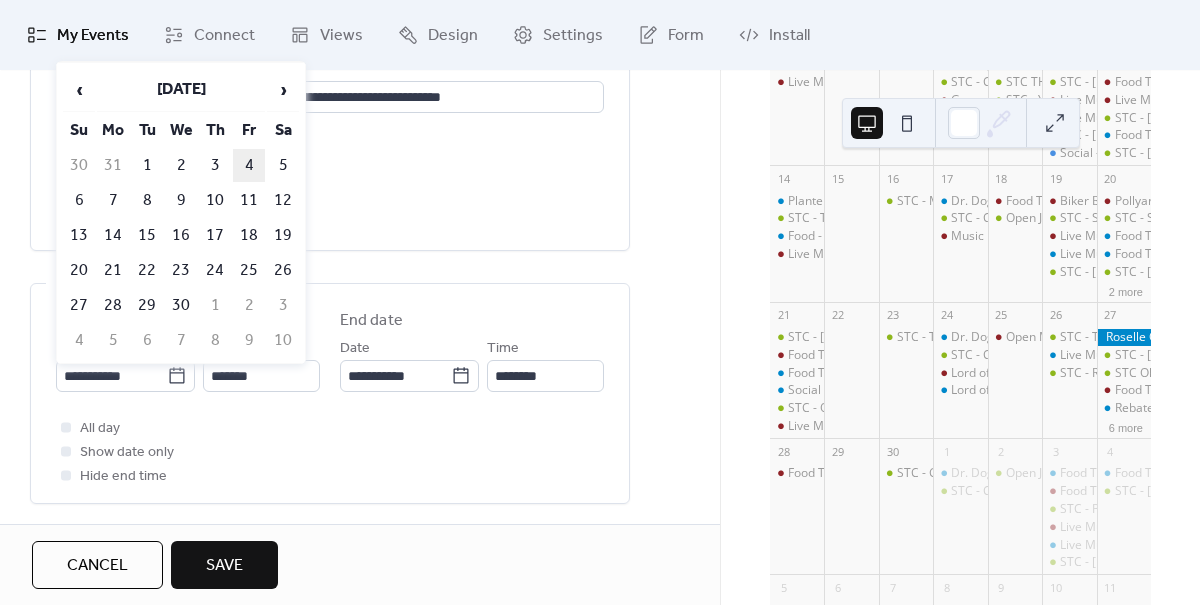 click on "4" at bounding box center (249, 165) 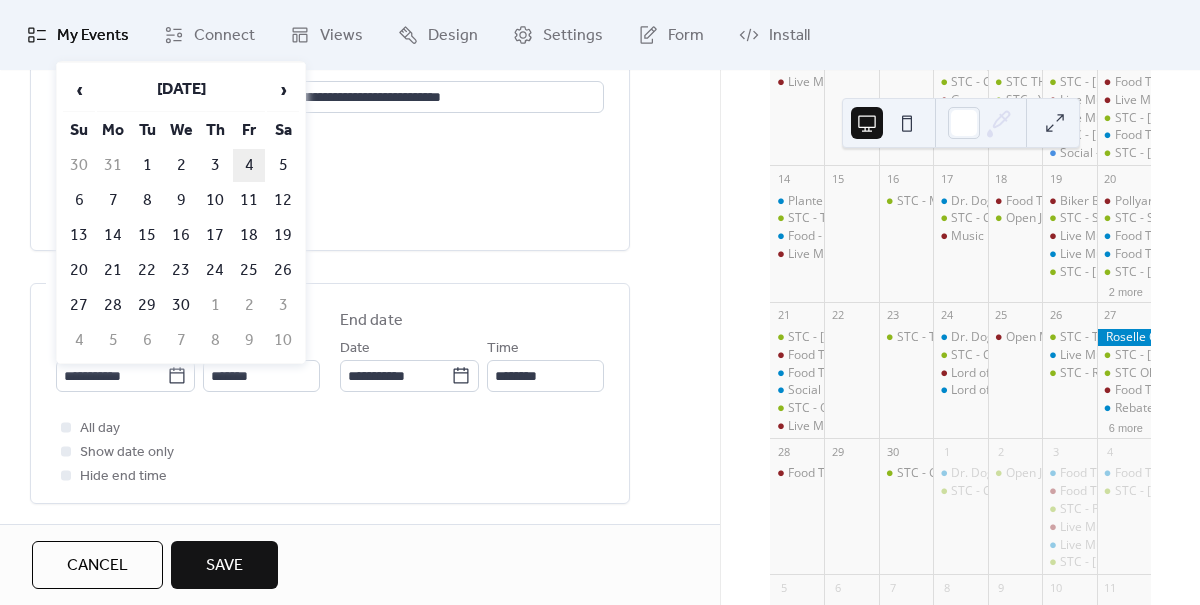 type on "**********" 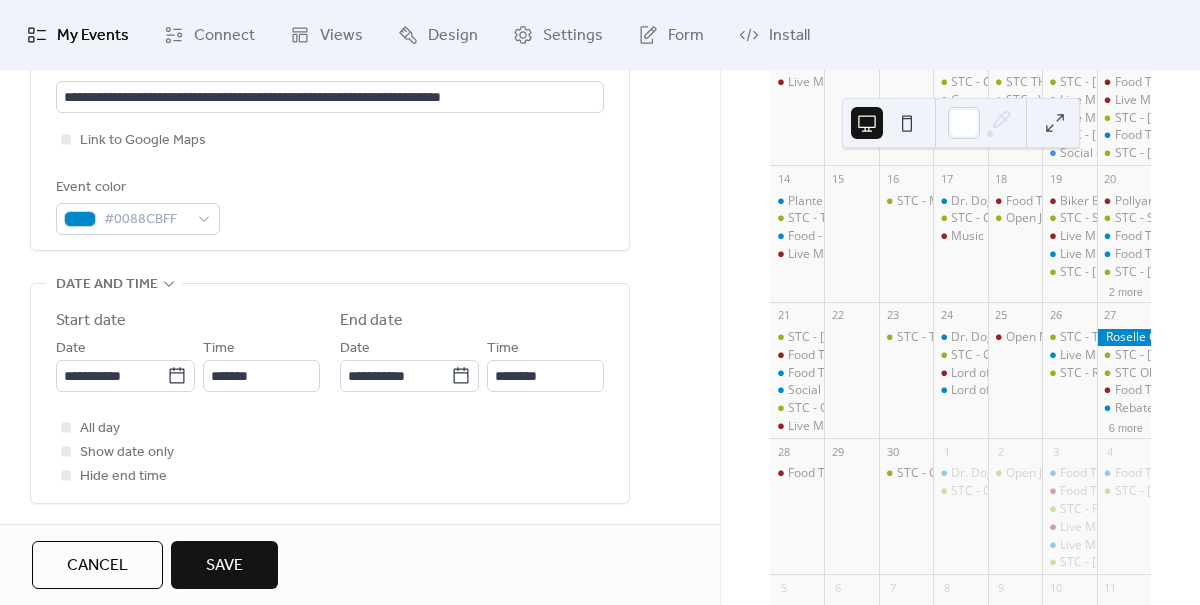 click on "Save" at bounding box center (224, 566) 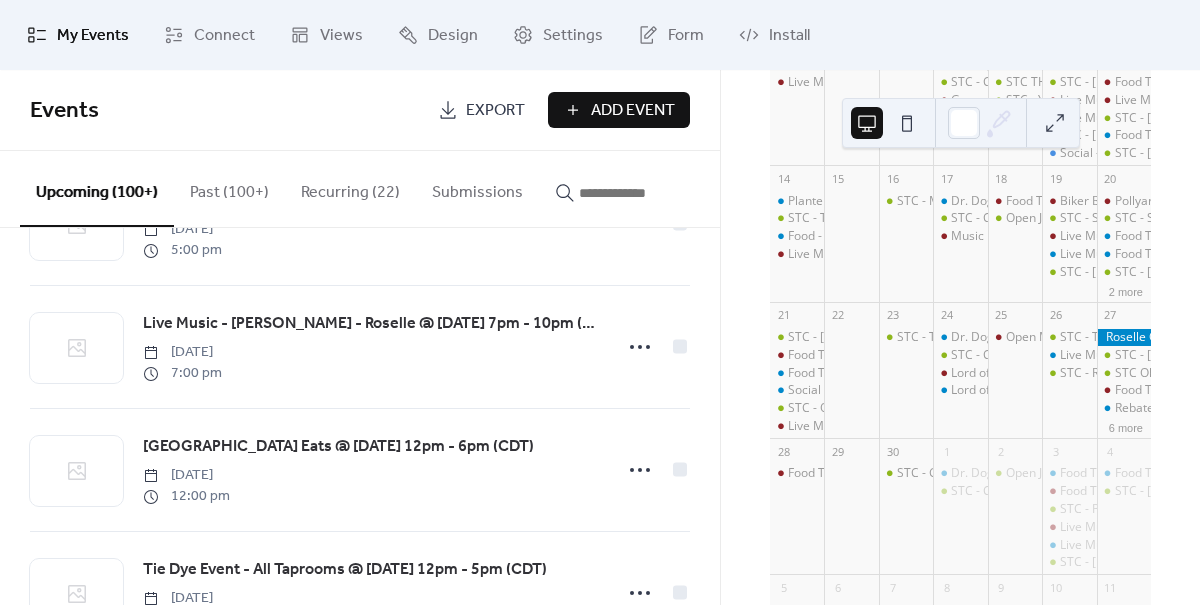 scroll, scrollTop: 1064, scrollLeft: 0, axis: vertical 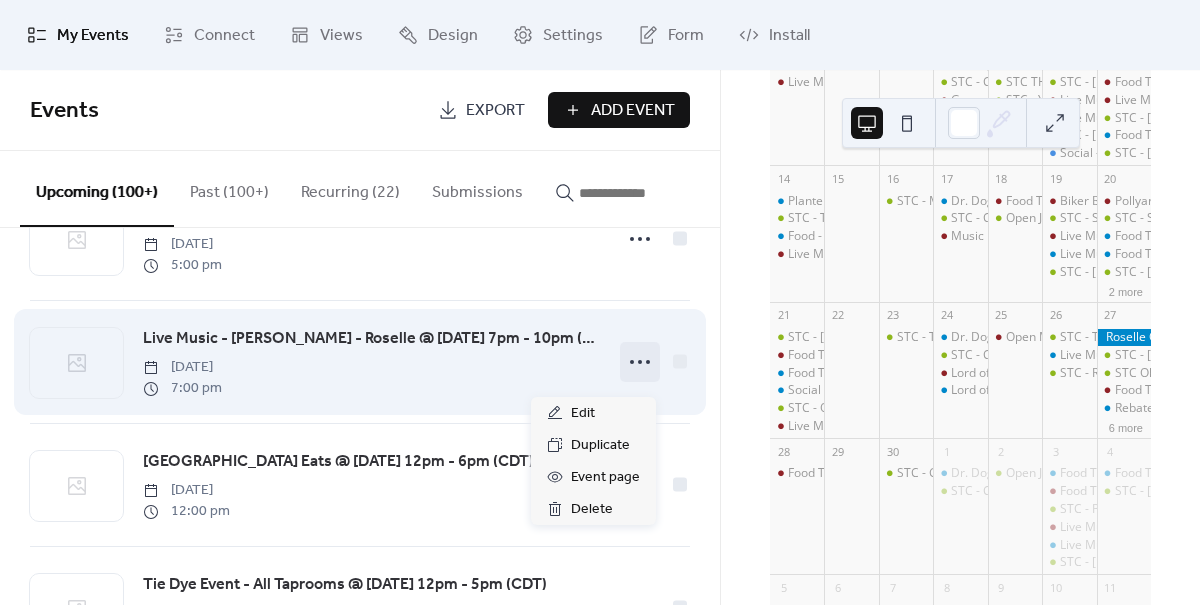 click 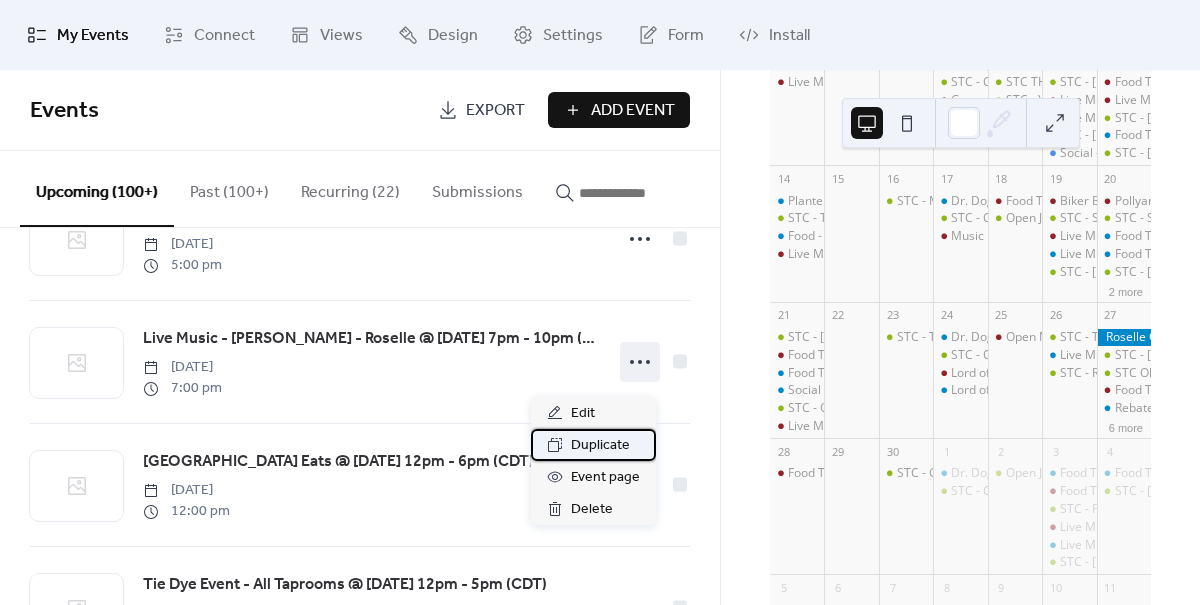 click on "Duplicate" at bounding box center (600, 446) 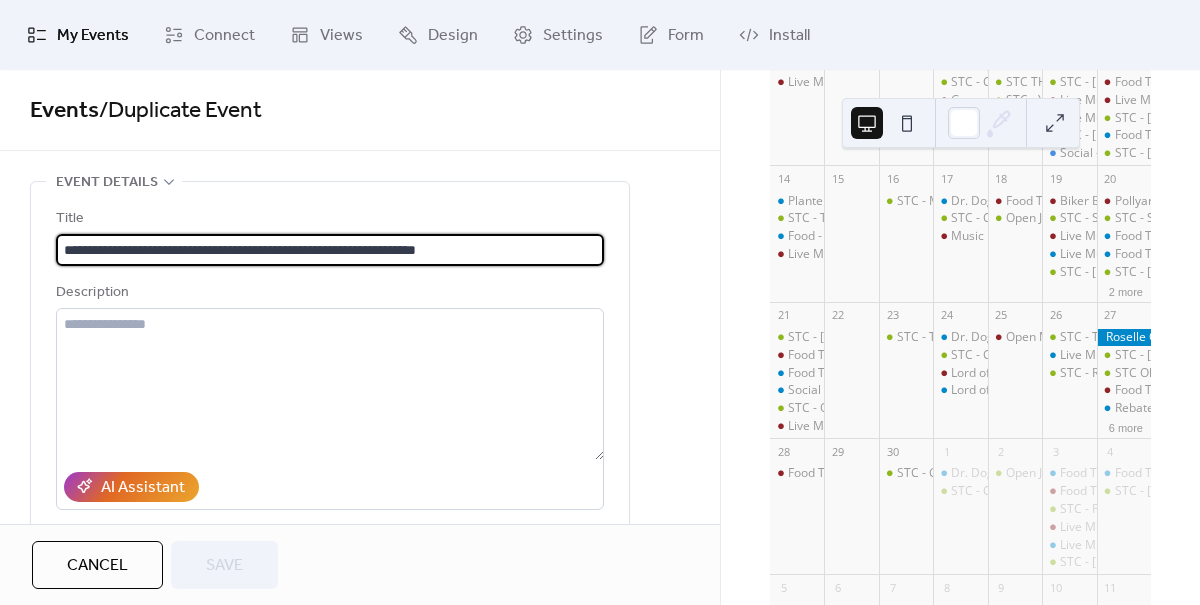 click on "**********" at bounding box center [330, 250] 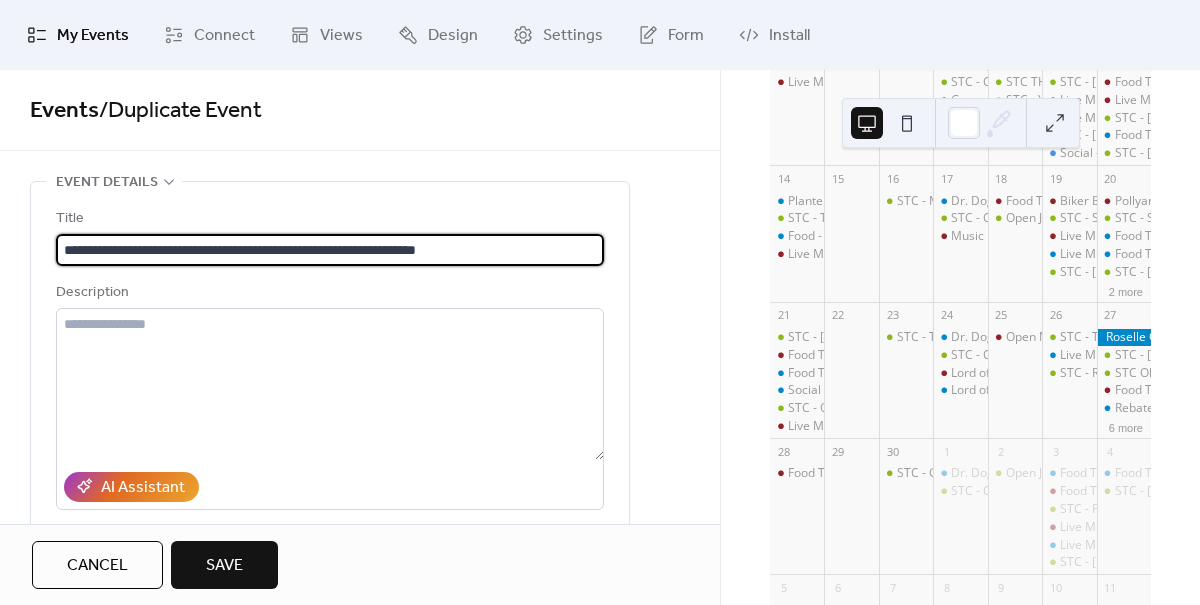 scroll, scrollTop: 1, scrollLeft: 0, axis: vertical 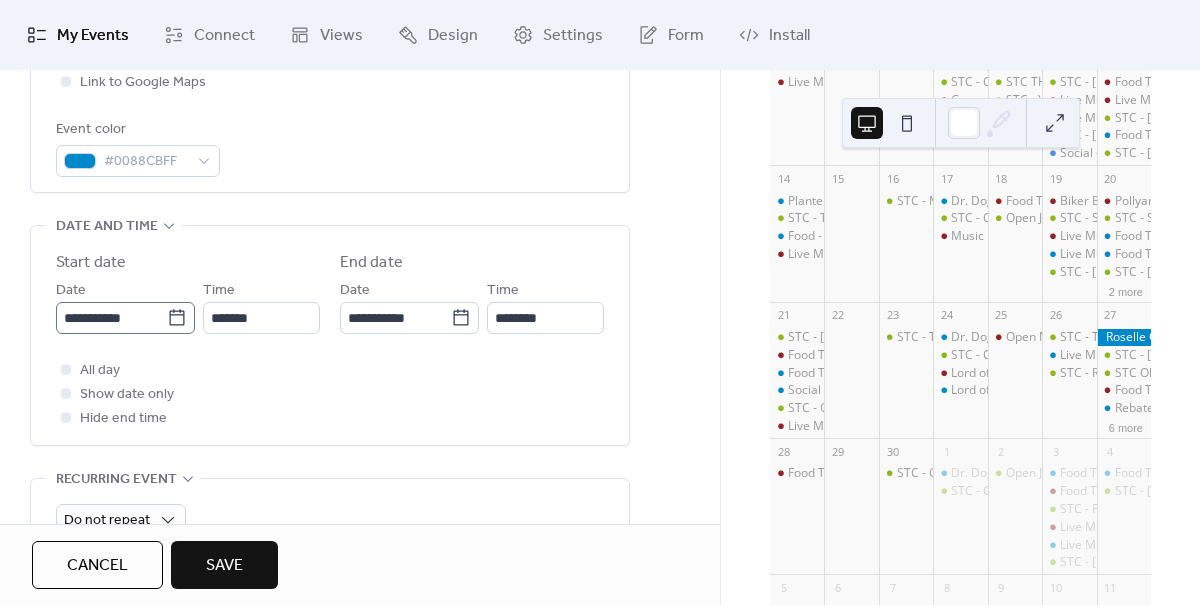 type on "**********" 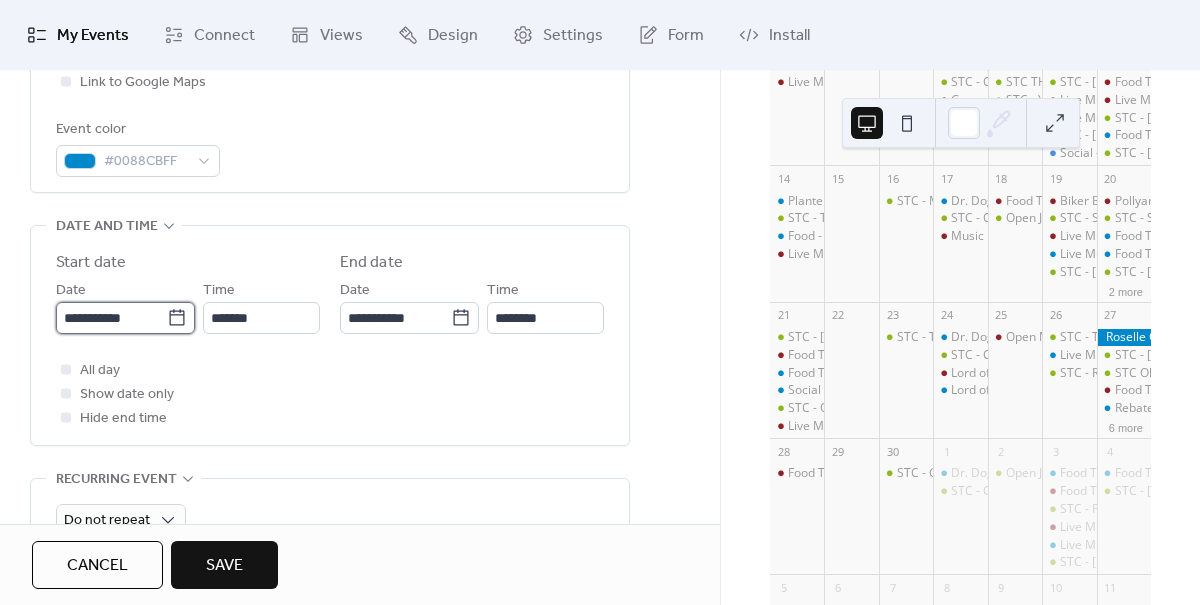 click on "**********" at bounding box center (111, 318) 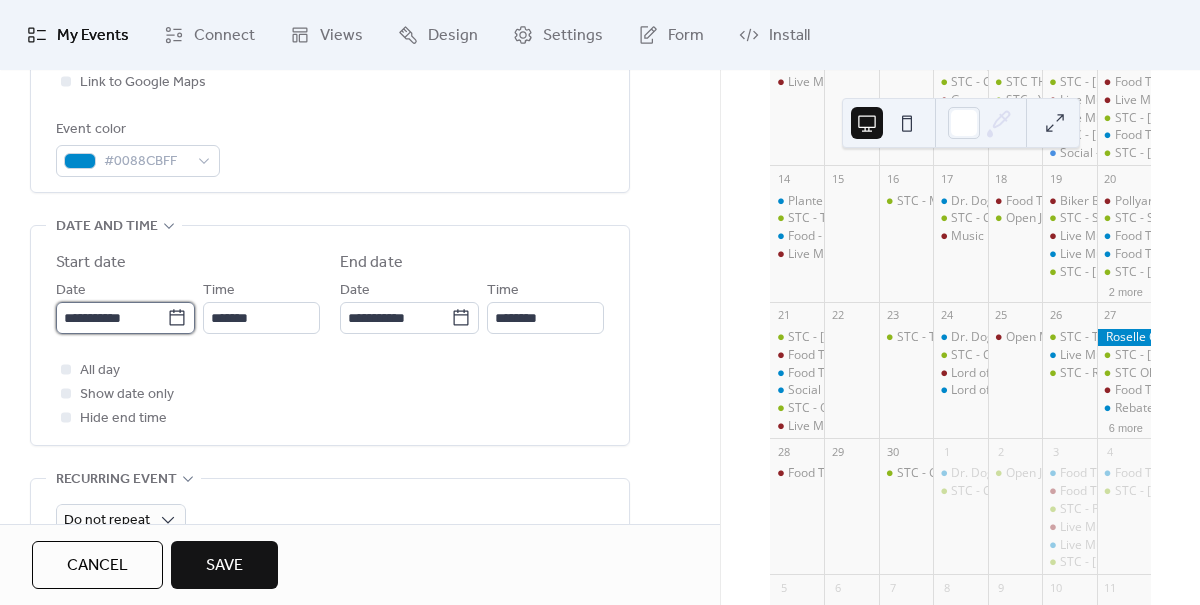 scroll, scrollTop: 0, scrollLeft: 0, axis: both 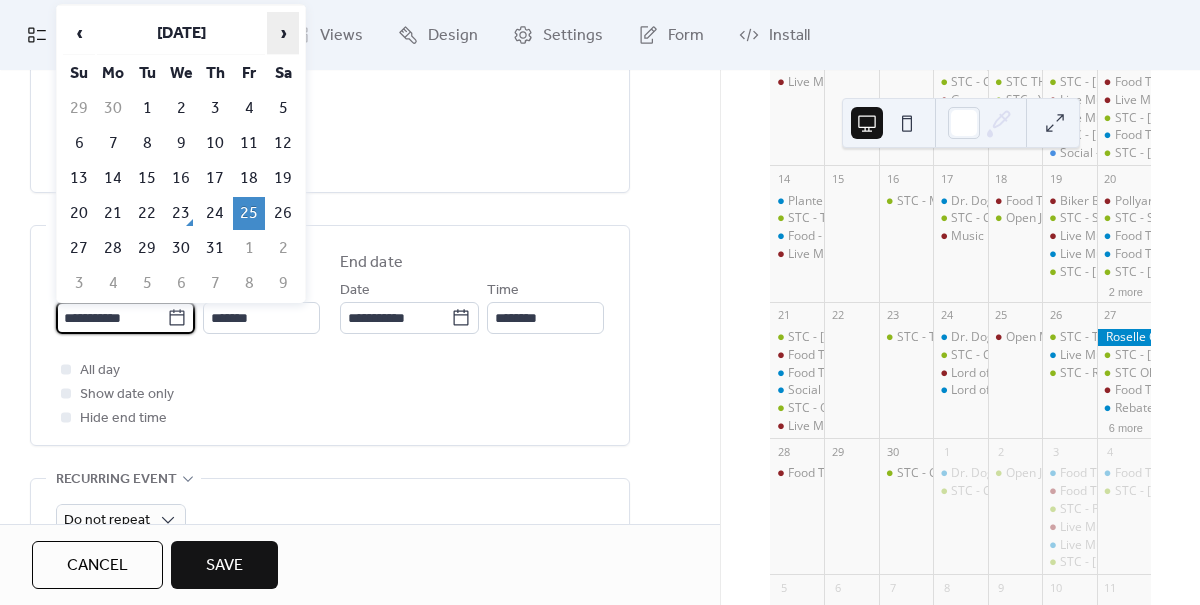 click on "›" at bounding box center (283, 33) 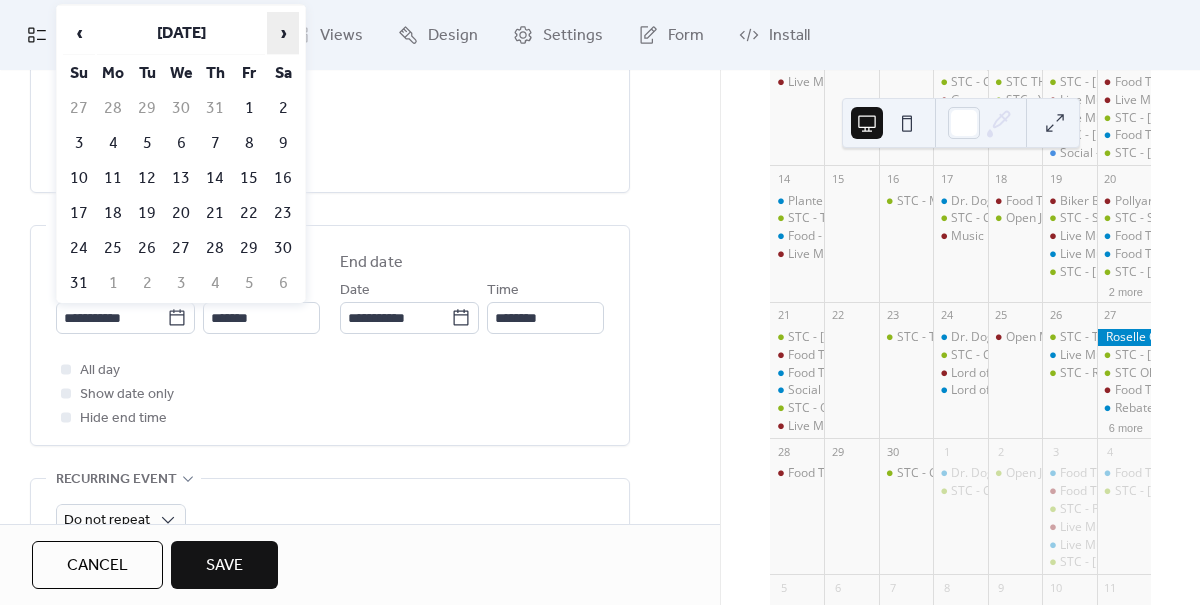 click on "›" at bounding box center [283, 33] 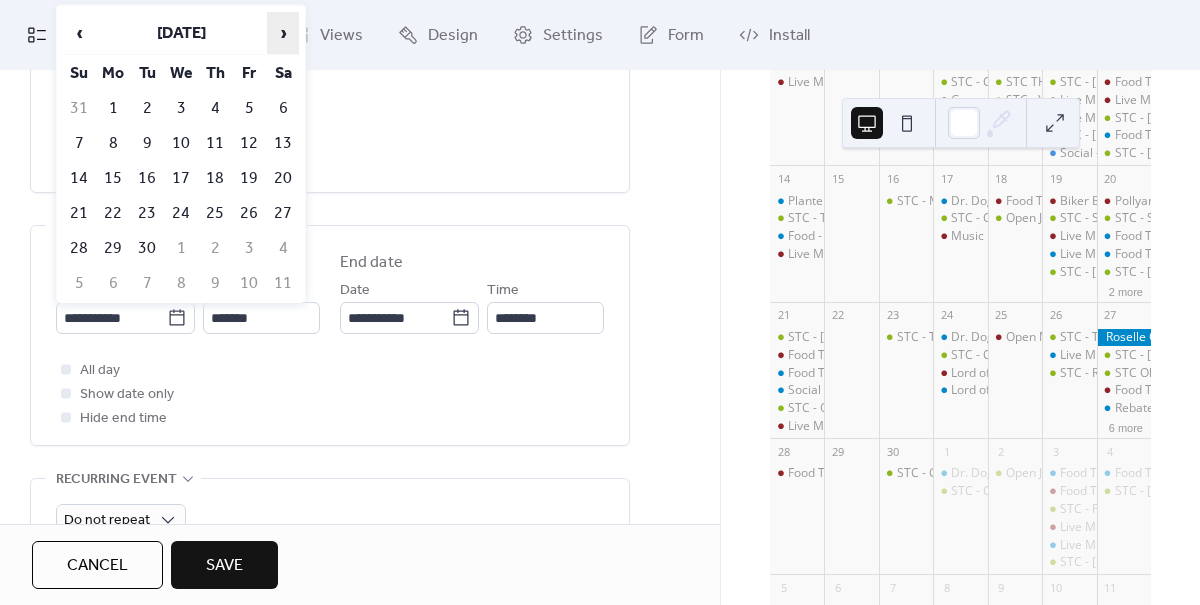click on "›" at bounding box center [283, 33] 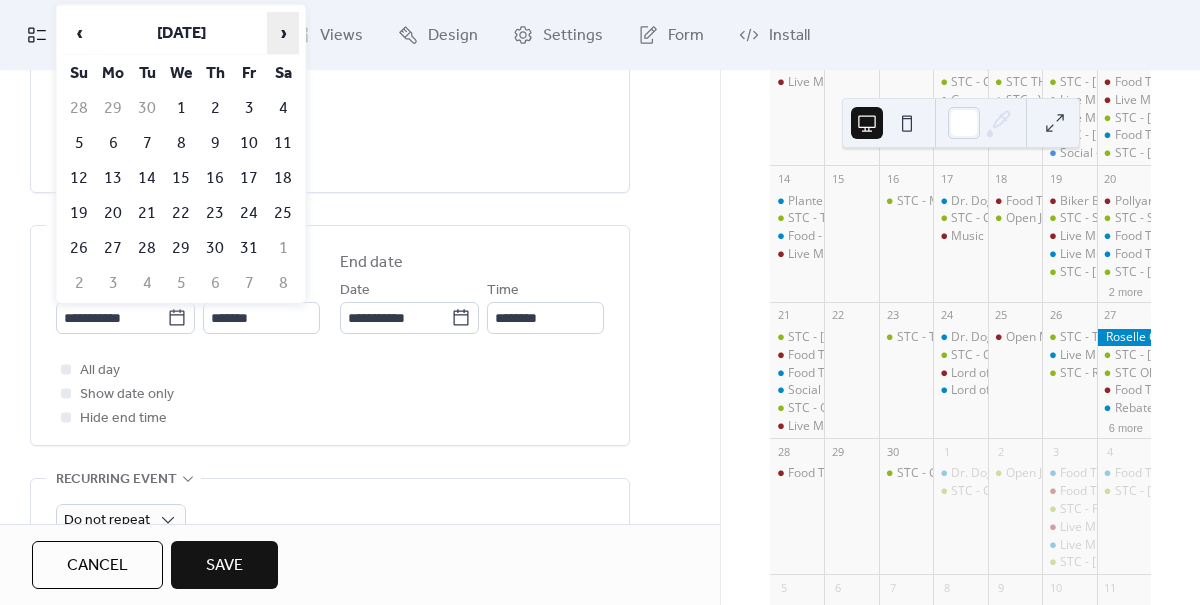 click on "›" at bounding box center [283, 33] 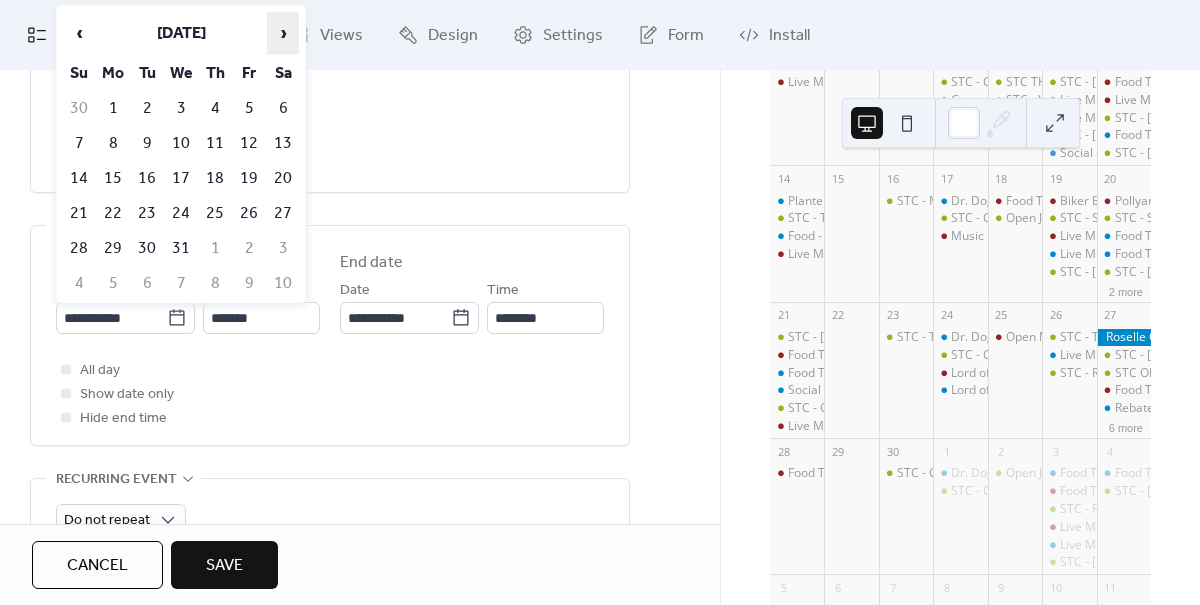 click on "›" at bounding box center [283, 33] 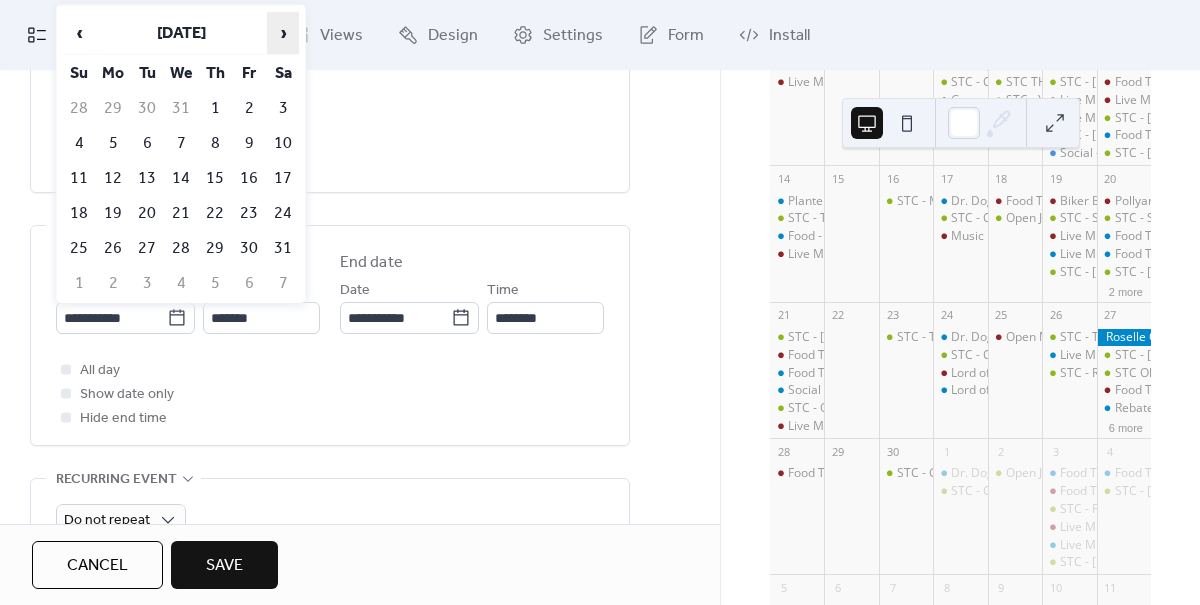 click on "›" at bounding box center [283, 33] 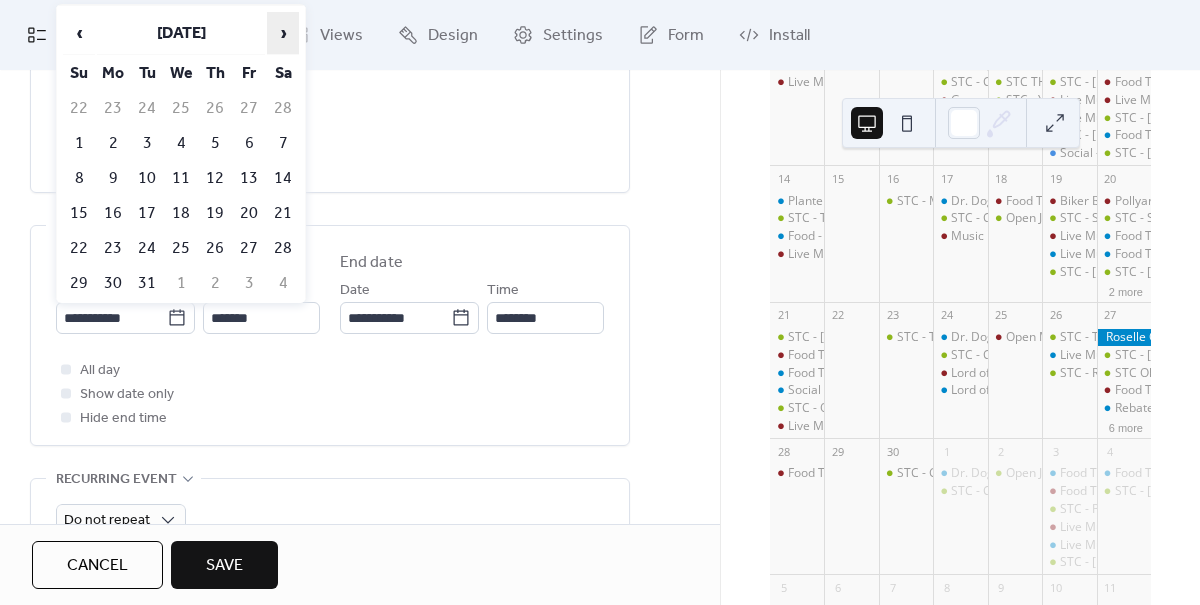 click on "›" at bounding box center [283, 33] 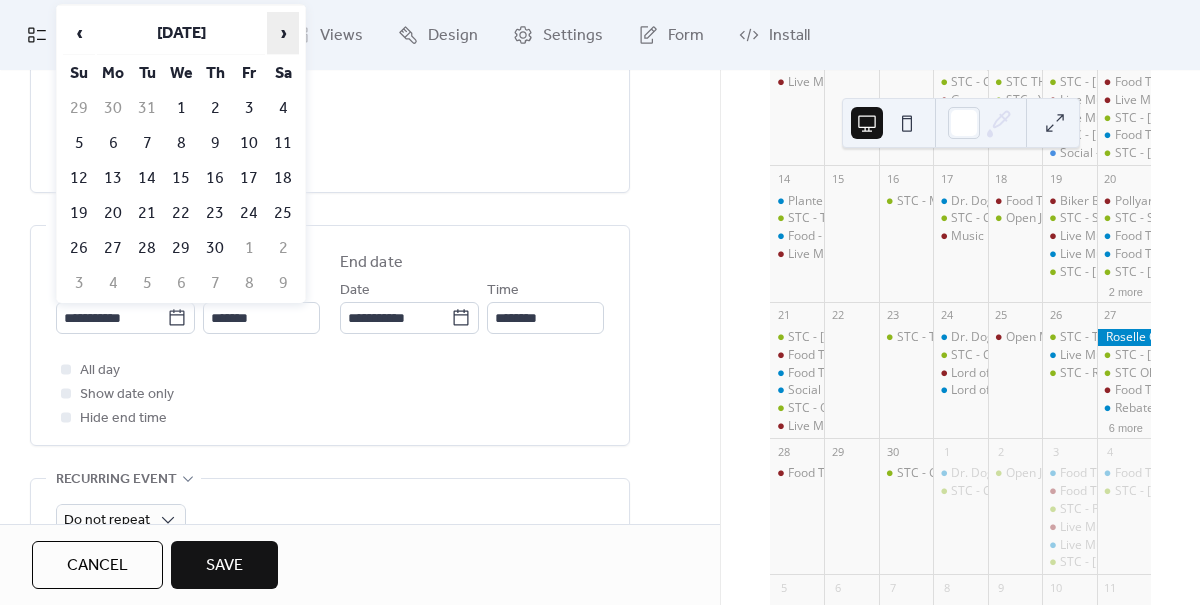 click on "›" at bounding box center (283, 33) 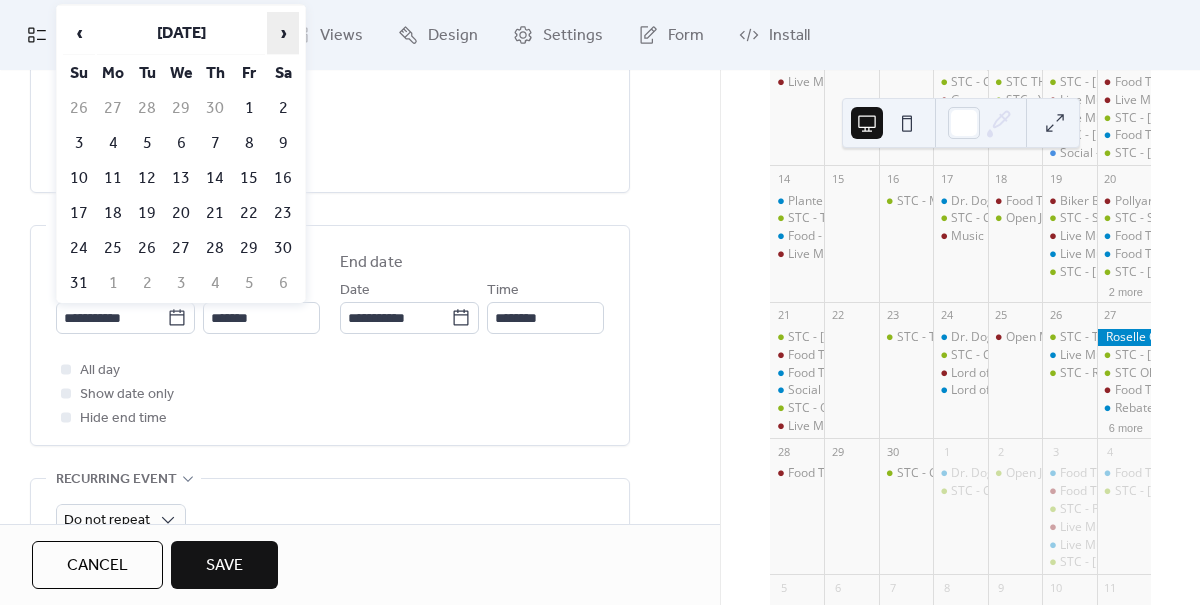 click on "›" at bounding box center [283, 33] 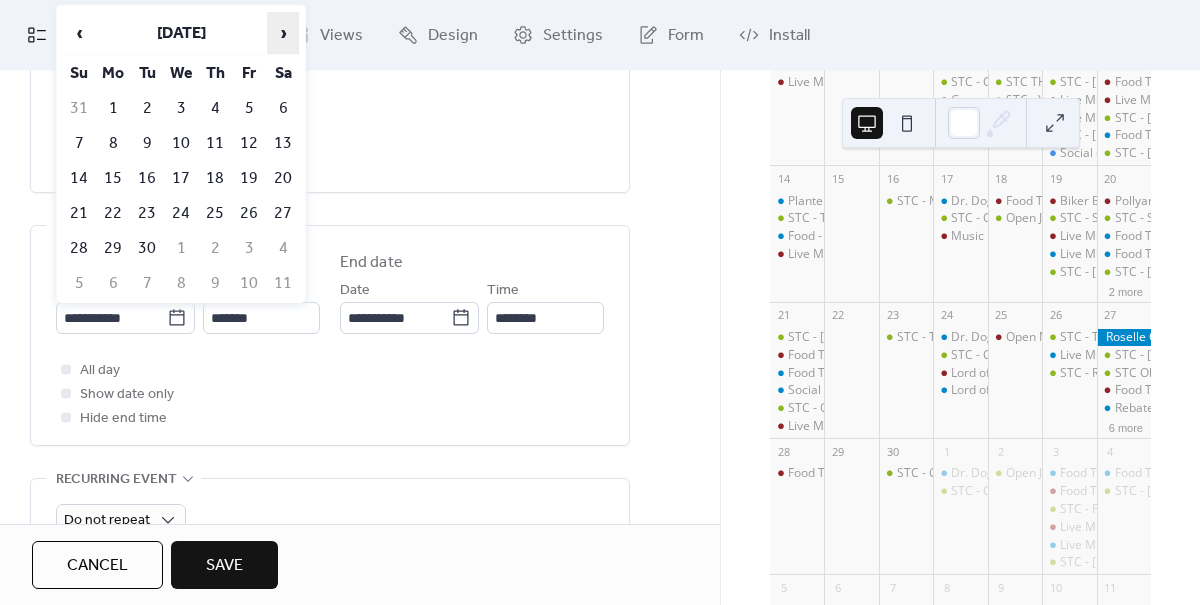 click on "›" at bounding box center (283, 33) 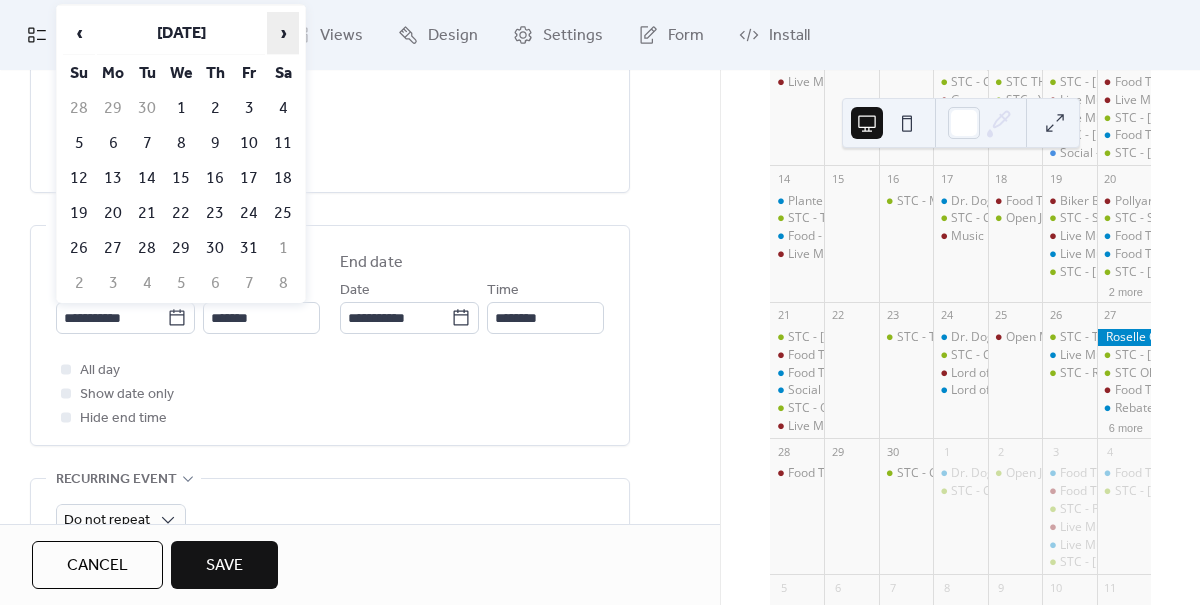 click on "›" at bounding box center [283, 33] 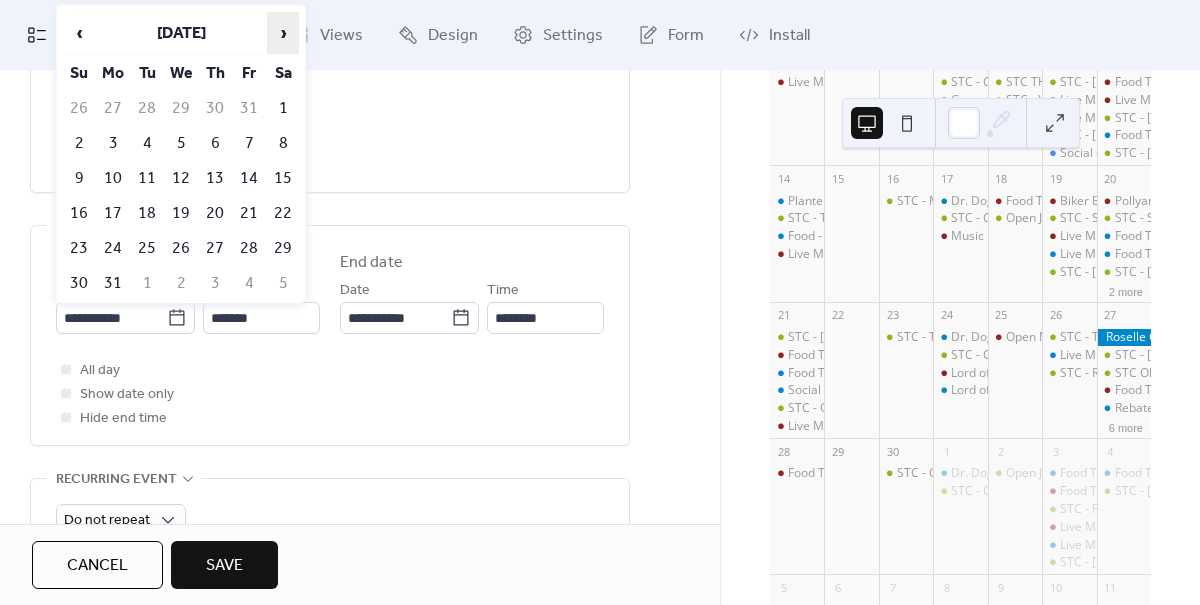 click on "›" at bounding box center (283, 33) 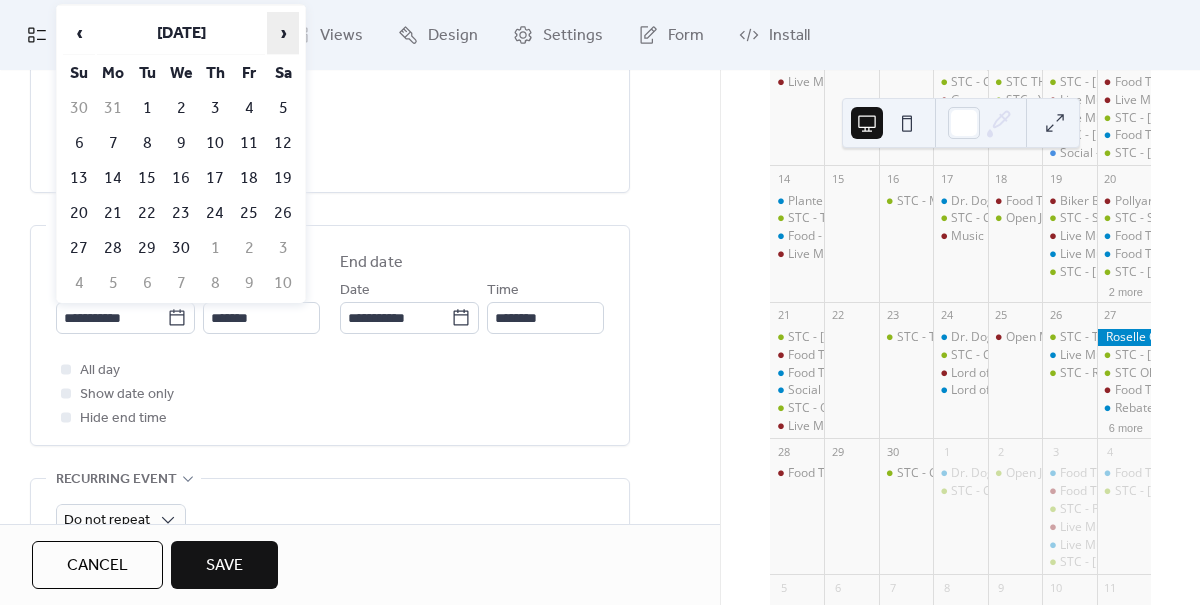 click on "›" at bounding box center [283, 33] 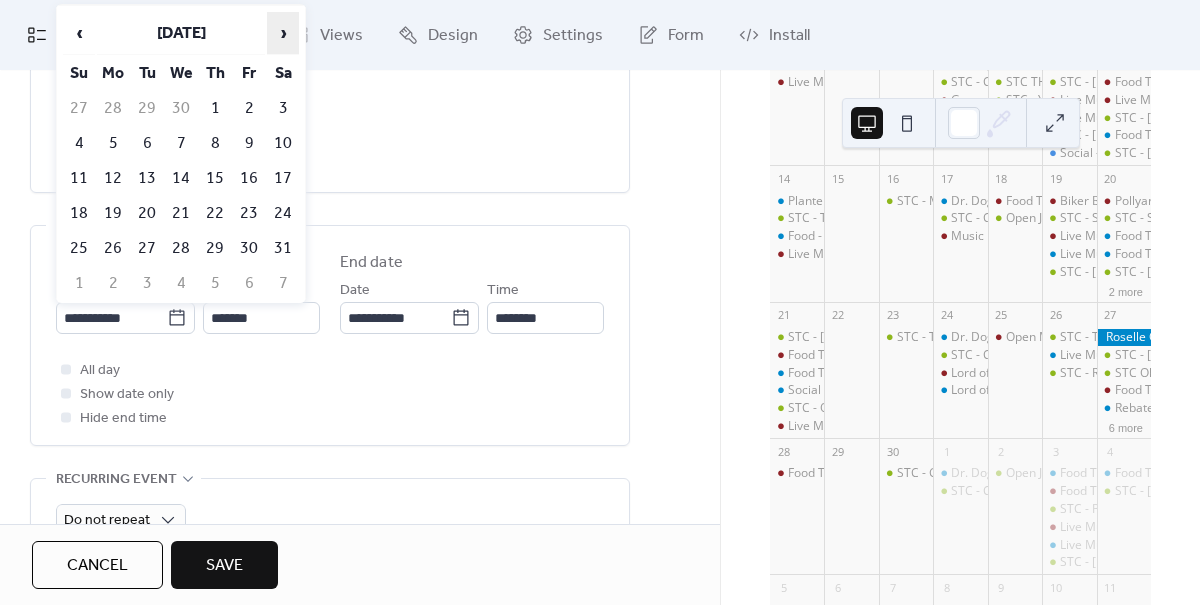 click on "›" at bounding box center [283, 33] 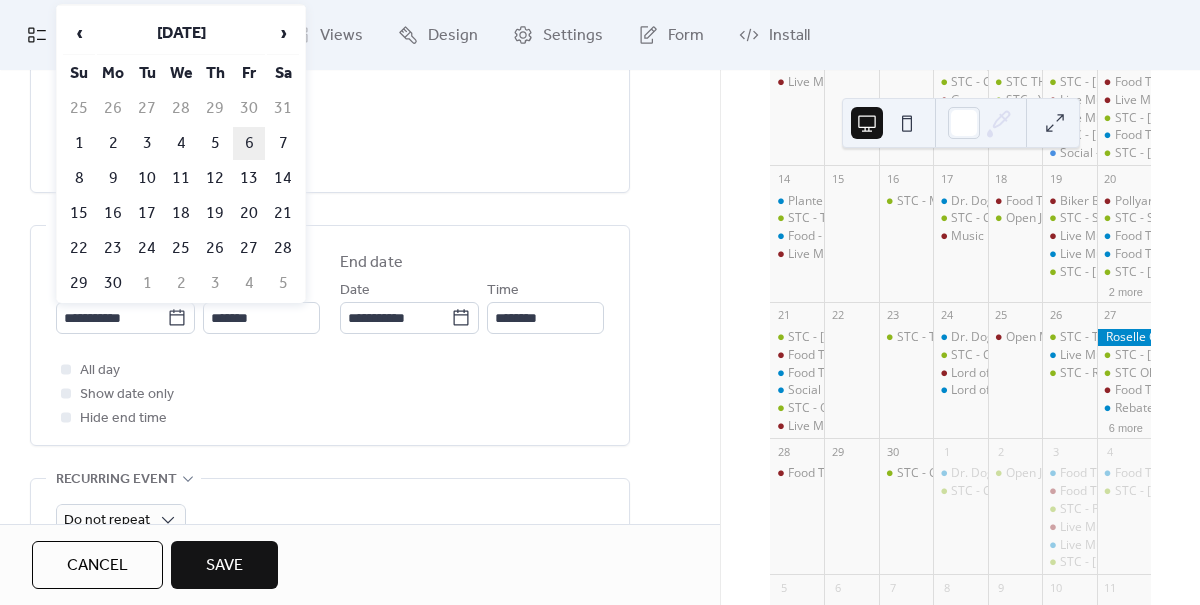 click on "6" at bounding box center (249, 143) 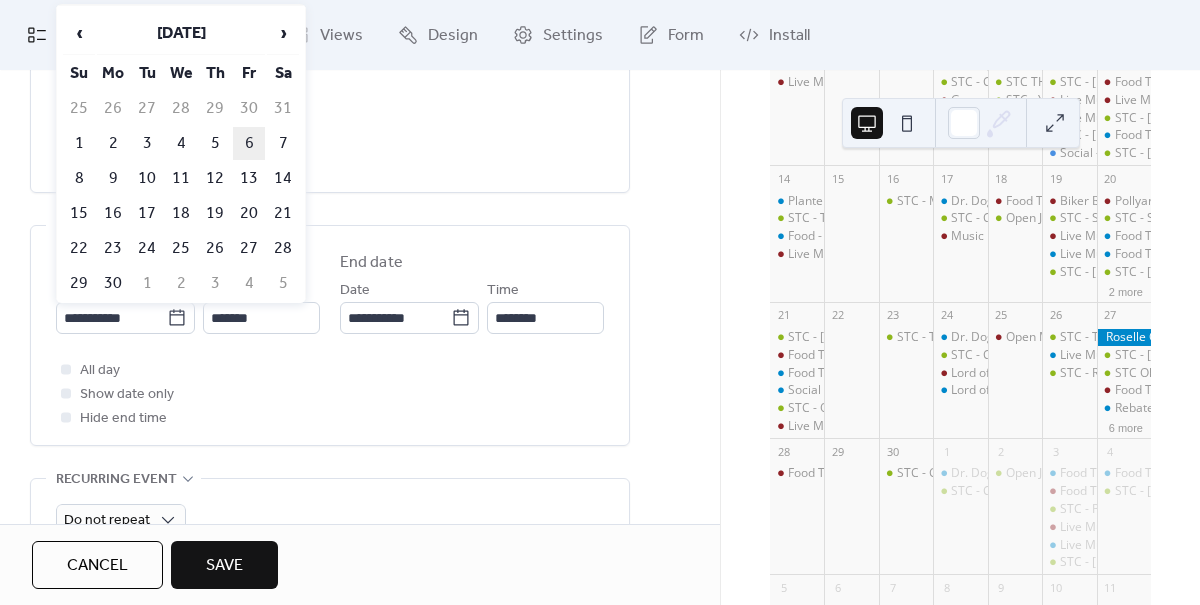 type on "**********" 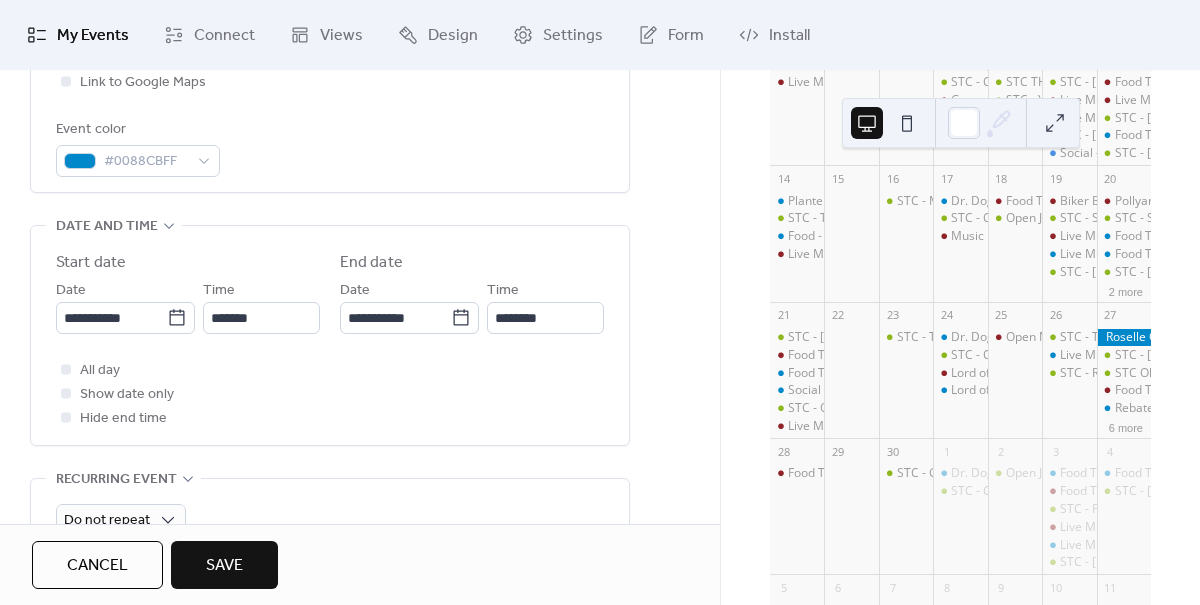 click on "Save" at bounding box center [224, 566] 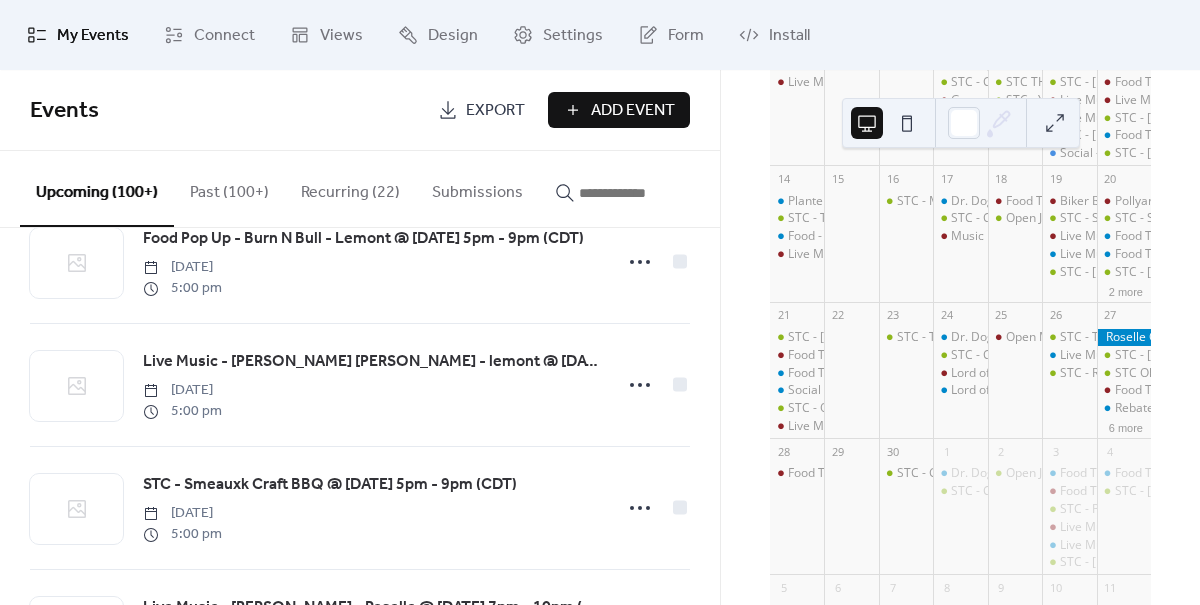 scroll, scrollTop: 791, scrollLeft: 0, axis: vertical 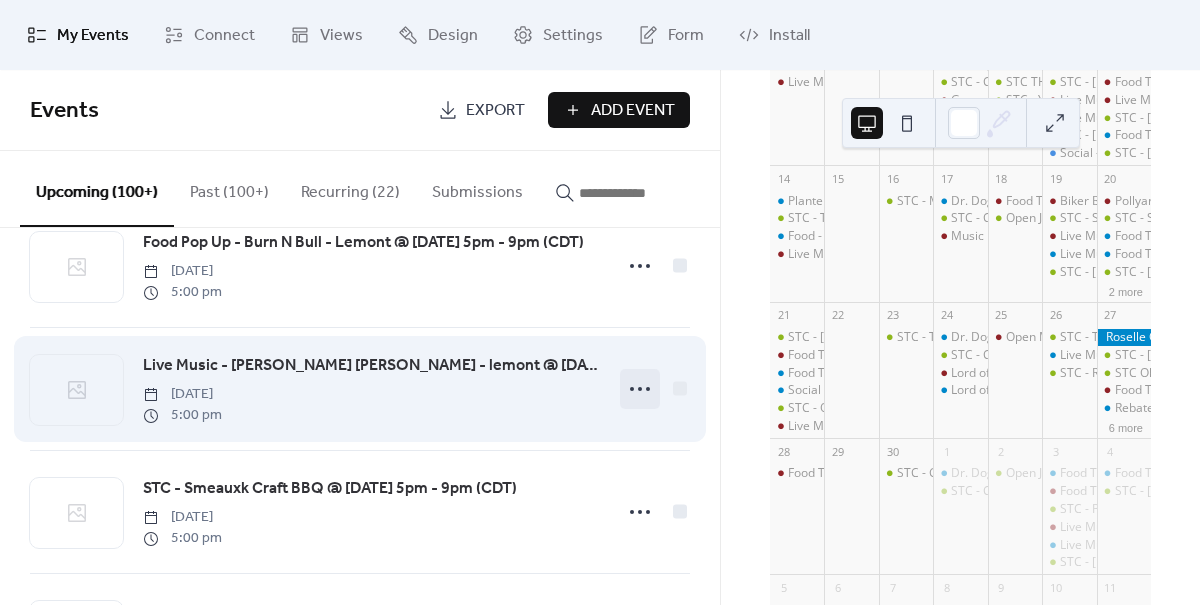 click 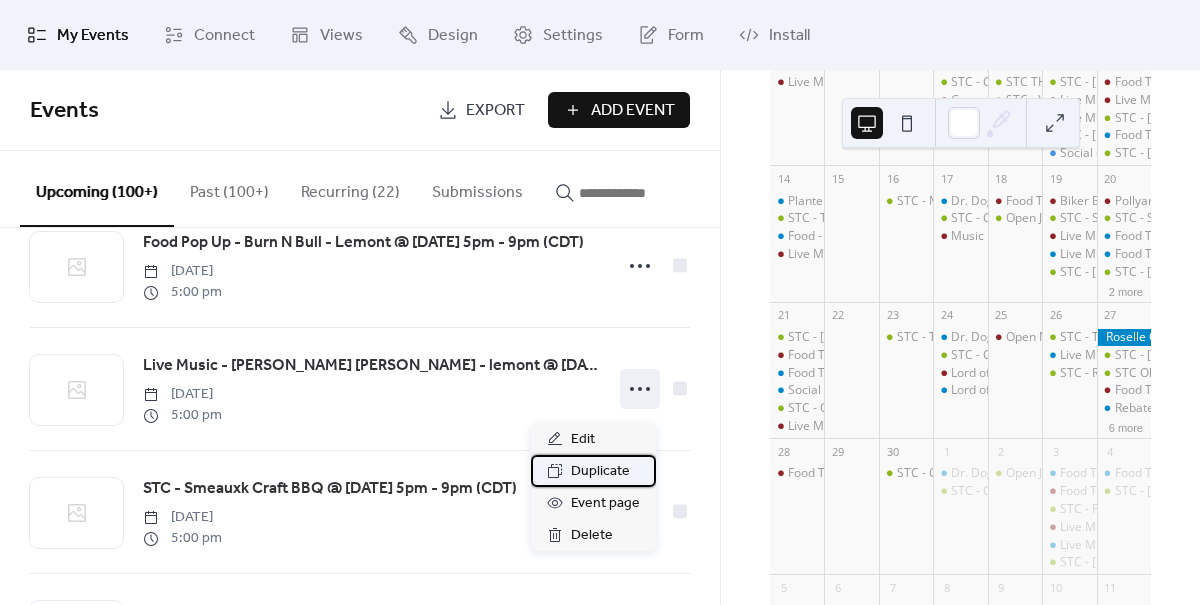 click on "Duplicate" at bounding box center (600, 472) 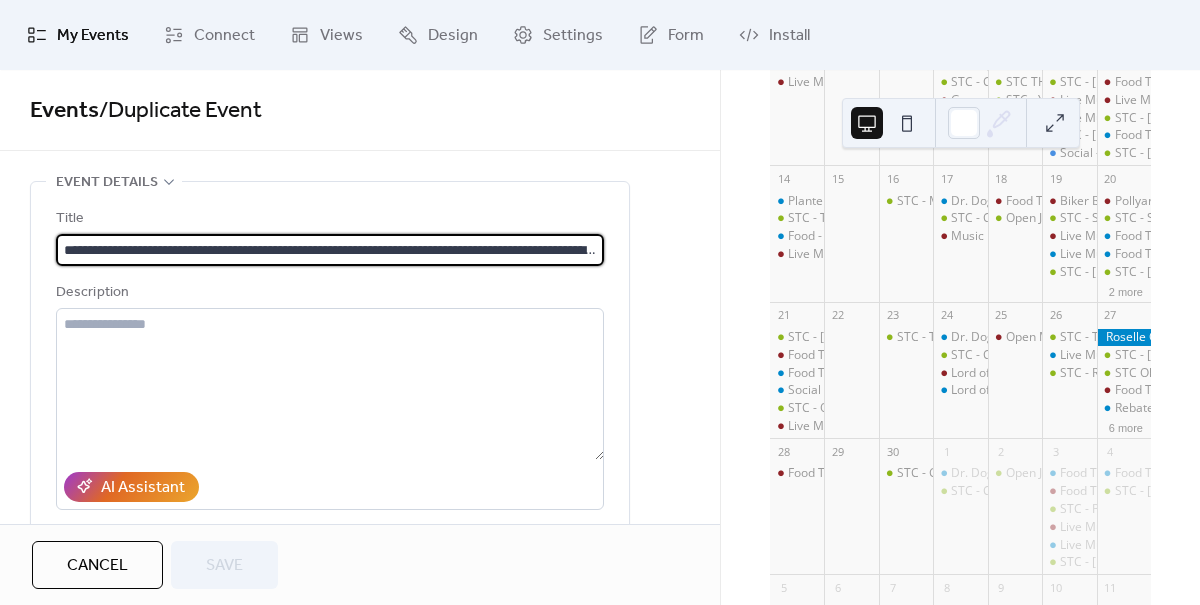 scroll, scrollTop: 0, scrollLeft: 418, axis: horizontal 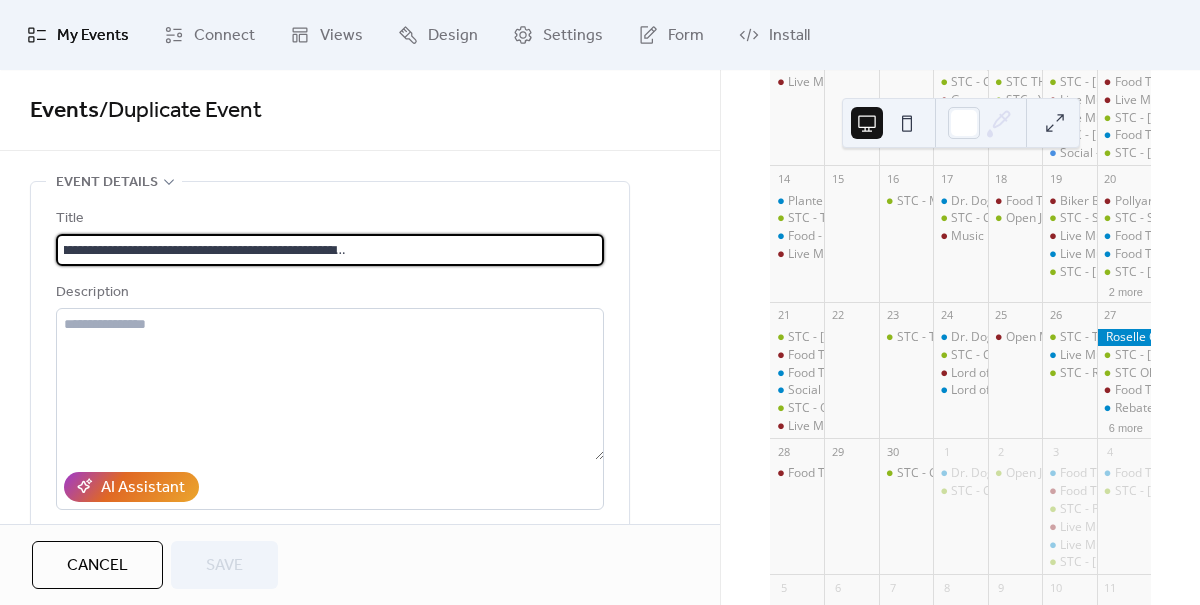 click on "**********" at bounding box center [330, 250] 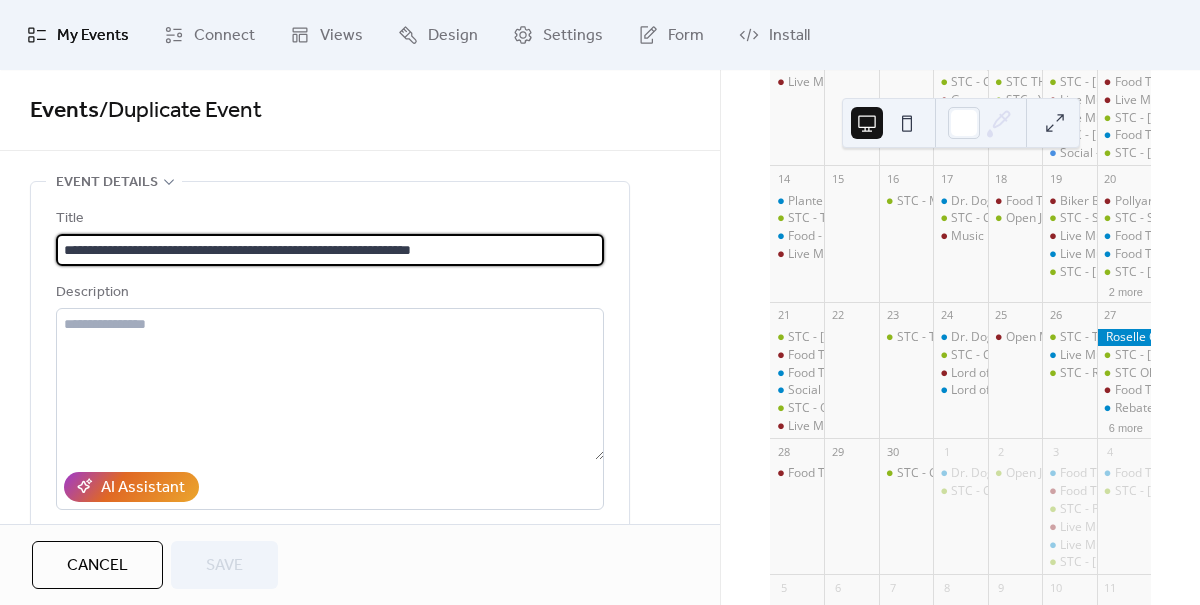 scroll, scrollTop: 0, scrollLeft: 0, axis: both 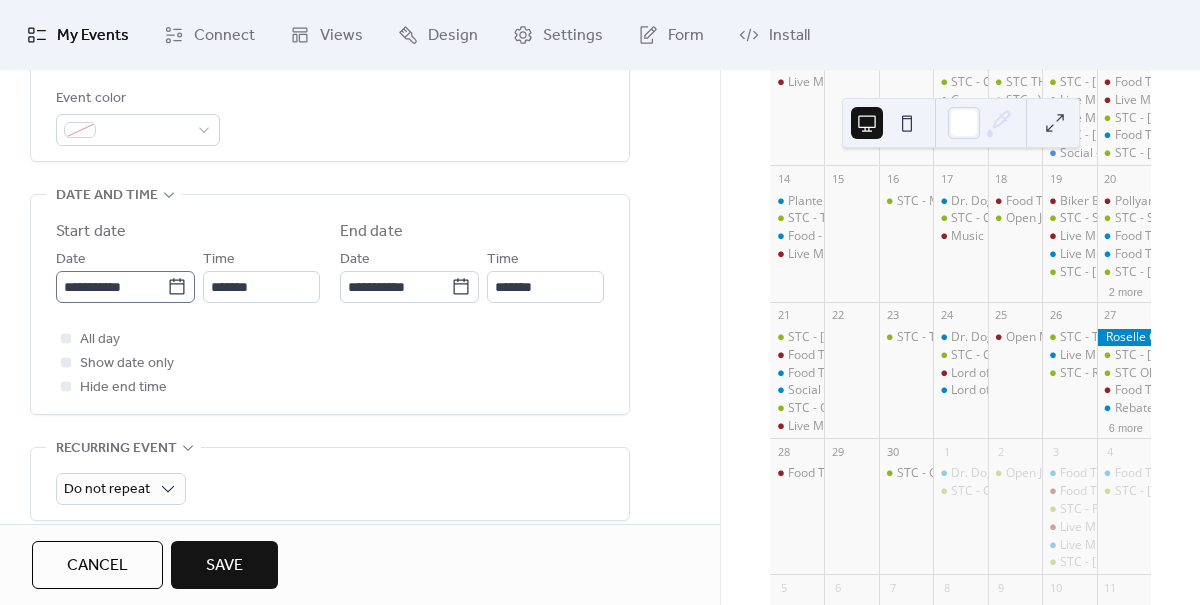 type on "**********" 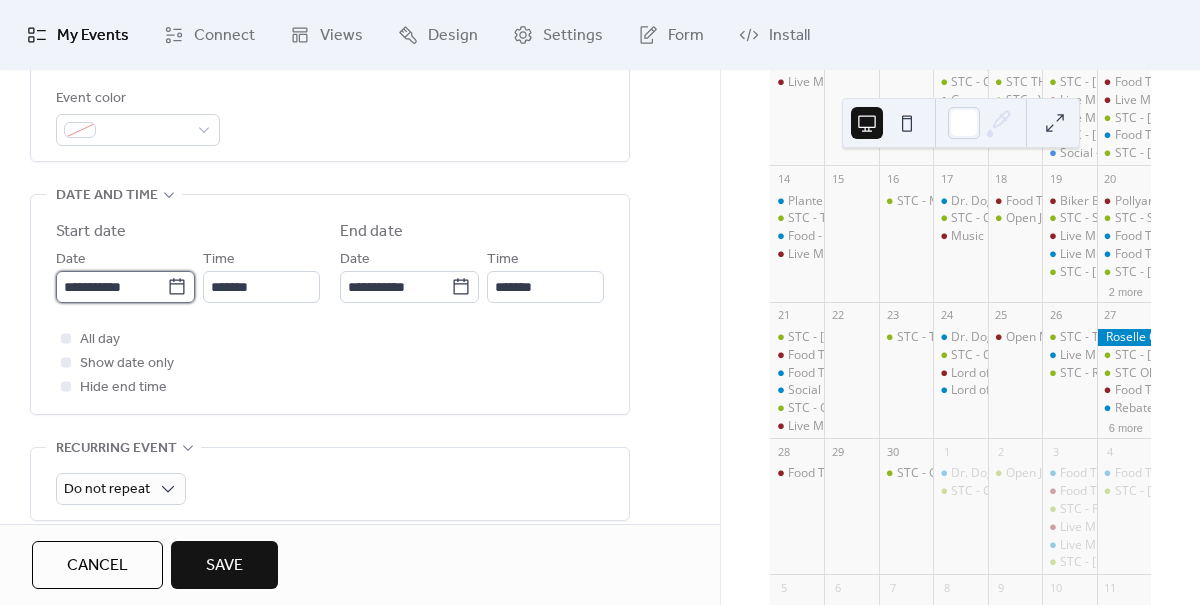 click on "**********" at bounding box center [111, 287] 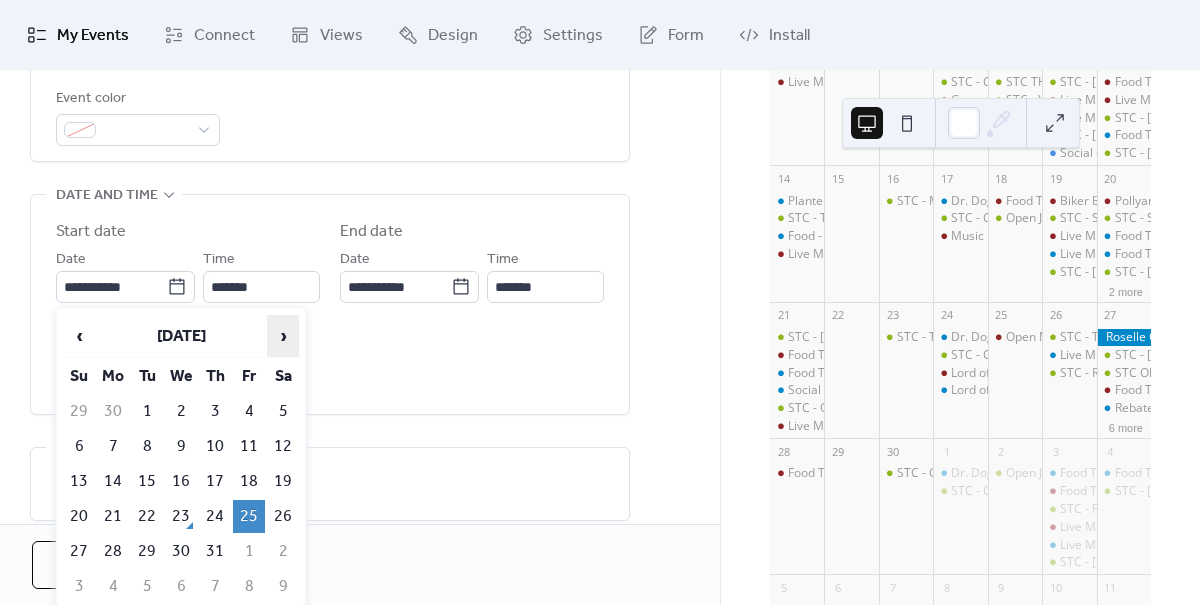 click on "›" at bounding box center [283, 336] 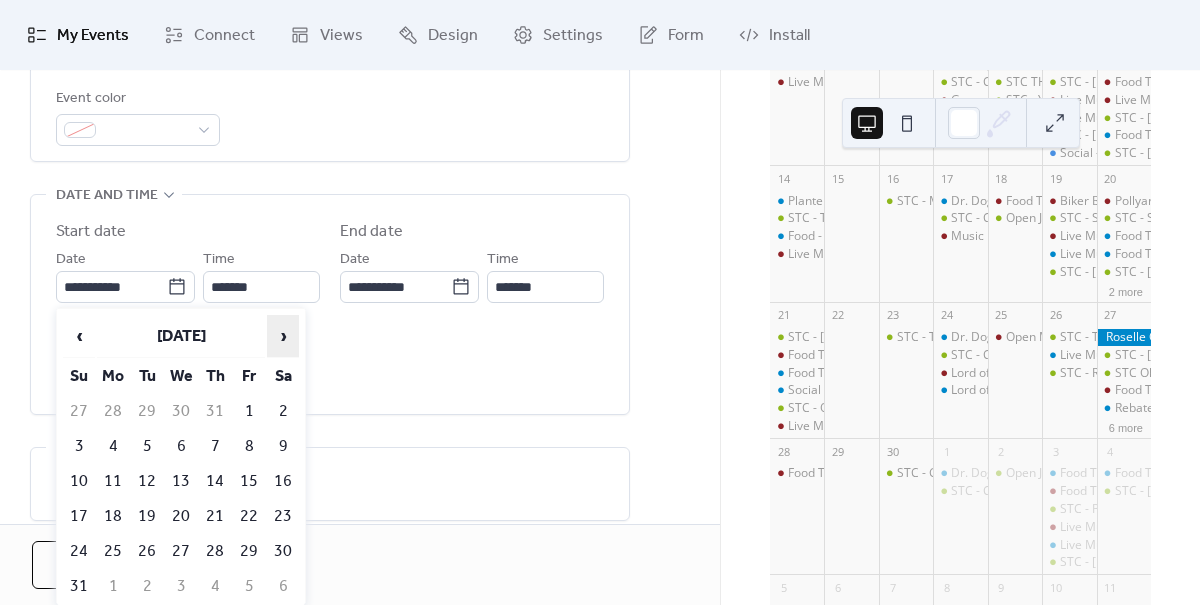click on "›" at bounding box center [283, 336] 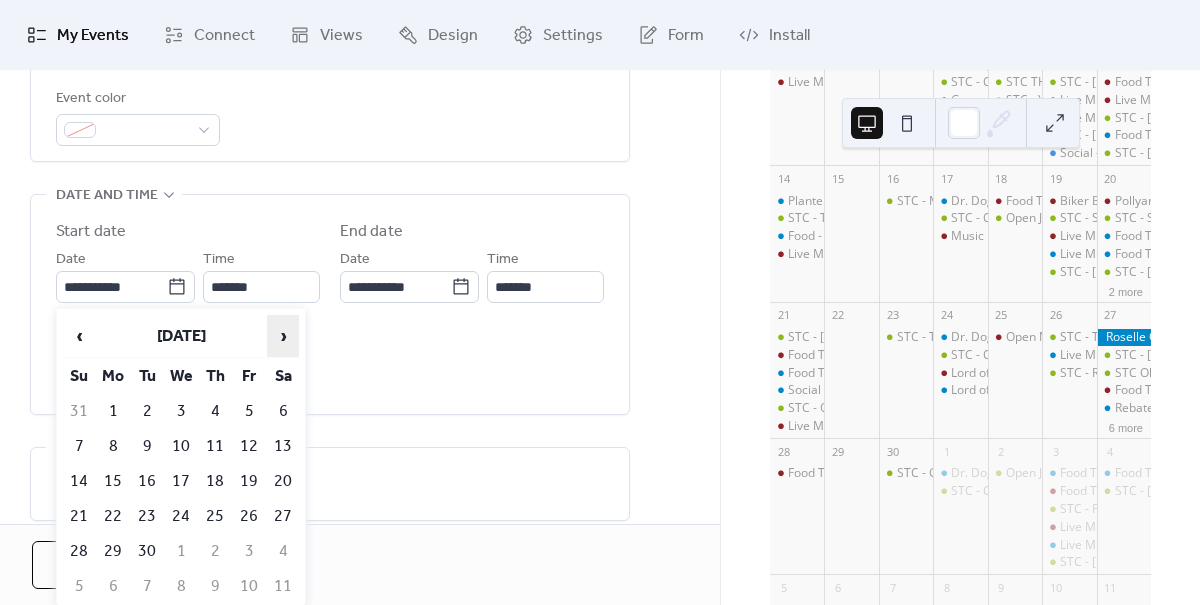 click on "›" at bounding box center (283, 336) 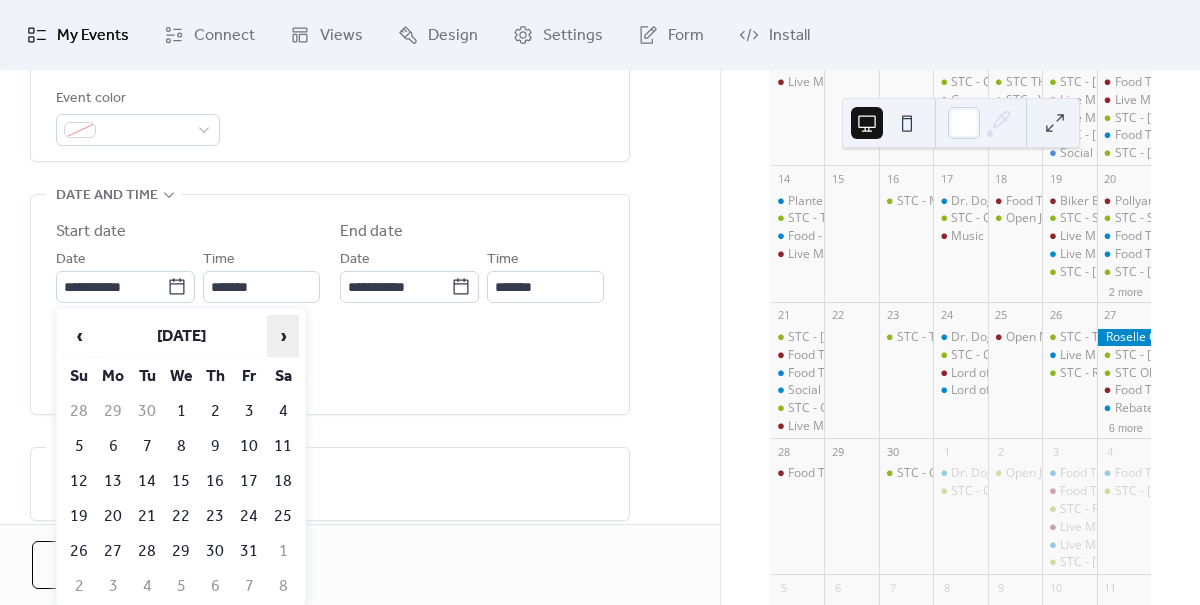 click on "›" at bounding box center (283, 336) 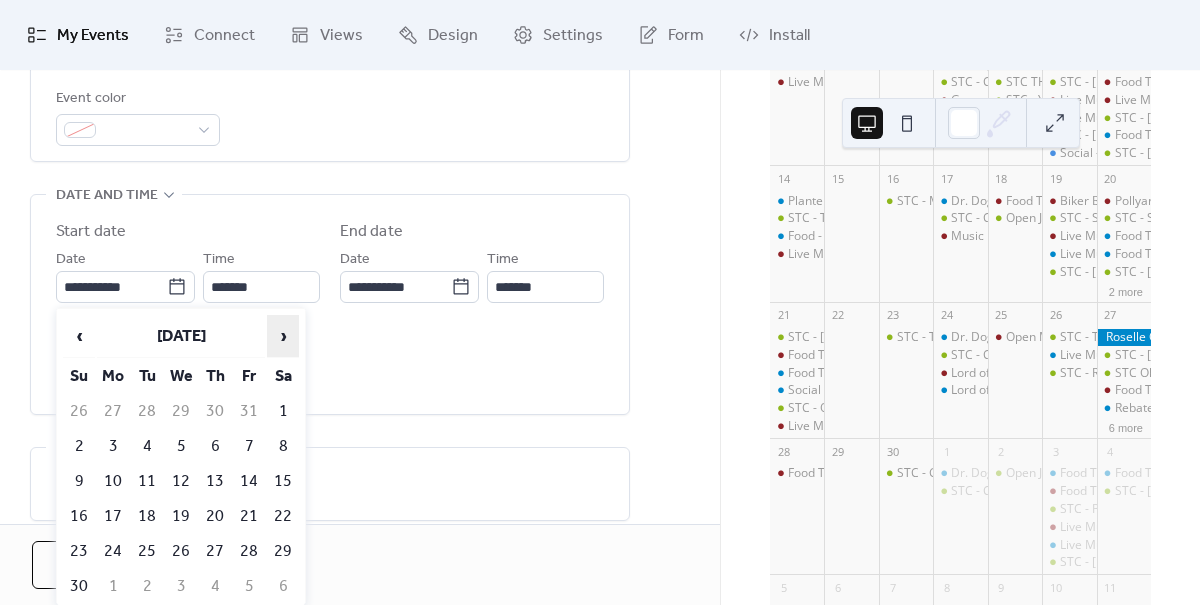 click on "›" at bounding box center (283, 336) 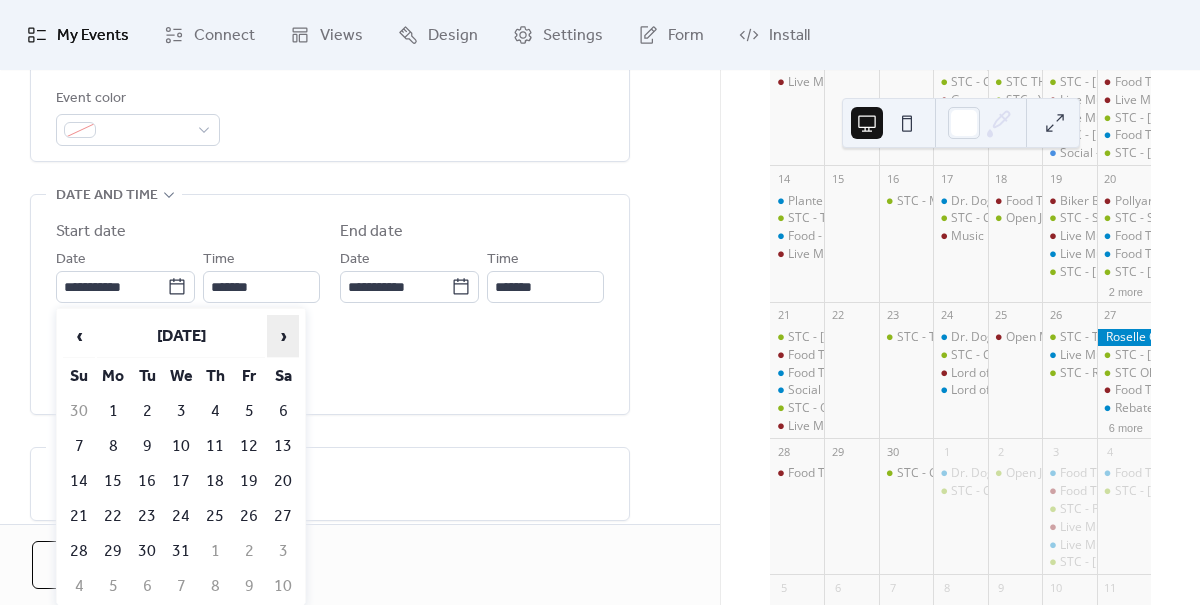 click on "›" at bounding box center [283, 336] 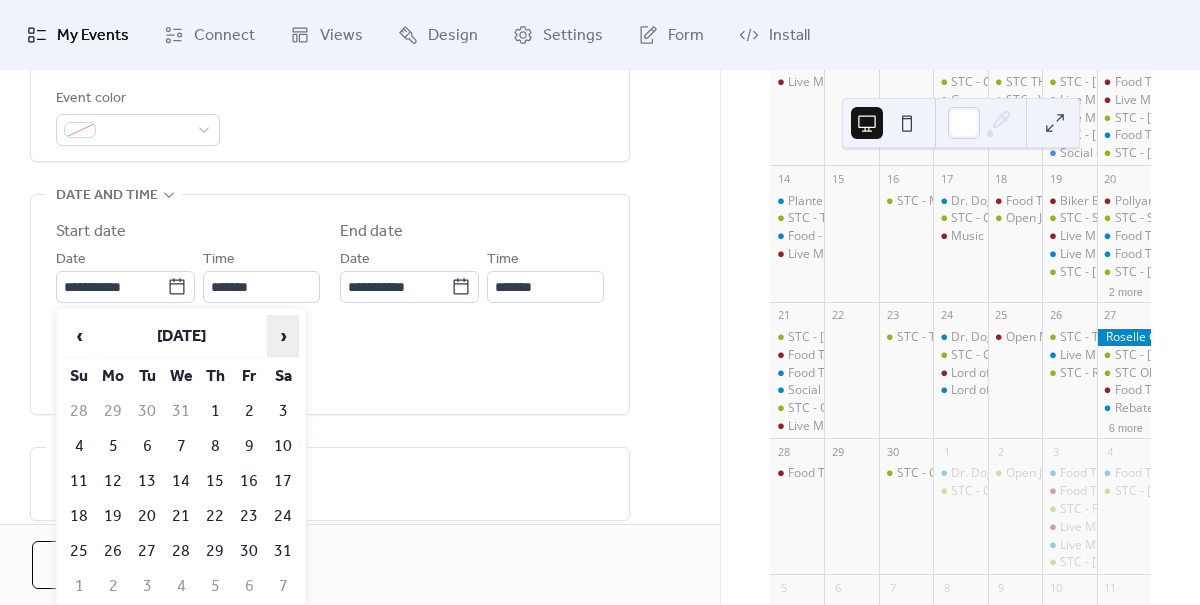 click on "›" at bounding box center (283, 336) 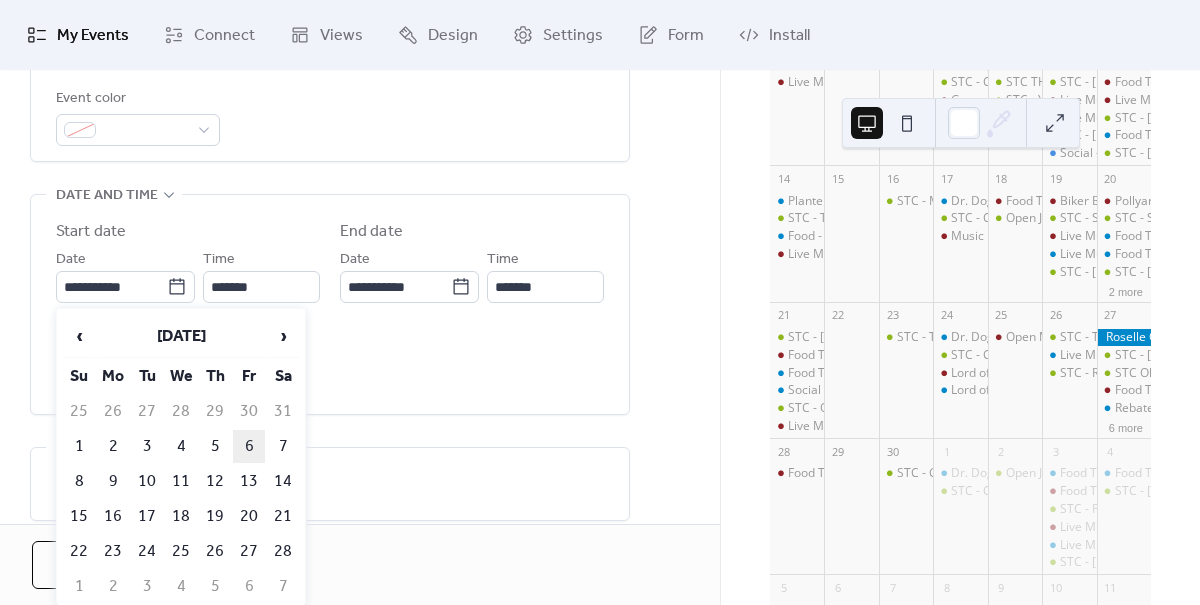 click on "6" at bounding box center (249, 446) 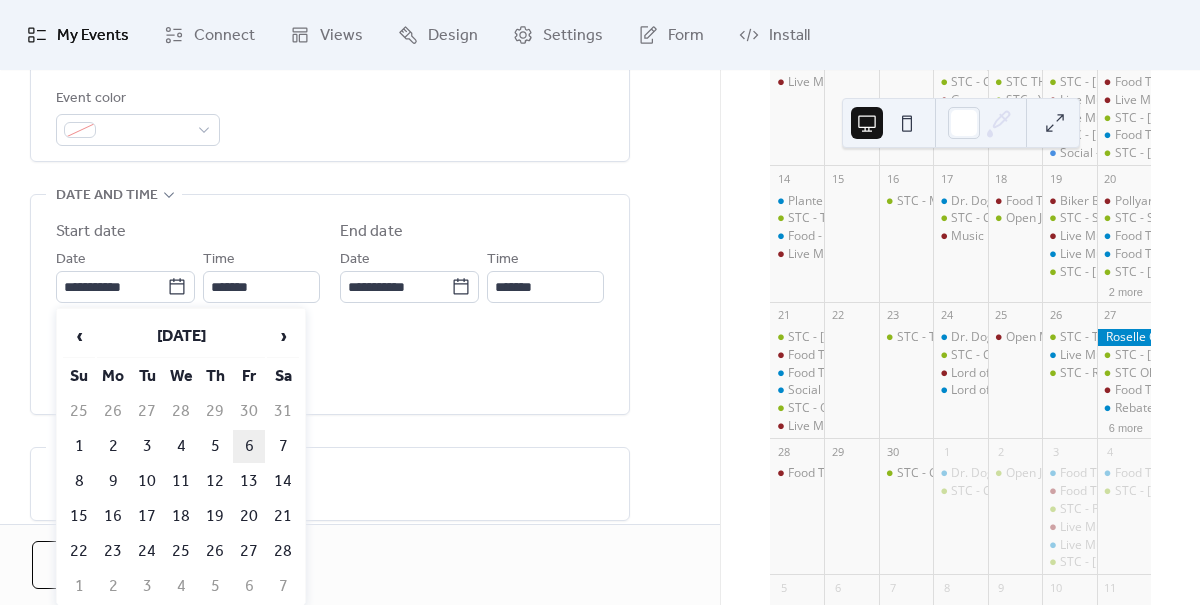 type on "**********" 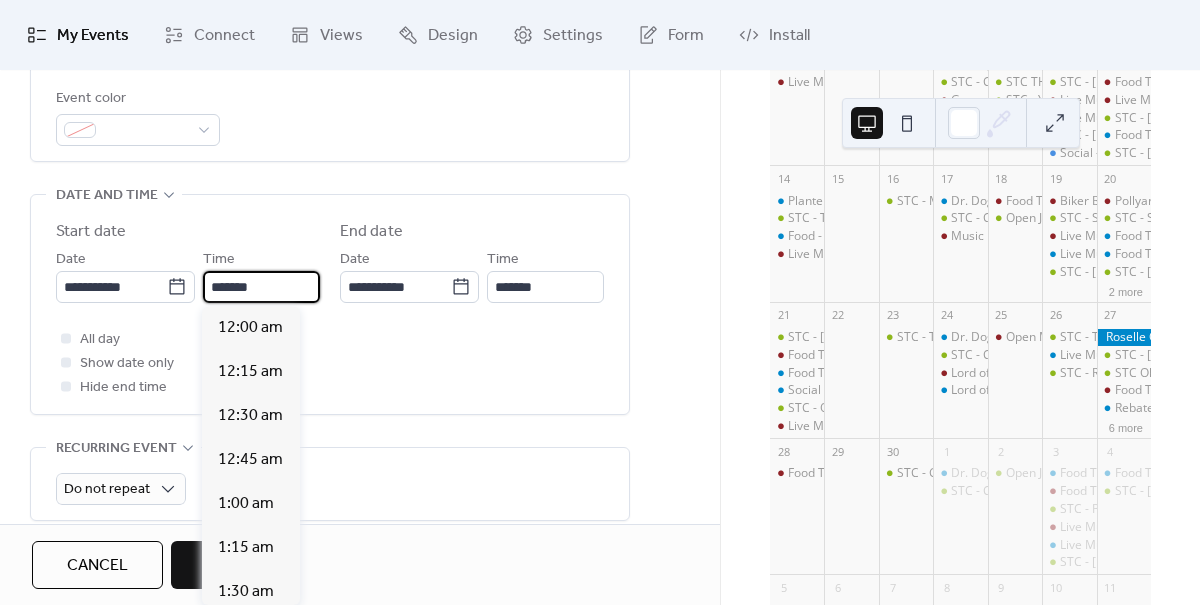 click on "*******" at bounding box center [261, 287] 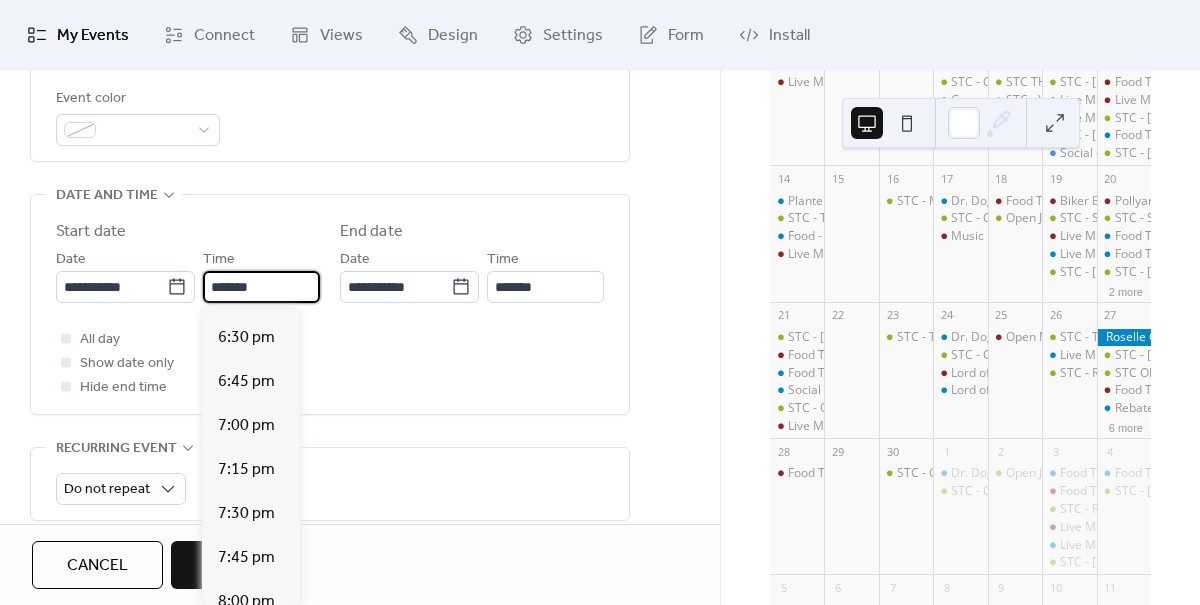 scroll, scrollTop: 3247, scrollLeft: 0, axis: vertical 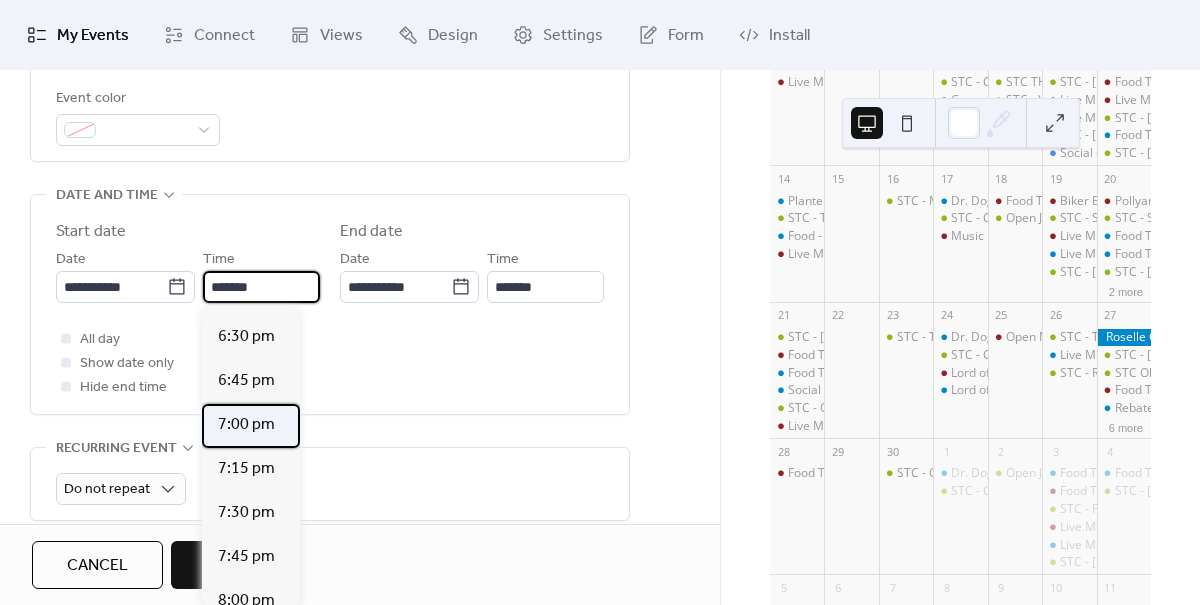 click on "7:00 pm" at bounding box center [246, 425] 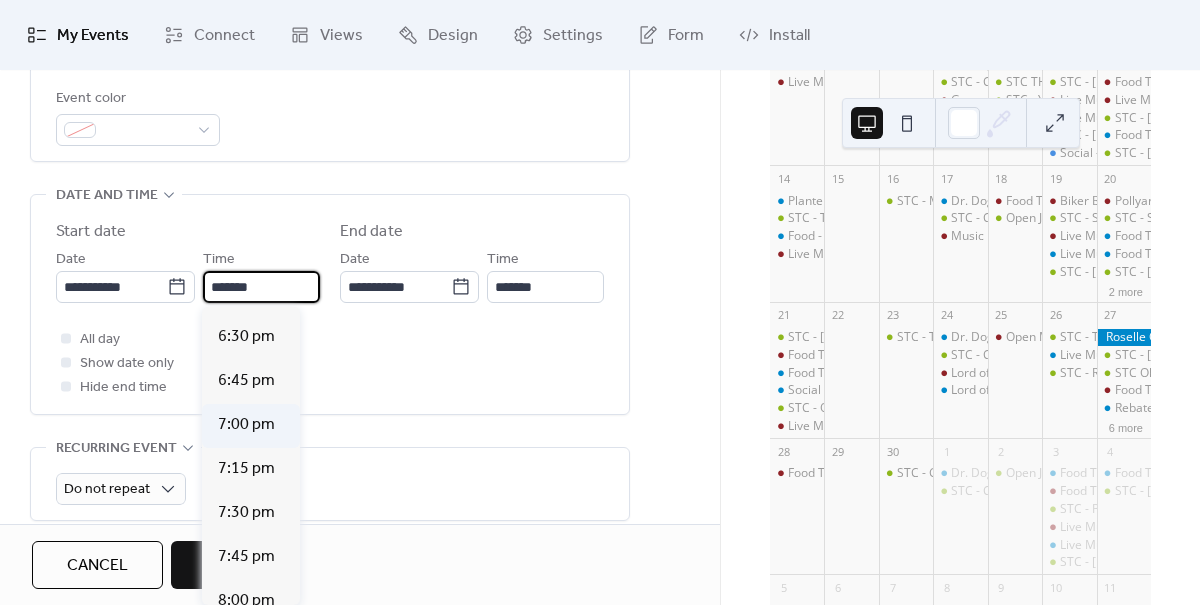 type on "*******" 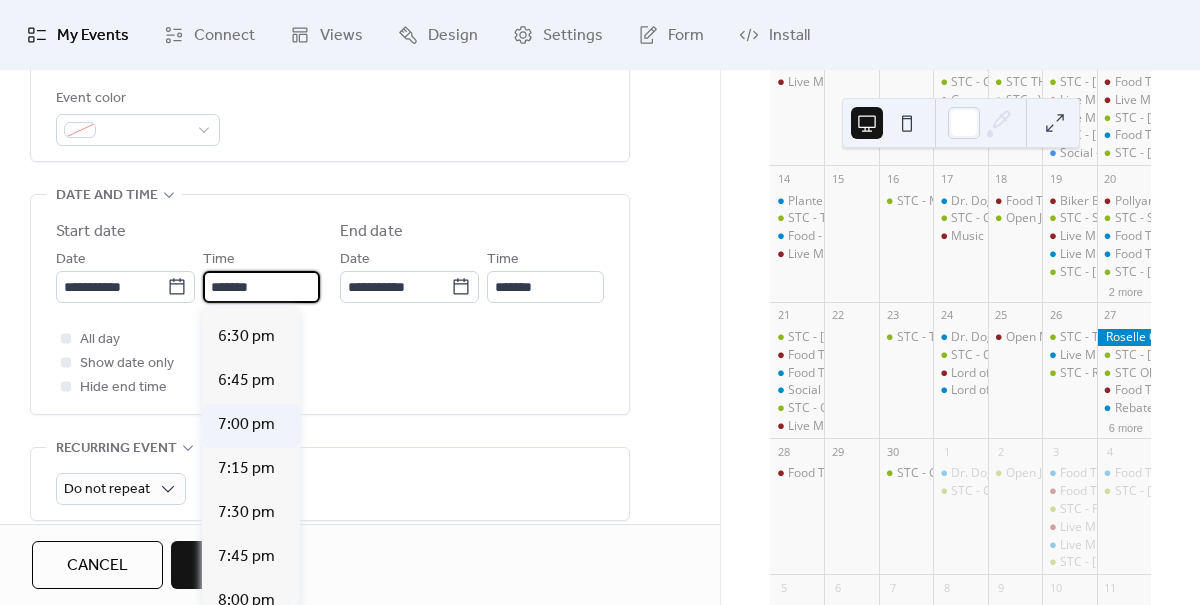 type on "********" 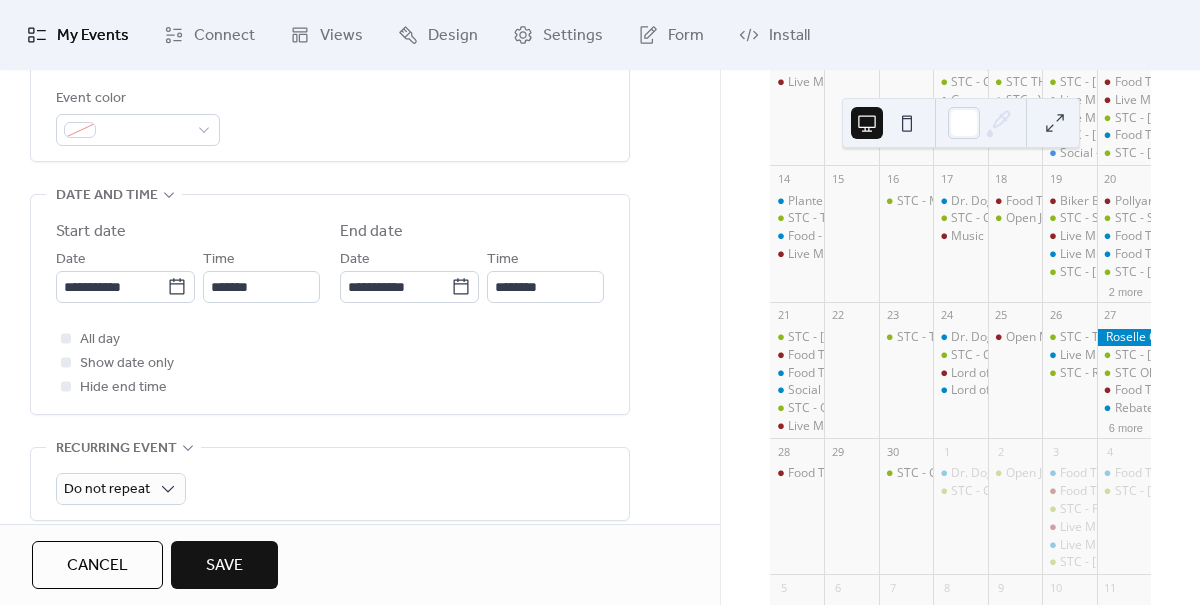 click on "Save" at bounding box center [224, 566] 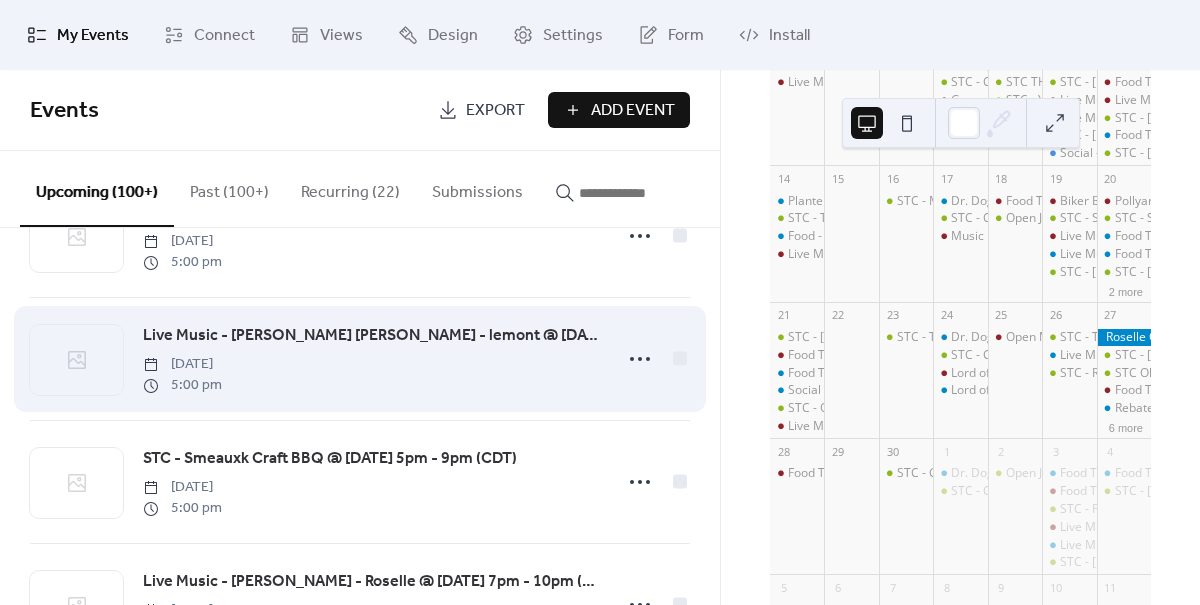 scroll, scrollTop: 822, scrollLeft: 0, axis: vertical 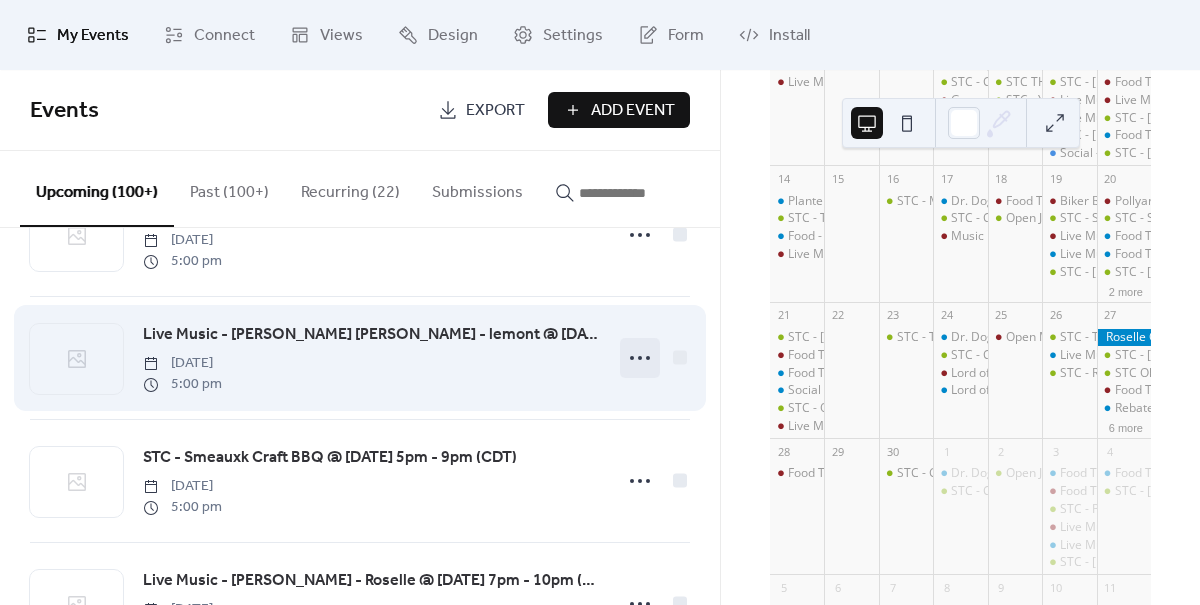 click 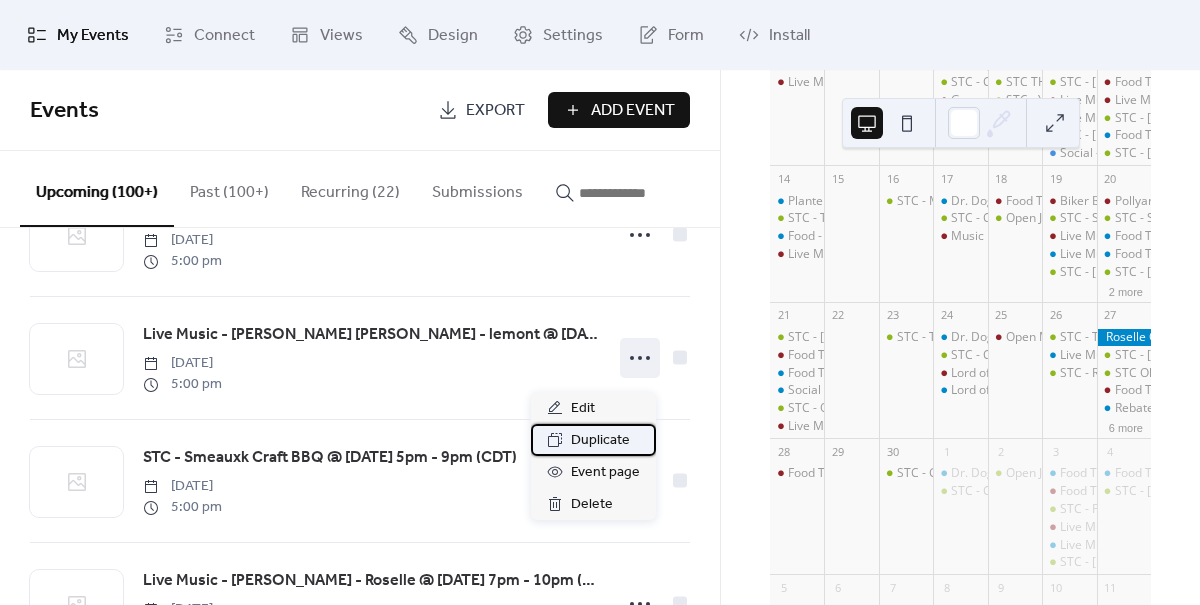 click on "Duplicate" at bounding box center (600, 441) 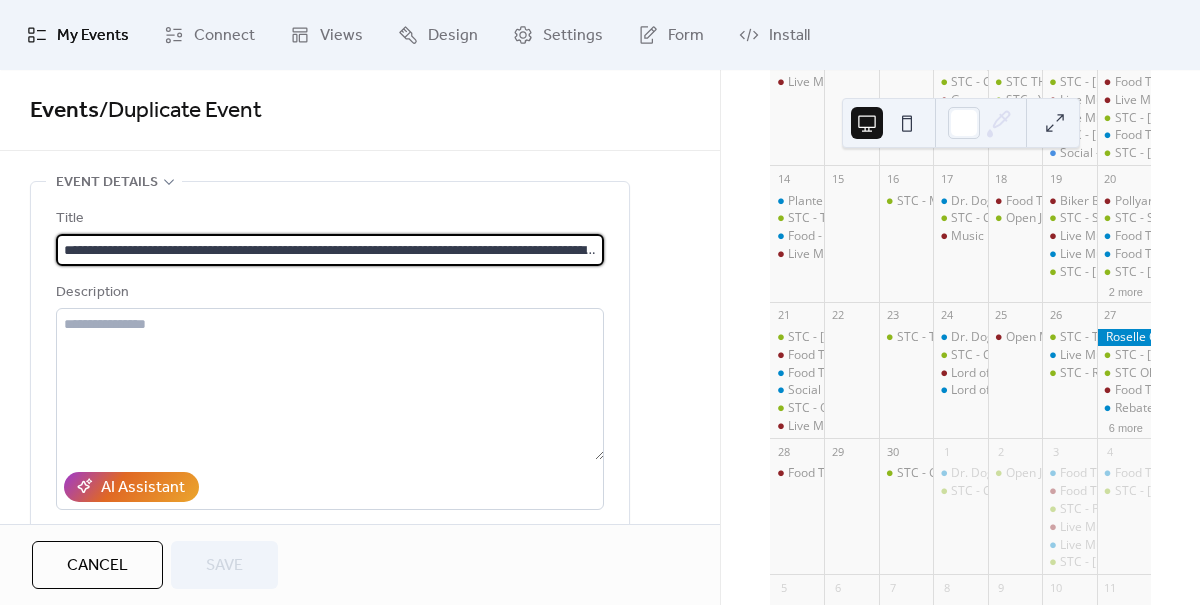 scroll, scrollTop: 0, scrollLeft: 418, axis: horizontal 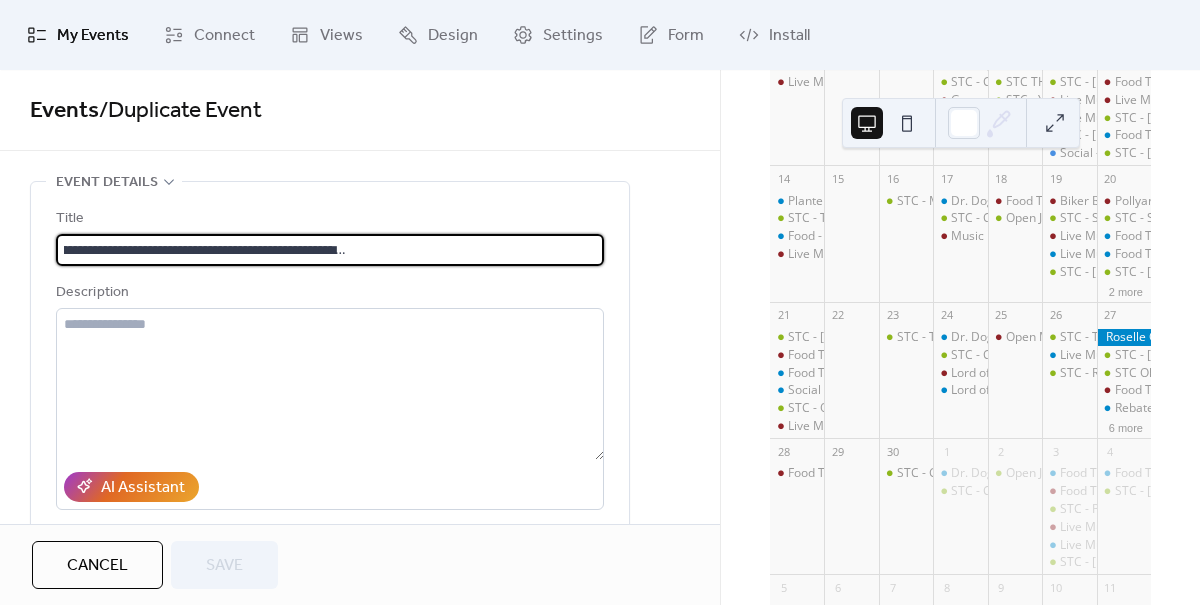click on "**********" at bounding box center [330, 250] 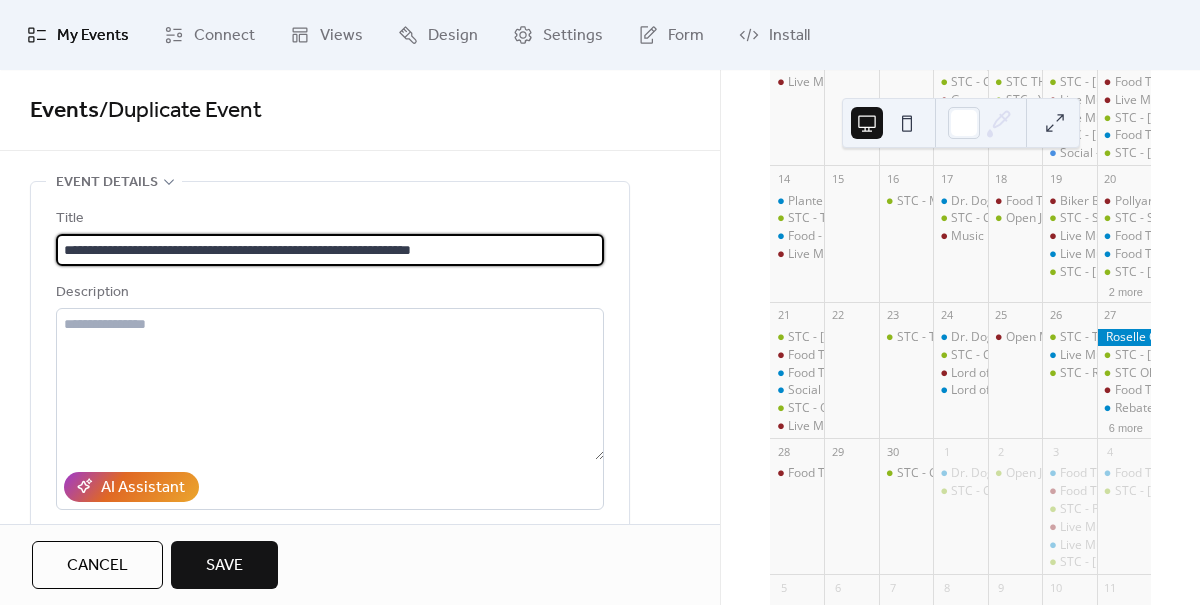 scroll, scrollTop: 1, scrollLeft: 0, axis: vertical 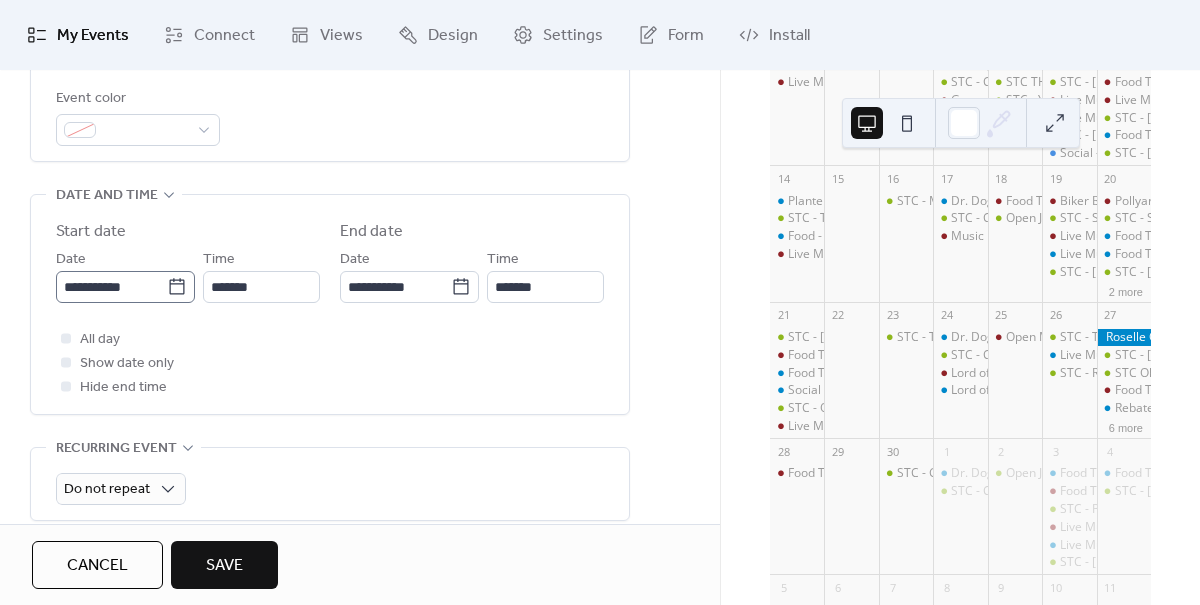 type on "**********" 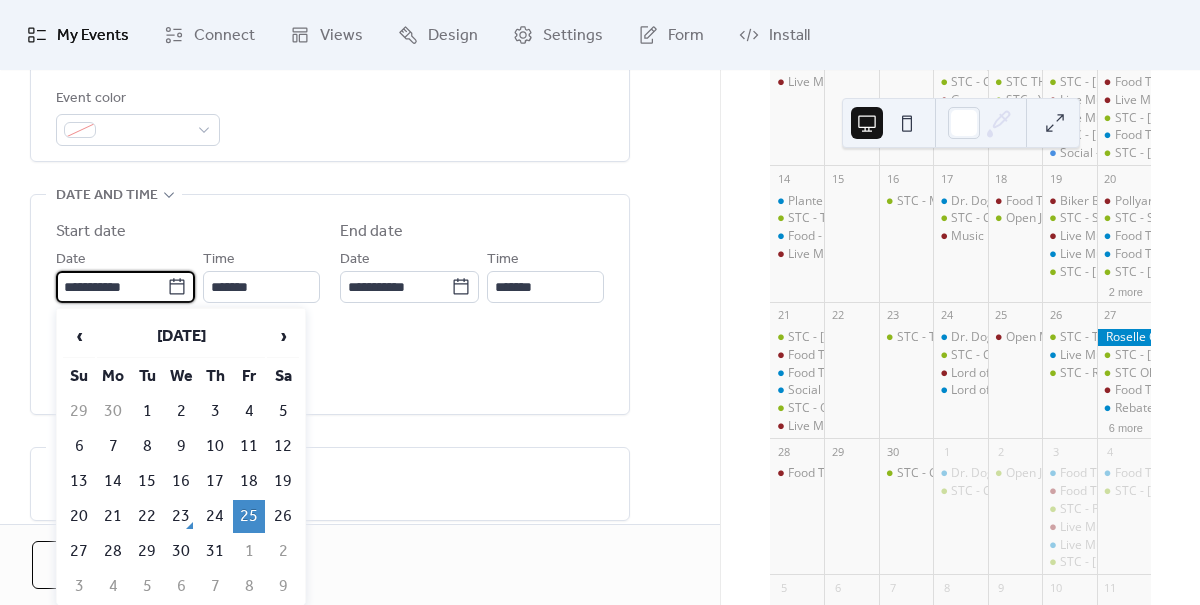 click on "**********" at bounding box center (111, 287) 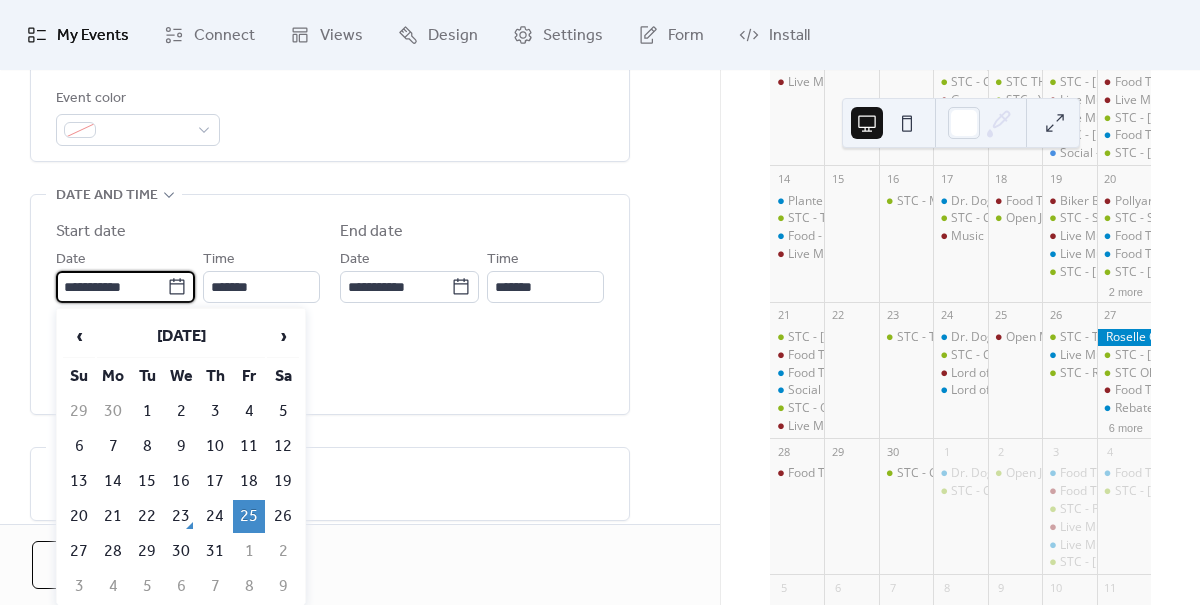 scroll, scrollTop: 0, scrollLeft: 0, axis: both 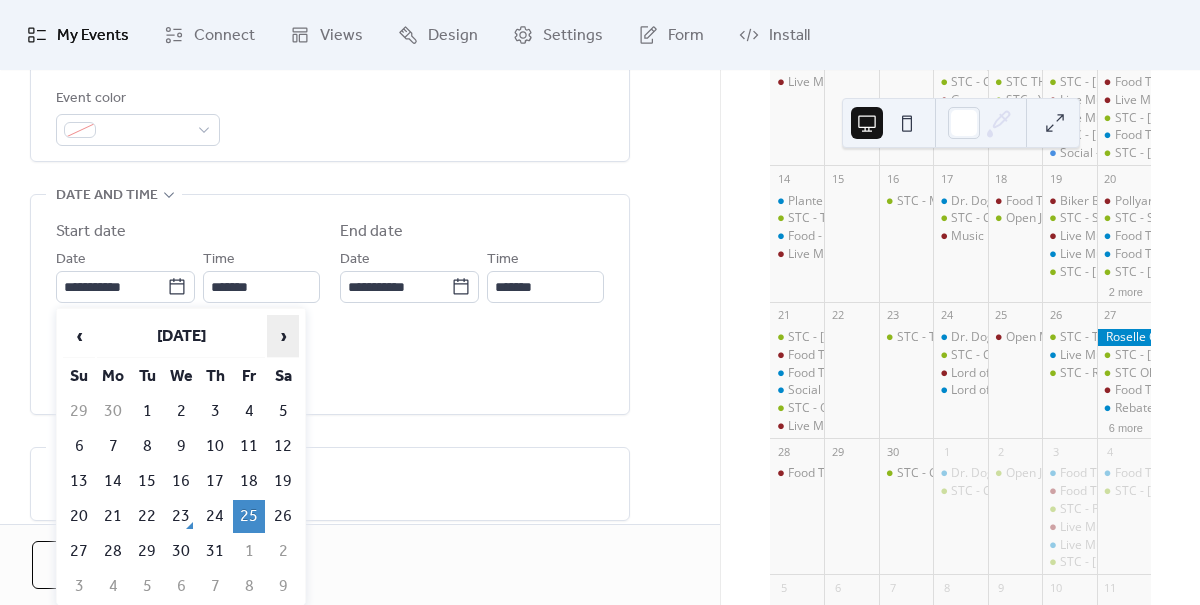 click on "›" at bounding box center [283, 336] 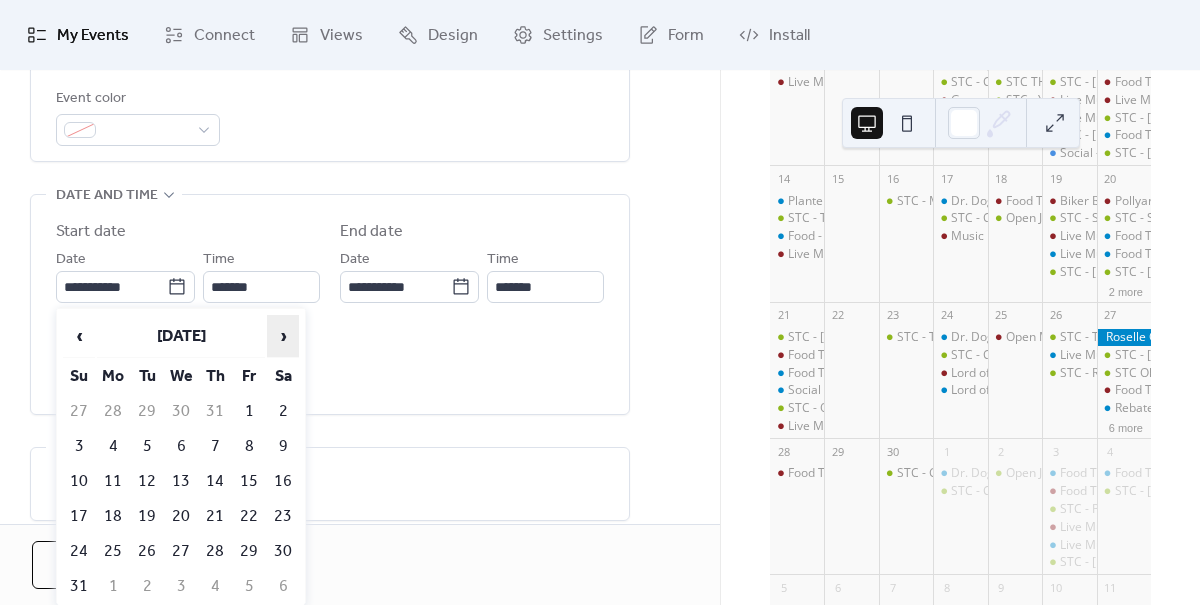 click on "›" at bounding box center (283, 336) 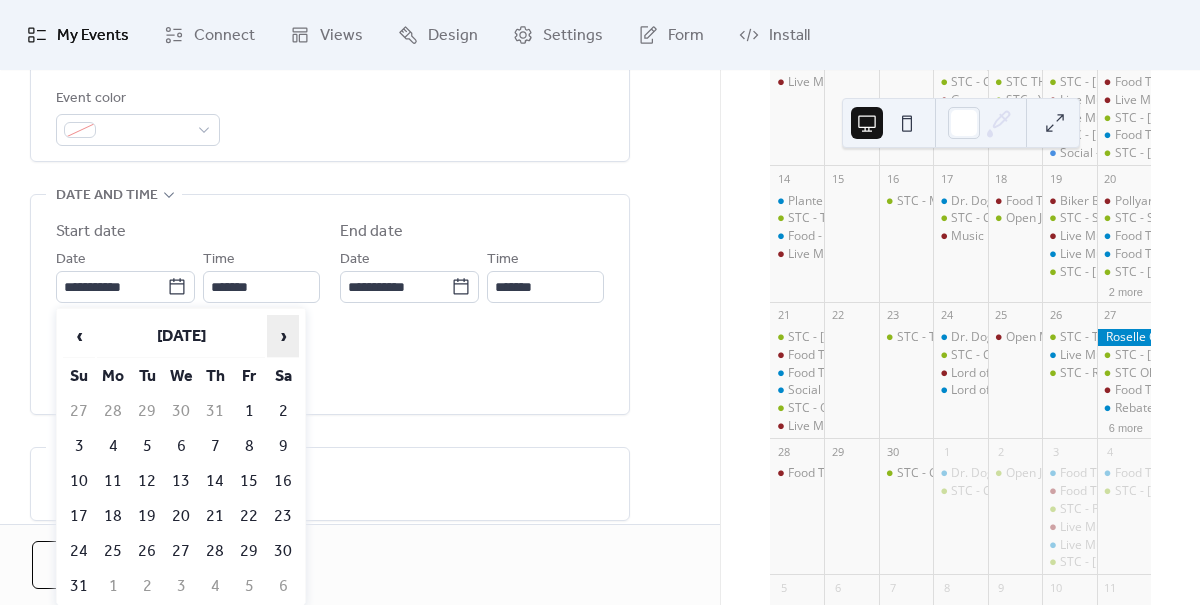 click on "›" at bounding box center [283, 336] 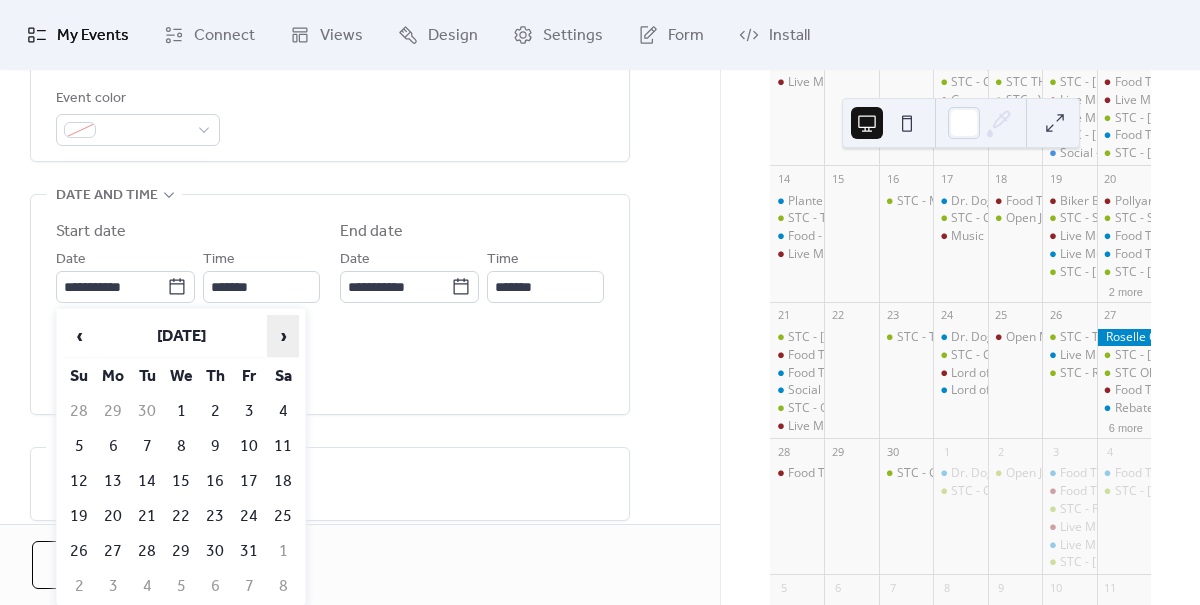 click on "›" at bounding box center [283, 336] 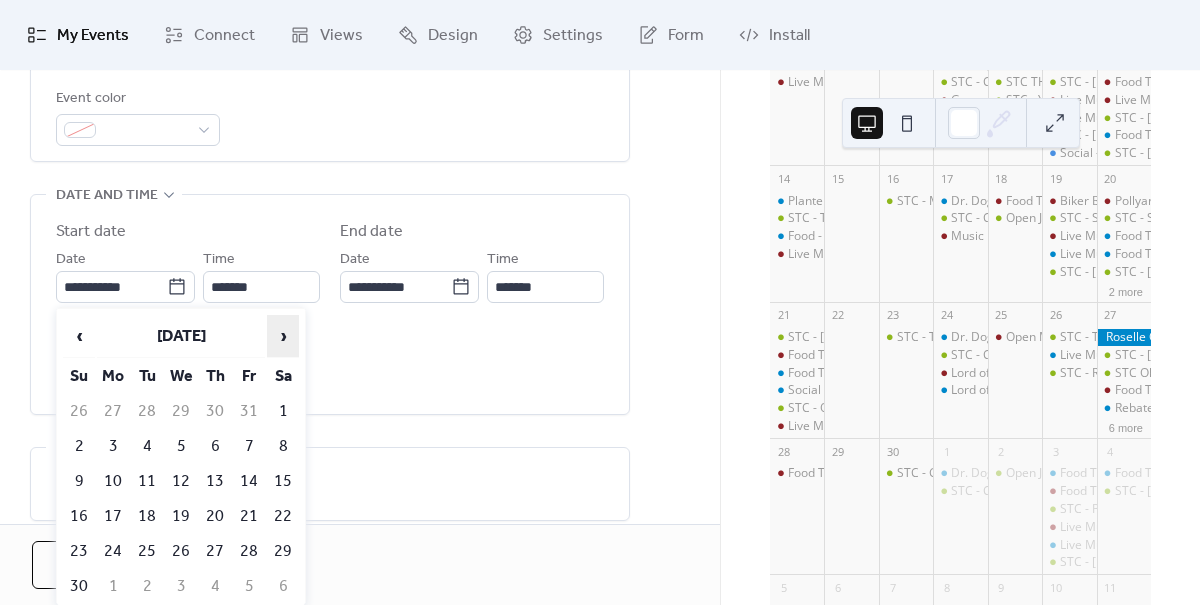 click on "›" at bounding box center (283, 336) 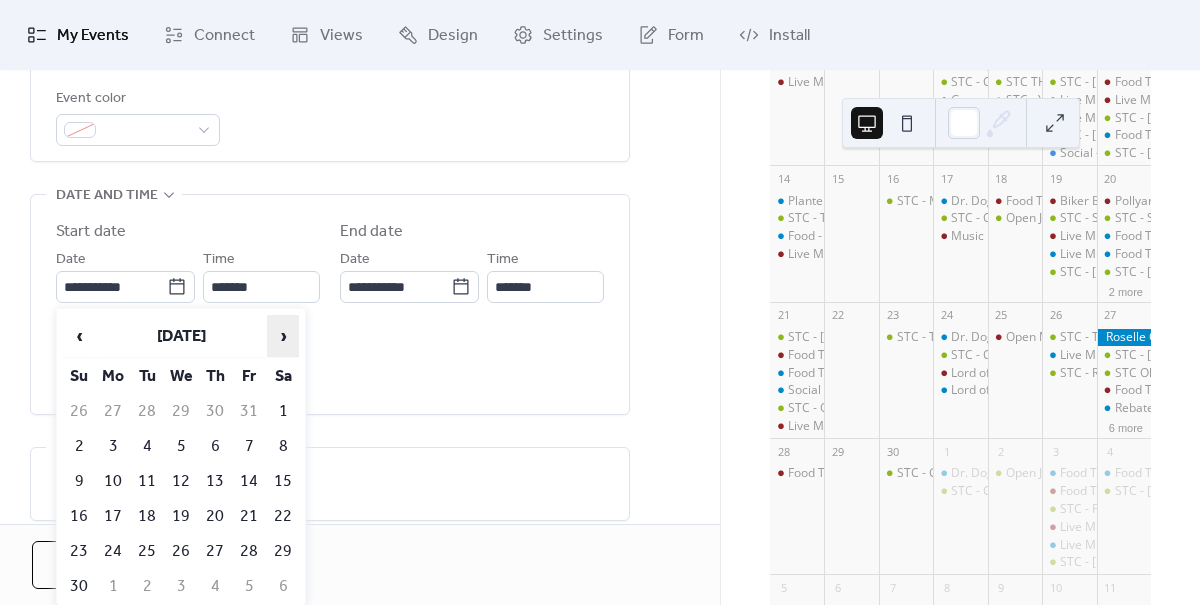 click on "›" at bounding box center [283, 336] 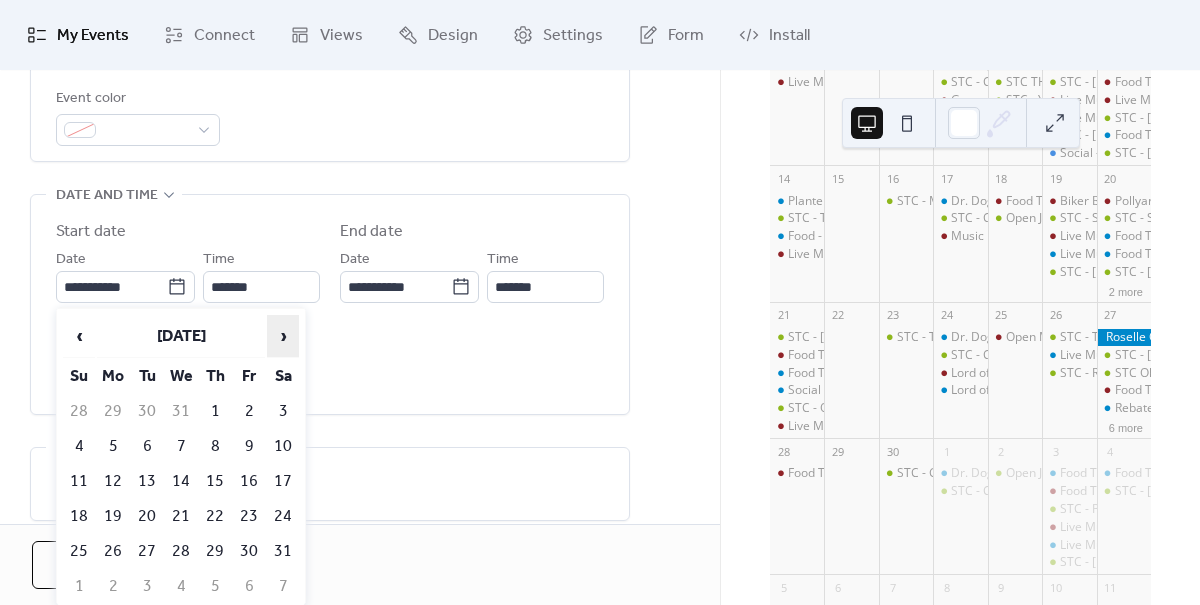 click on "›" at bounding box center [283, 336] 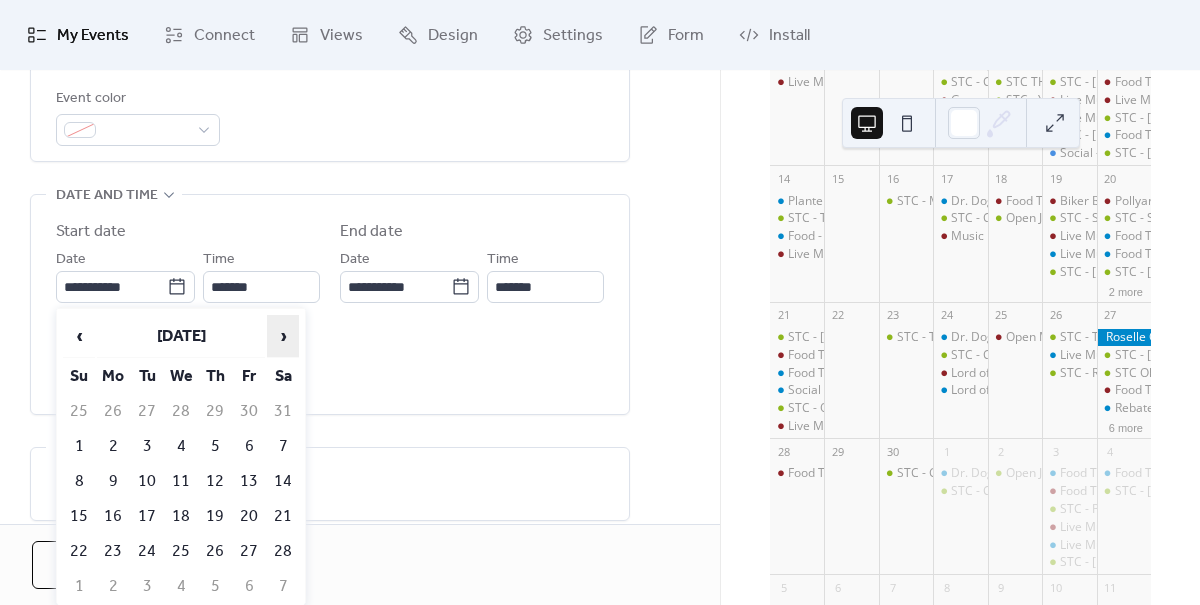 click on "›" at bounding box center (283, 336) 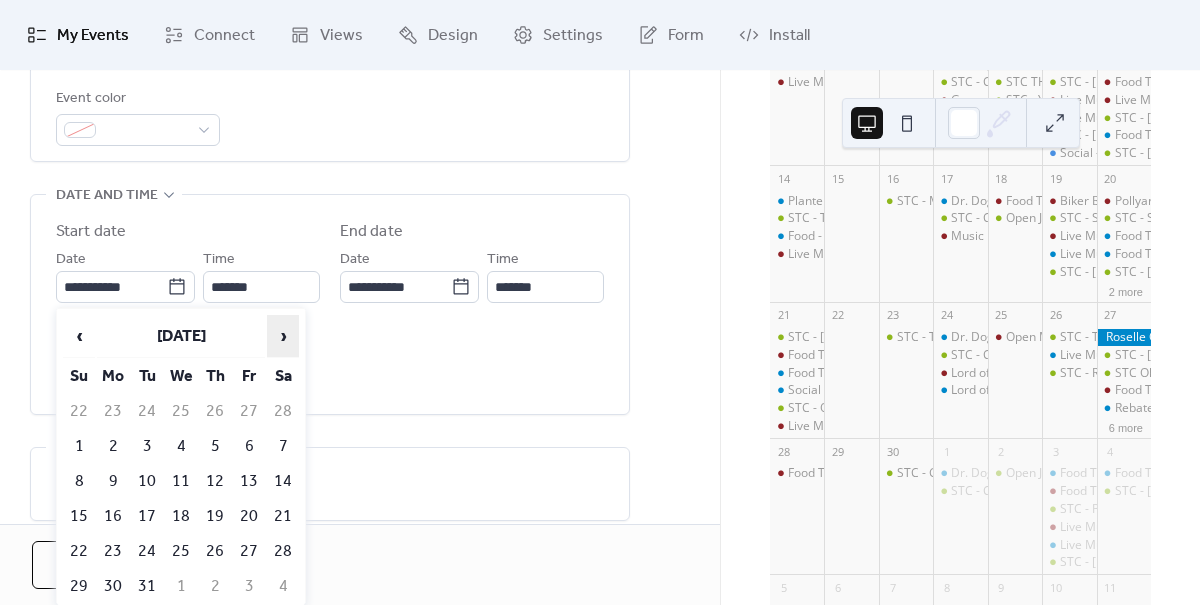 click on "›" at bounding box center (283, 336) 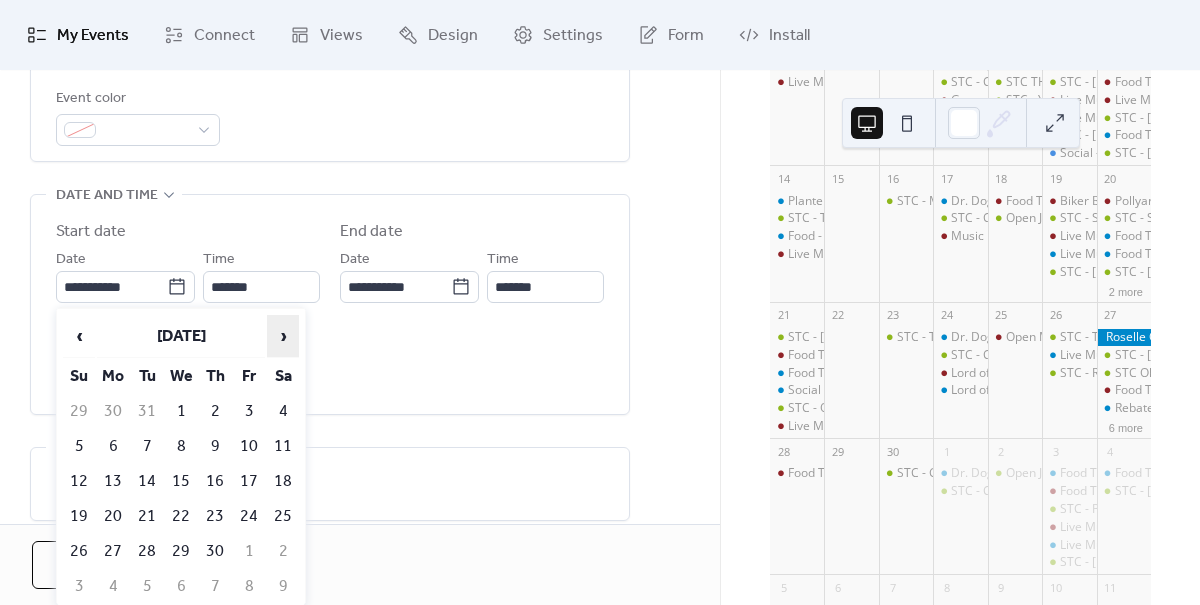 click on "›" at bounding box center [283, 336] 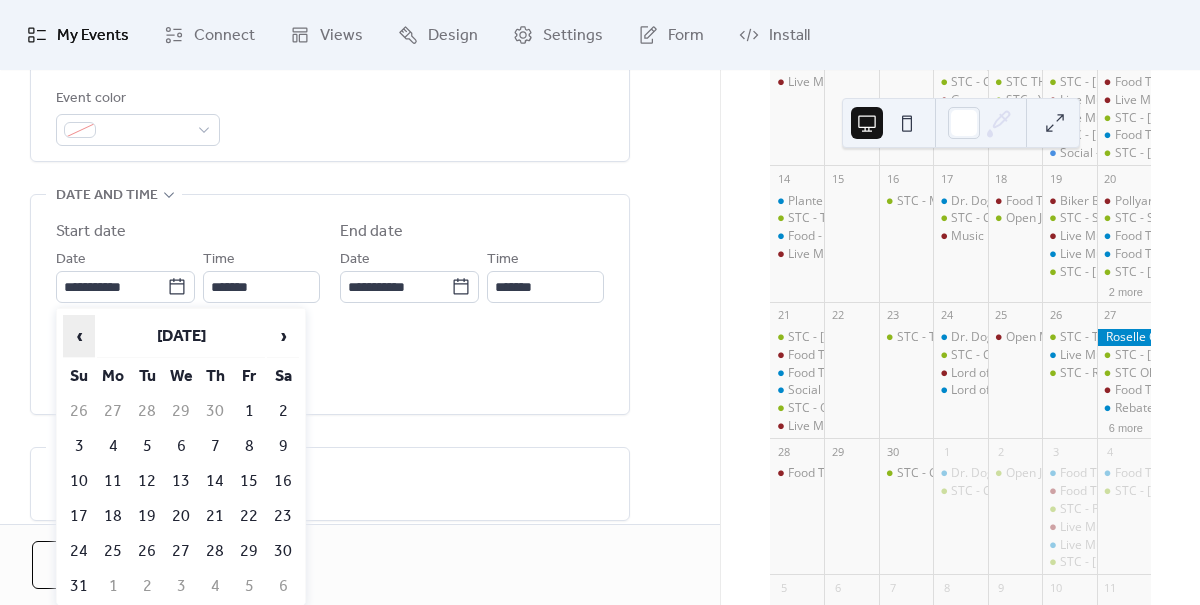 click on "‹" at bounding box center (79, 336) 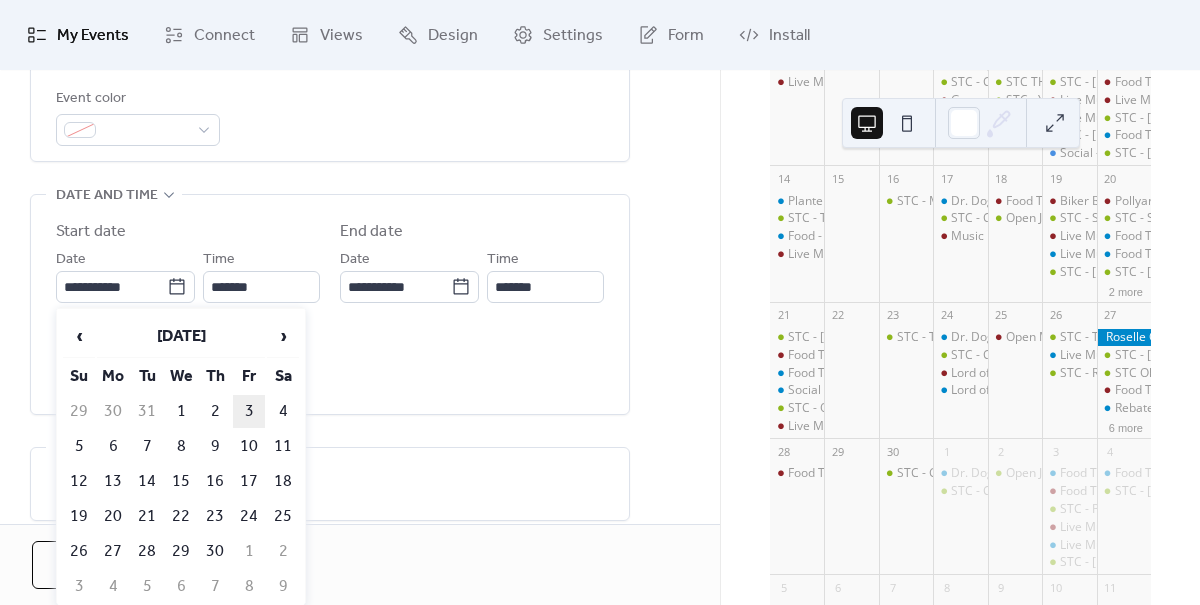 click on "3" at bounding box center (249, 411) 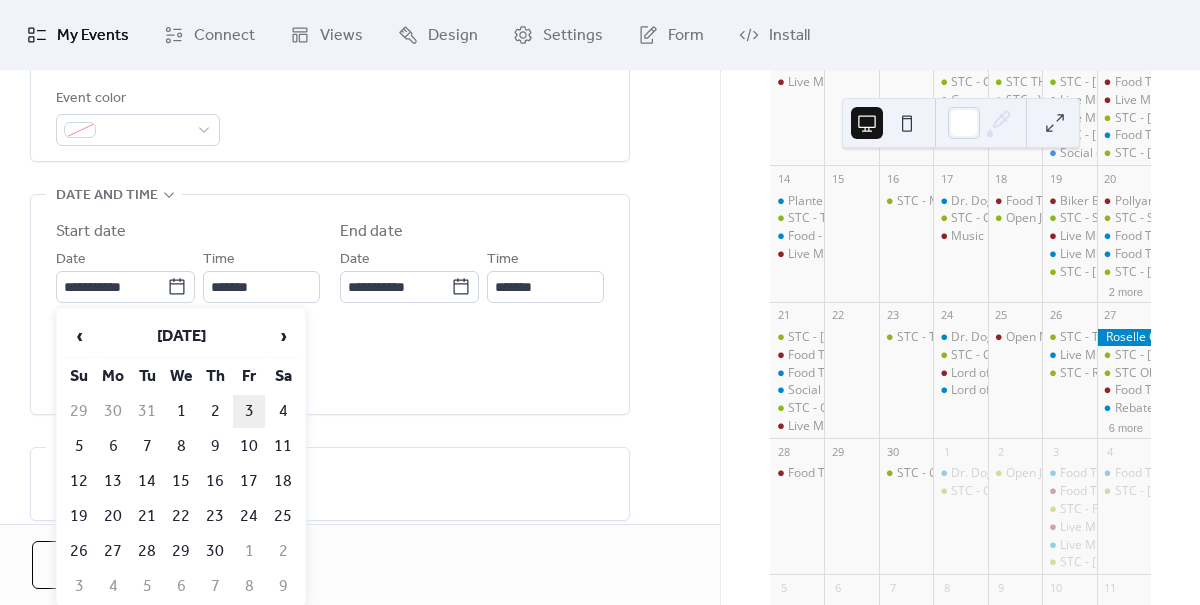 type on "**********" 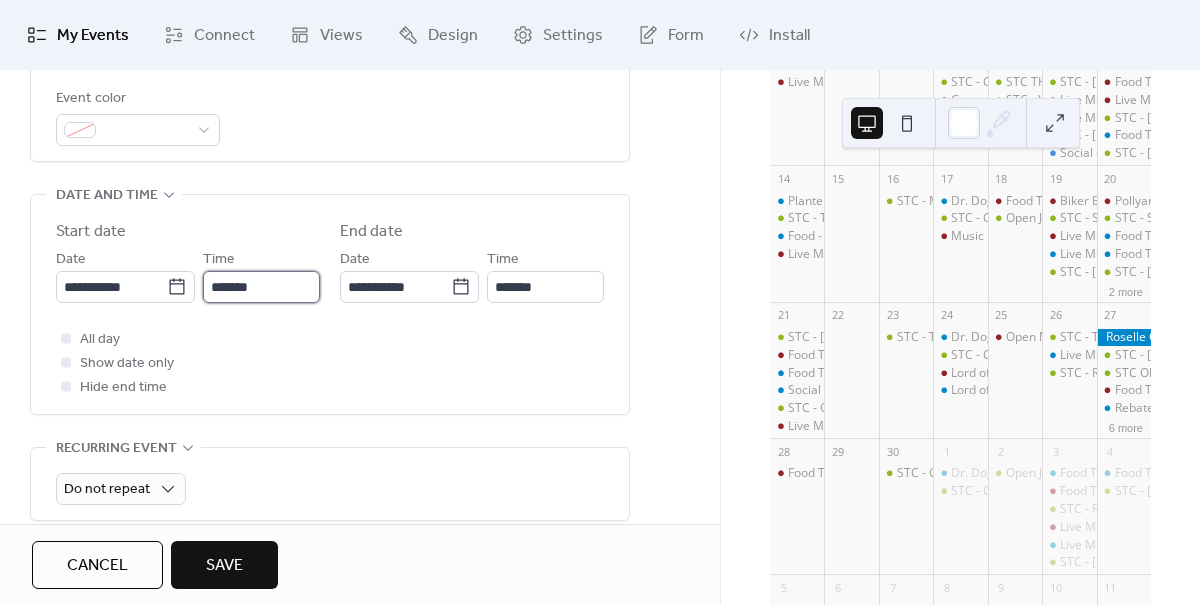 click on "*******" at bounding box center (261, 287) 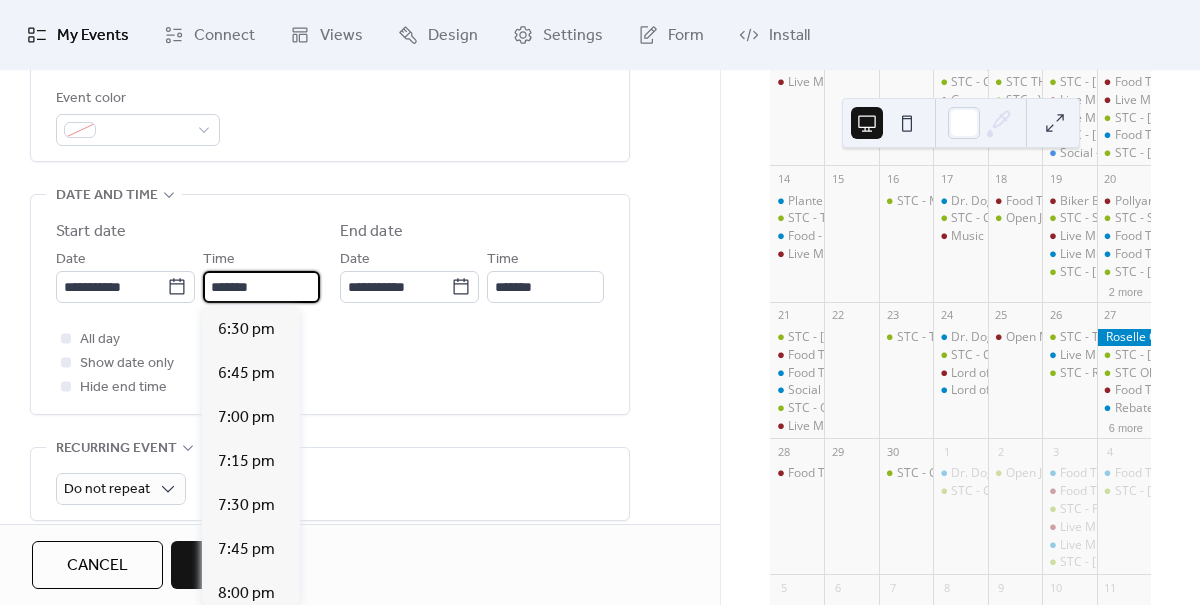 scroll, scrollTop: 3262, scrollLeft: 0, axis: vertical 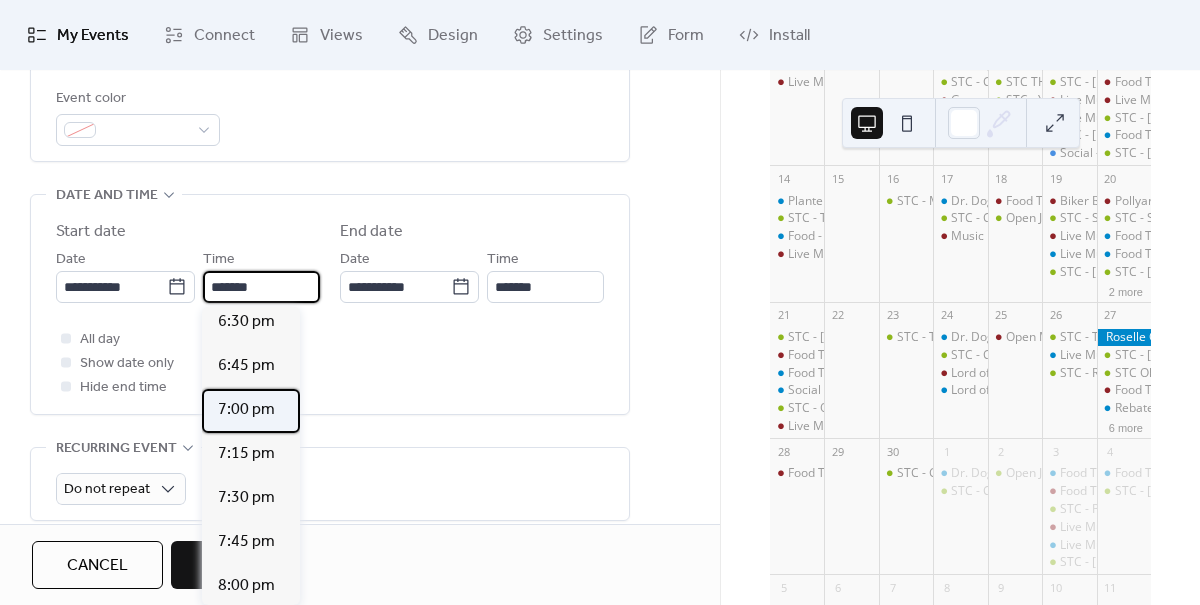 click on "7:00 pm" at bounding box center (246, 410) 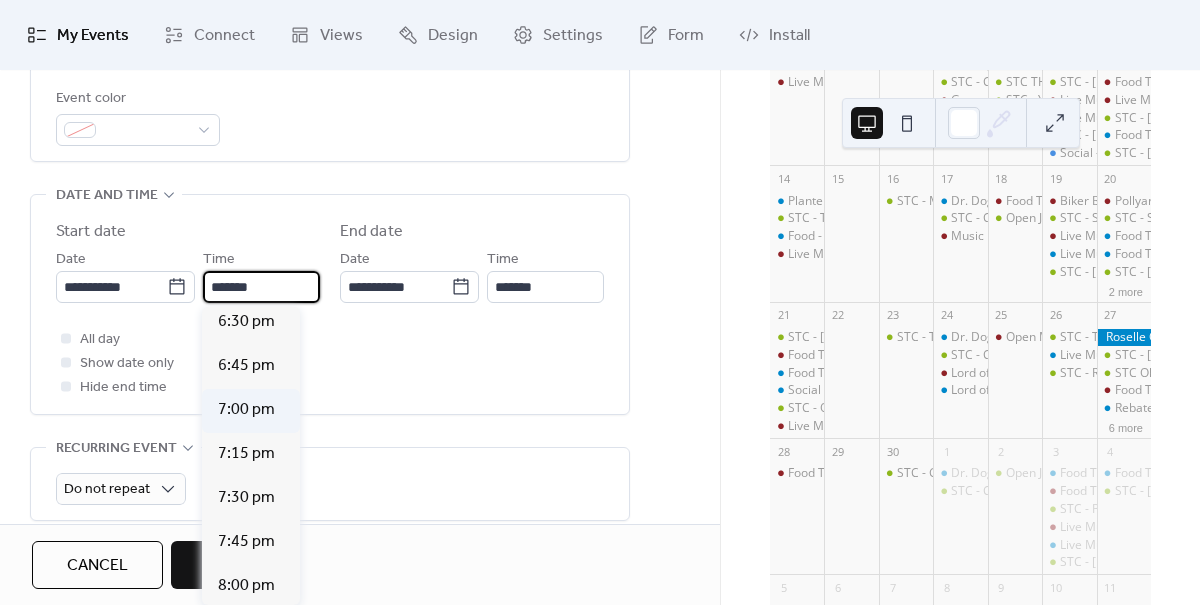 type on "*******" 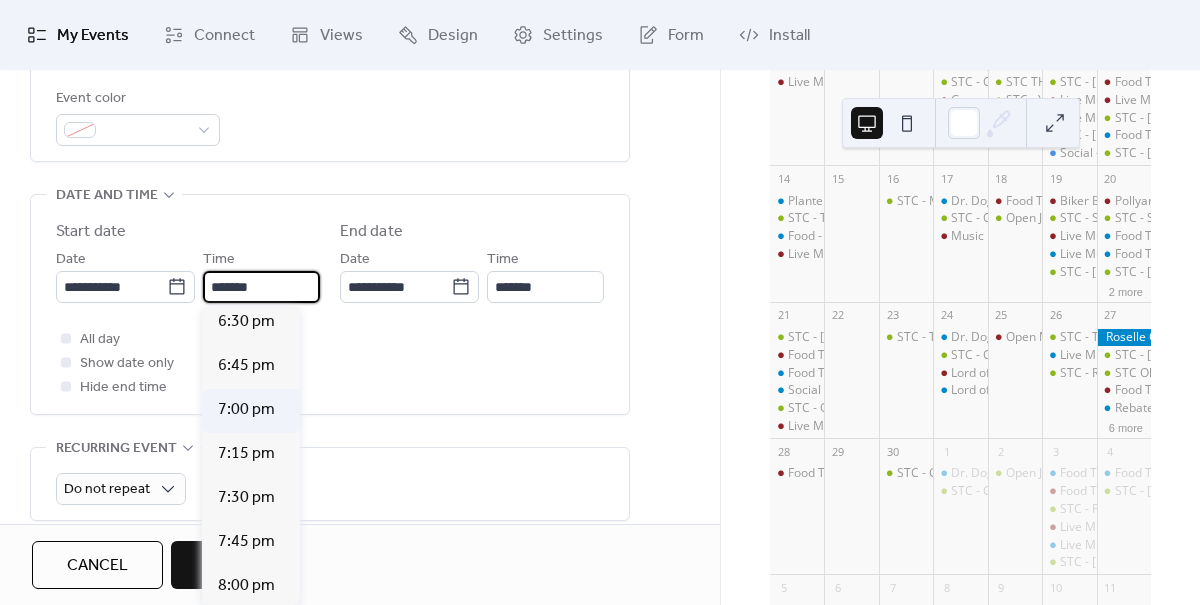 type on "********" 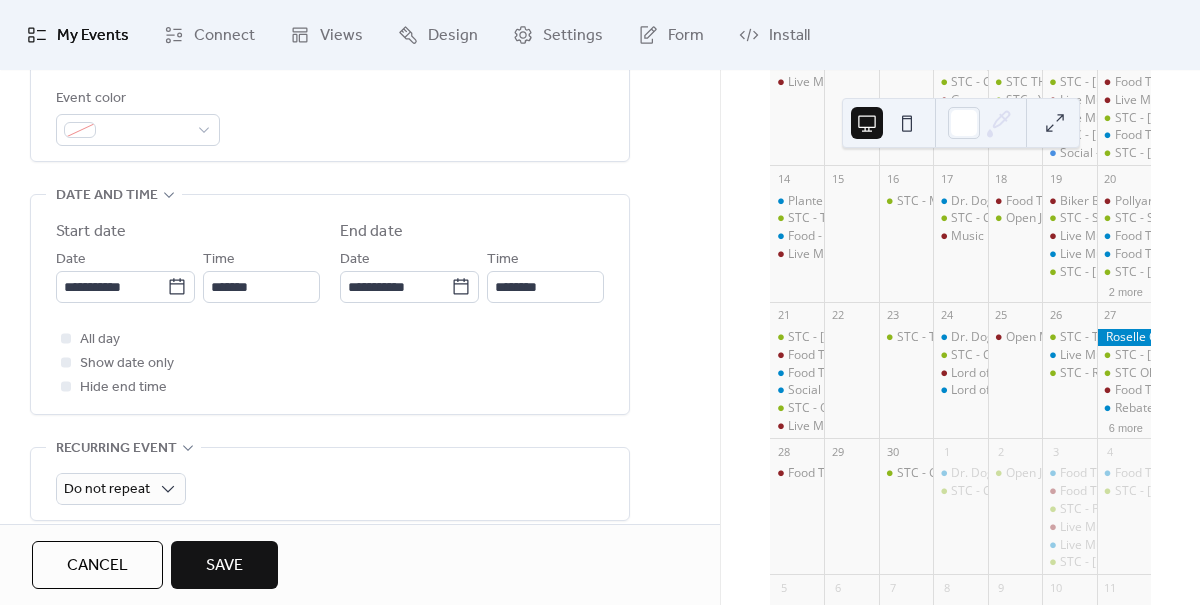 click on "Save" at bounding box center (224, 566) 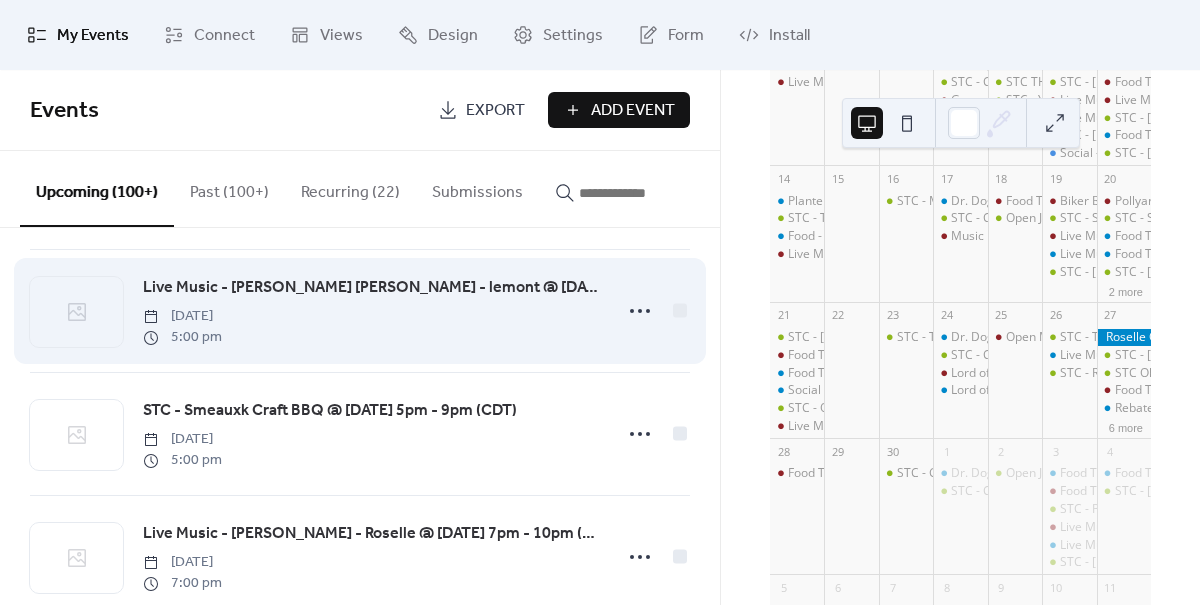 scroll, scrollTop: 868, scrollLeft: 0, axis: vertical 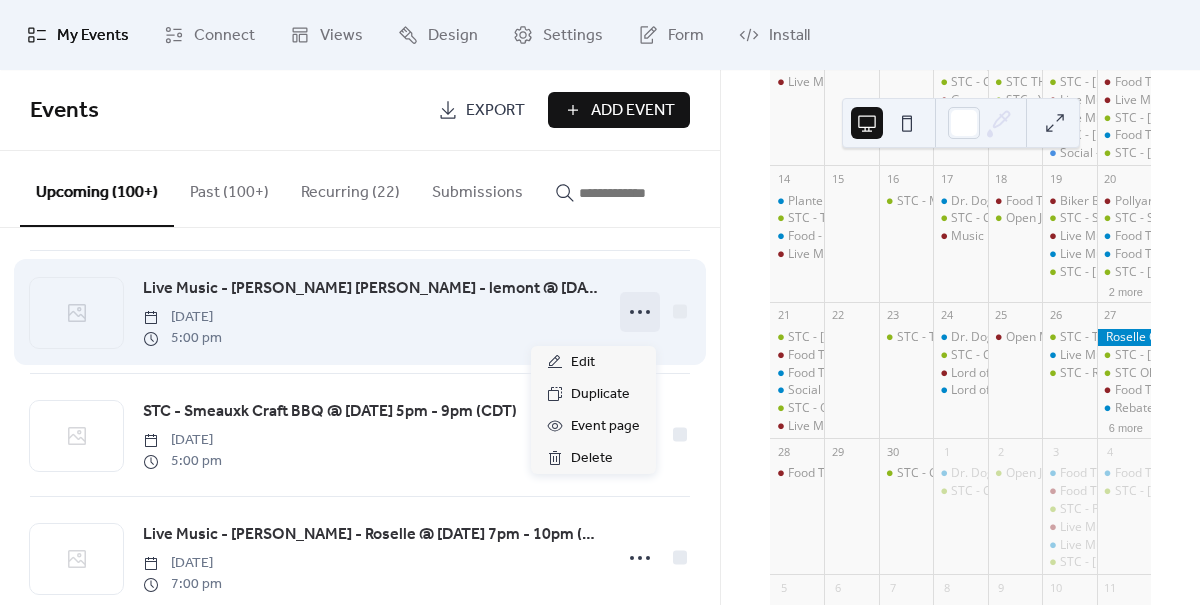 click 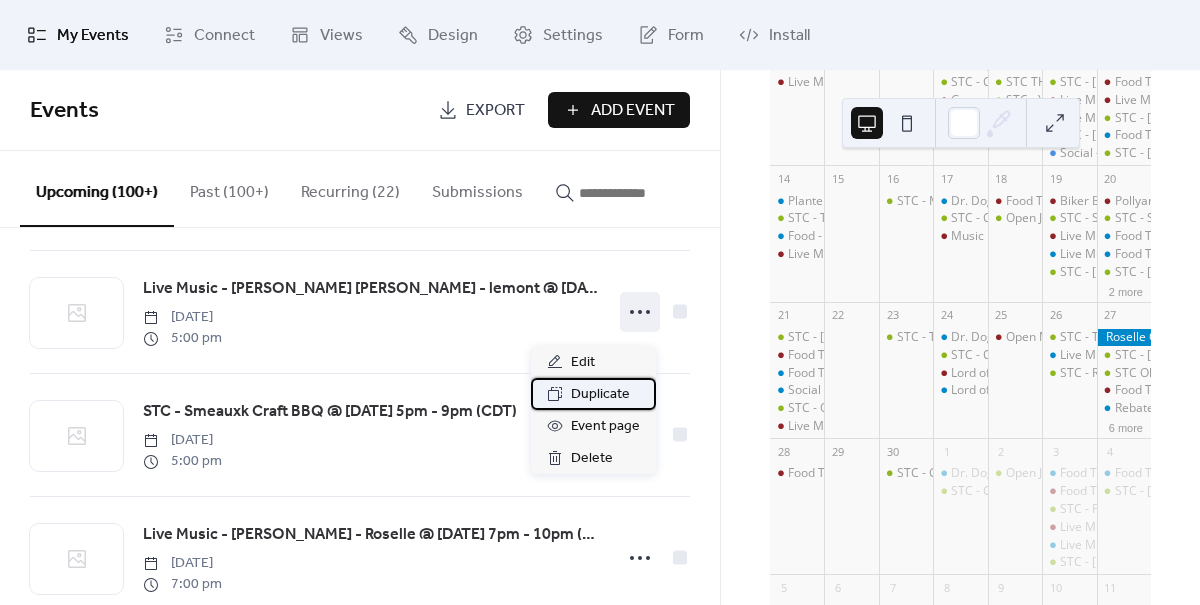 click on "Duplicate" at bounding box center (600, 395) 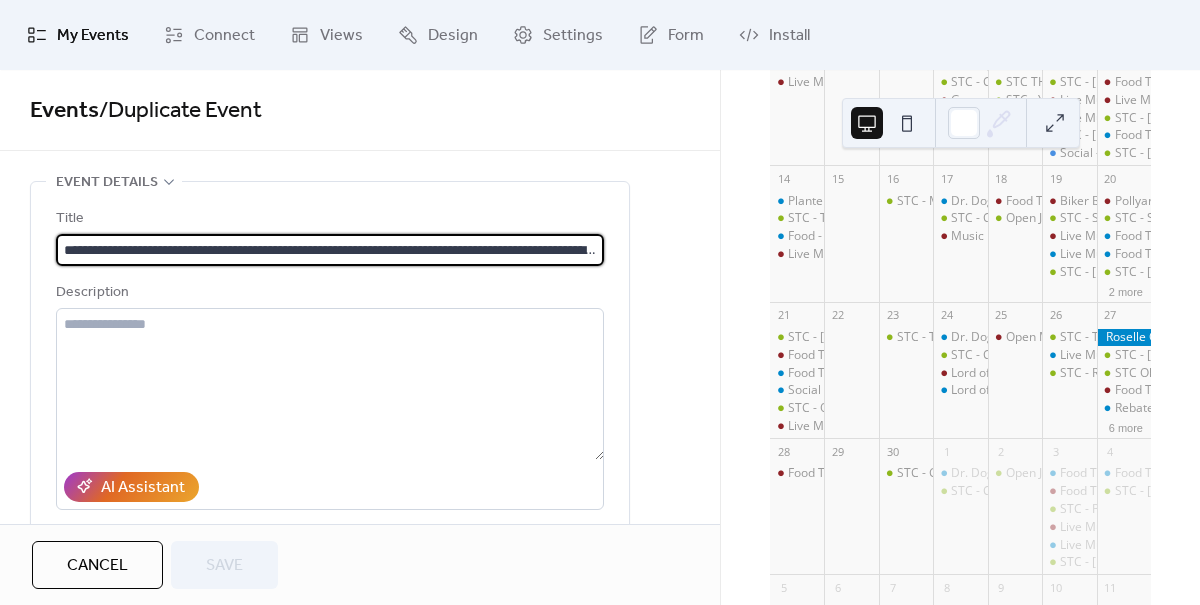 scroll, scrollTop: 0, scrollLeft: 418, axis: horizontal 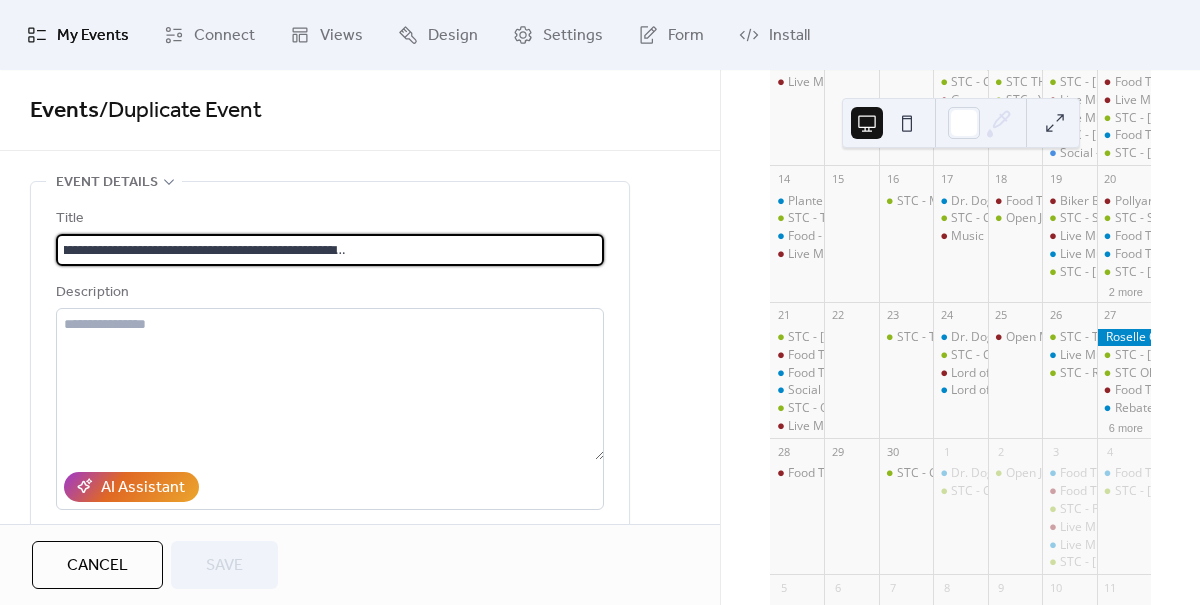 click on "**********" at bounding box center [330, 250] 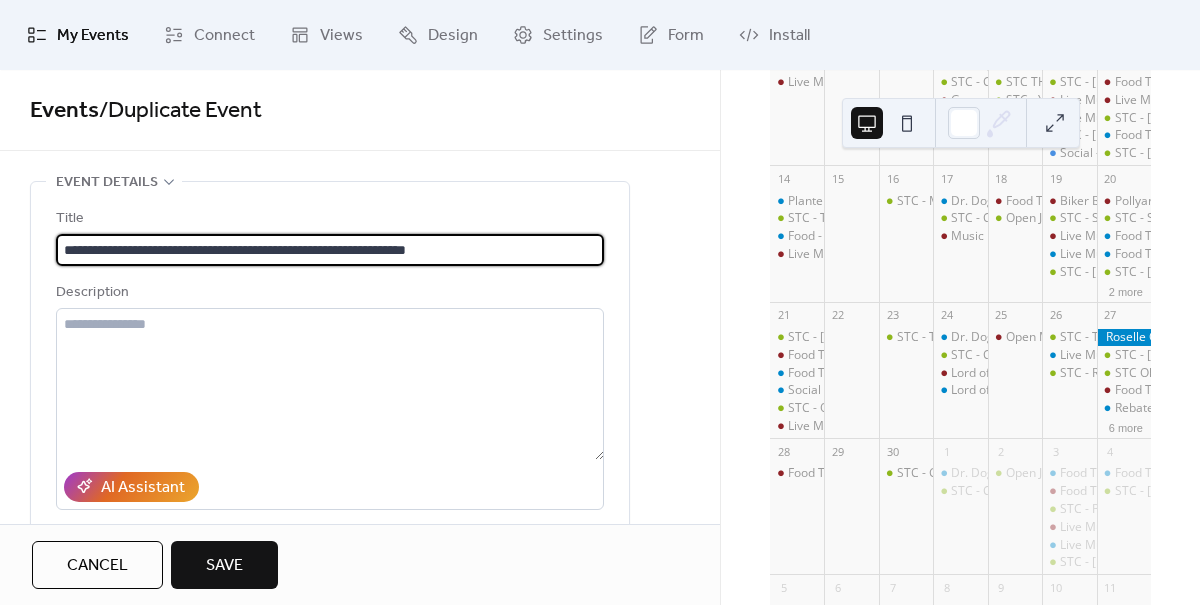 scroll, scrollTop: 1, scrollLeft: 0, axis: vertical 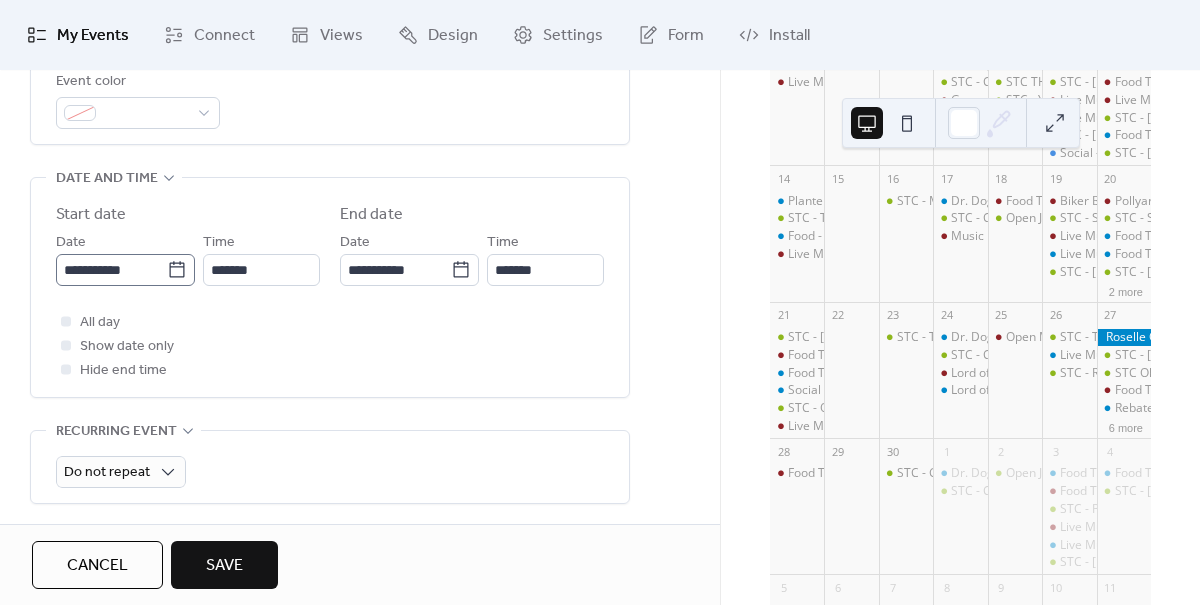 type on "**********" 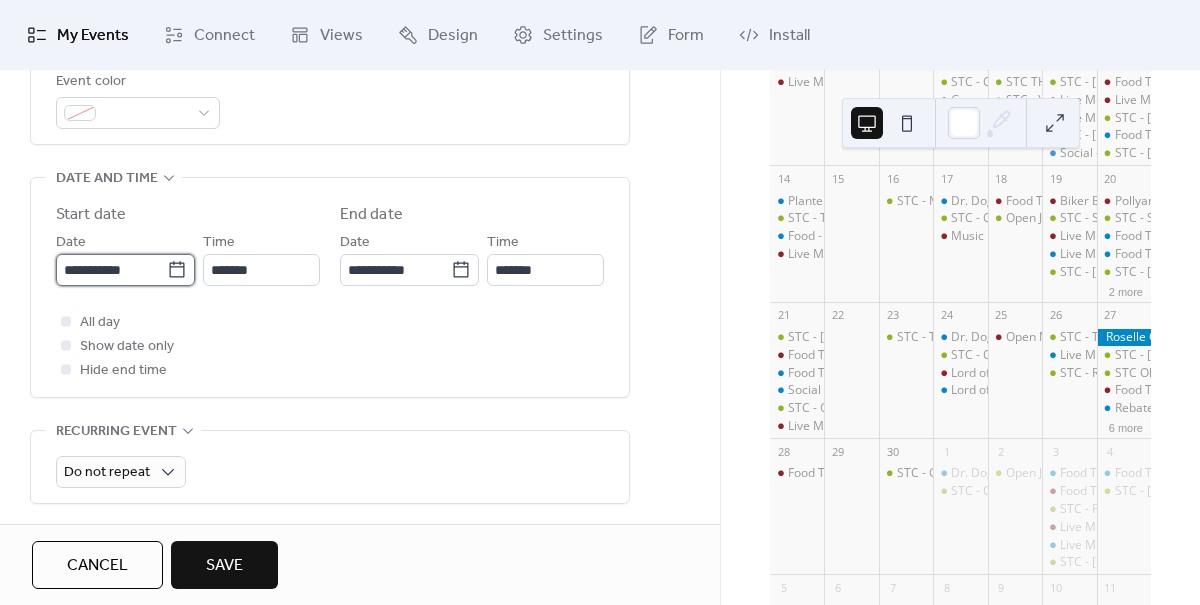 click on "**********" at bounding box center [111, 270] 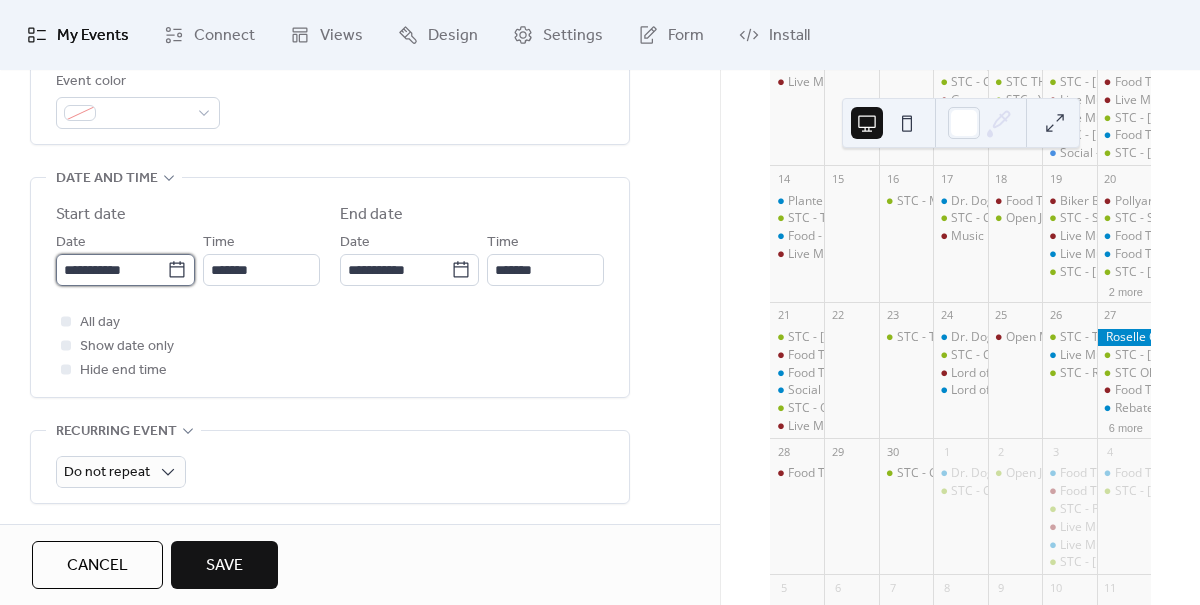 scroll, scrollTop: 0, scrollLeft: 0, axis: both 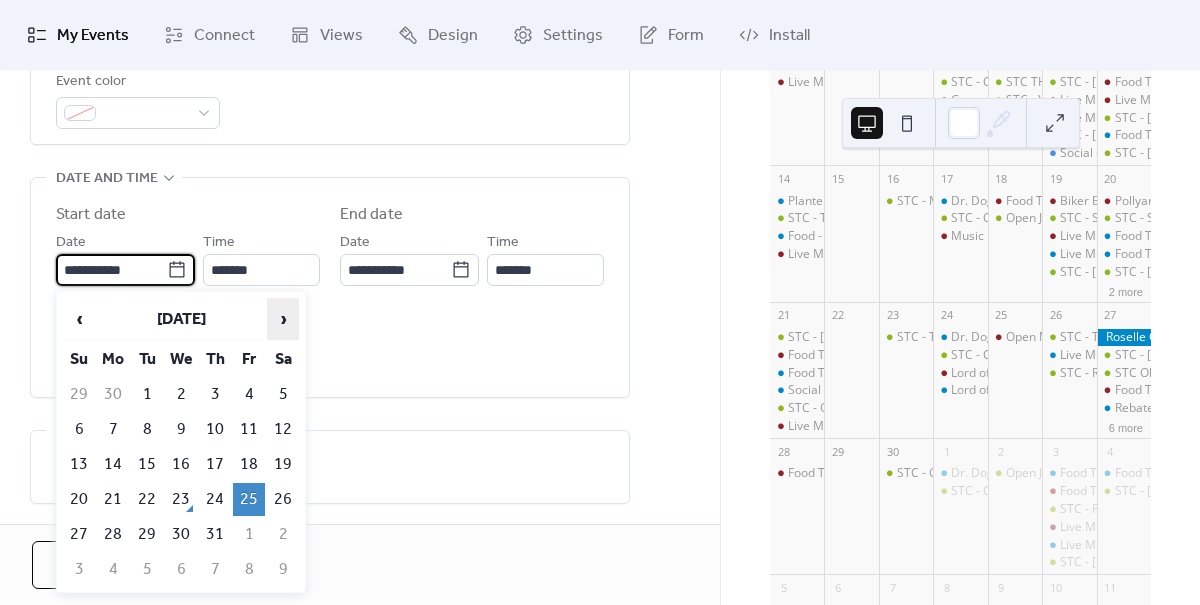click on "›" at bounding box center [283, 319] 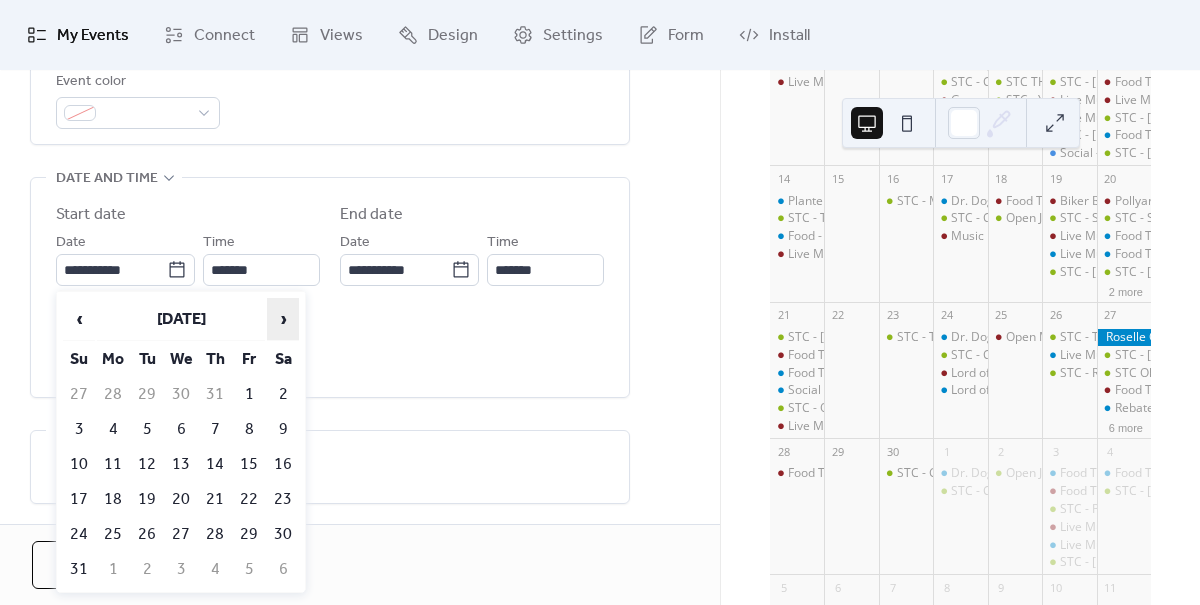click on "›" at bounding box center [283, 319] 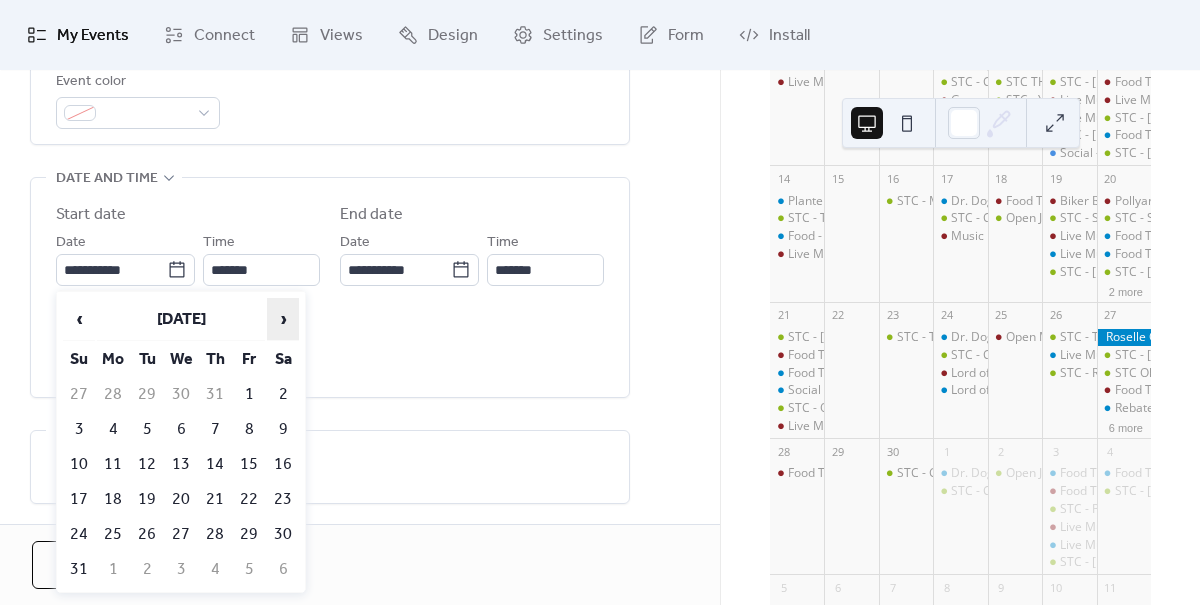 click on "›" at bounding box center [283, 319] 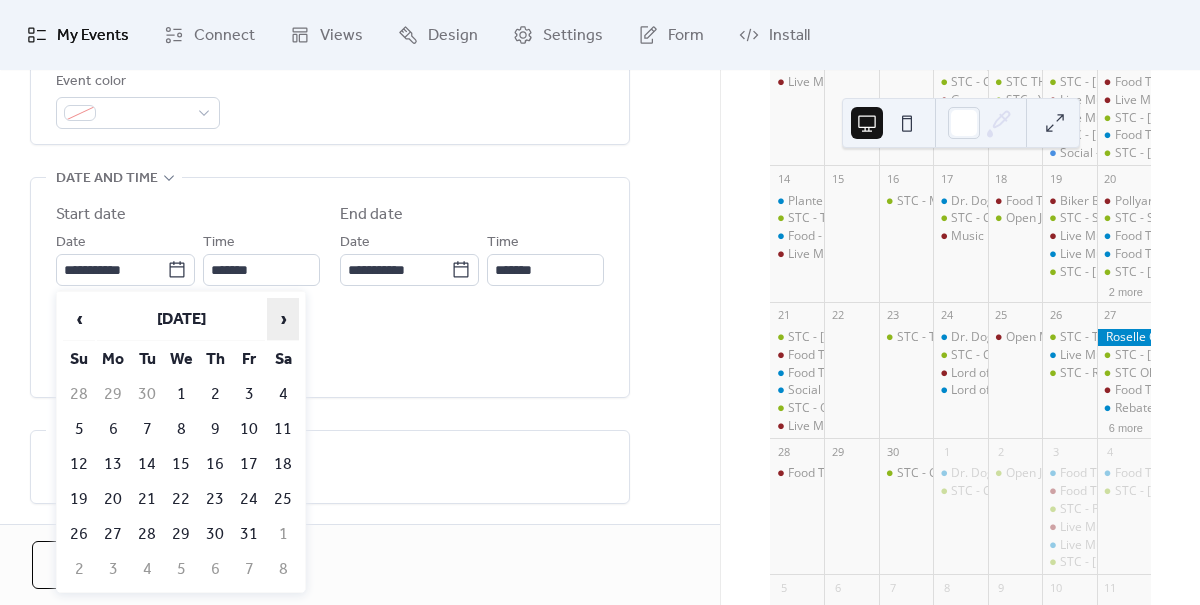 click on "›" at bounding box center (283, 319) 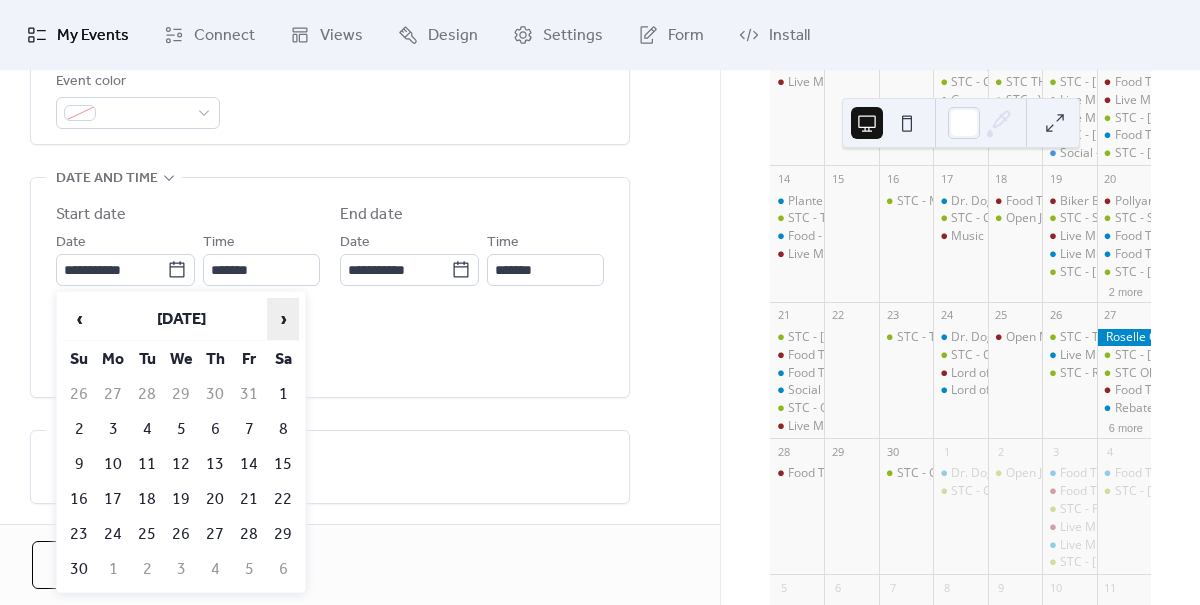 click on "›" at bounding box center (283, 319) 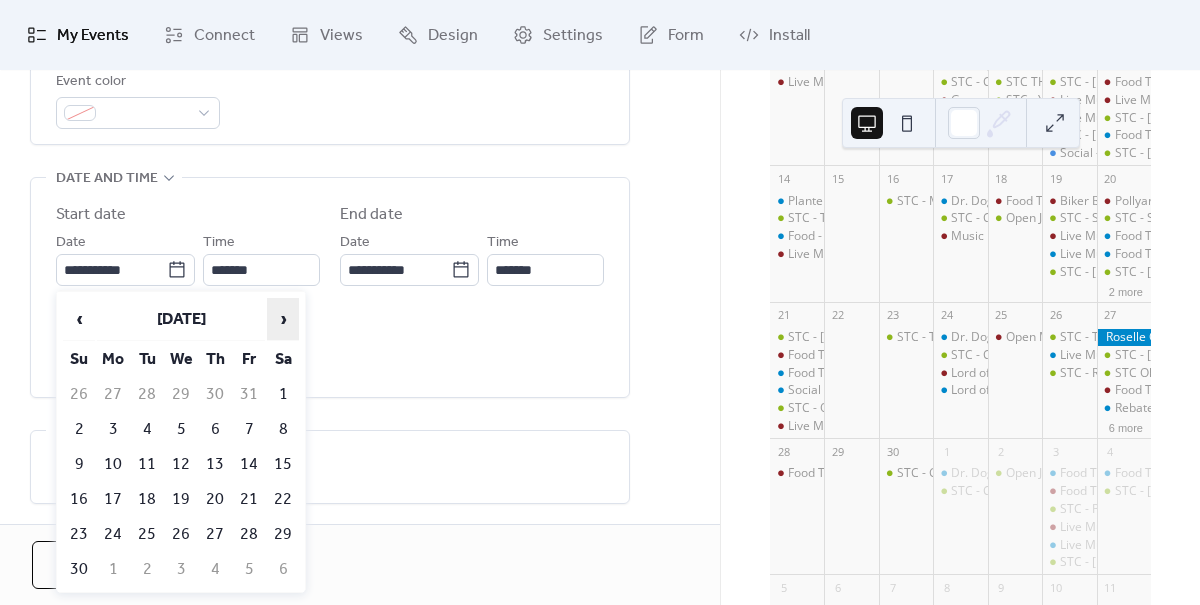 click on "›" at bounding box center [283, 319] 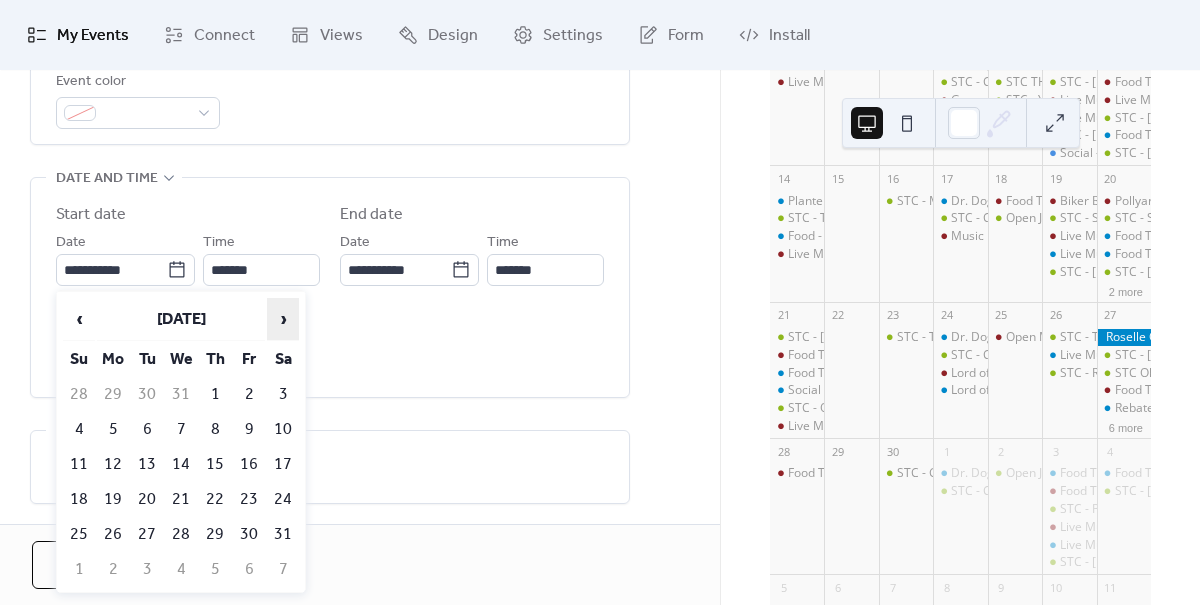click on "›" at bounding box center (283, 319) 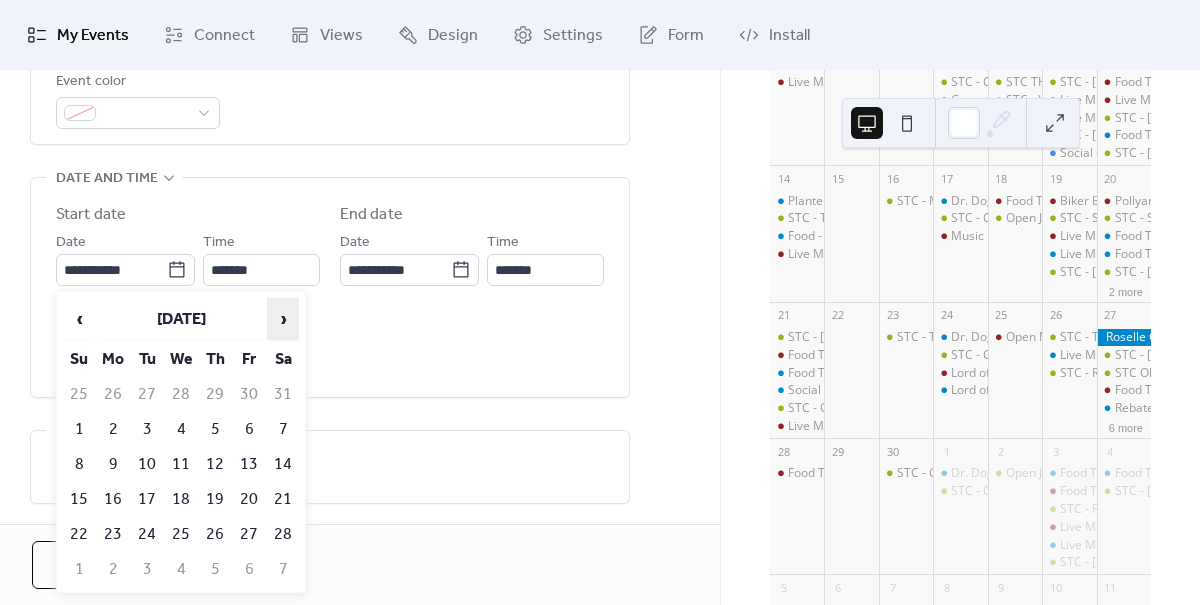 click on "›" at bounding box center [283, 319] 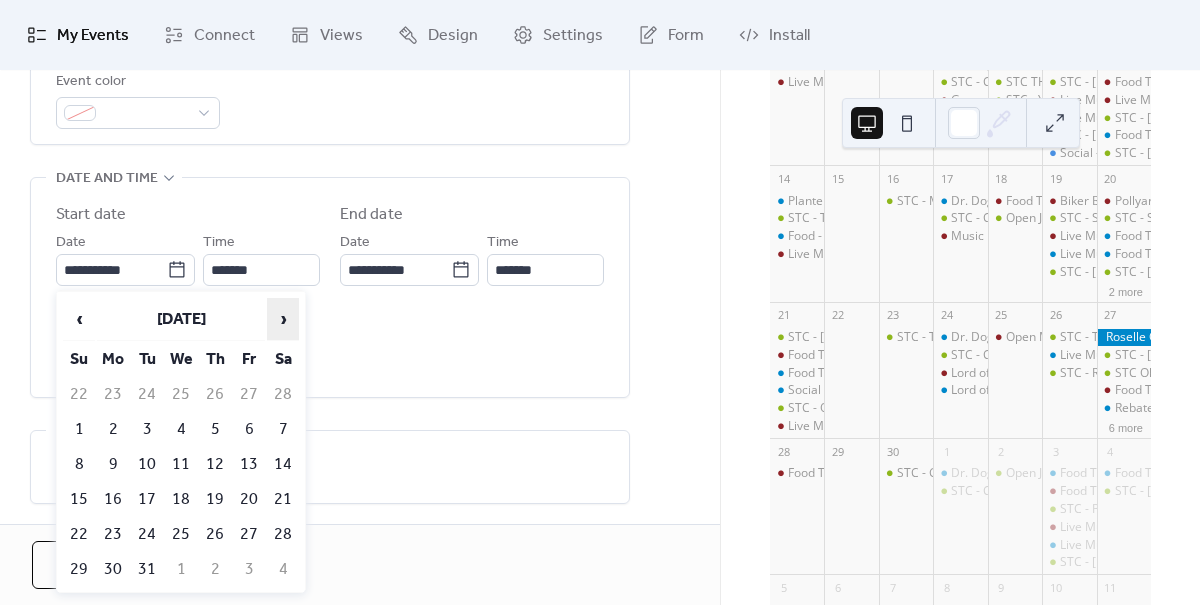 click on "›" at bounding box center [283, 319] 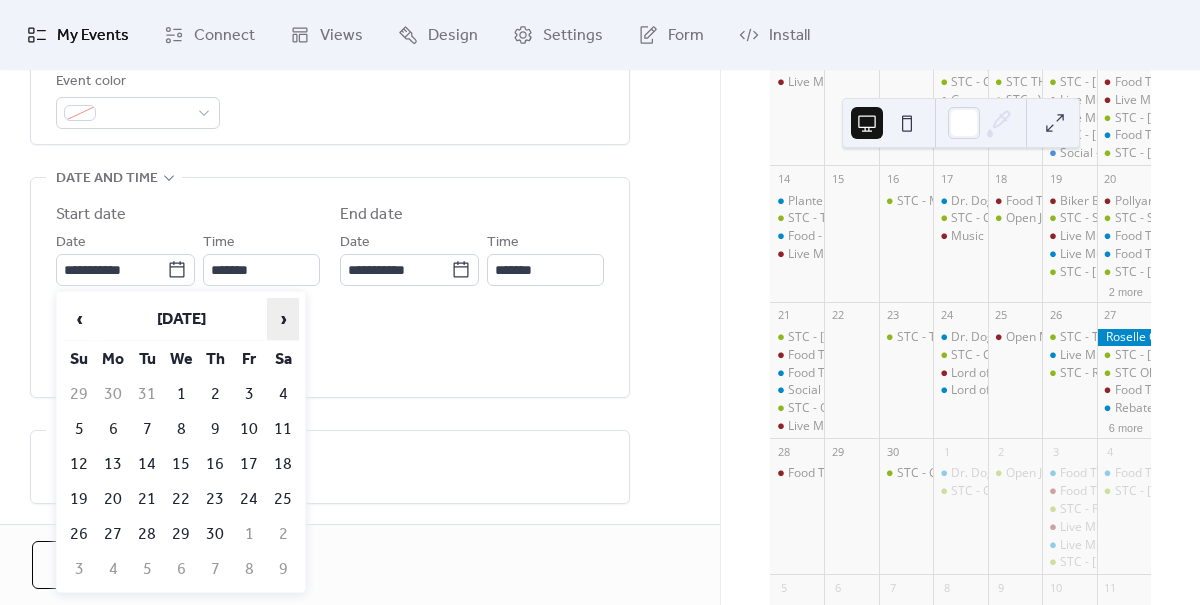 click on "›" at bounding box center [283, 319] 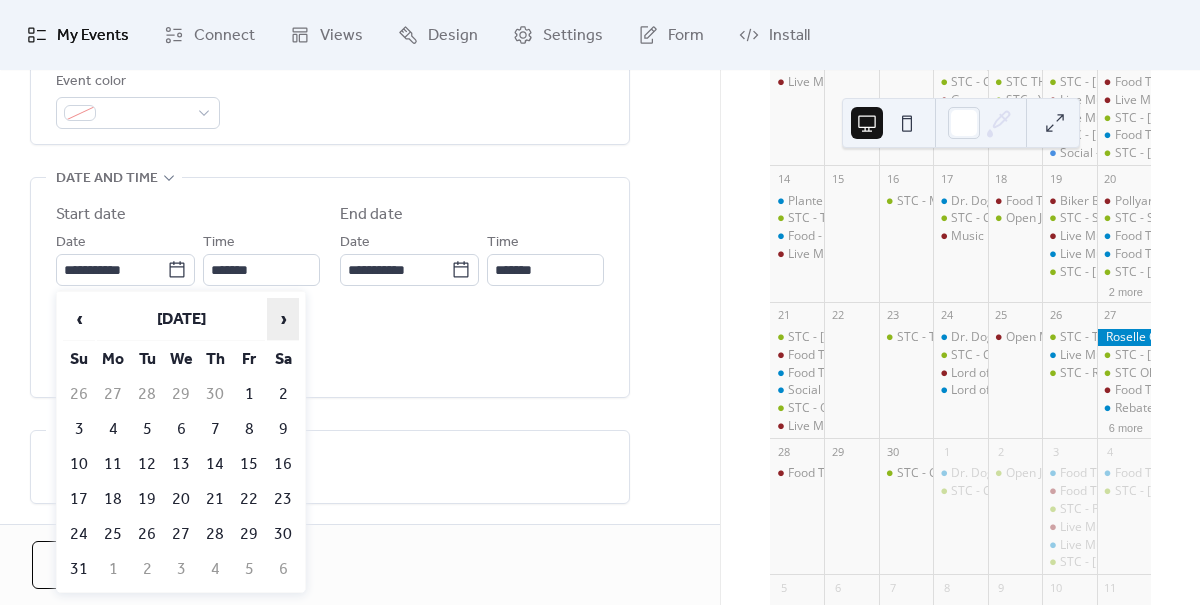 click on "›" at bounding box center [283, 319] 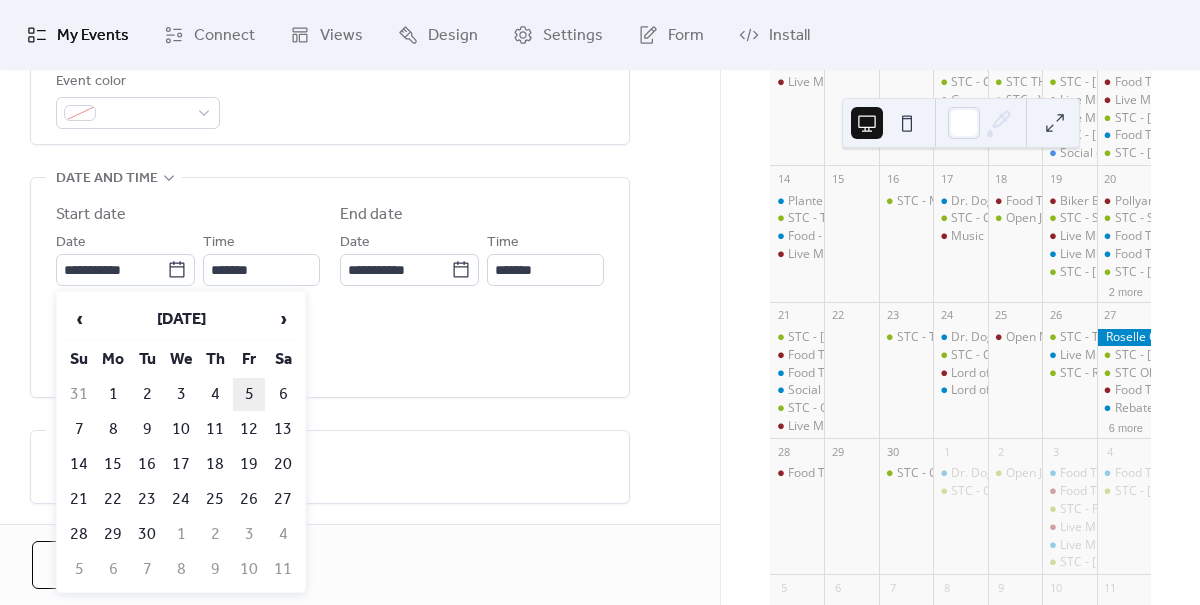 click on "5" at bounding box center (249, 394) 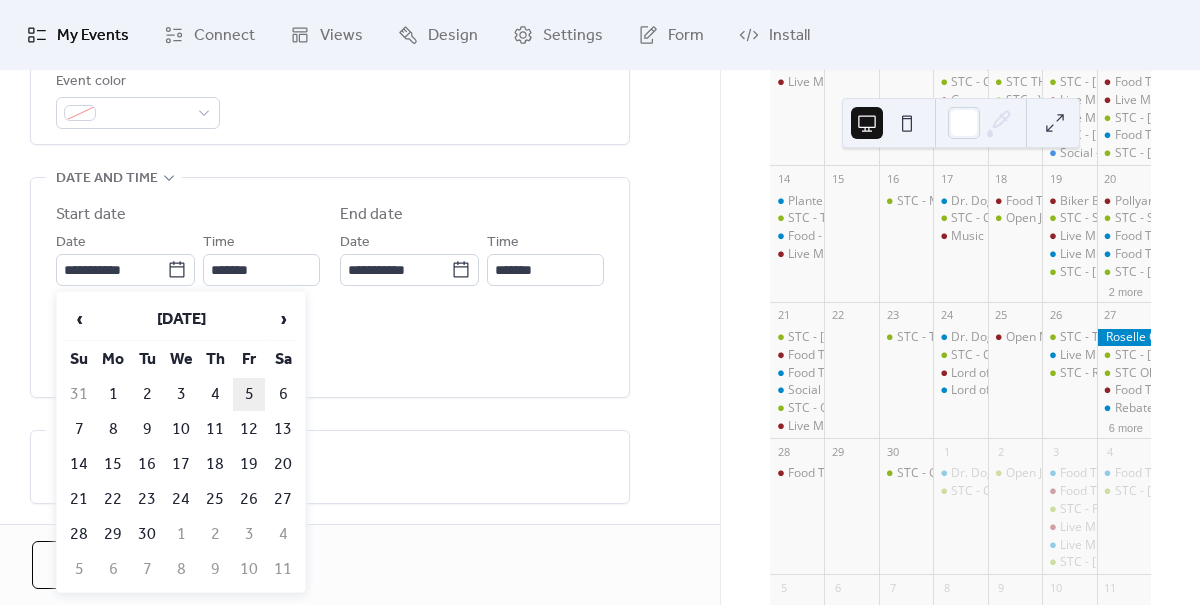 type on "**********" 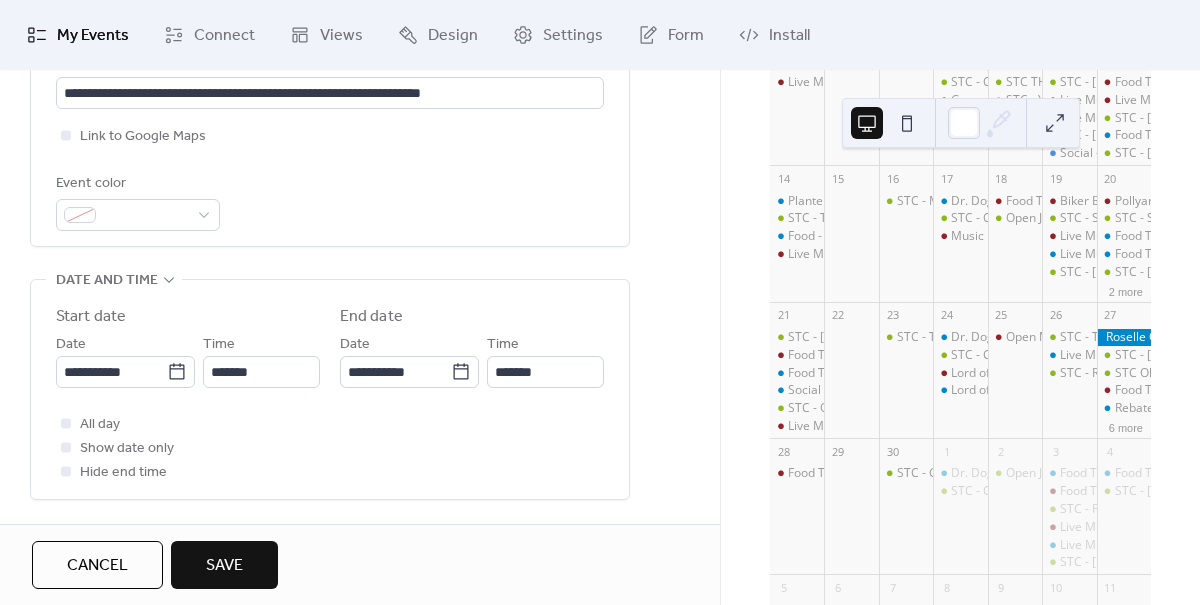 scroll, scrollTop: 557, scrollLeft: 0, axis: vertical 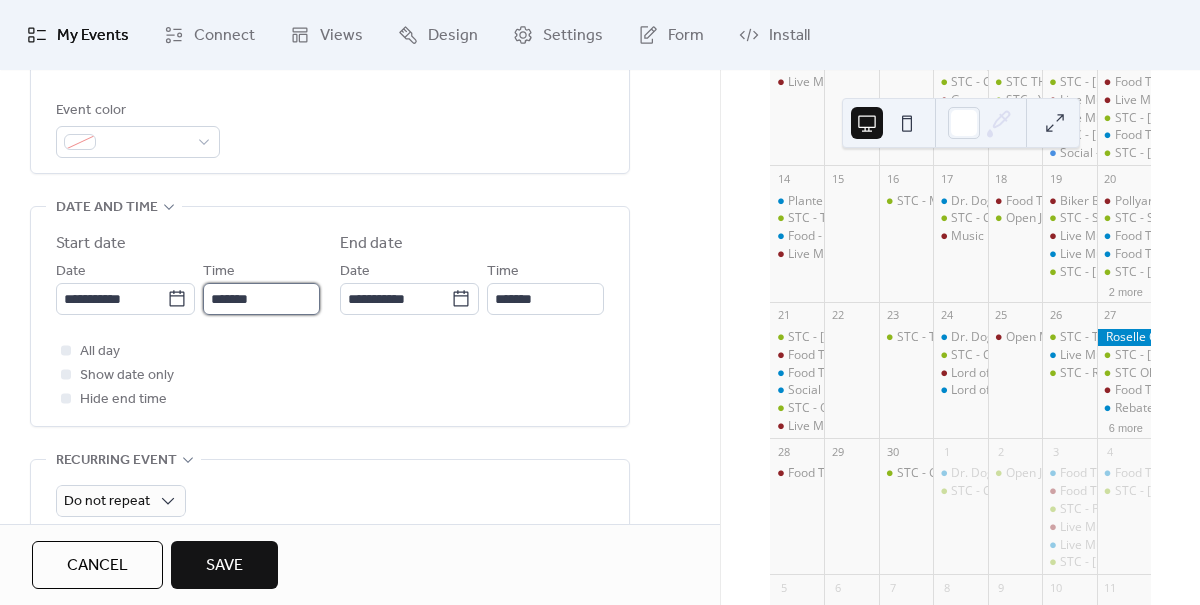 click on "*******" at bounding box center (261, 299) 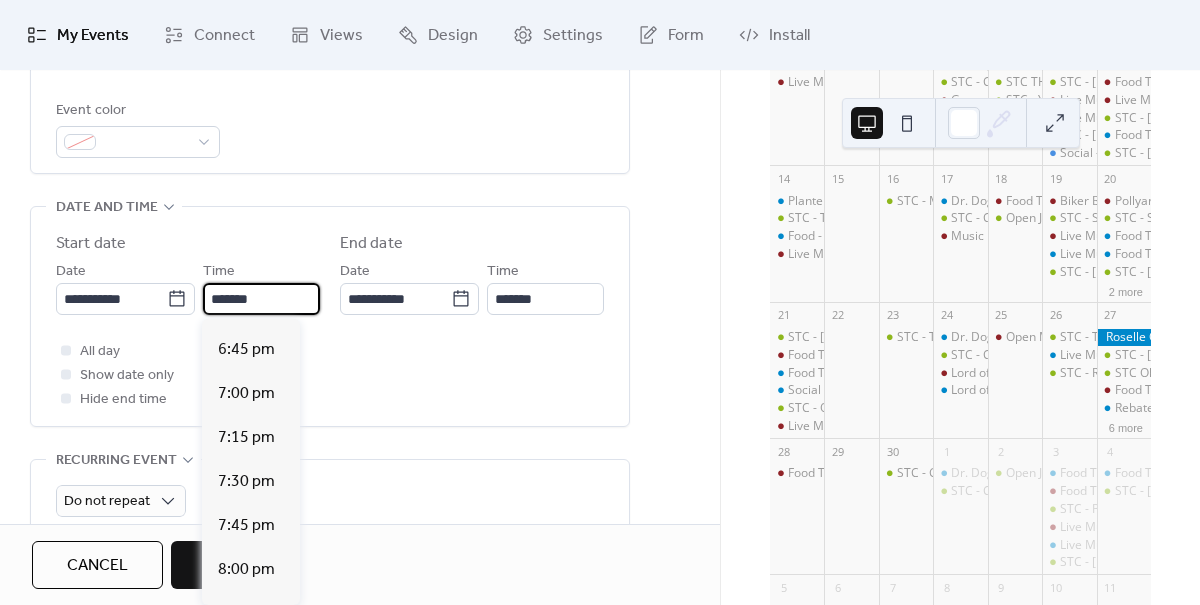 scroll, scrollTop: 3305, scrollLeft: 0, axis: vertical 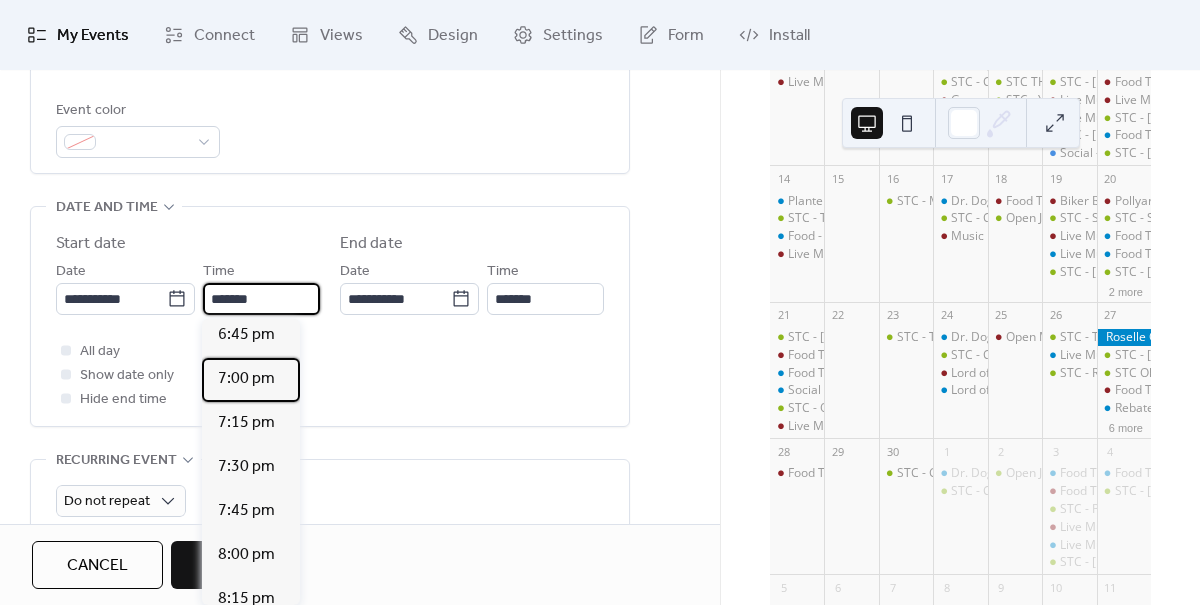 click on "7:00 pm" at bounding box center [246, 379] 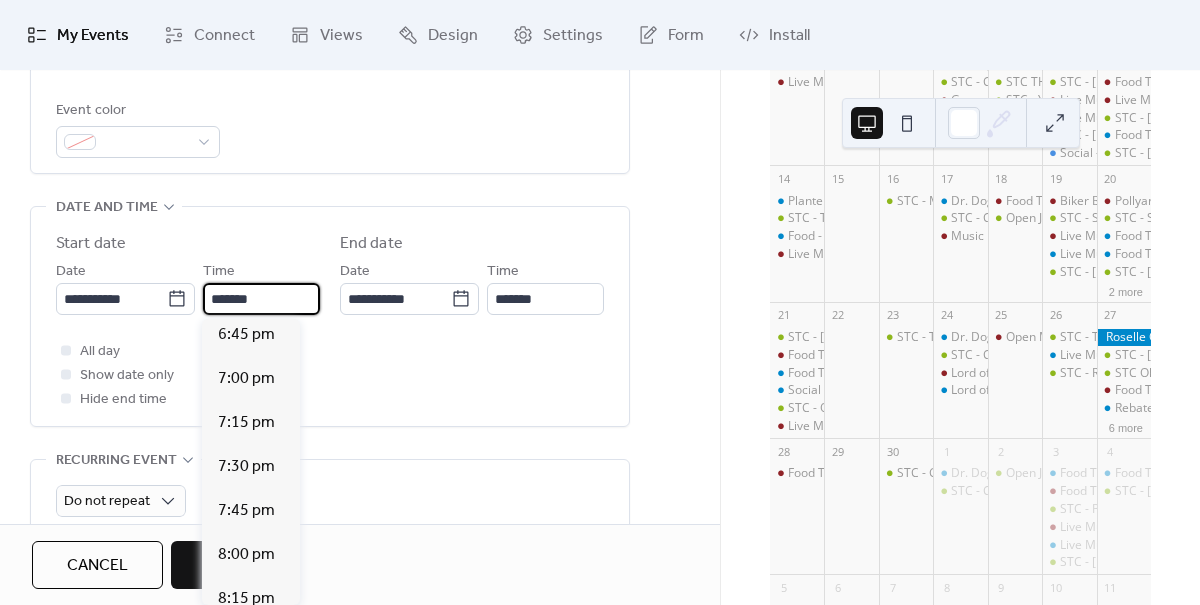 type on "*******" 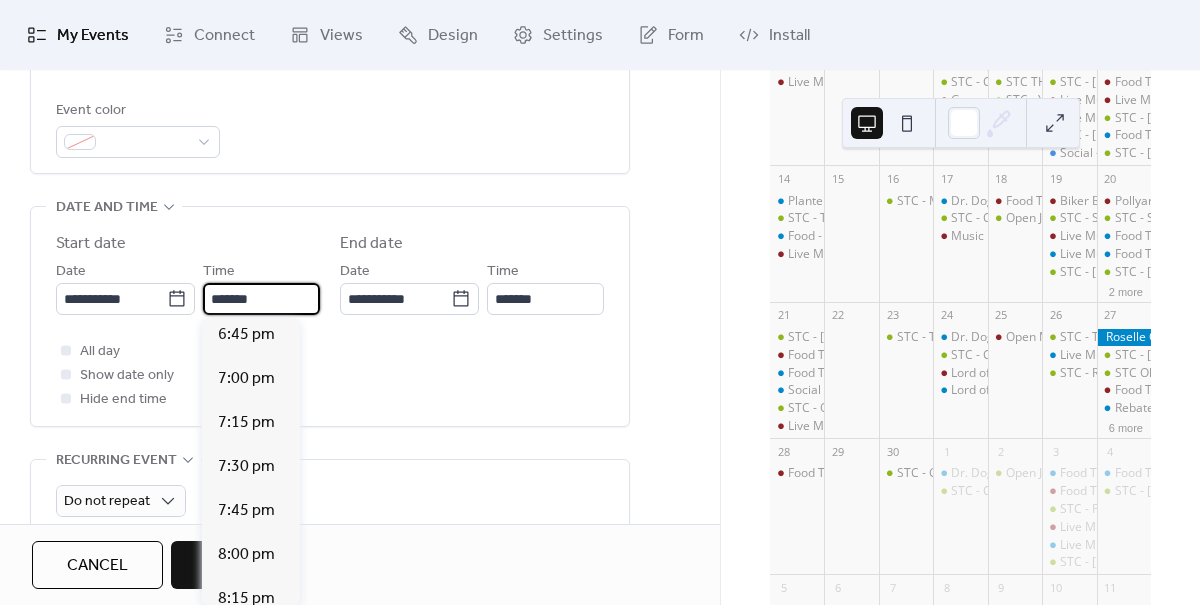 type on "********" 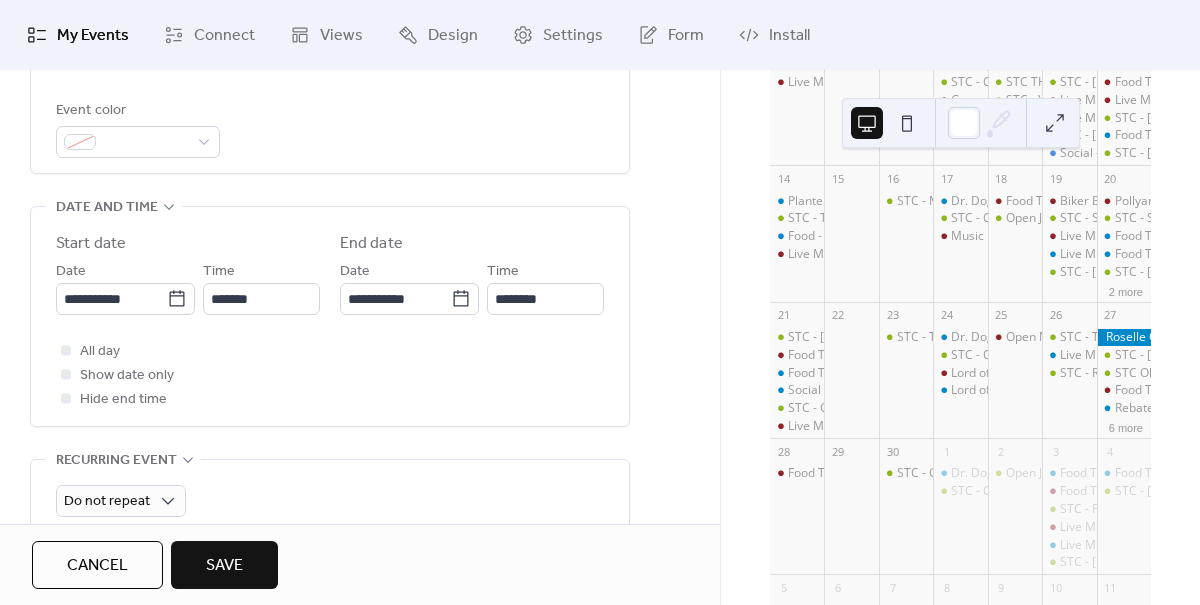 click on "Save" at bounding box center [224, 566] 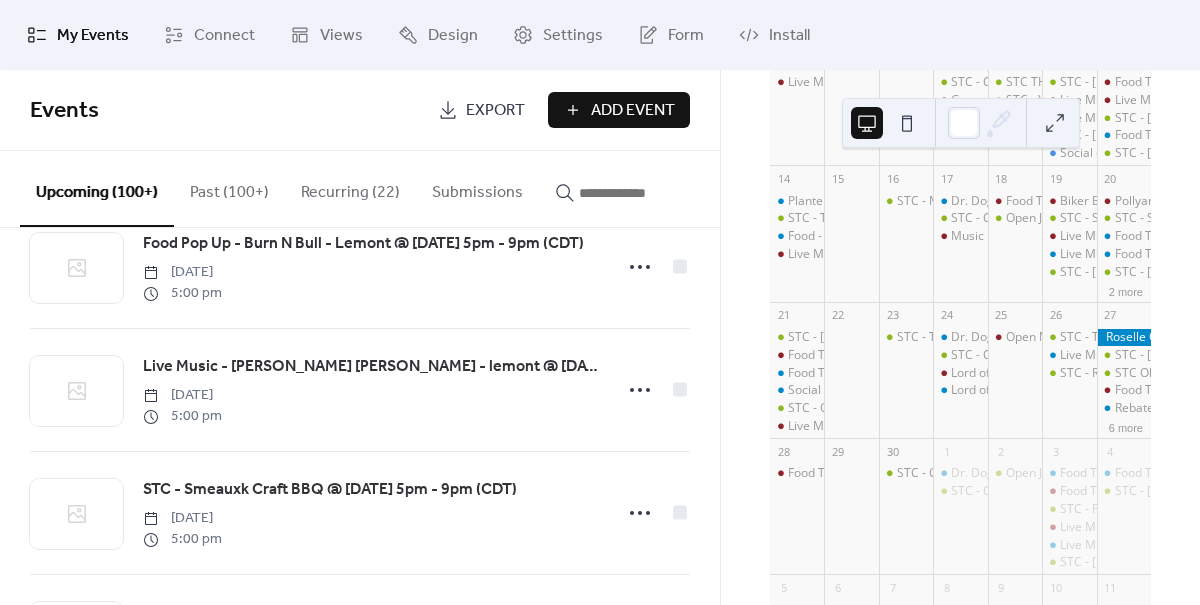 scroll, scrollTop: 801, scrollLeft: 0, axis: vertical 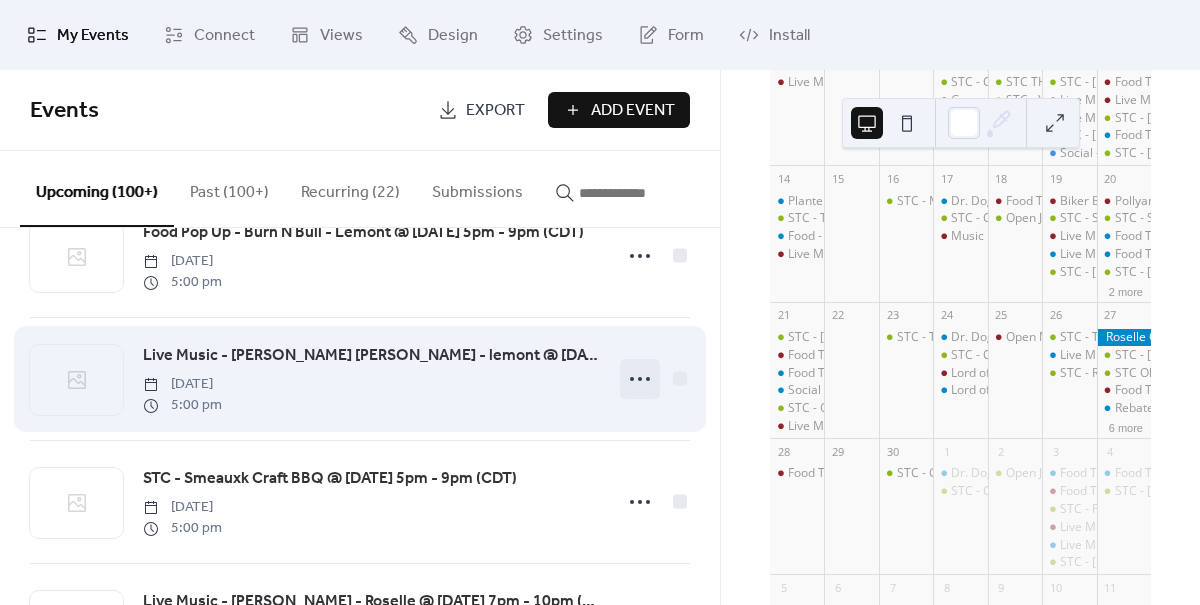 click 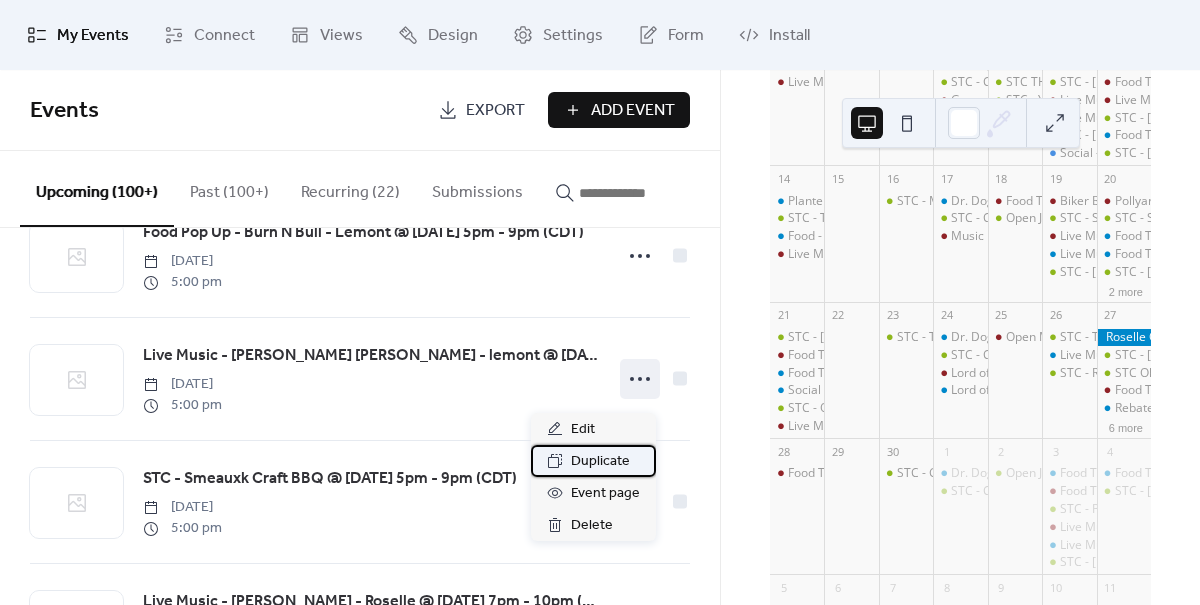 click on "Duplicate" at bounding box center (600, 462) 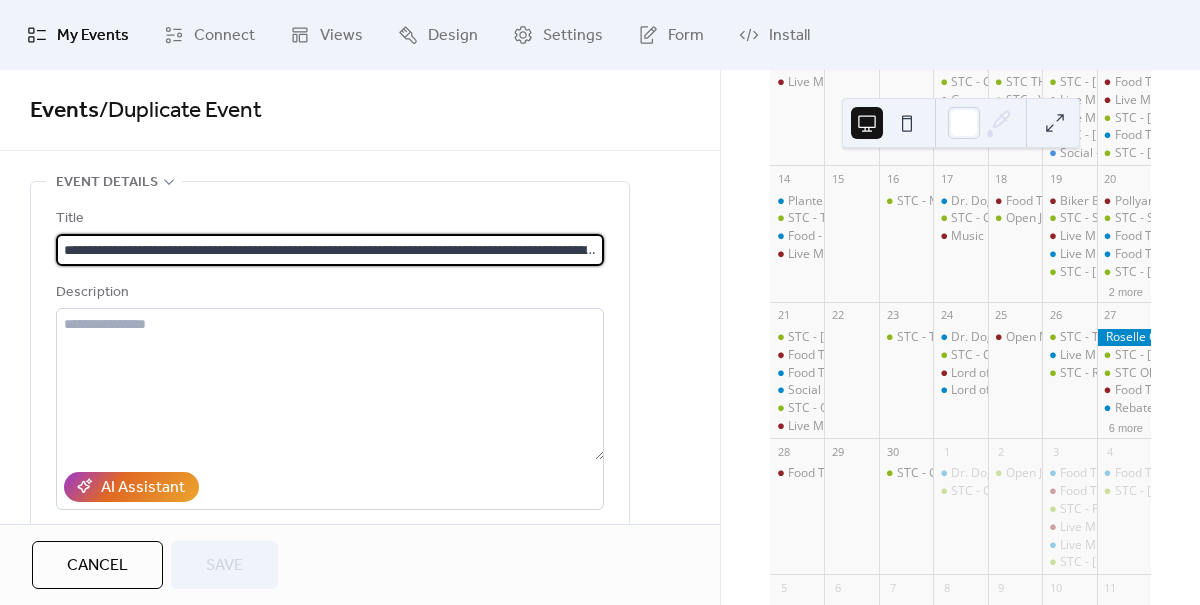 scroll, scrollTop: 0, scrollLeft: 418, axis: horizontal 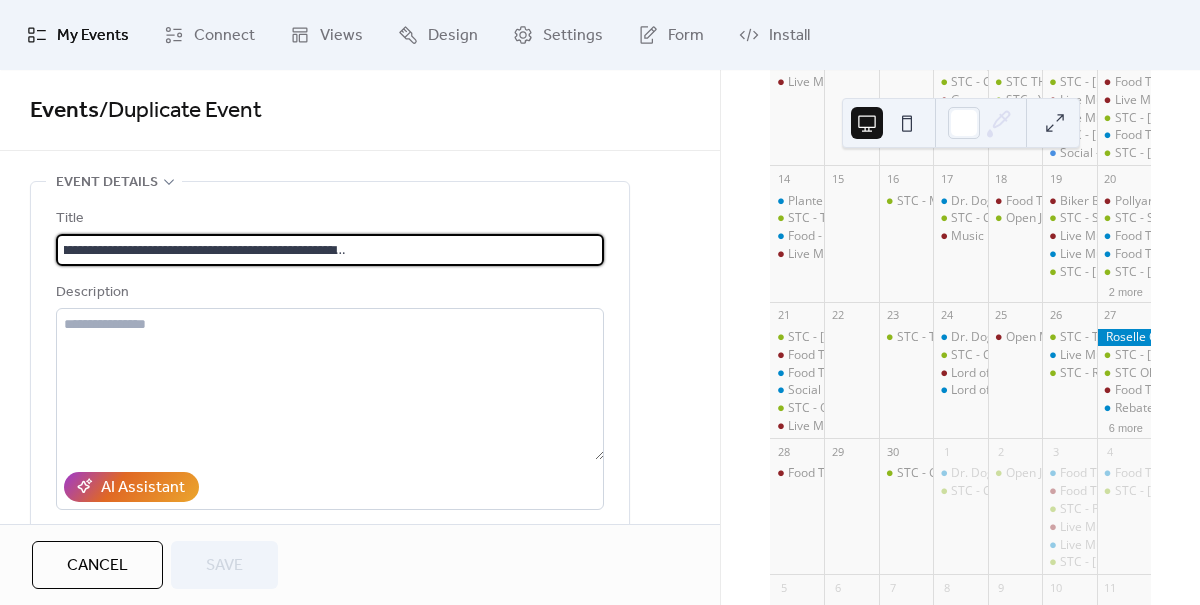 click on "**********" at bounding box center (330, 250) 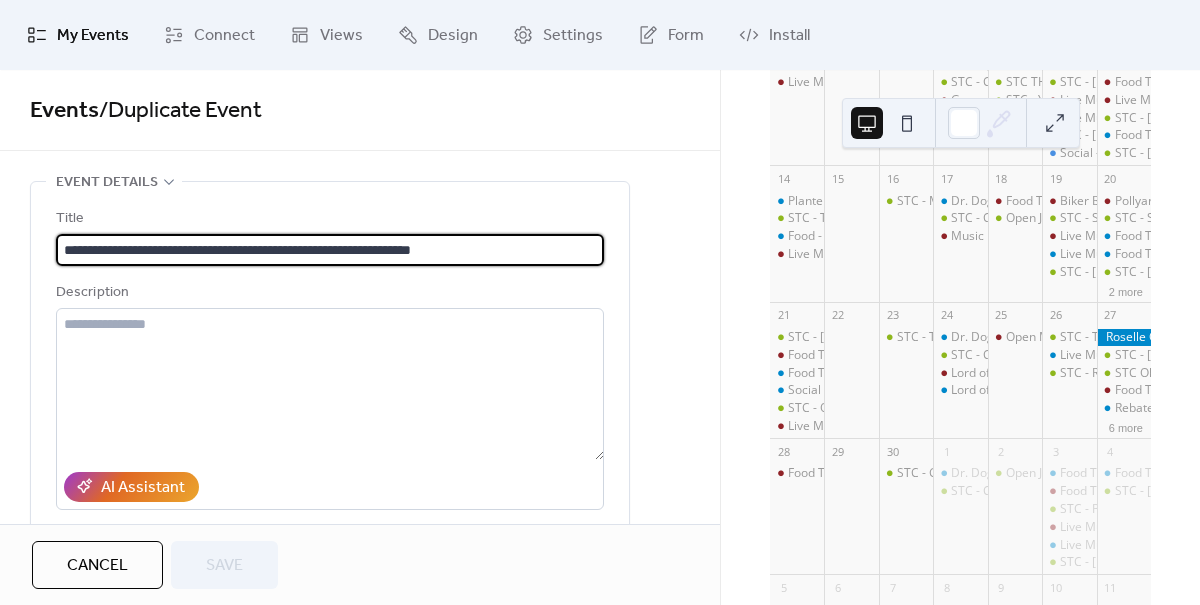 scroll, scrollTop: 0, scrollLeft: 0, axis: both 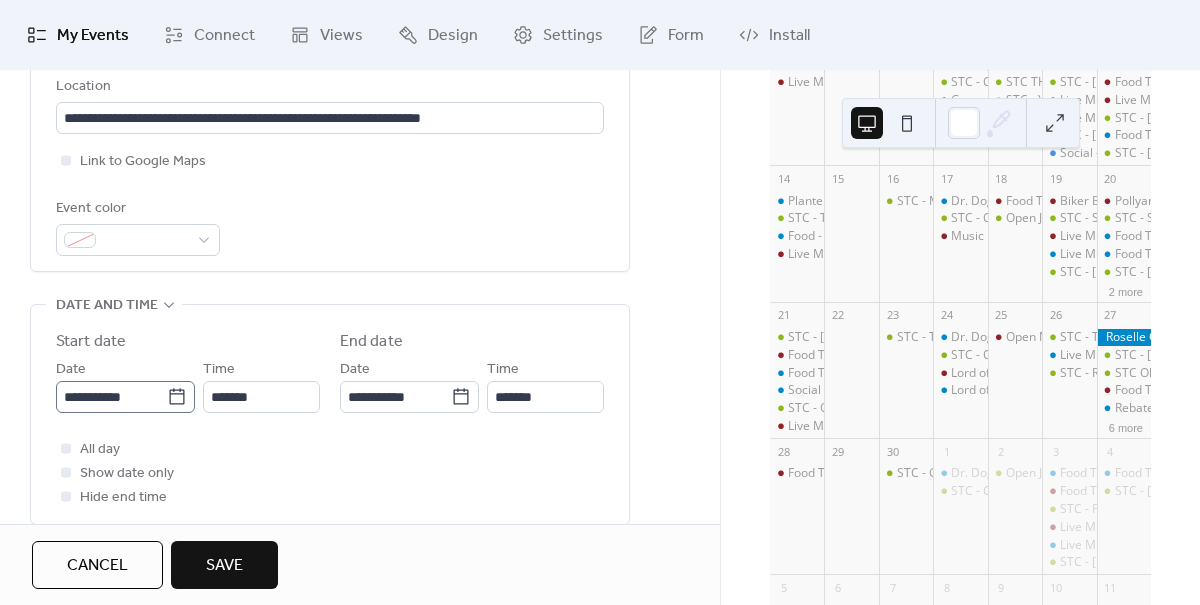type on "**********" 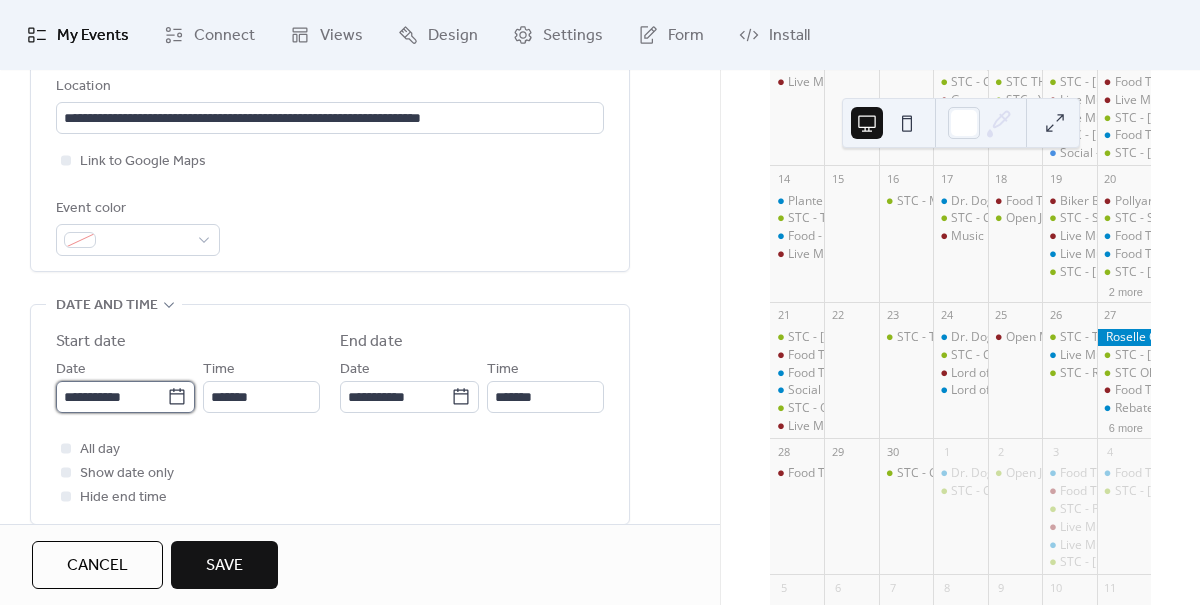 click on "**********" at bounding box center [111, 397] 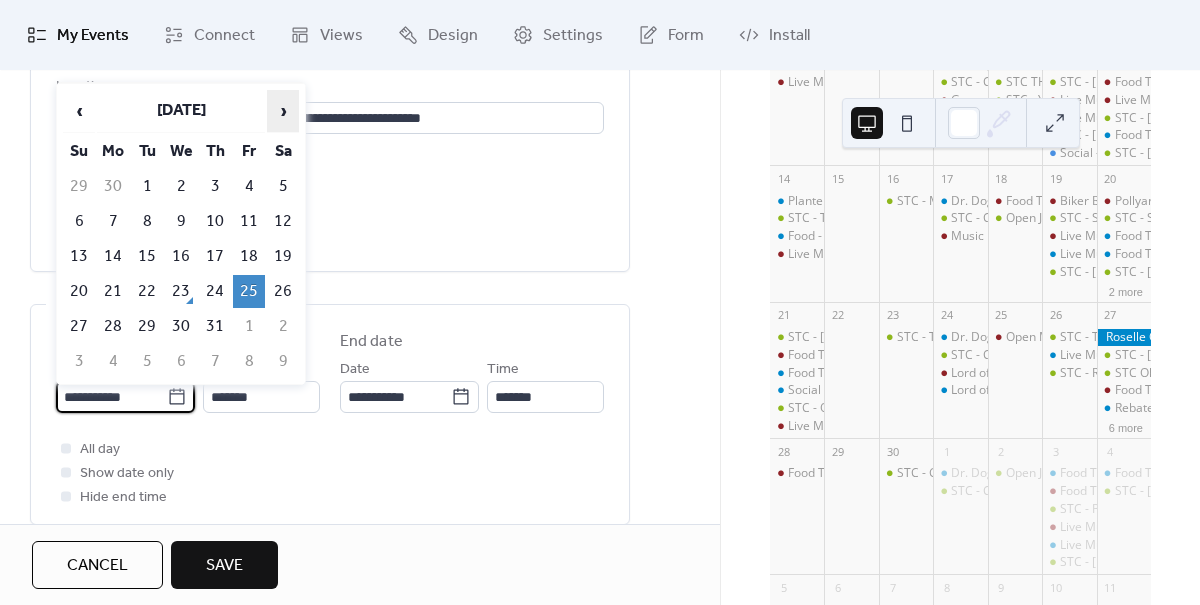 click on "›" at bounding box center [283, 111] 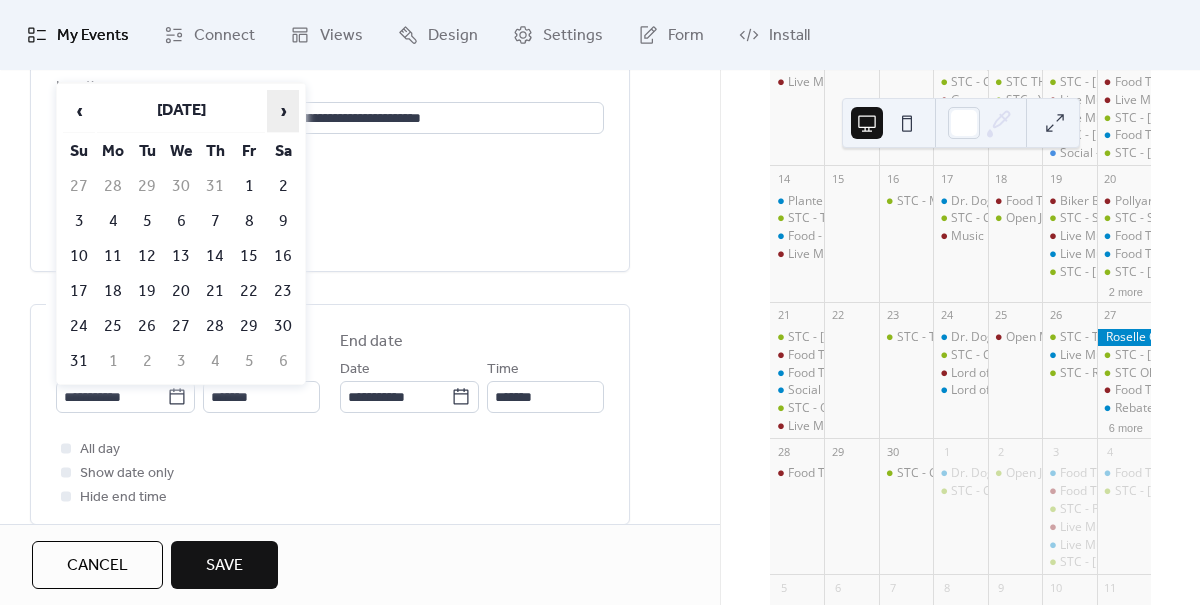 click on "›" at bounding box center (283, 111) 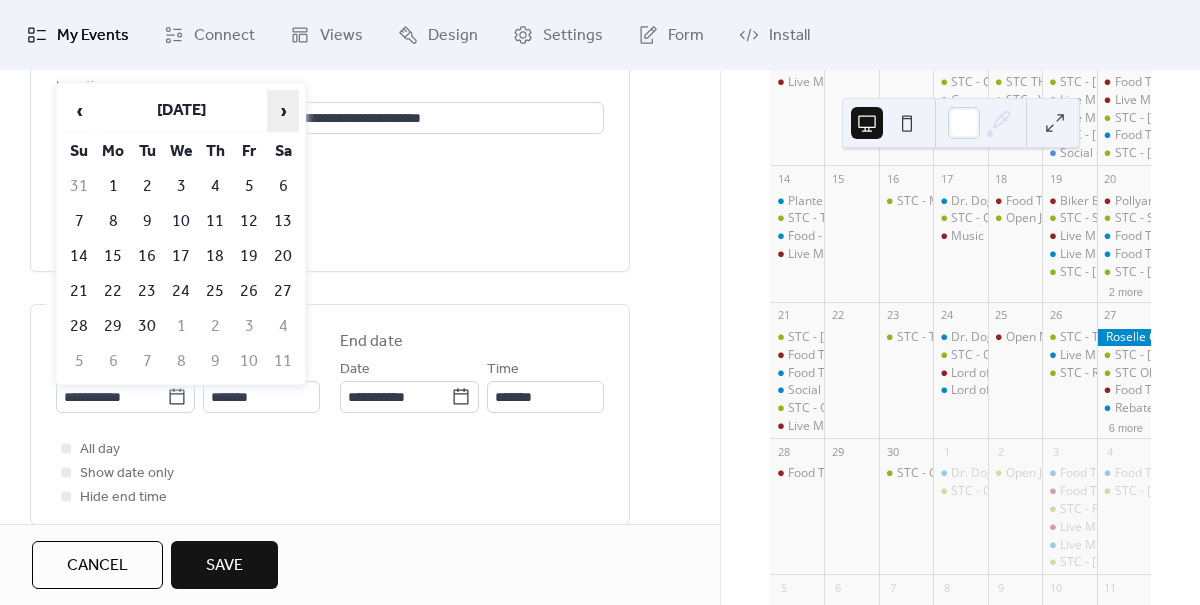 click on "›" at bounding box center (283, 111) 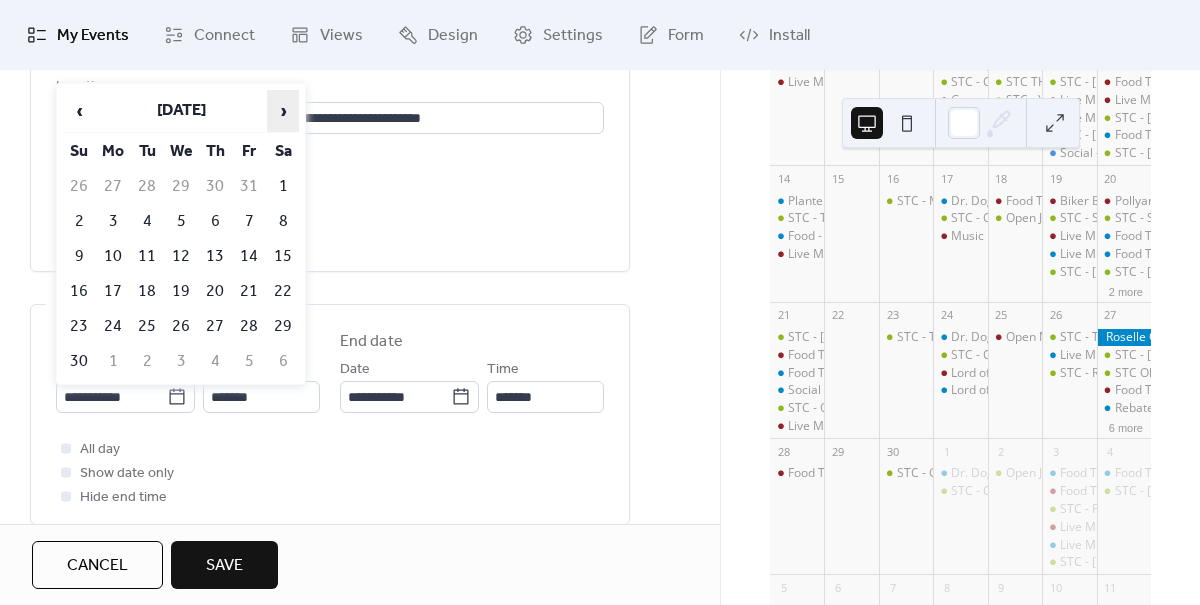 click on "›" at bounding box center (283, 111) 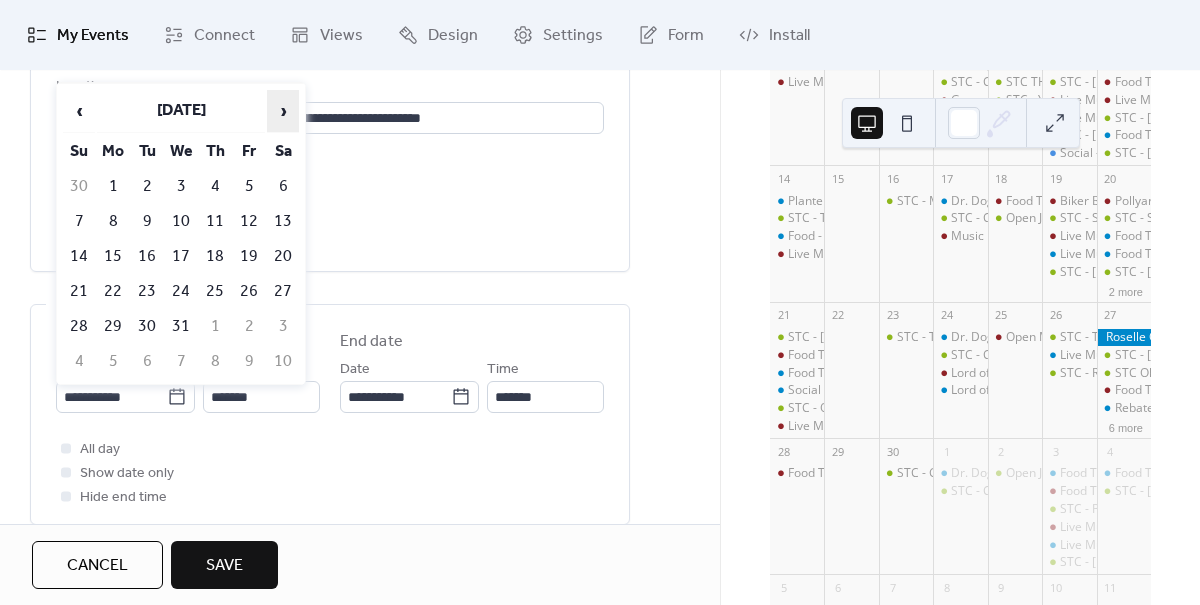 click on "›" at bounding box center (283, 111) 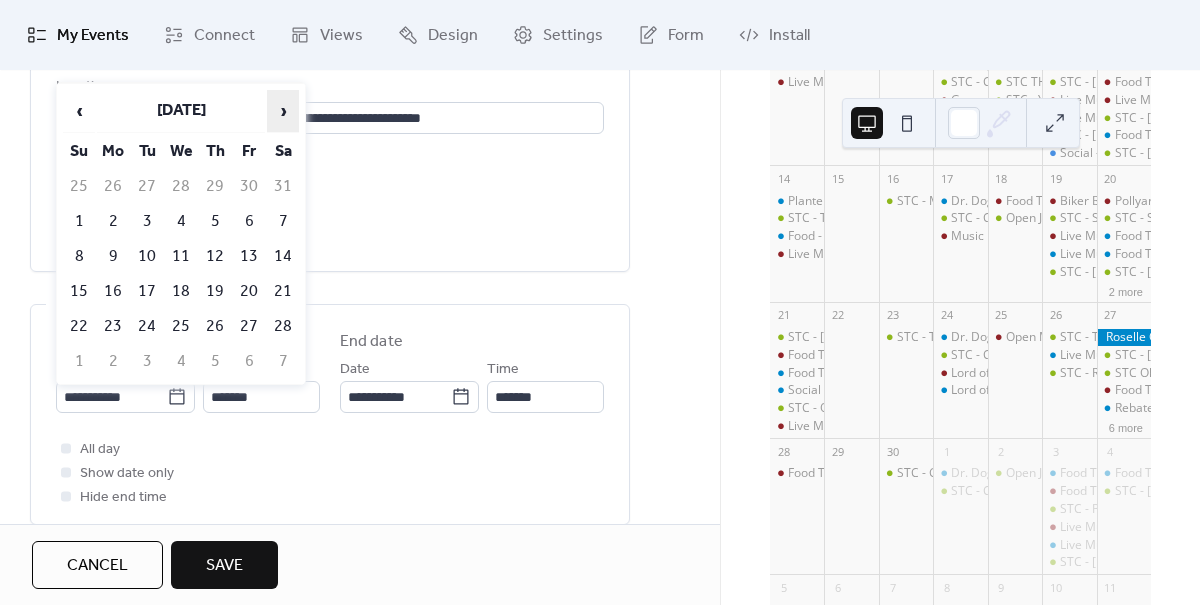 click on "›" at bounding box center (283, 111) 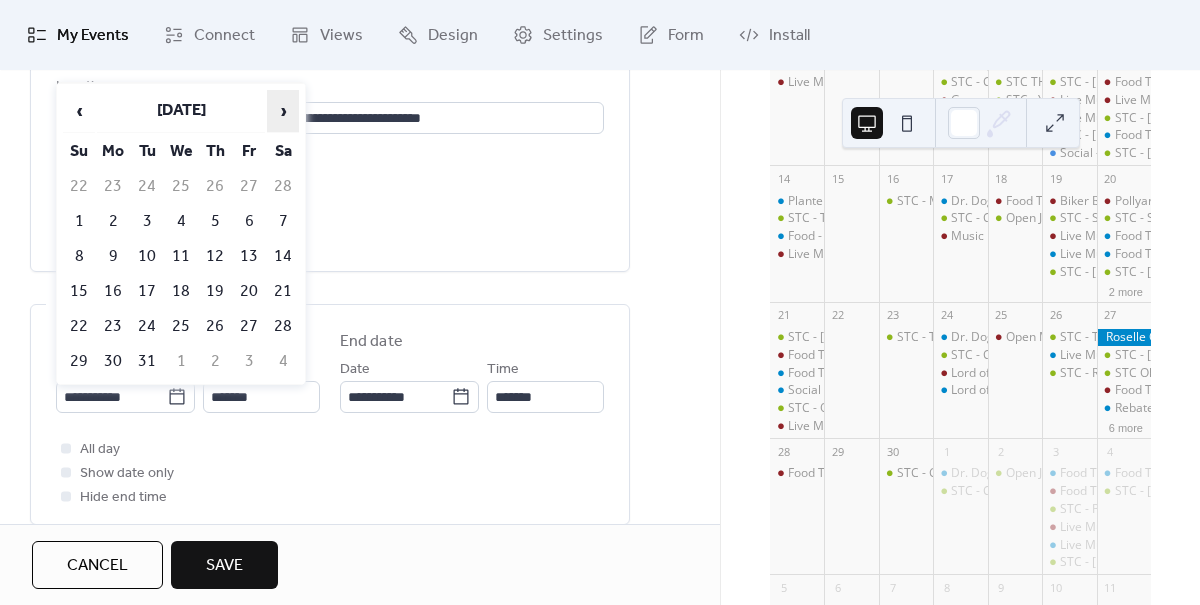 click on "›" at bounding box center (283, 111) 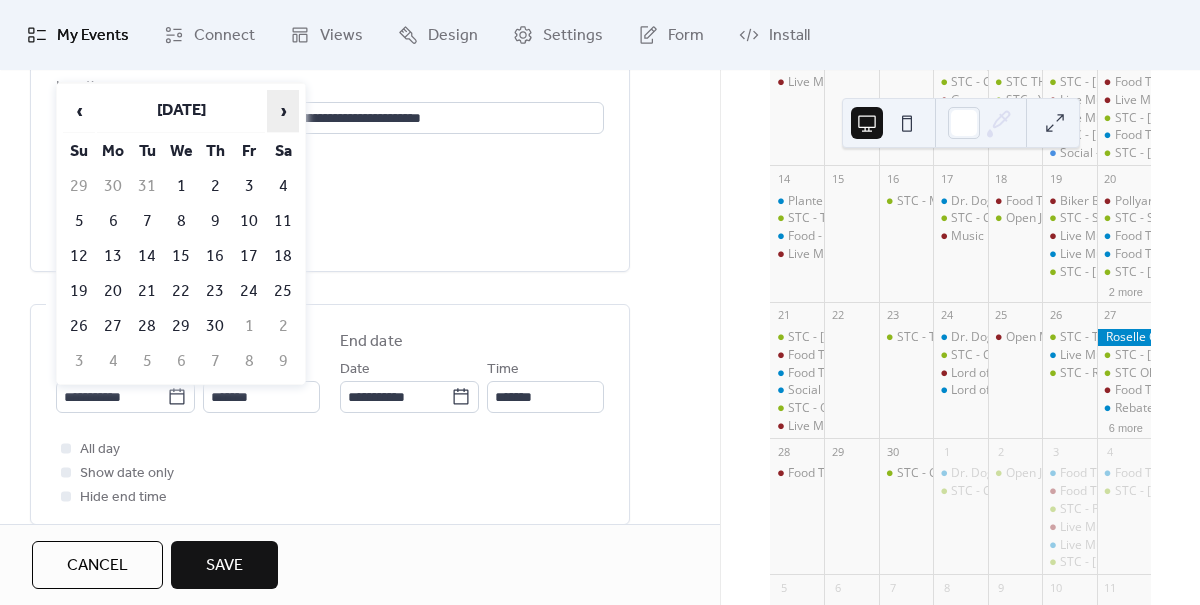 click on "›" at bounding box center (283, 111) 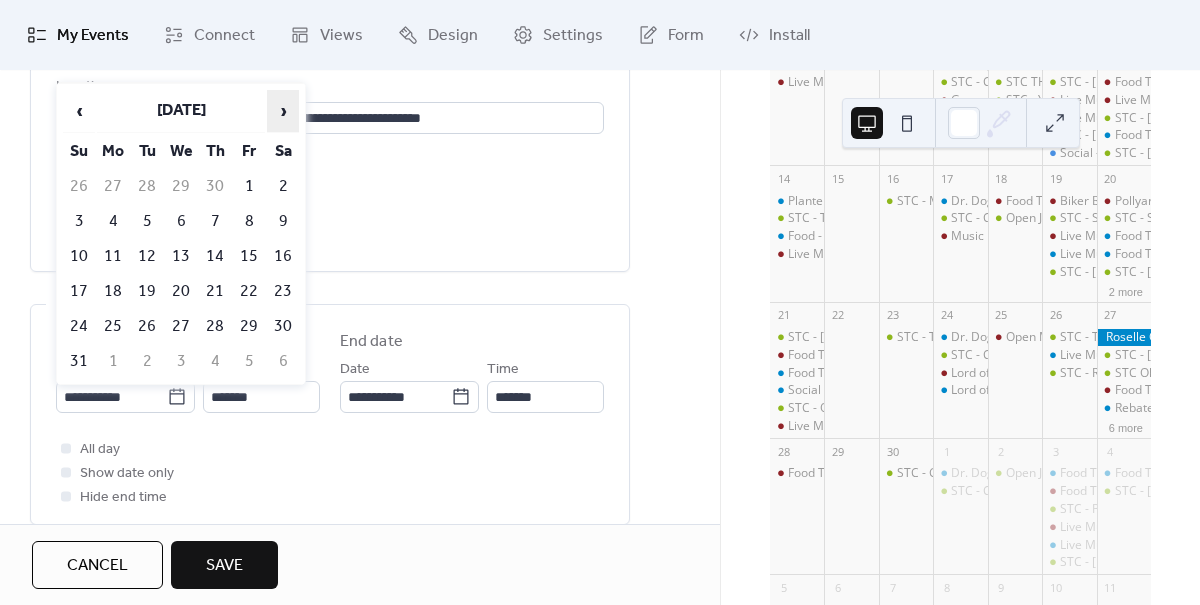 click on "›" at bounding box center (283, 111) 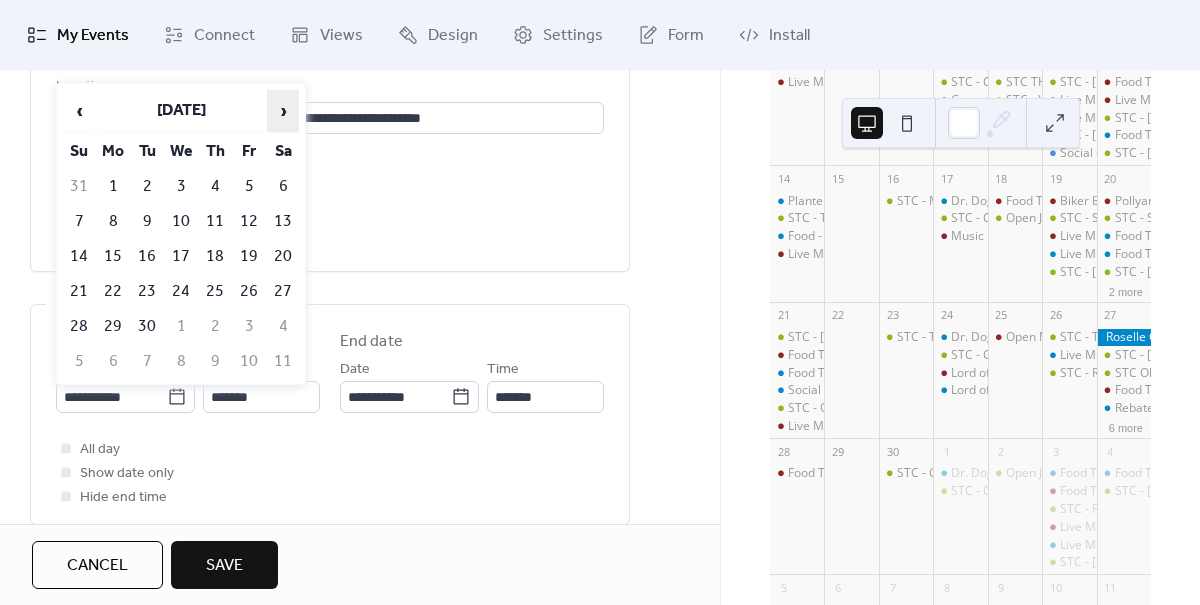 click on "›" at bounding box center [283, 111] 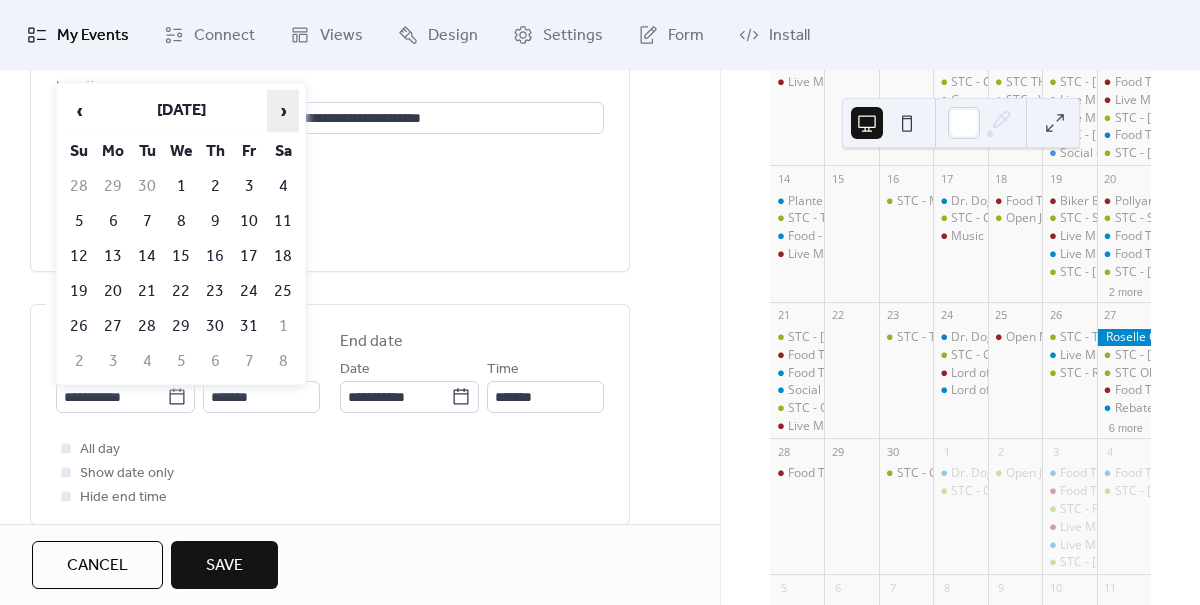 click on "›" at bounding box center (283, 111) 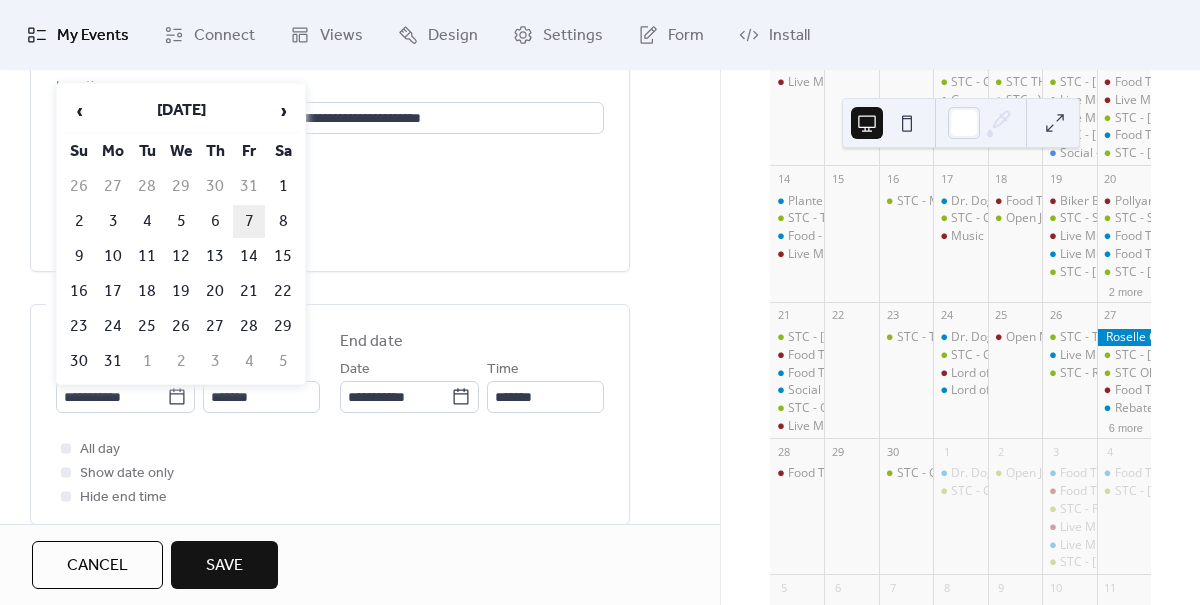 click on "7" at bounding box center (249, 221) 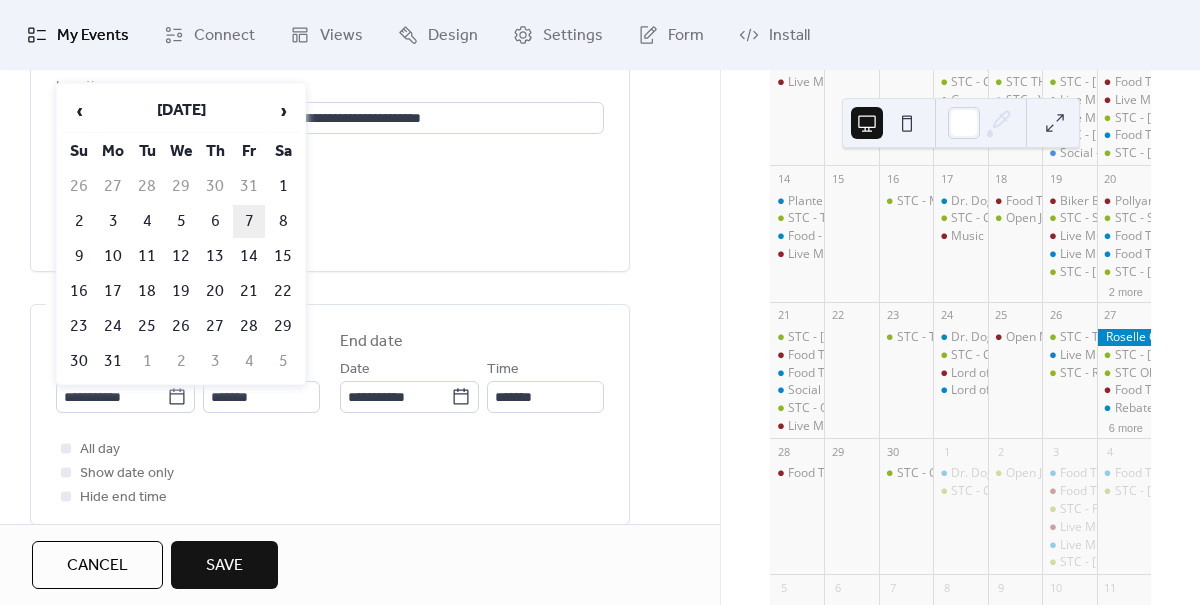 type on "**********" 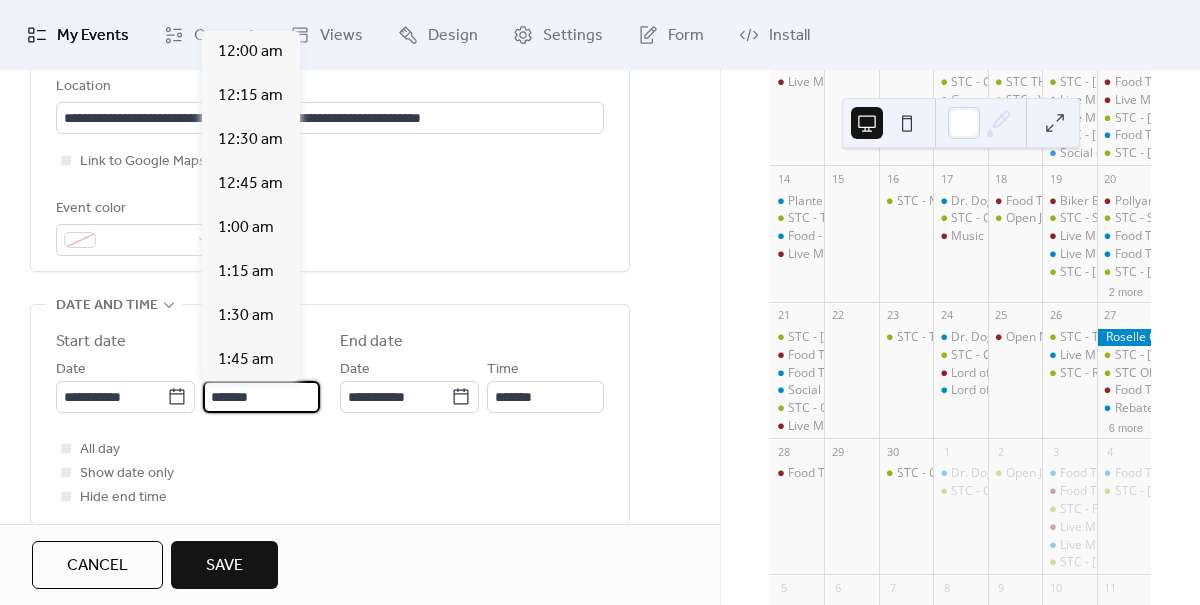 click on "*******" at bounding box center [261, 397] 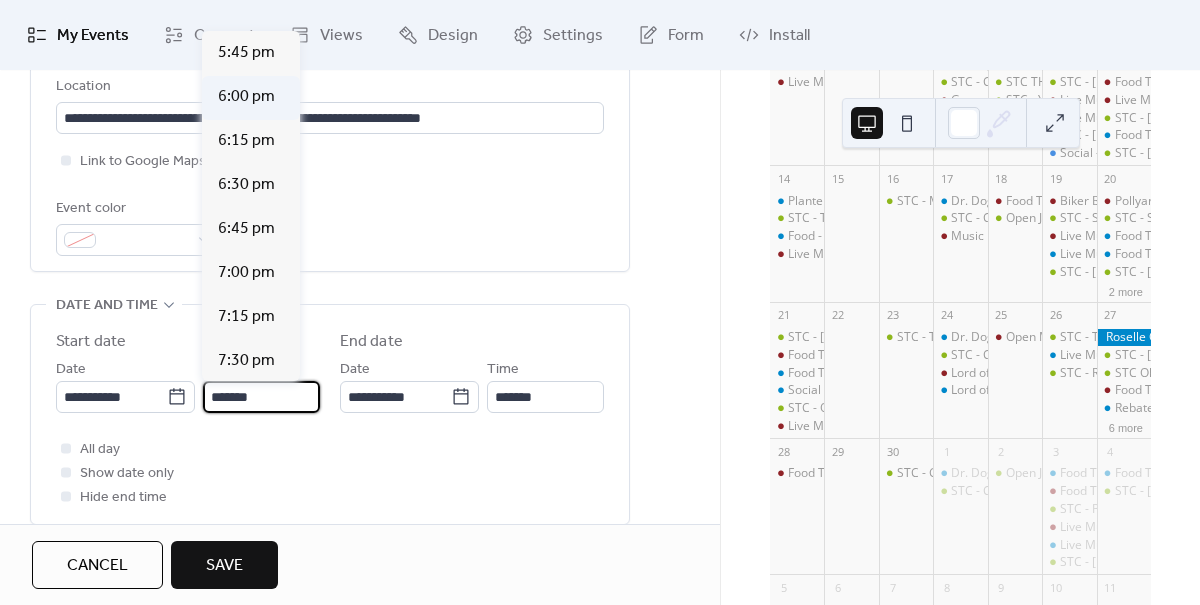 scroll, scrollTop: 3170, scrollLeft: 0, axis: vertical 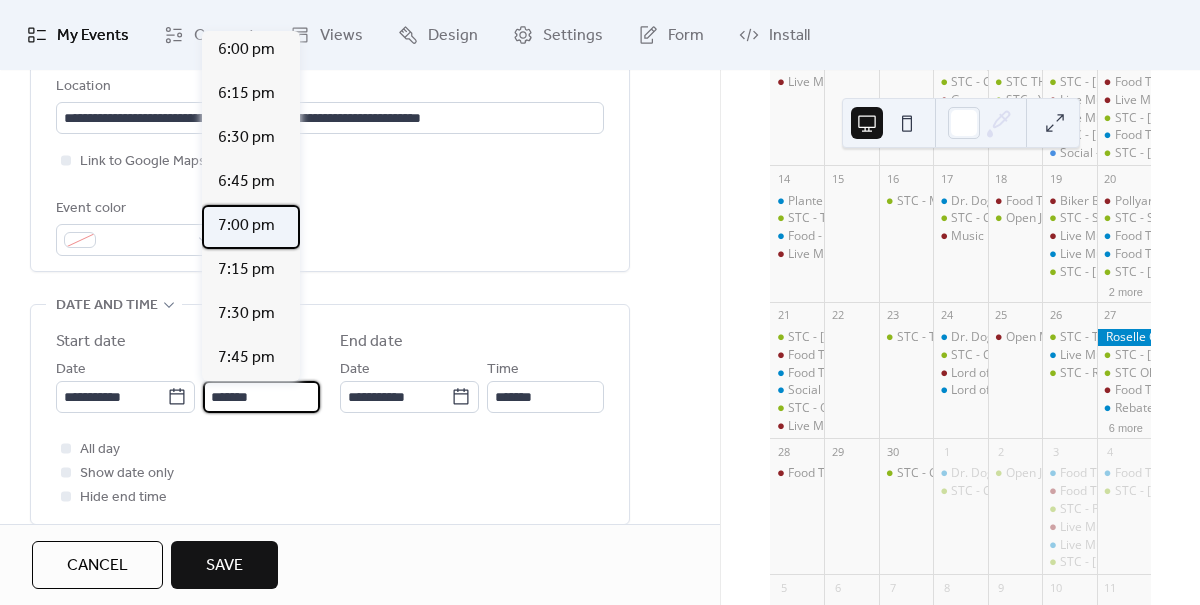 click on "7:00 pm" at bounding box center (246, 226) 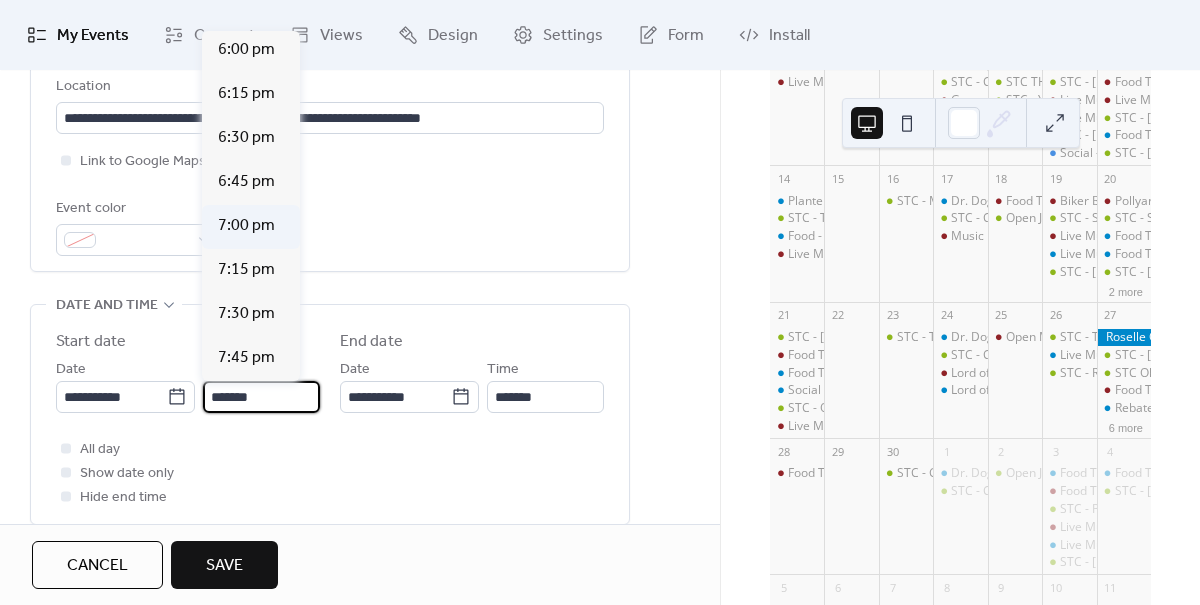 type on "*******" 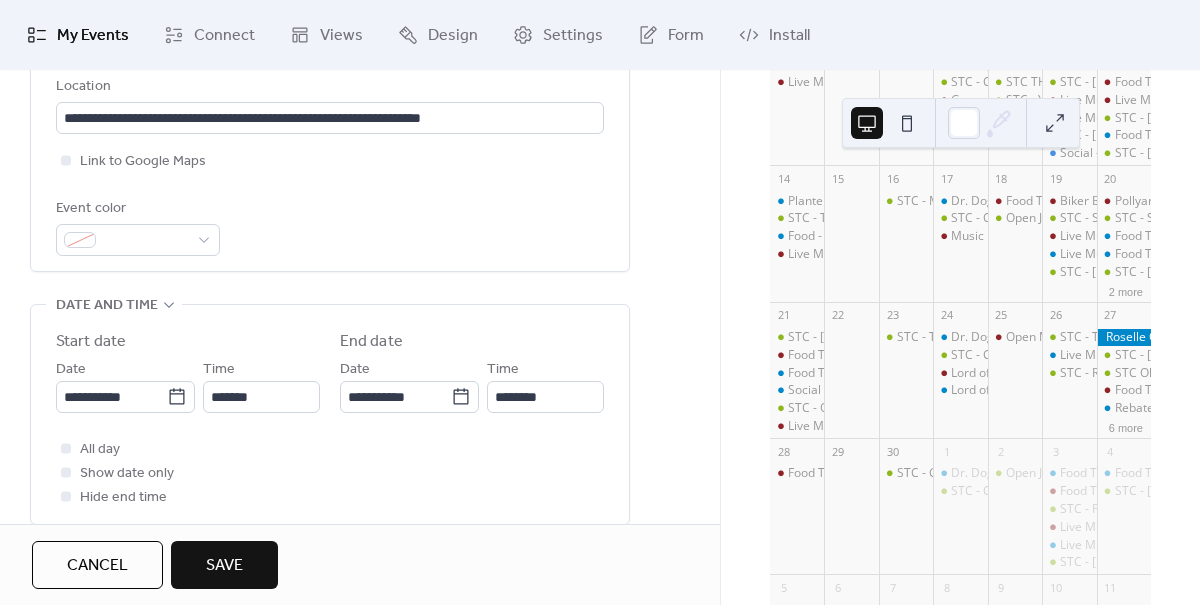 click on "Save" at bounding box center [224, 566] 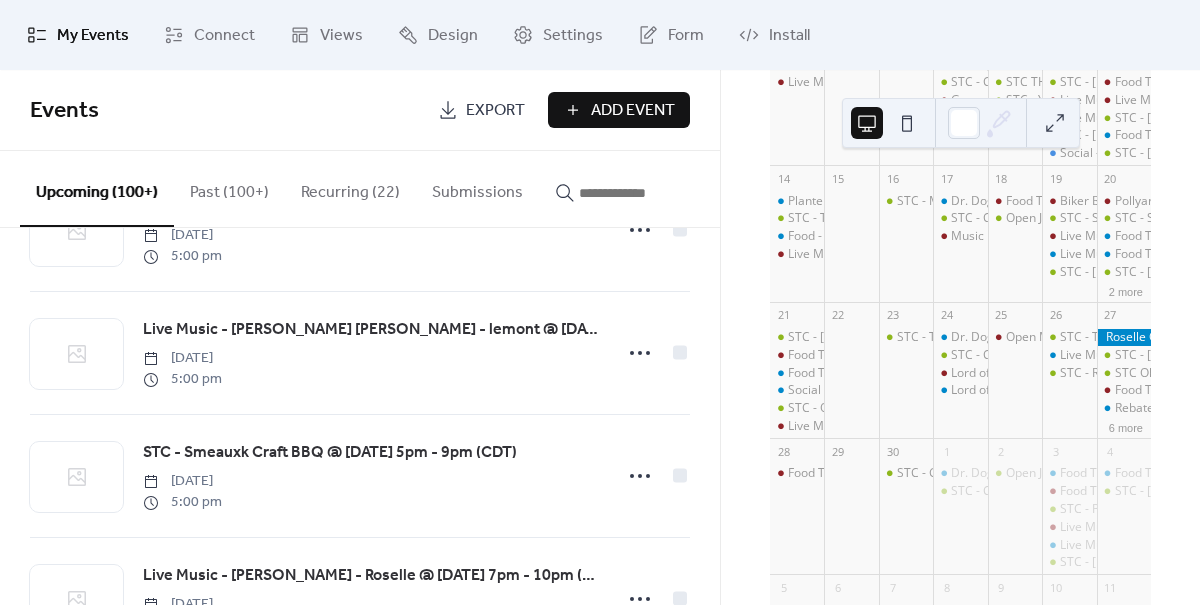 scroll, scrollTop: 830, scrollLeft: 0, axis: vertical 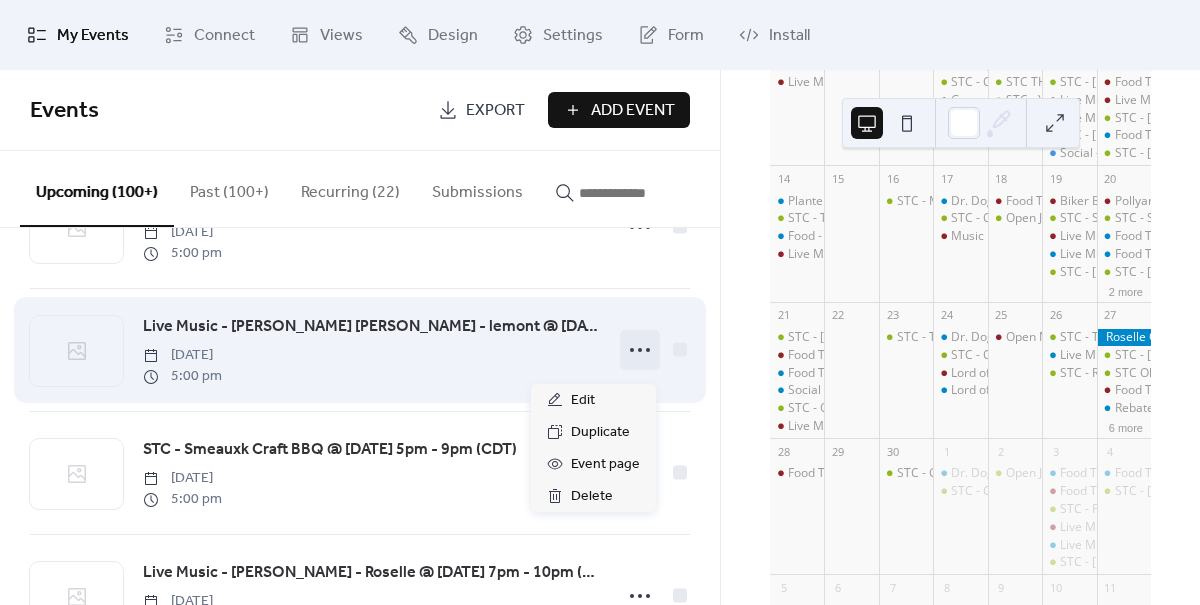 click 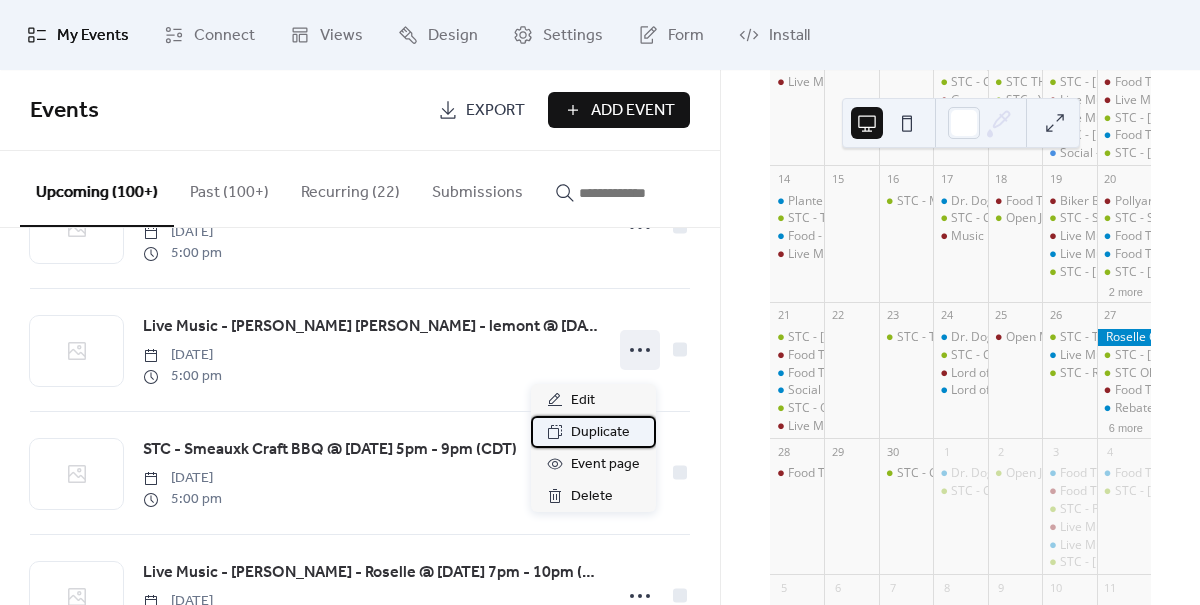 click on "Duplicate" at bounding box center (600, 433) 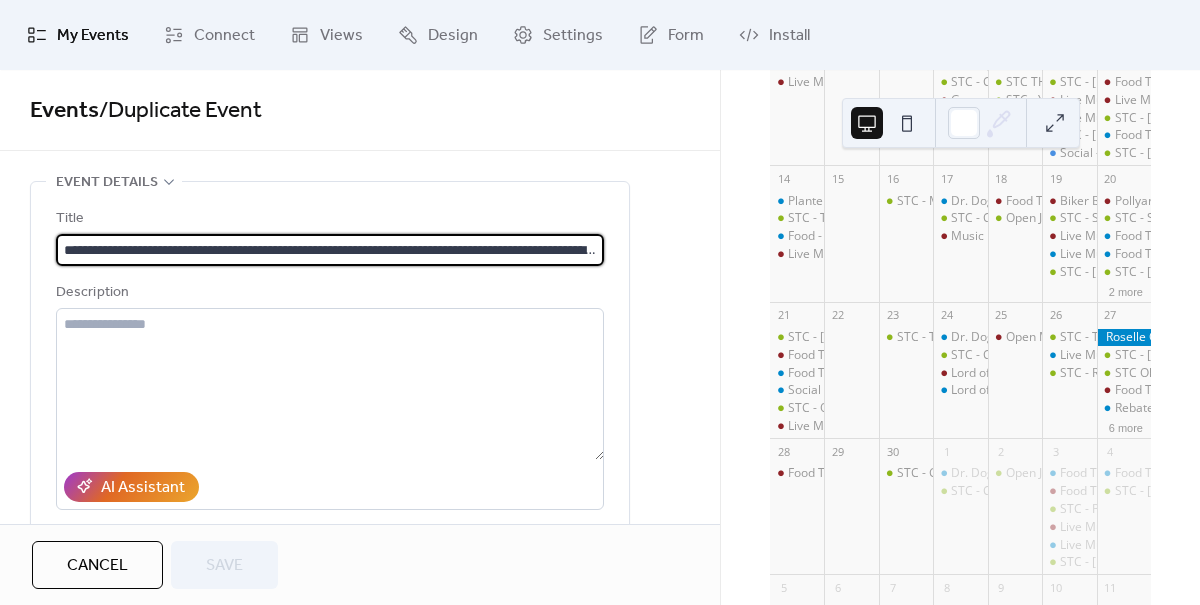 scroll, scrollTop: 0, scrollLeft: 418, axis: horizontal 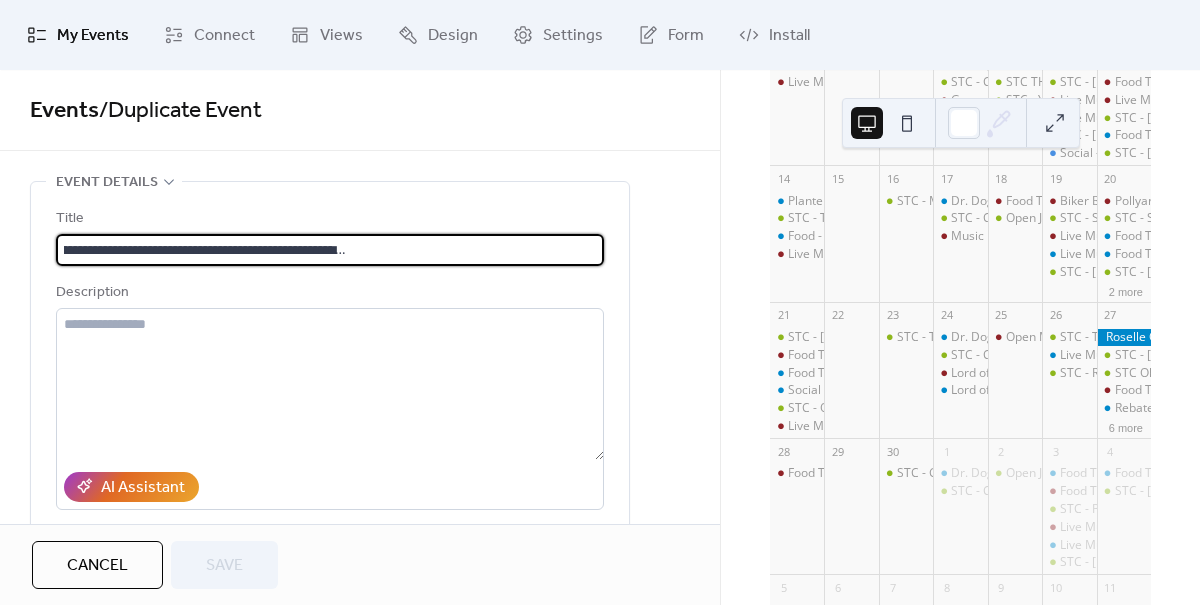 click on "**********" at bounding box center [330, 250] 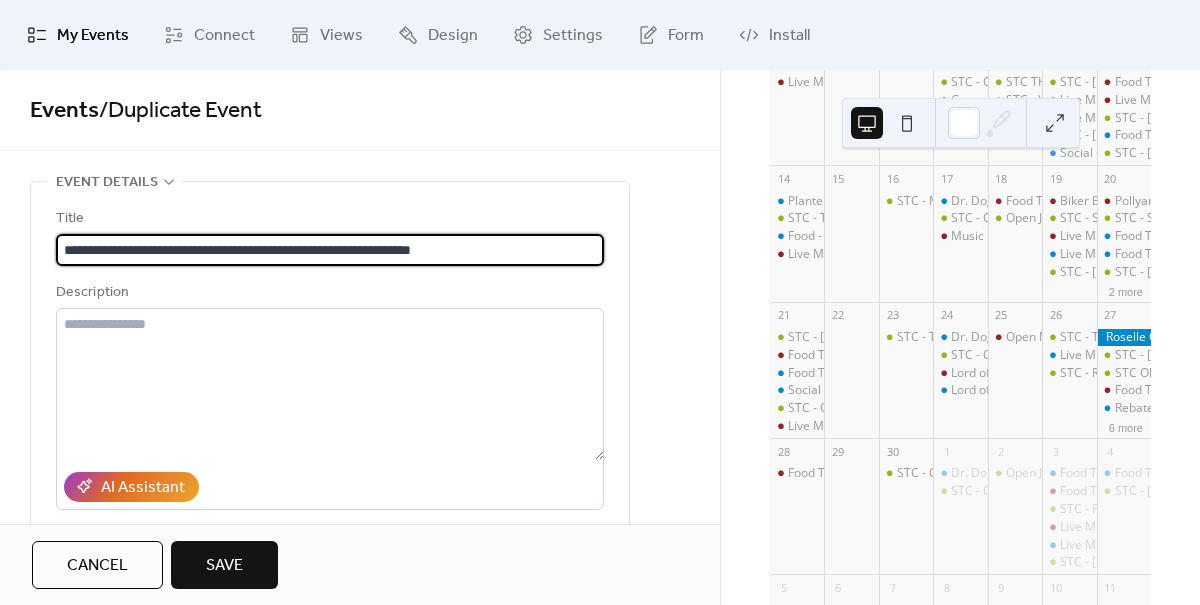 scroll, scrollTop: 1, scrollLeft: 0, axis: vertical 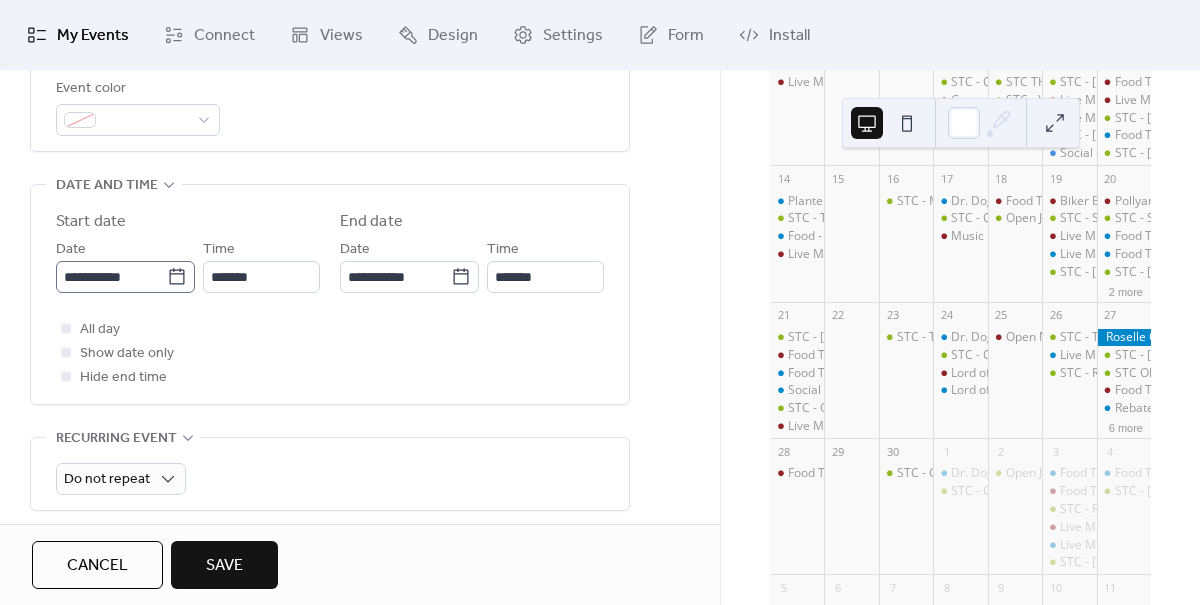type on "**********" 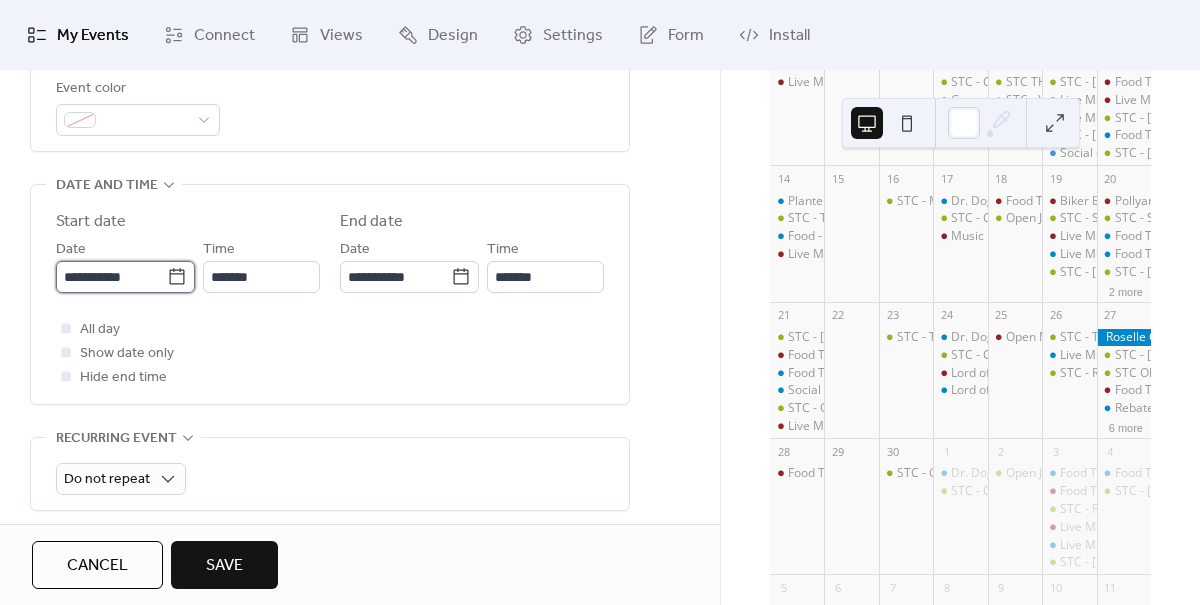 click on "**********" at bounding box center (111, 277) 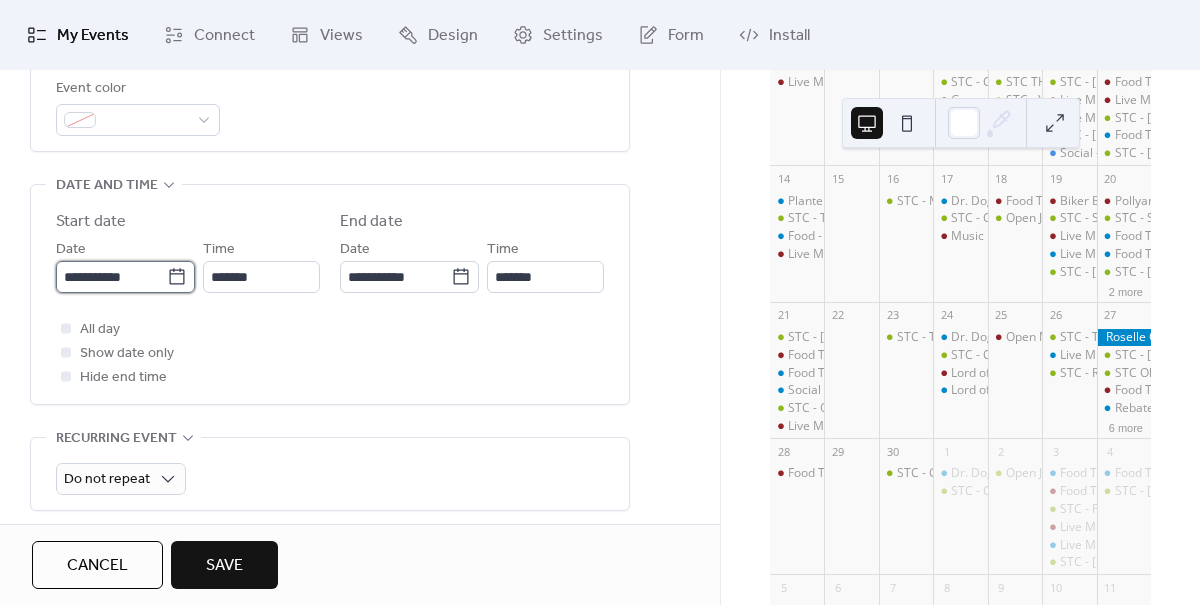 scroll, scrollTop: 0, scrollLeft: 0, axis: both 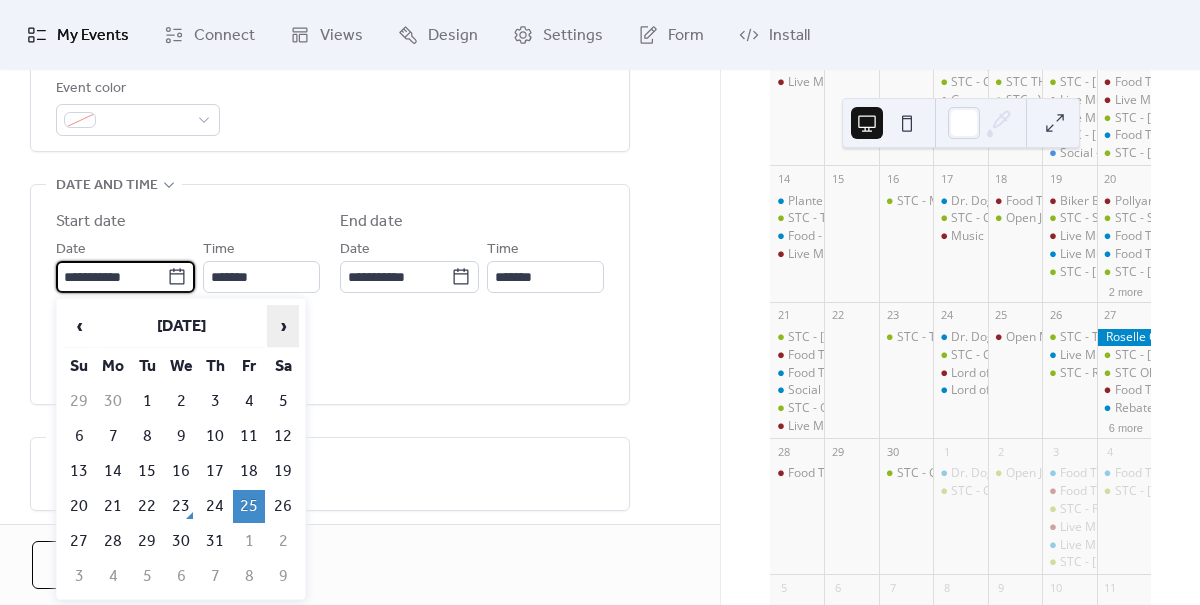 click on "›" at bounding box center (283, 326) 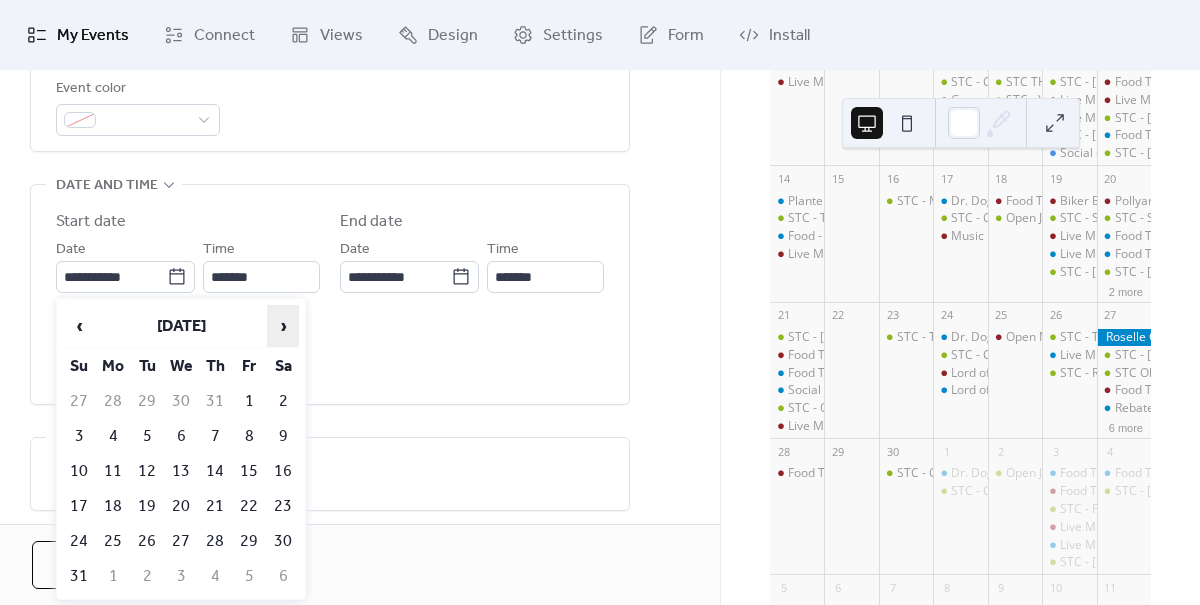 click on "›" at bounding box center [283, 326] 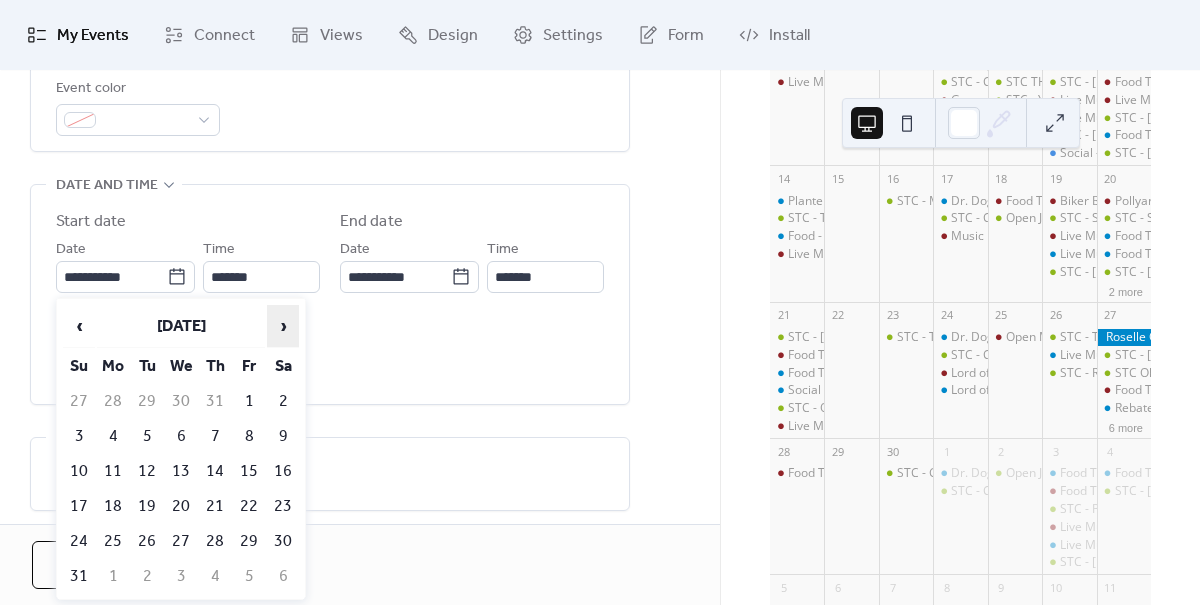 click on "›" at bounding box center [283, 326] 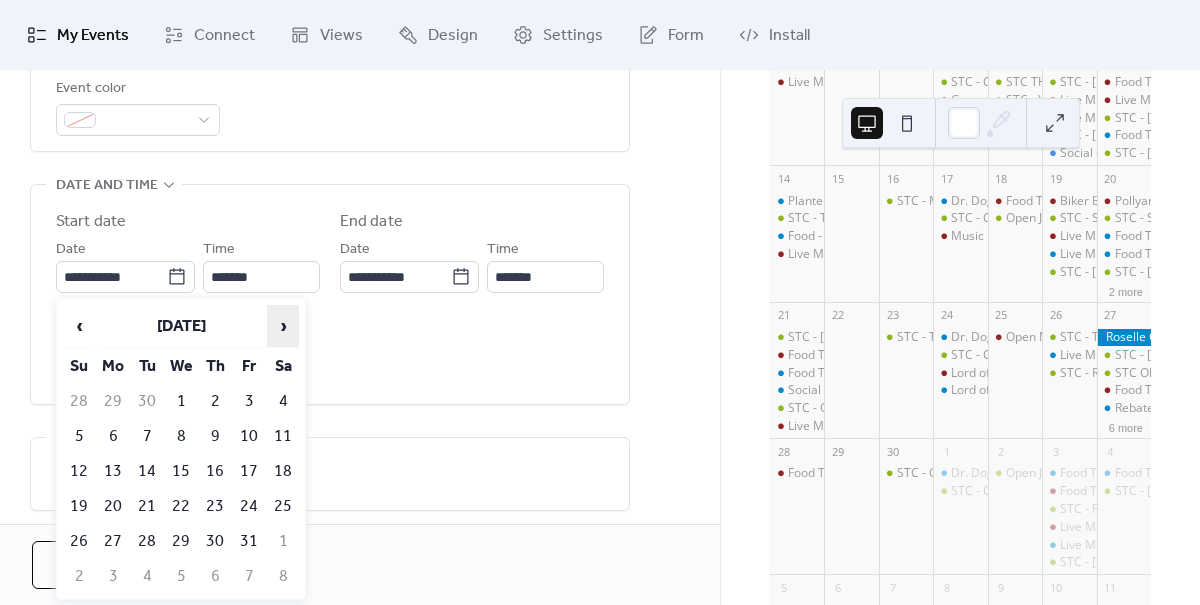 click on "›" at bounding box center [283, 326] 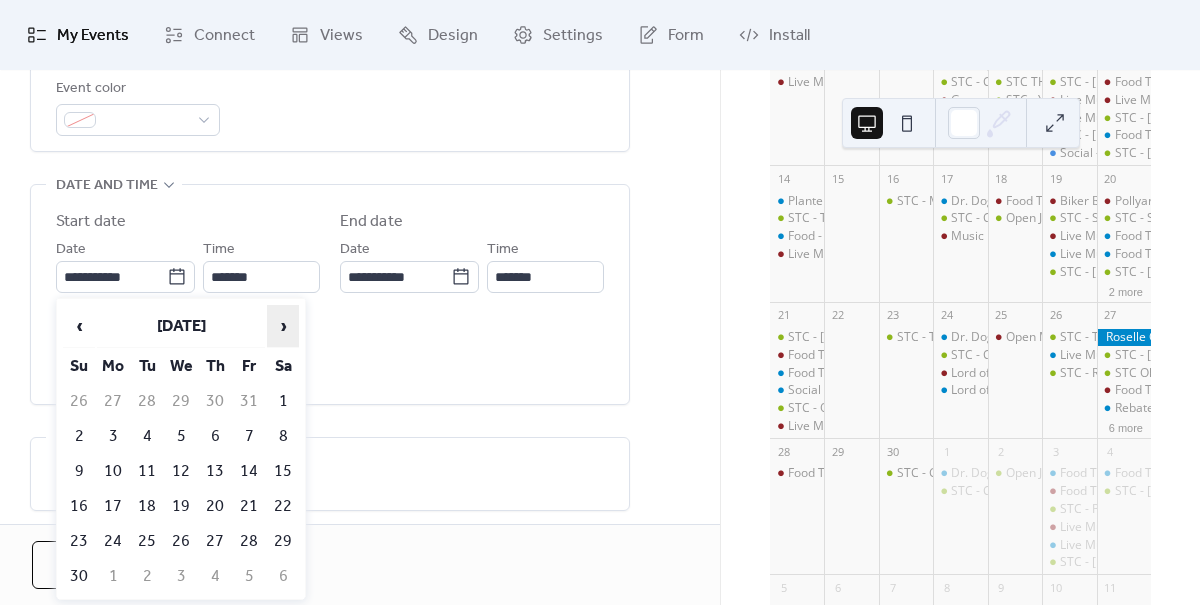 click on "›" at bounding box center [283, 326] 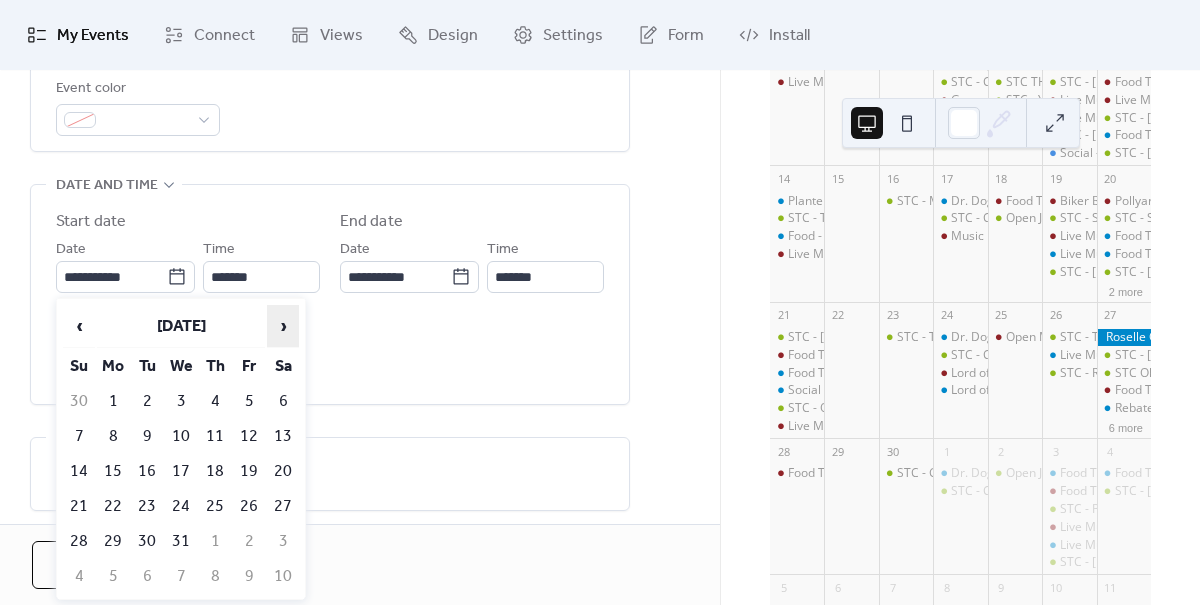 click on "›" at bounding box center [283, 326] 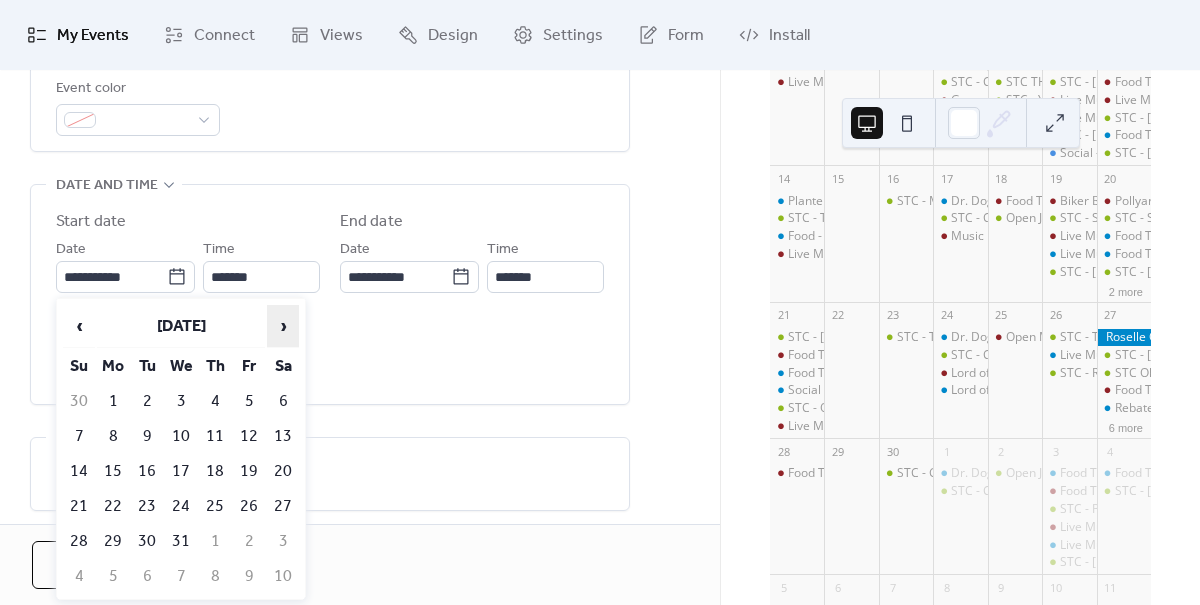 click on "›" at bounding box center (283, 326) 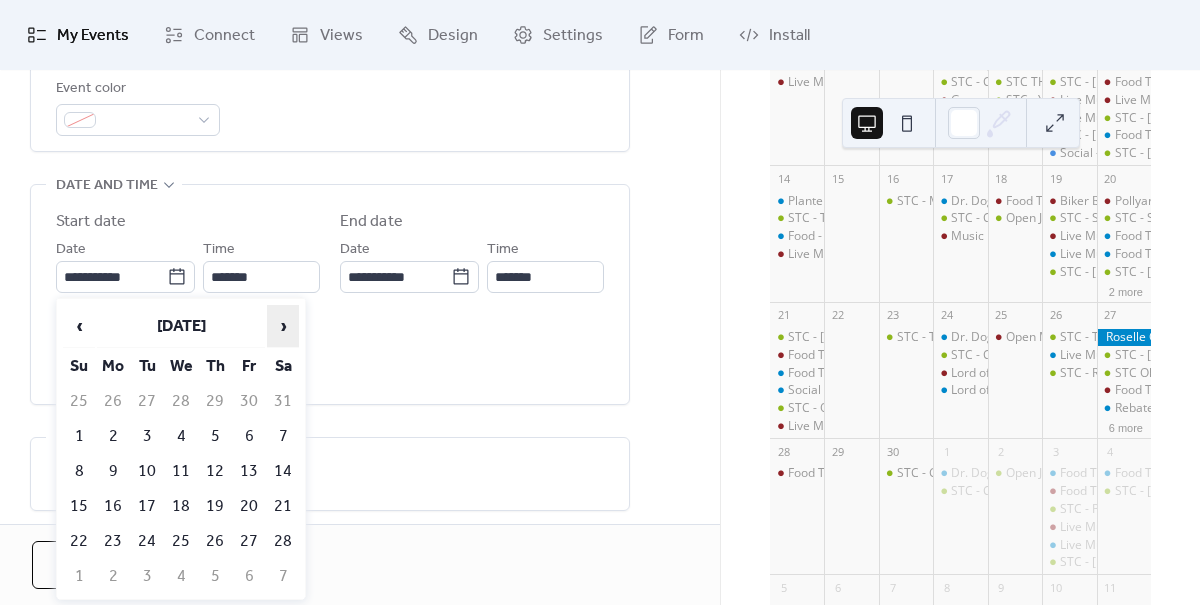 click on "›" at bounding box center [283, 326] 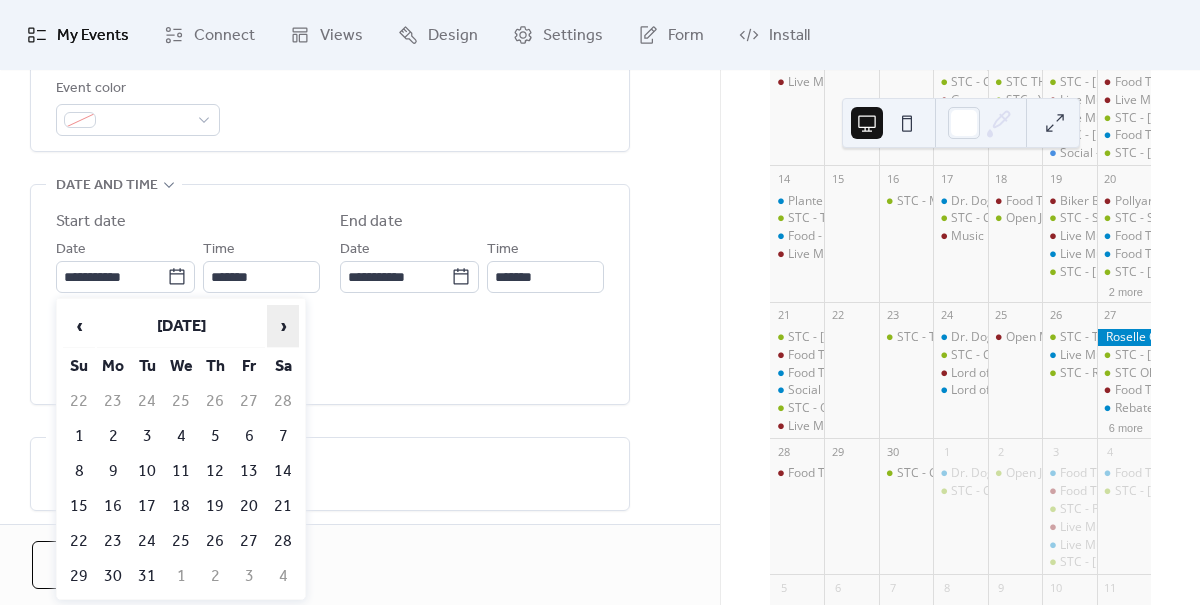 click on "›" at bounding box center (283, 326) 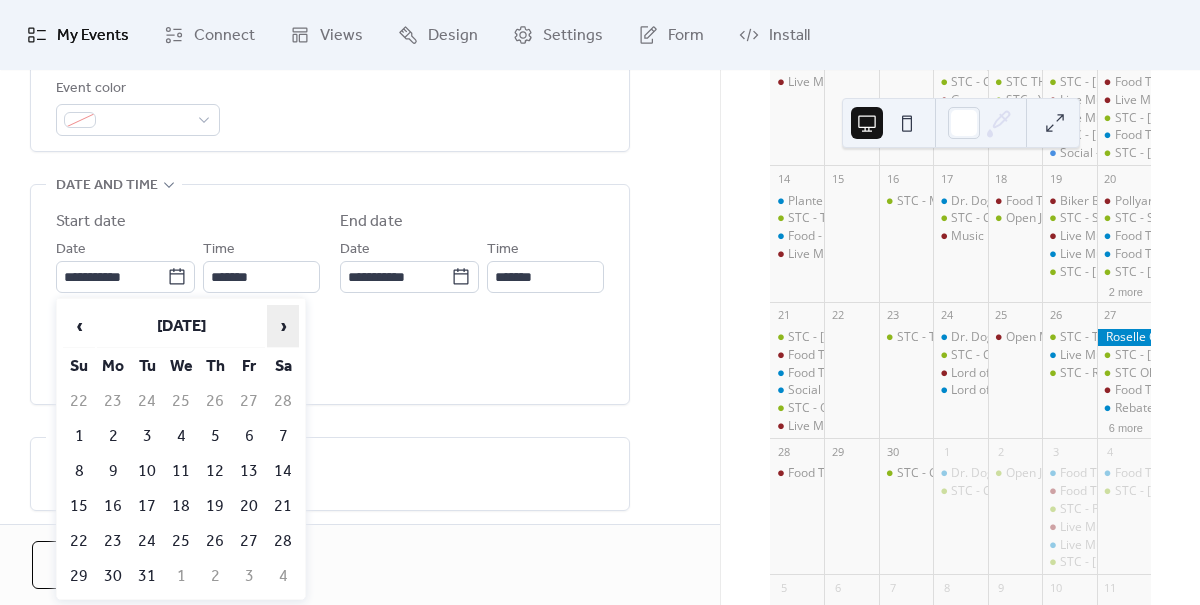 click on "›" at bounding box center (283, 326) 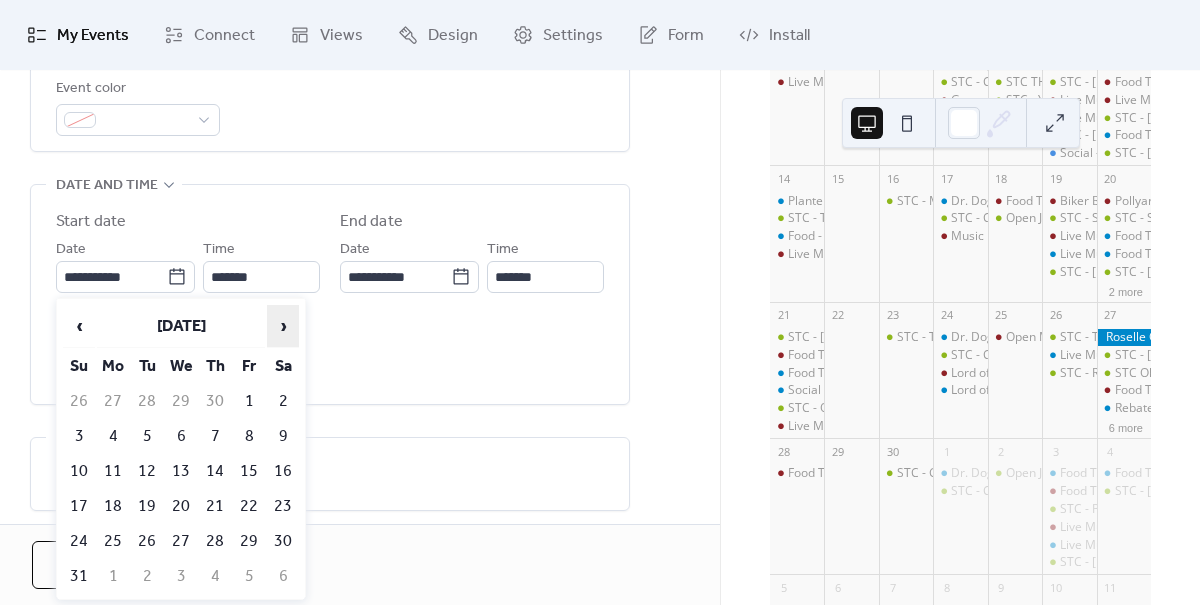 click on "›" at bounding box center [283, 326] 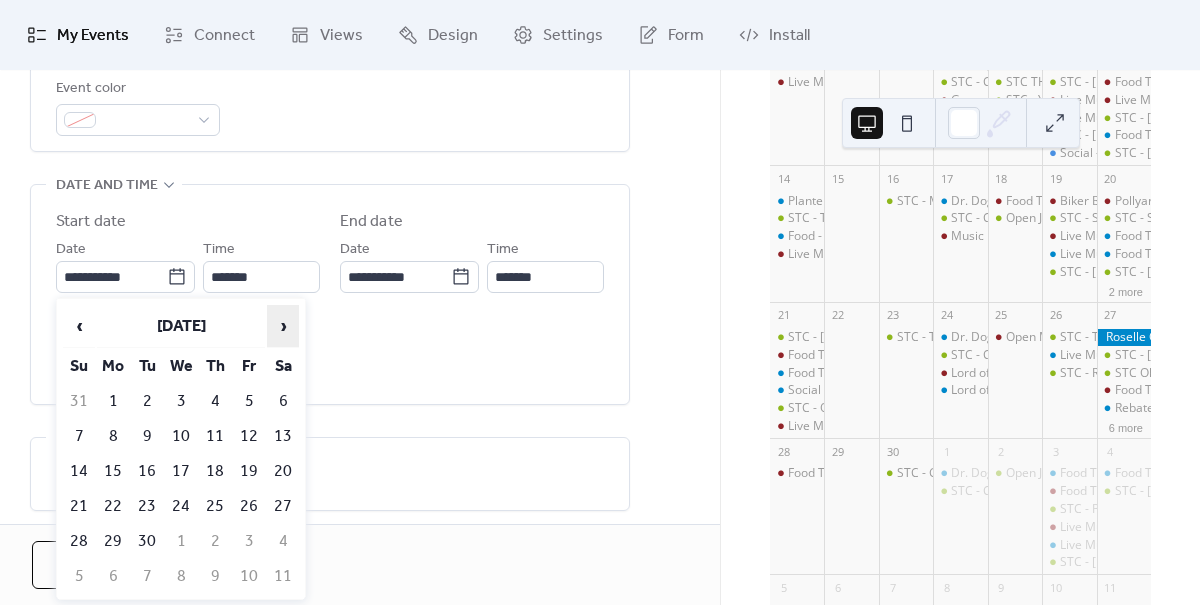 click on "›" at bounding box center [283, 326] 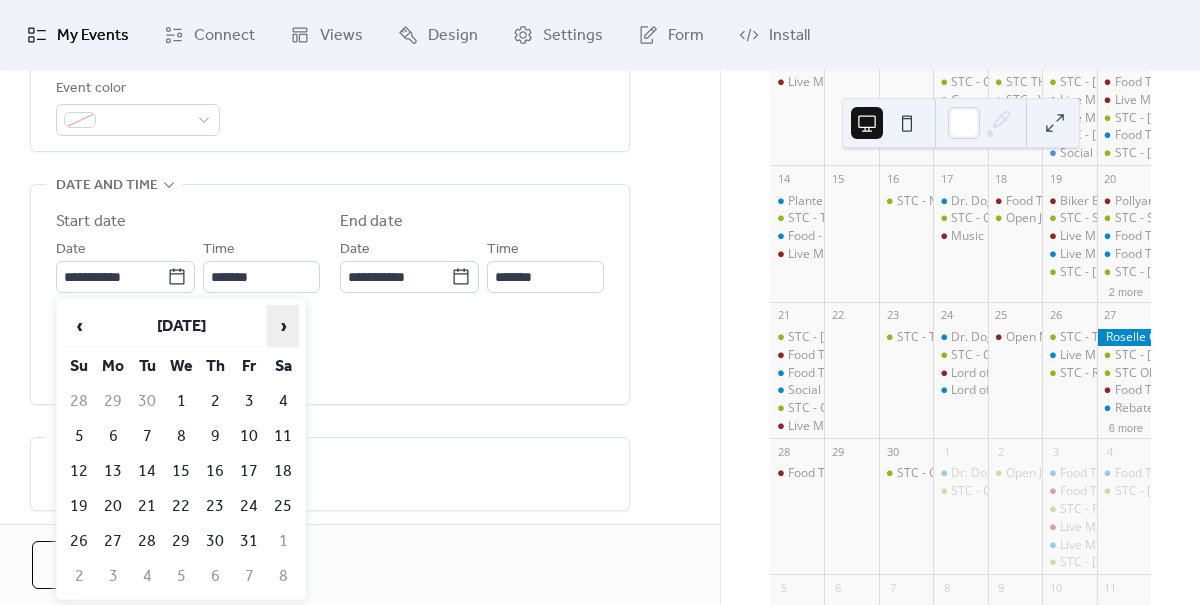 click on "›" at bounding box center [283, 326] 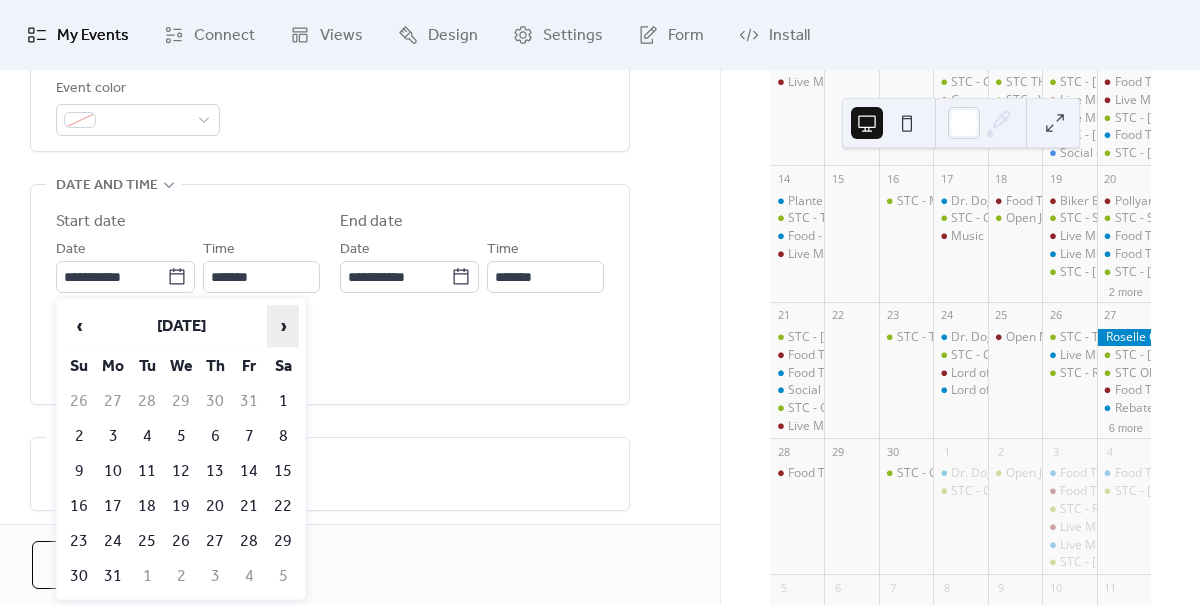 click on "›" at bounding box center (283, 326) 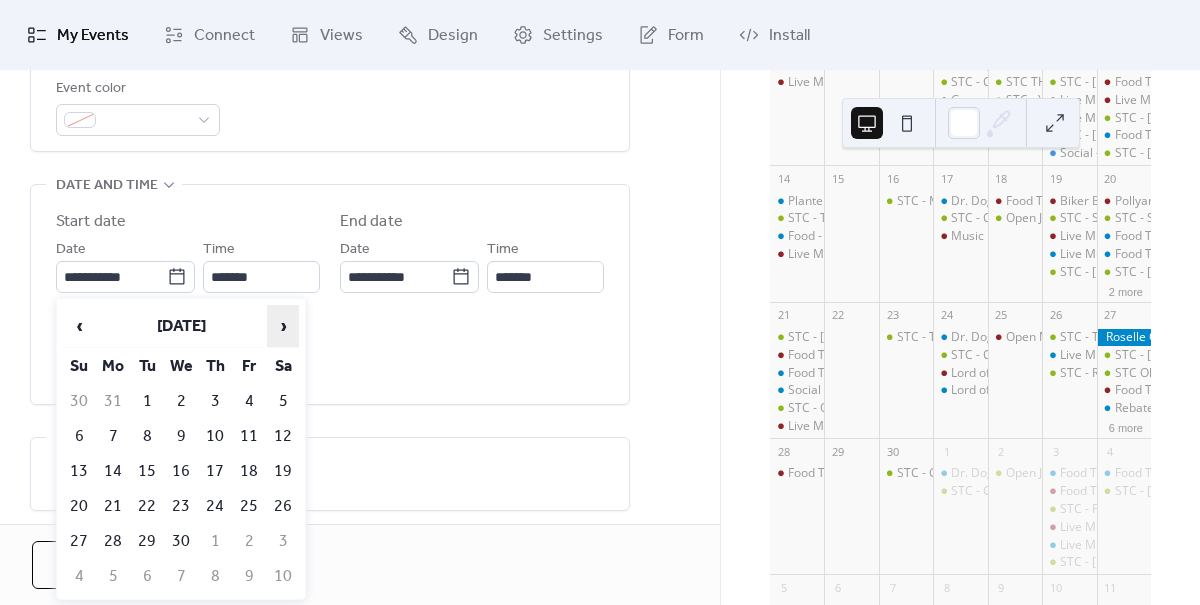 click on "›" at bounding box center [283, 326] 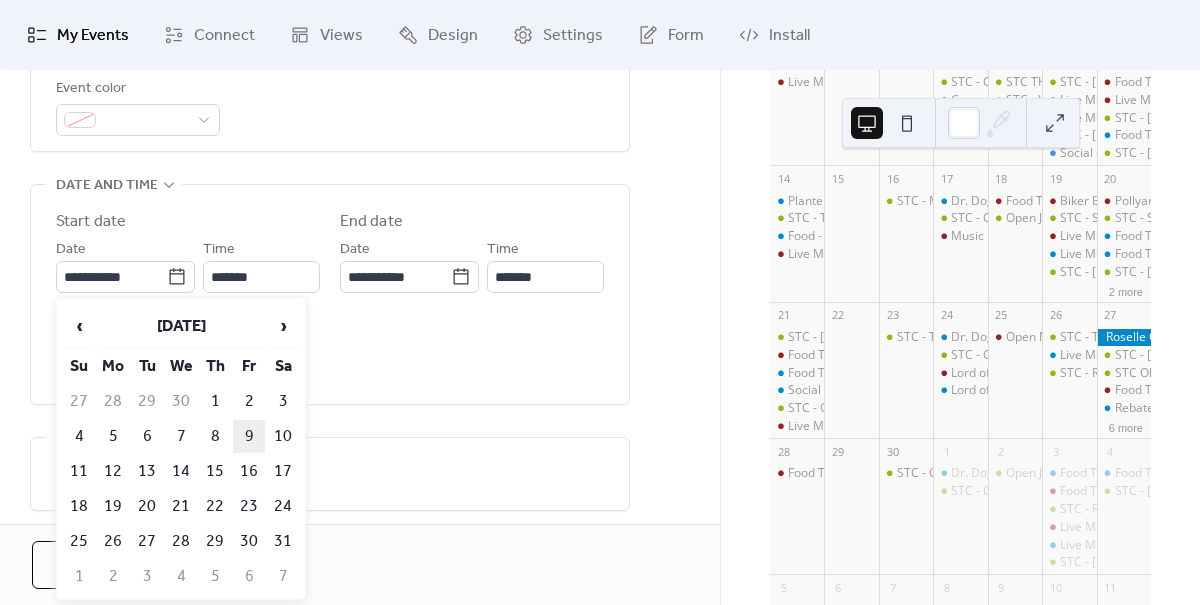 click on "9" at bounding box center [249, 436] 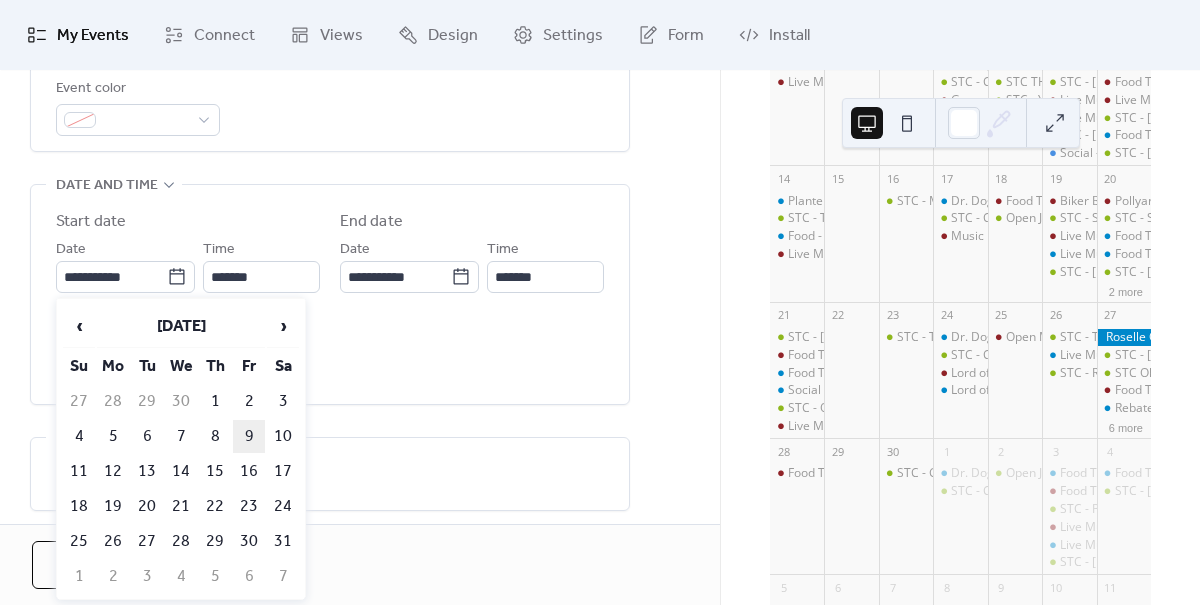 type on "**********" 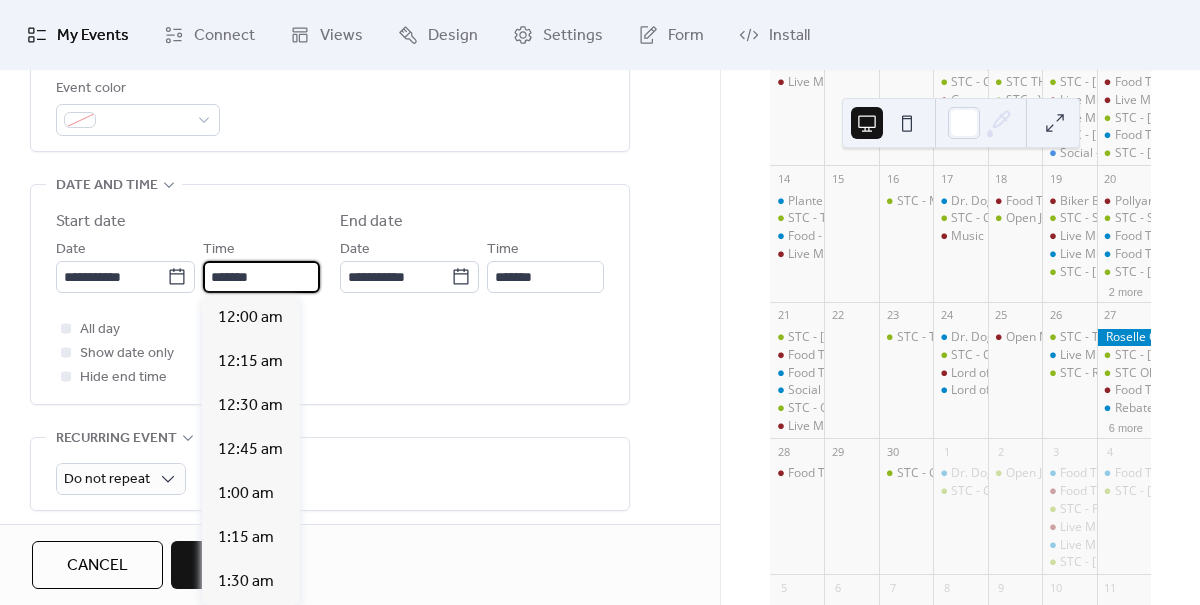 click on "*******" at bounding box center (261, 277) 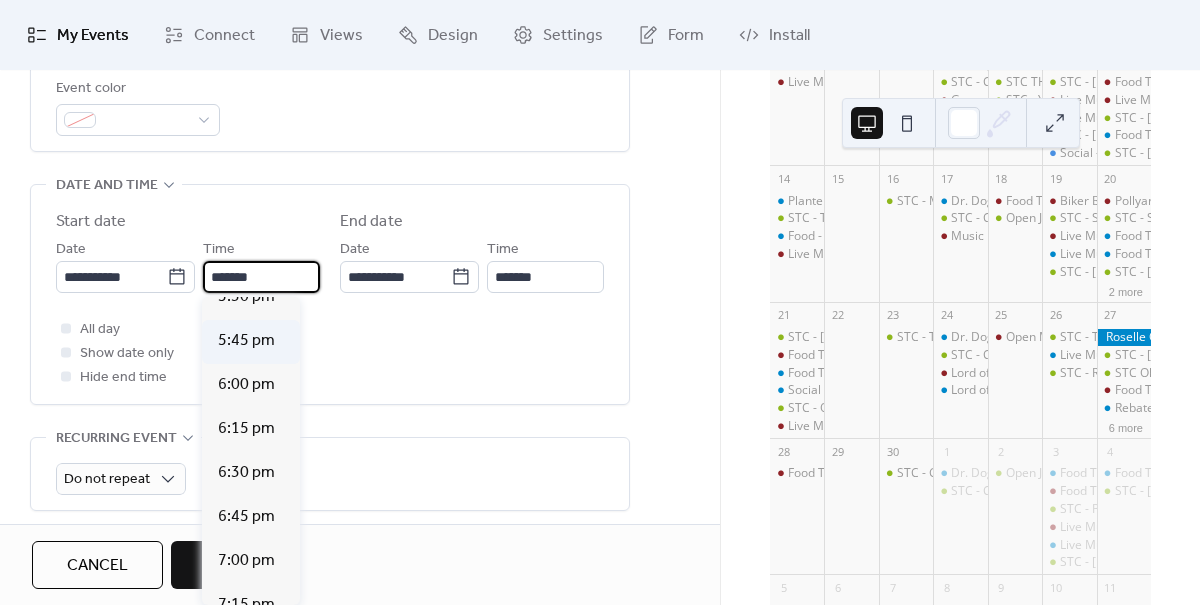 scroll, scrollTop: 3109, scrollLeft: 0, axis: vertical 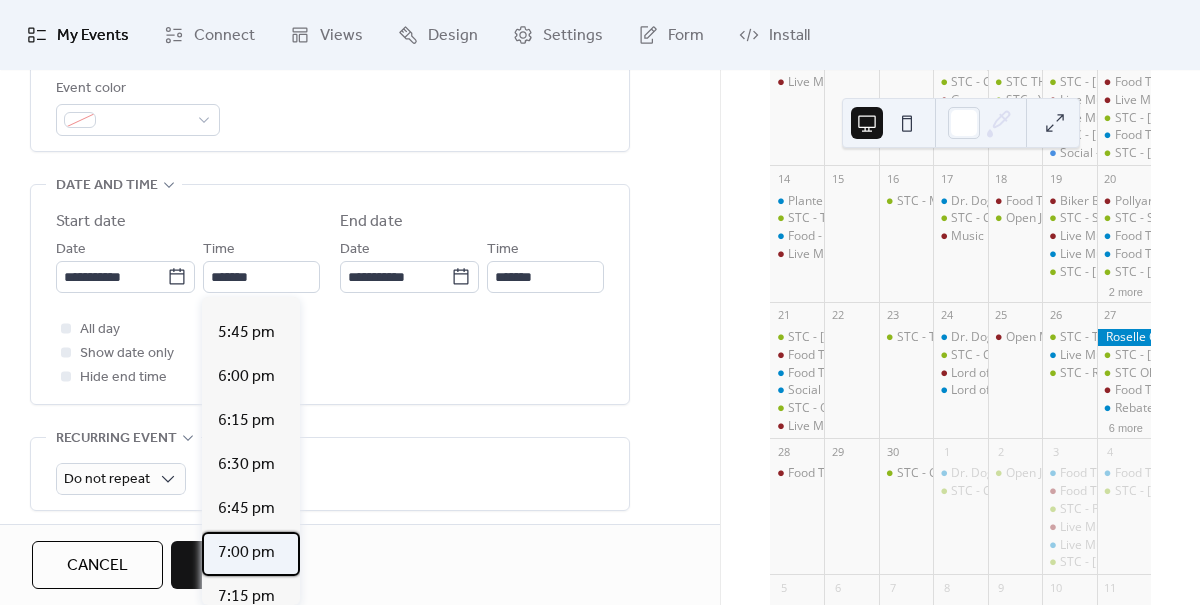 click on "7:00 pm" at bounding box center [246, 553] 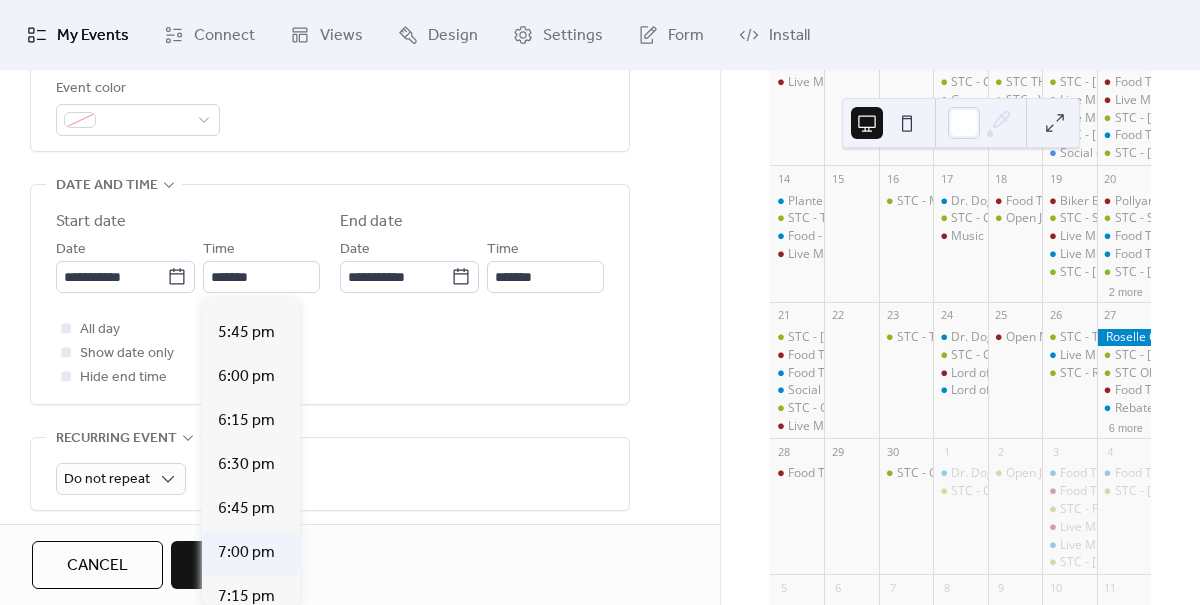 type on "*******" 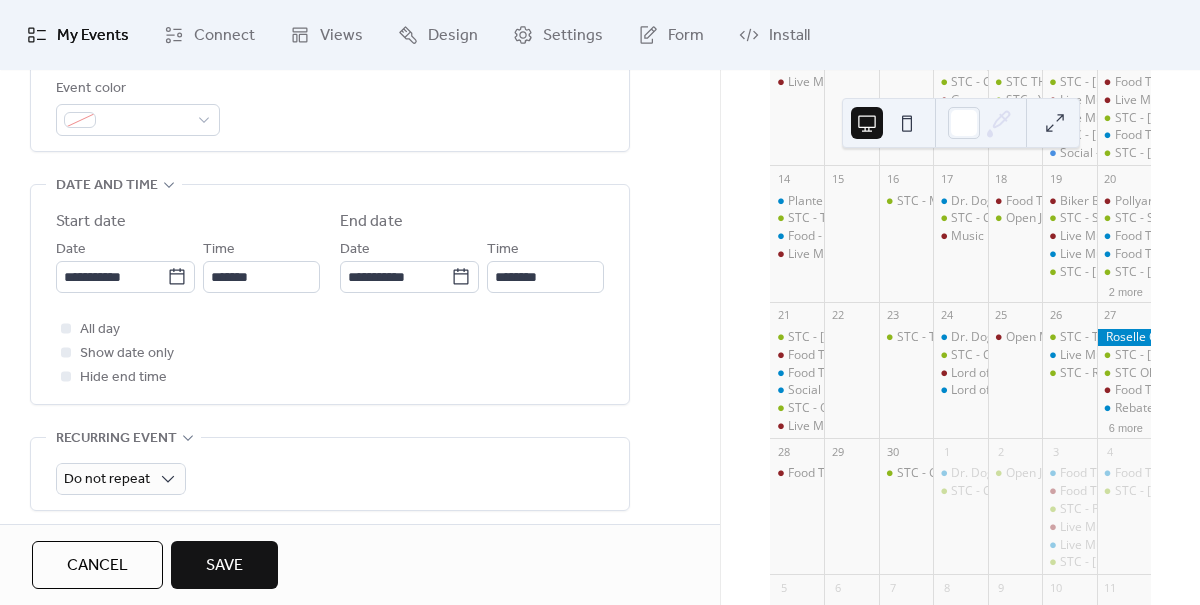 click on "Save" at bounding box center [224, 566] 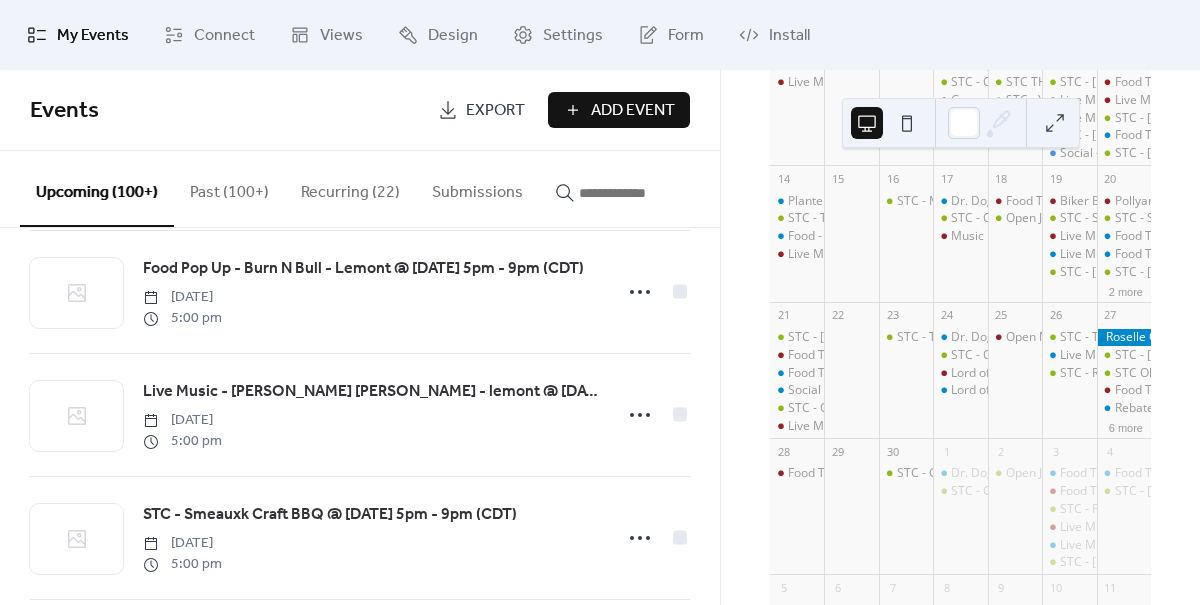 scroll, scrollTop: 774, scrollLeft: 0, axis: vertical 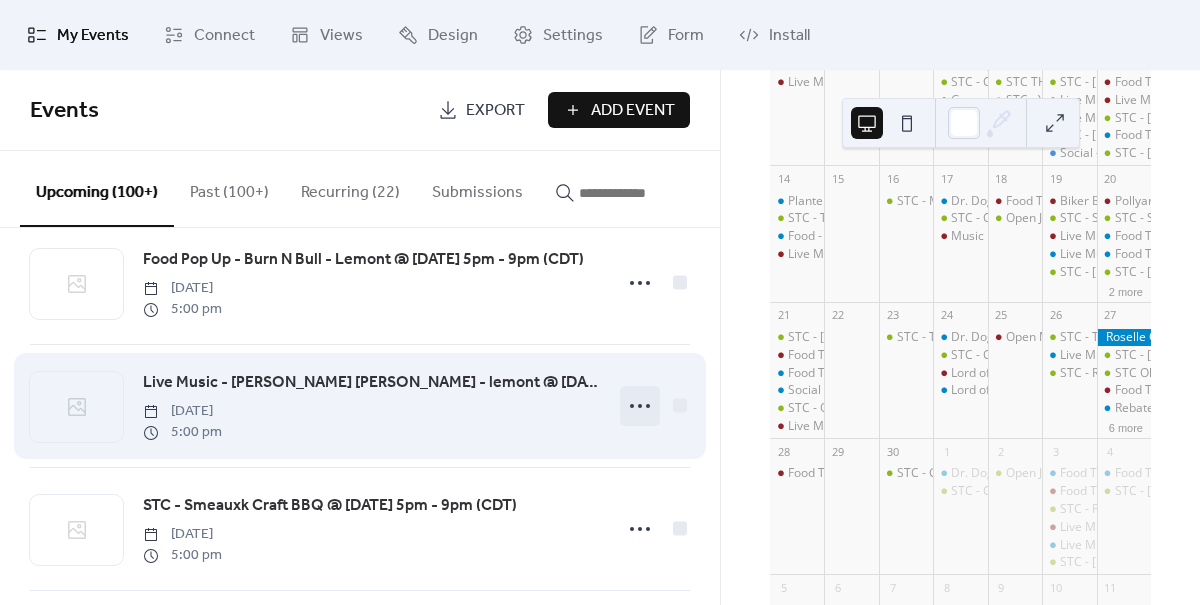 click 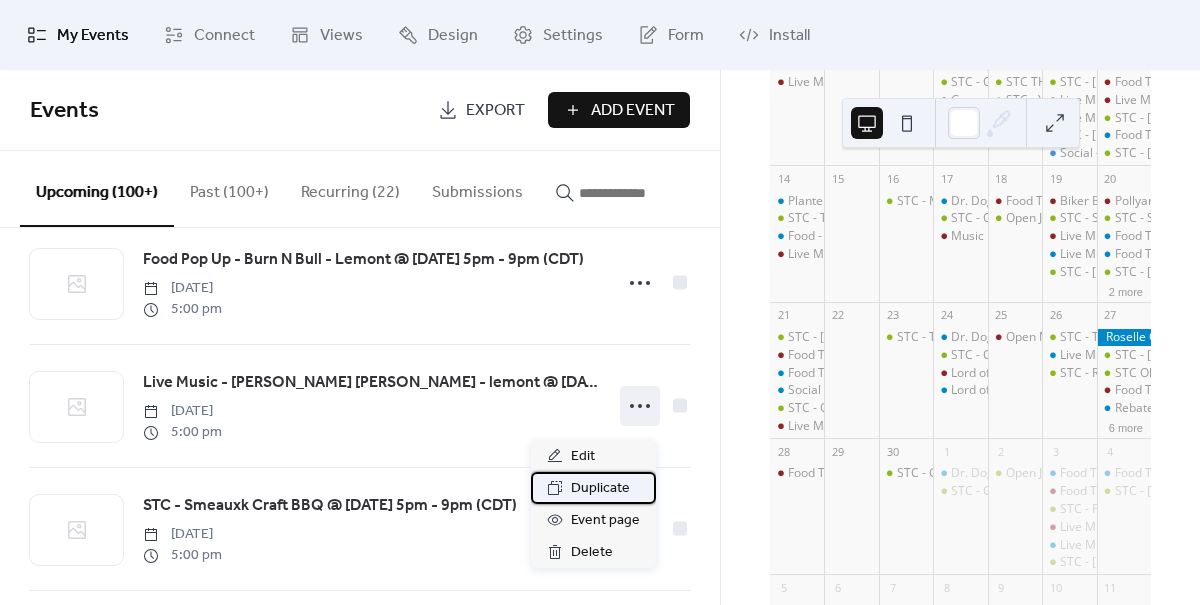 click on "Duplicate" at bounding box center (600, 489) 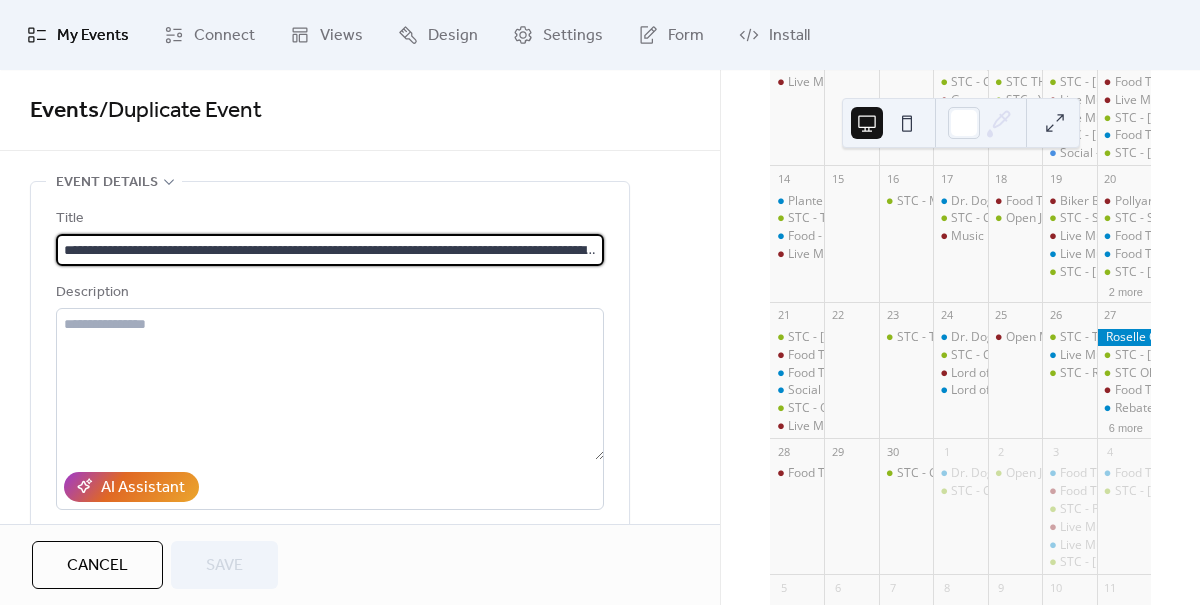 scroll, scrollTop: 0, scrollLeft: 418, axis: horizontal 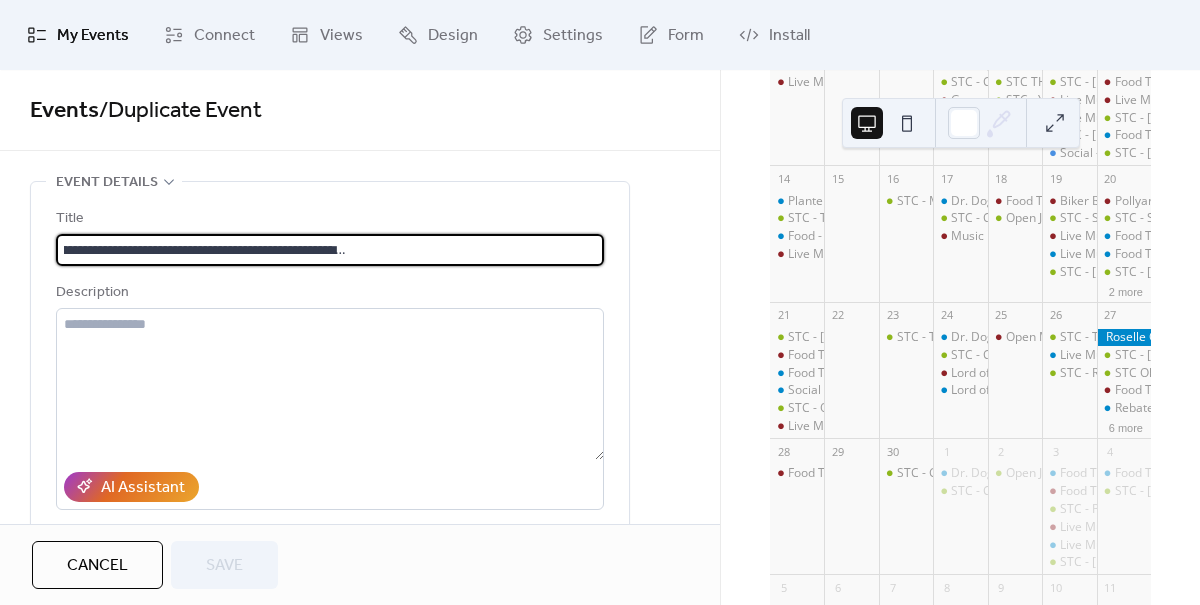 click on "**********" at bounding box center [330, 250] 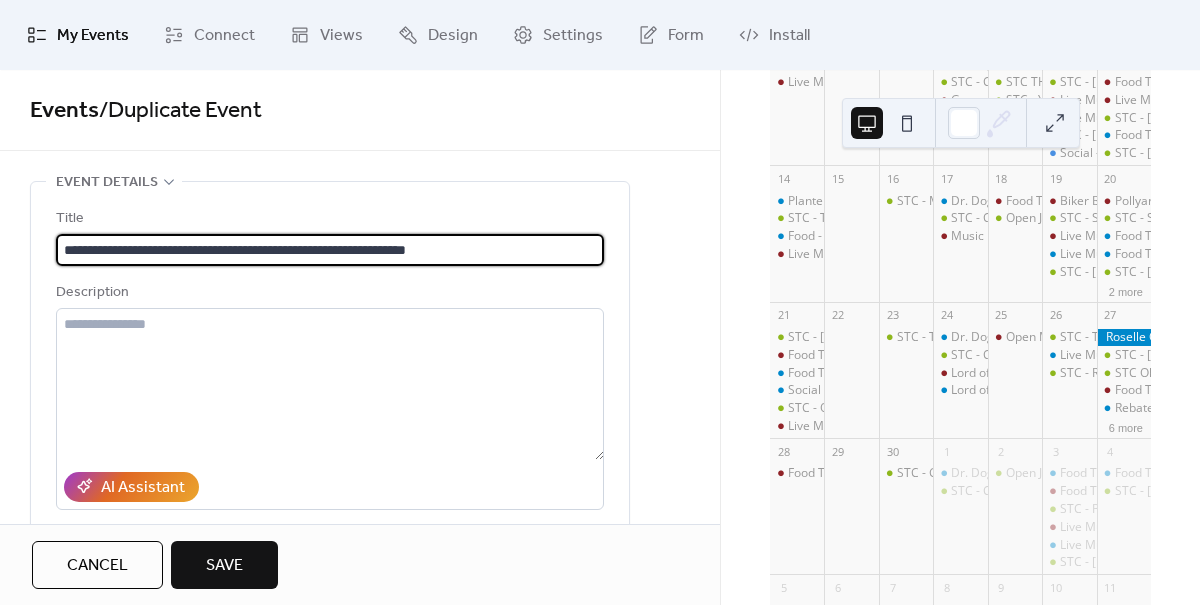 scroll, scrollTop: 0, scrollLeft: 0, axis: both 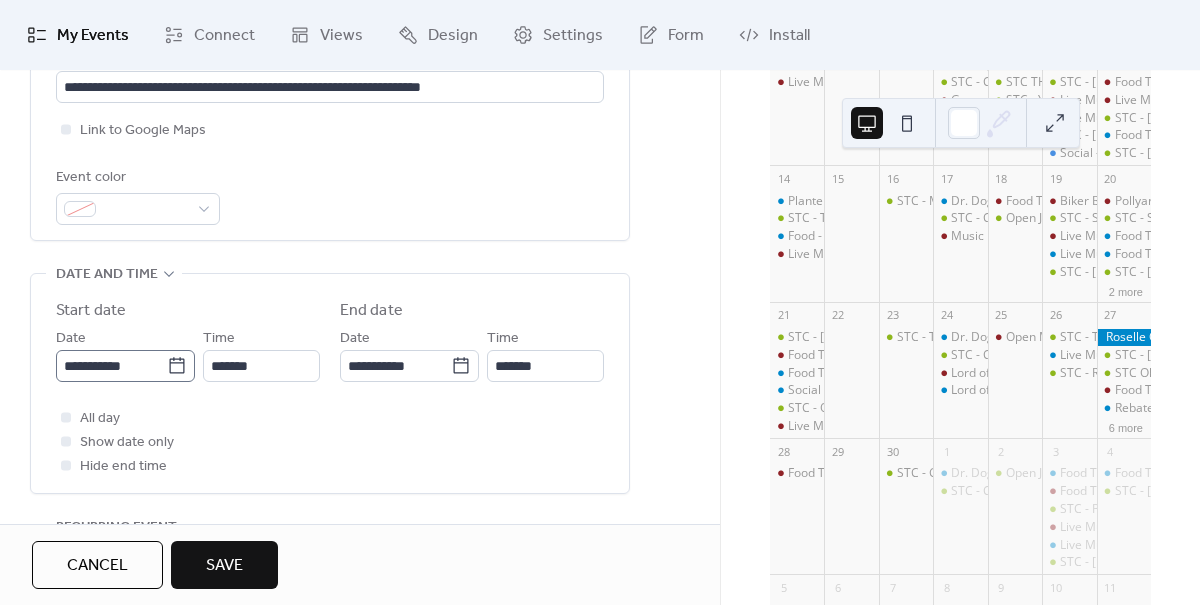 type on "**********" 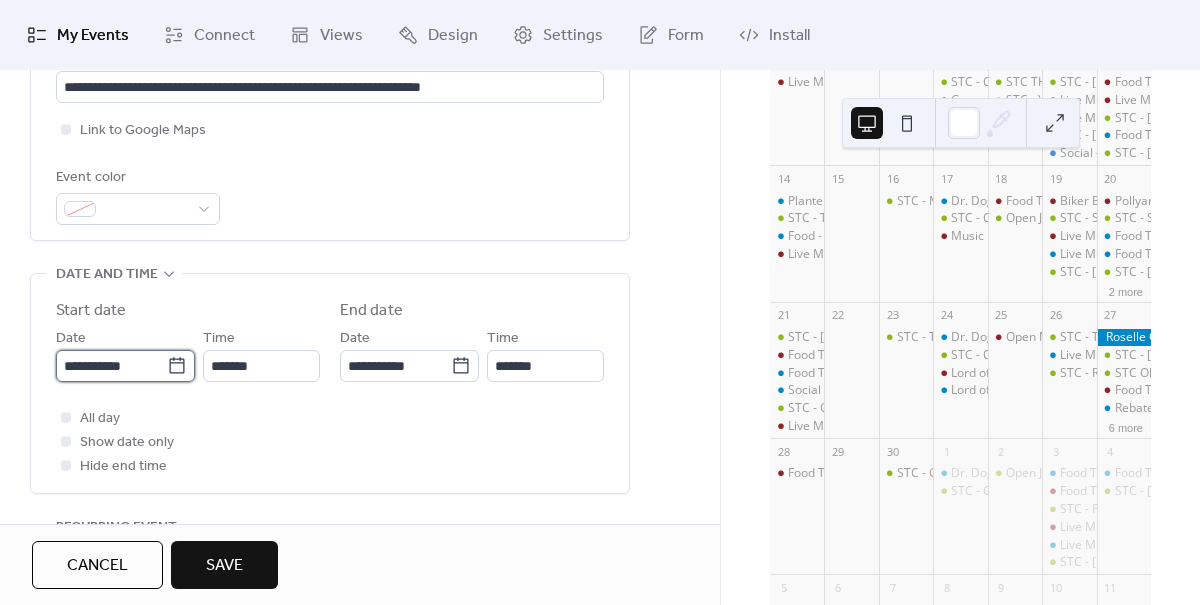 click on "**********" at bounding box center (111, 366) 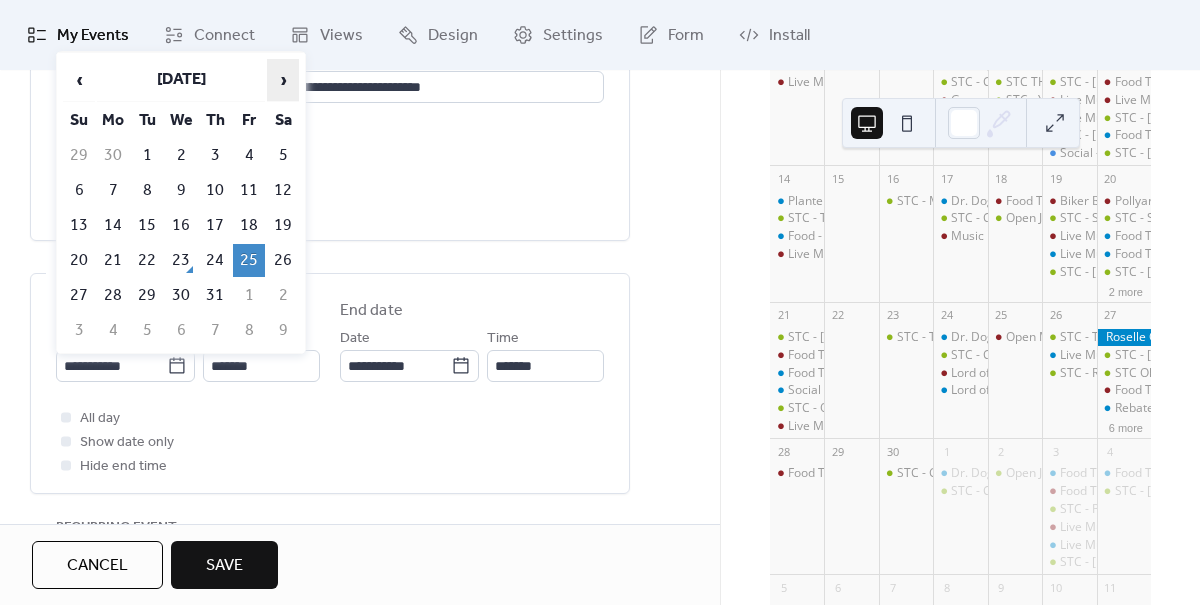 click on "›" at bounding box center (283, 80) 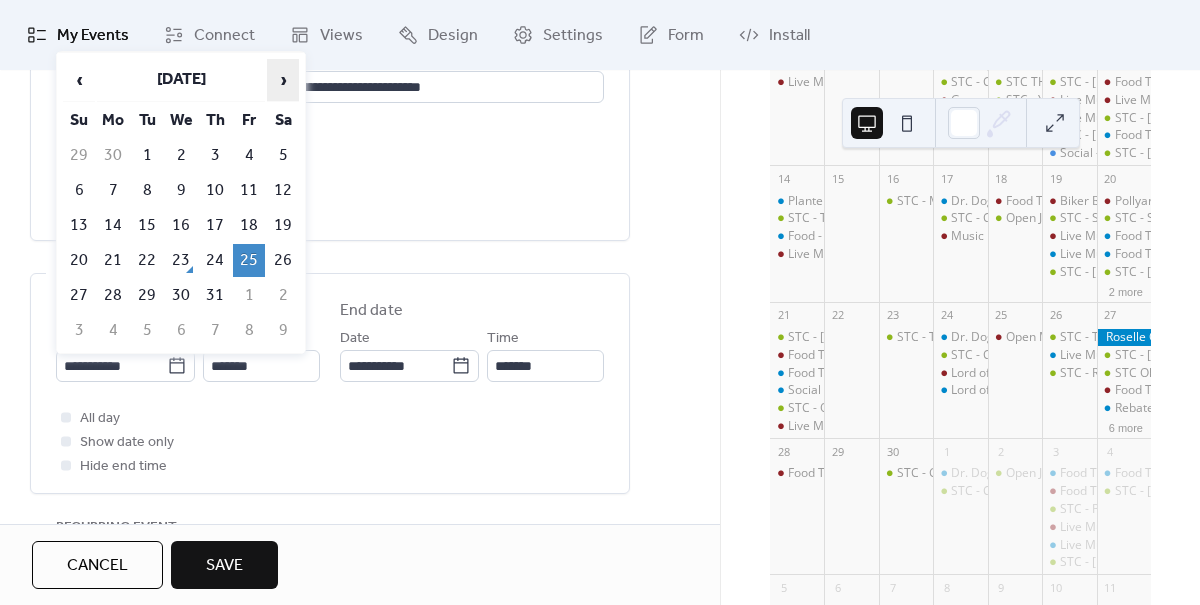 click on "›" at bounding box center [283, 80] 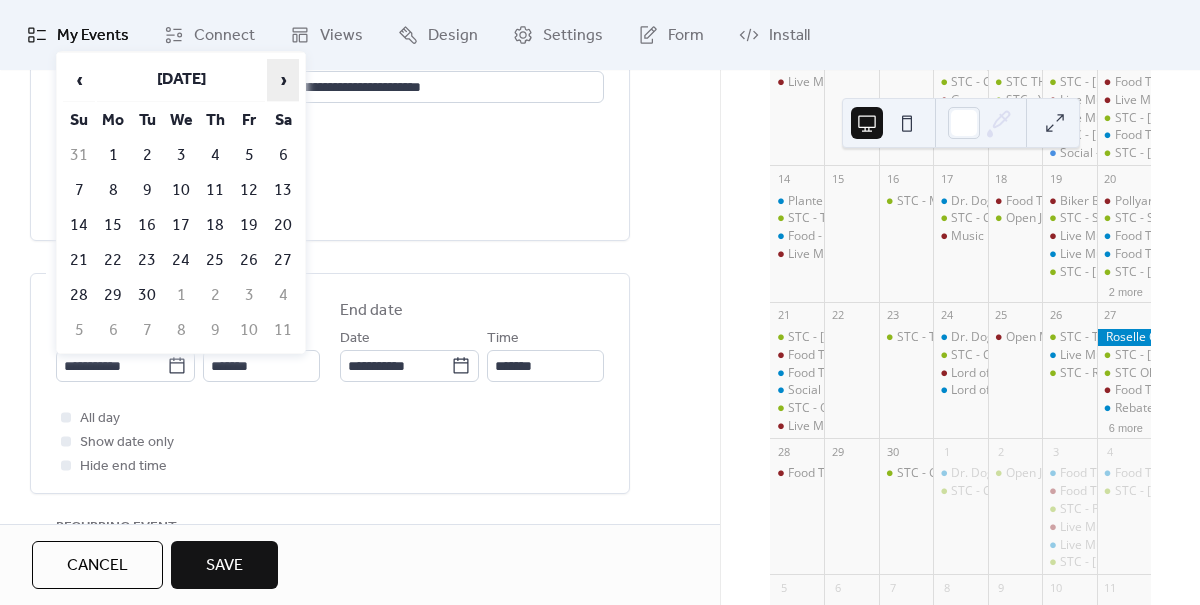 click on "›" at bounding box center [283, 80] 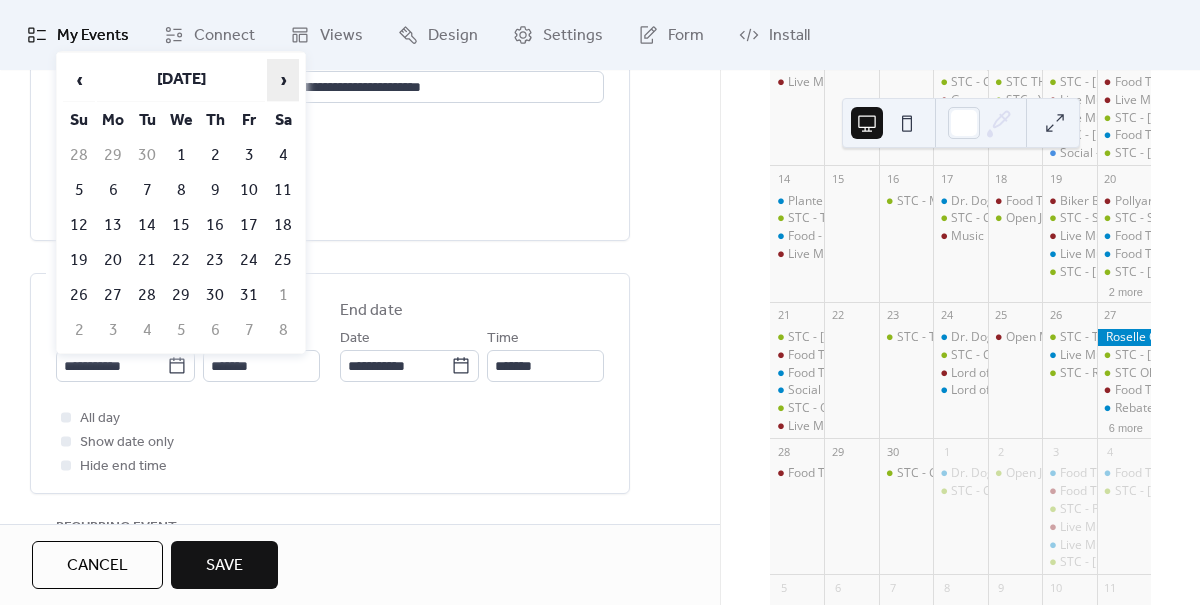 click on "›" at bounding box center [283, 80] 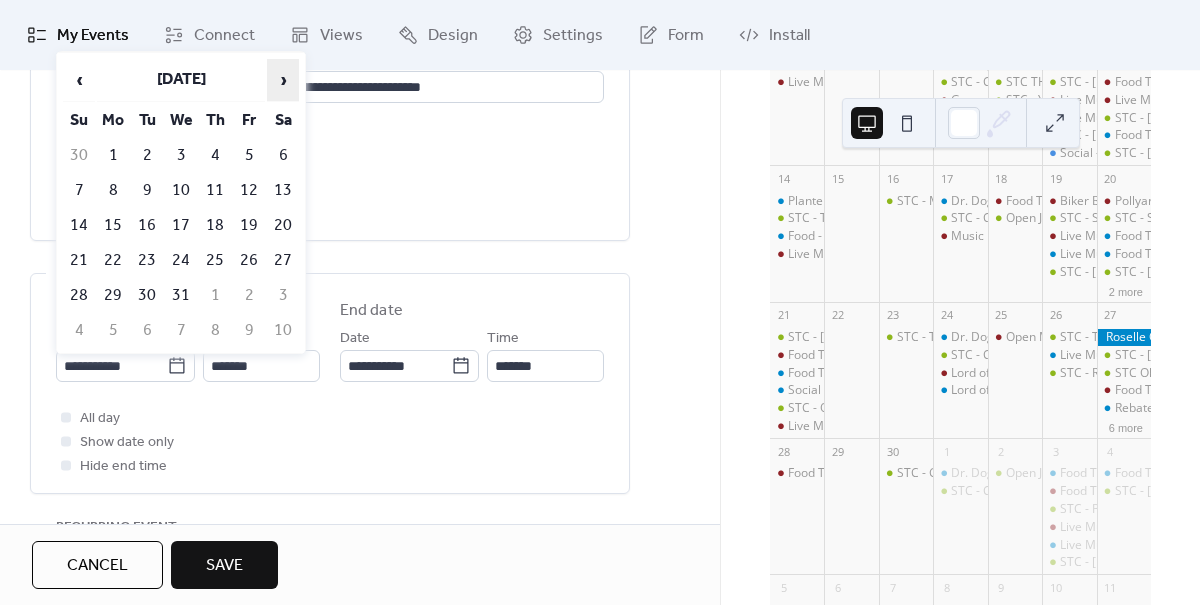click on "›" at bounding box center (283, 80) 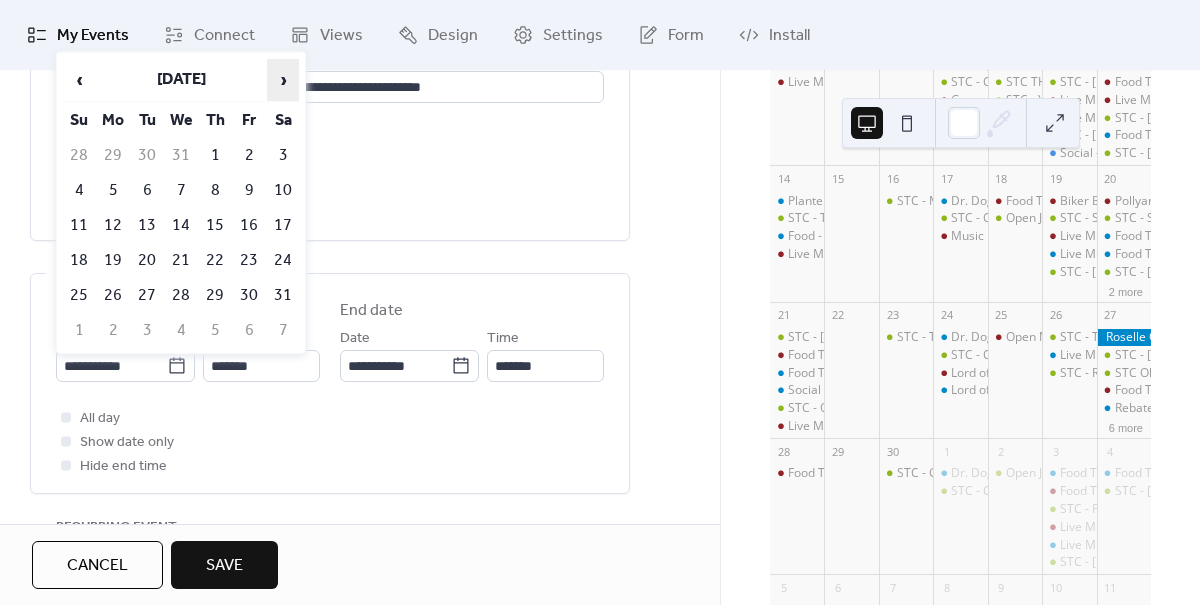 click on "›" at bounding box center (283, 80) 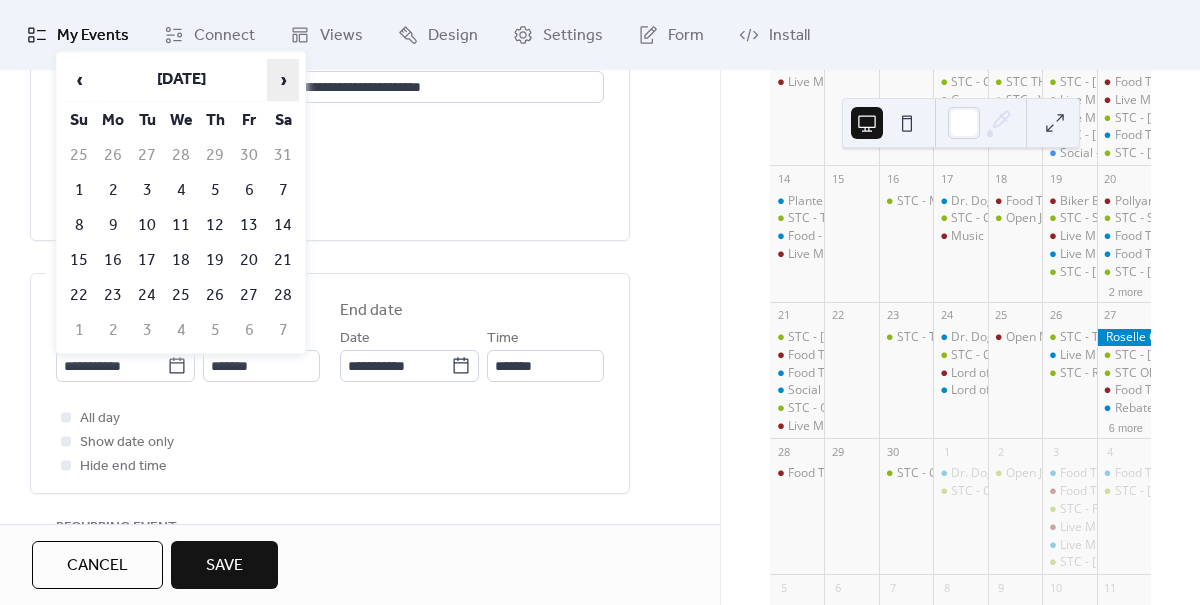 click on "›" at bounding box center (283, 80) 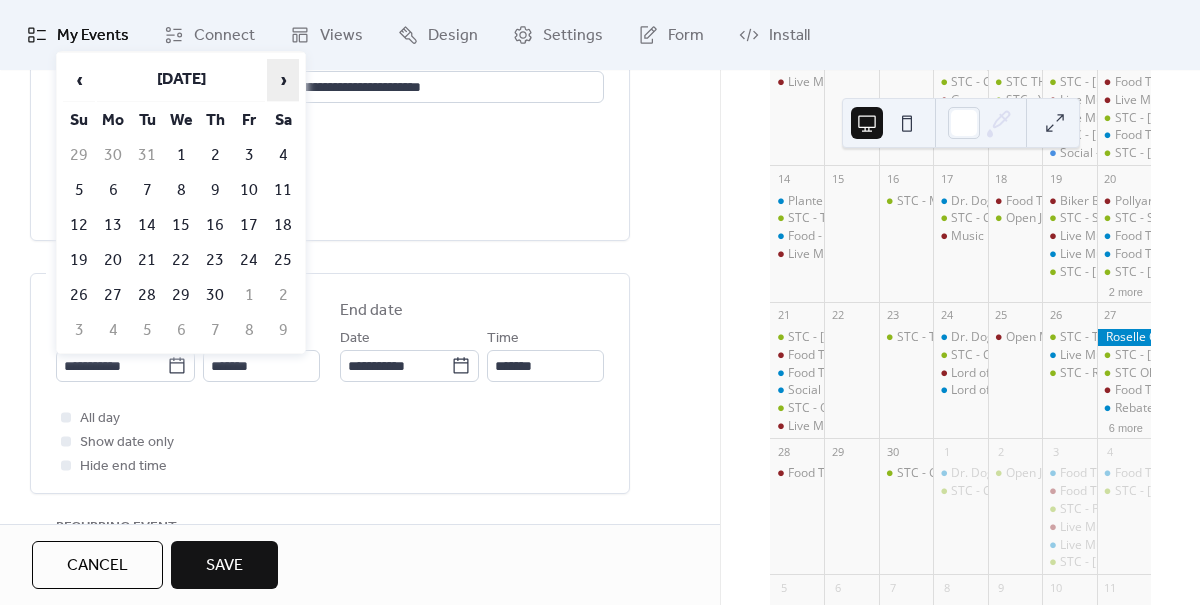 click on "›" at bounding box center [283, 80] 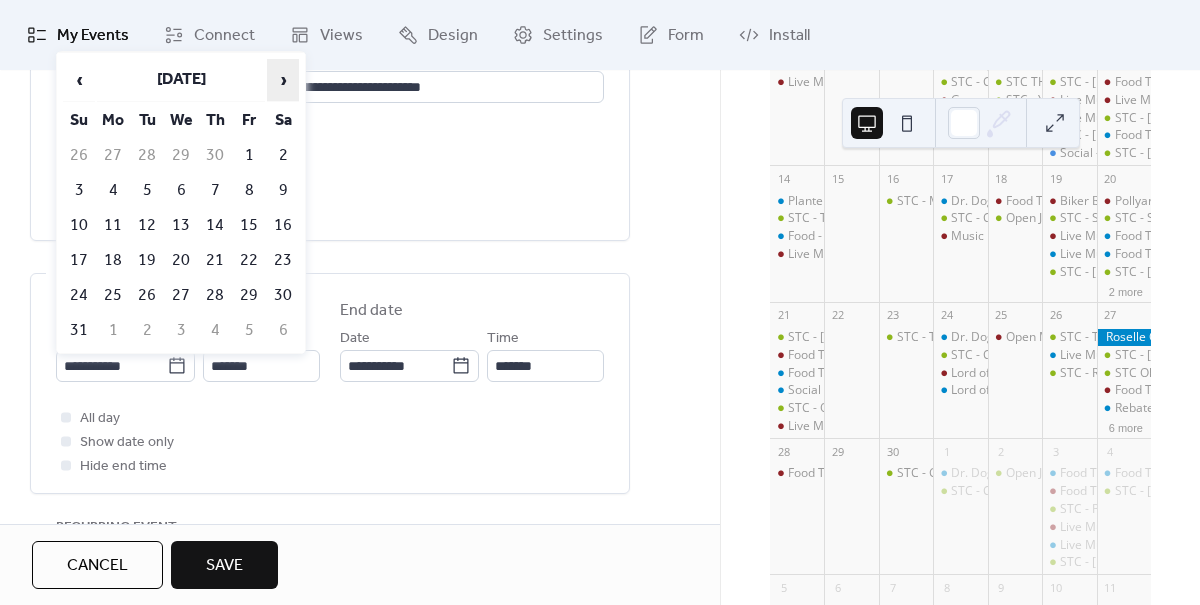 click on "›" at bounding box center [283, 80] 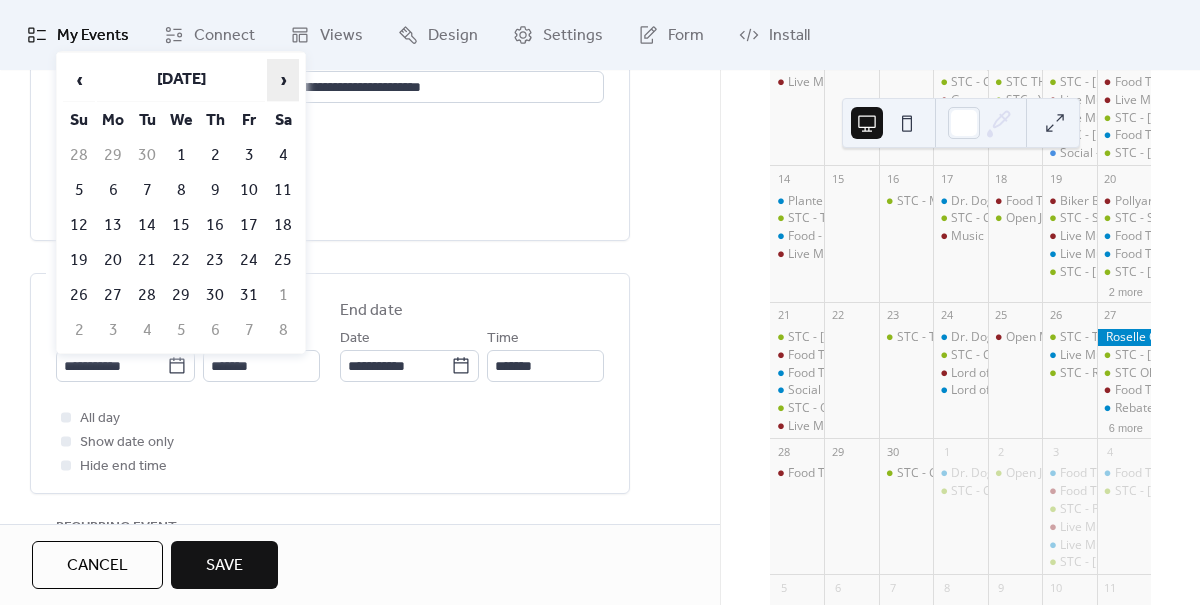 click on "›" at bounding box center (283, 80) 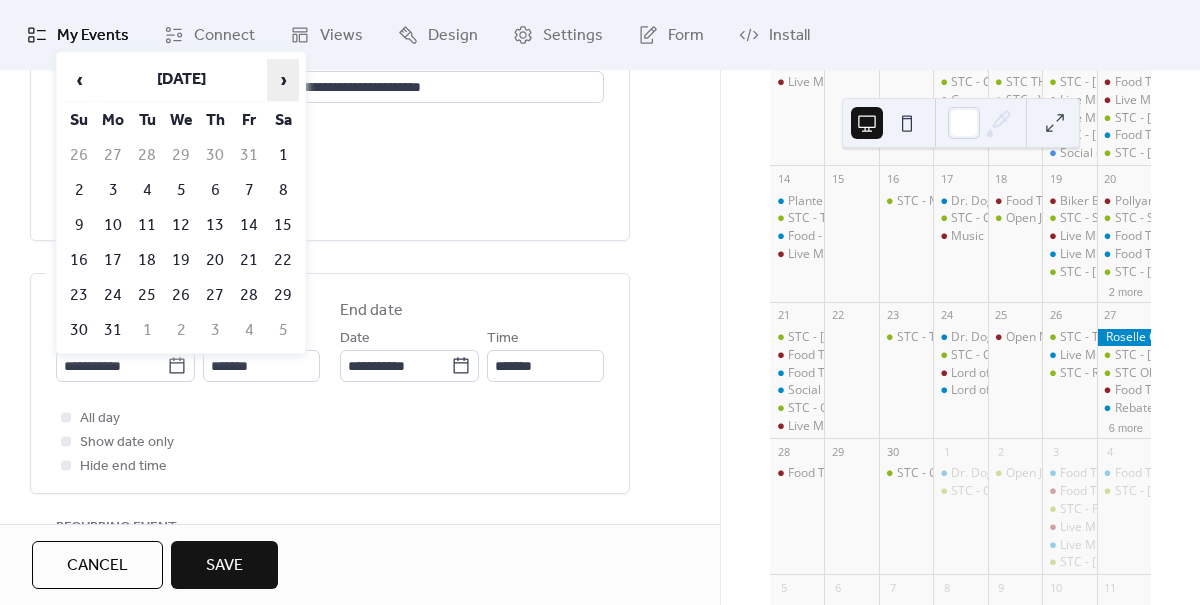 click on "›" at bounding box center (283, 80) 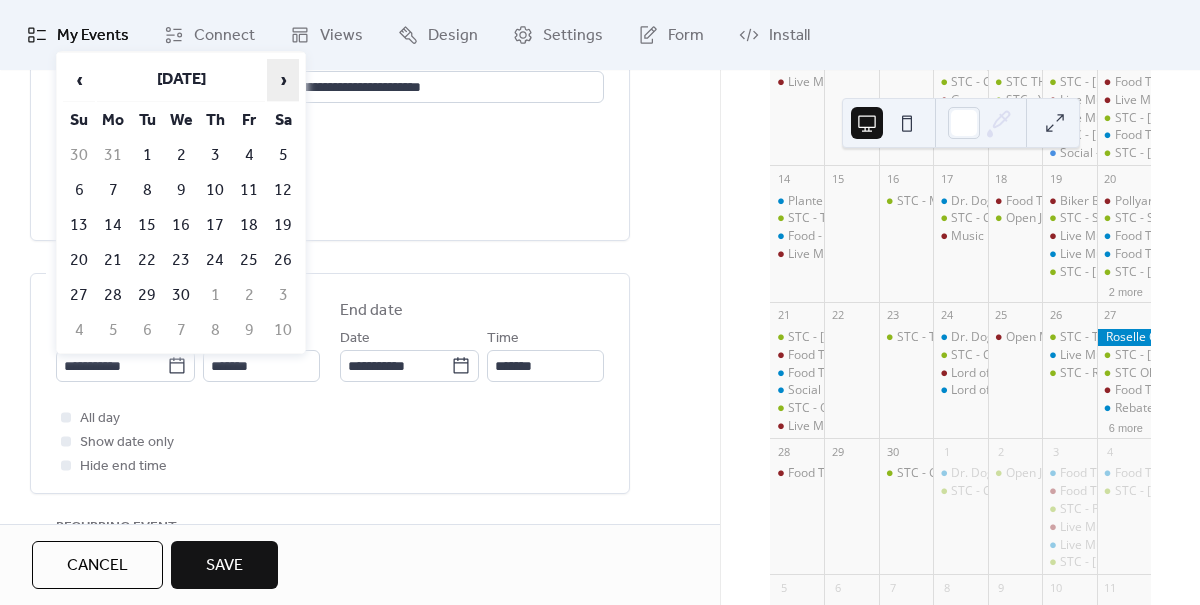 click on "›" at bounding box center (283, 80) 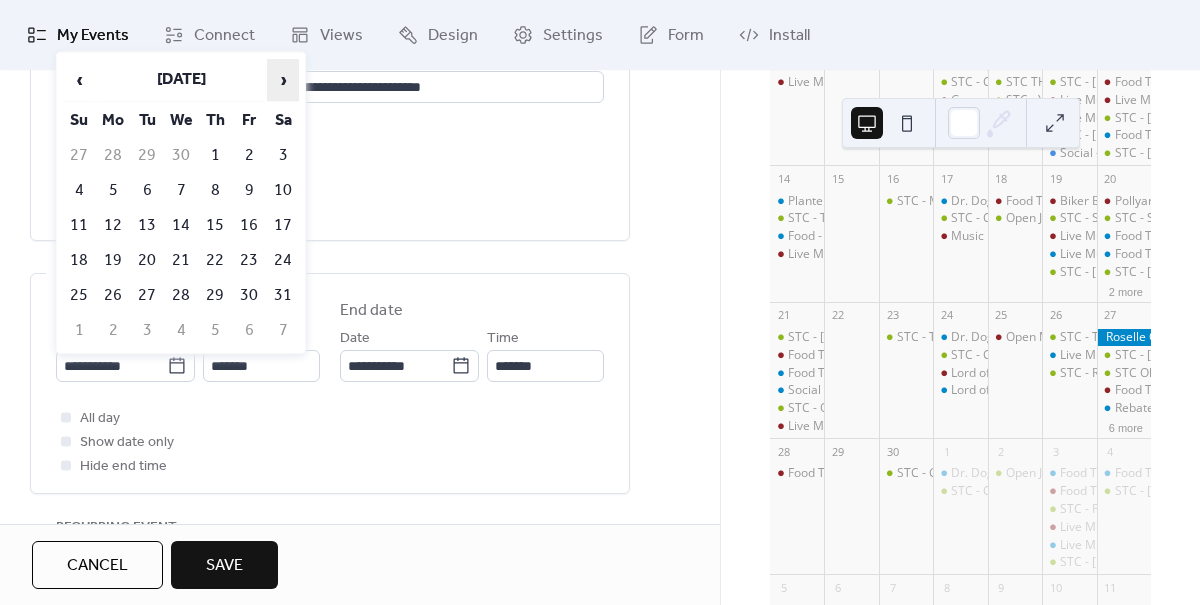 click on "›" at bounding box center [283, 80] 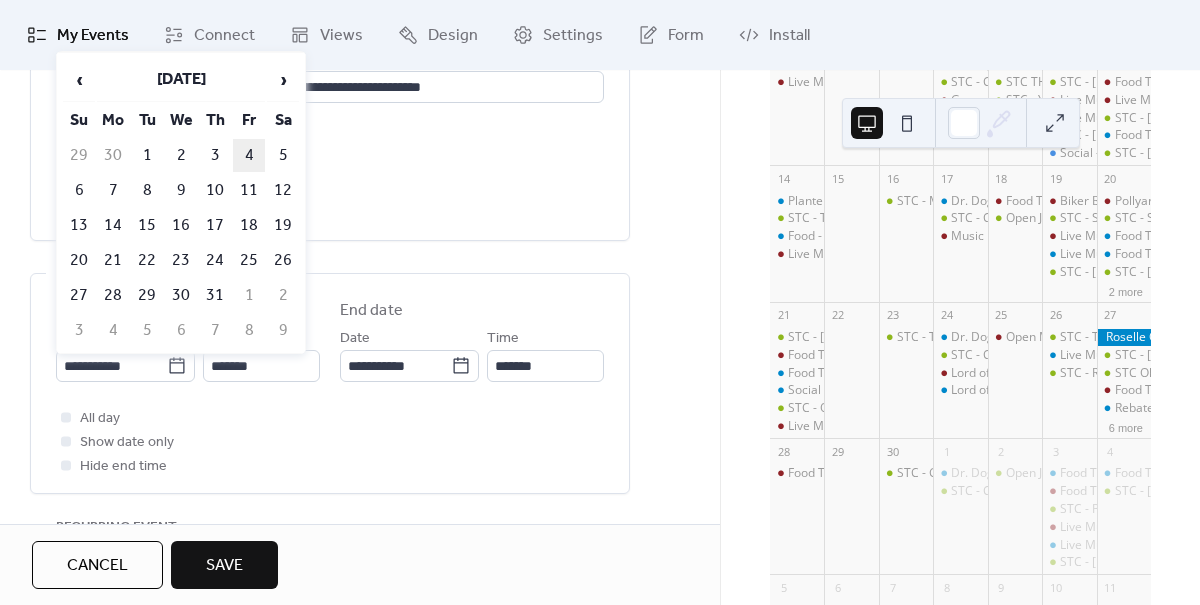 click on "4" at bounding box center (249, 155) 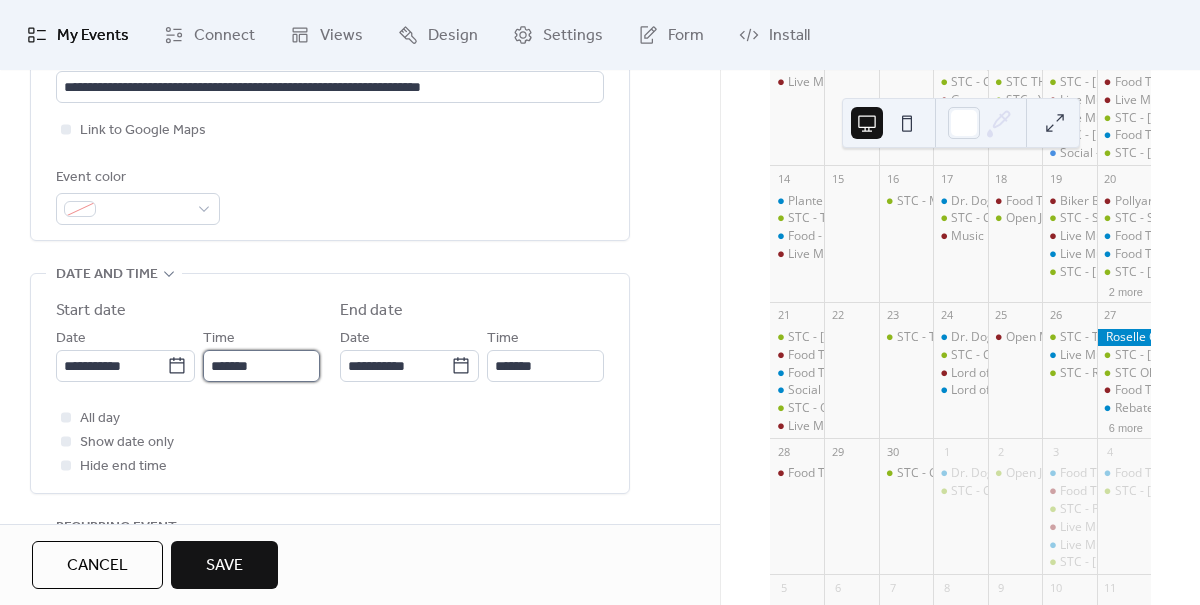 click on "*******" at bounding box center (261, 366) 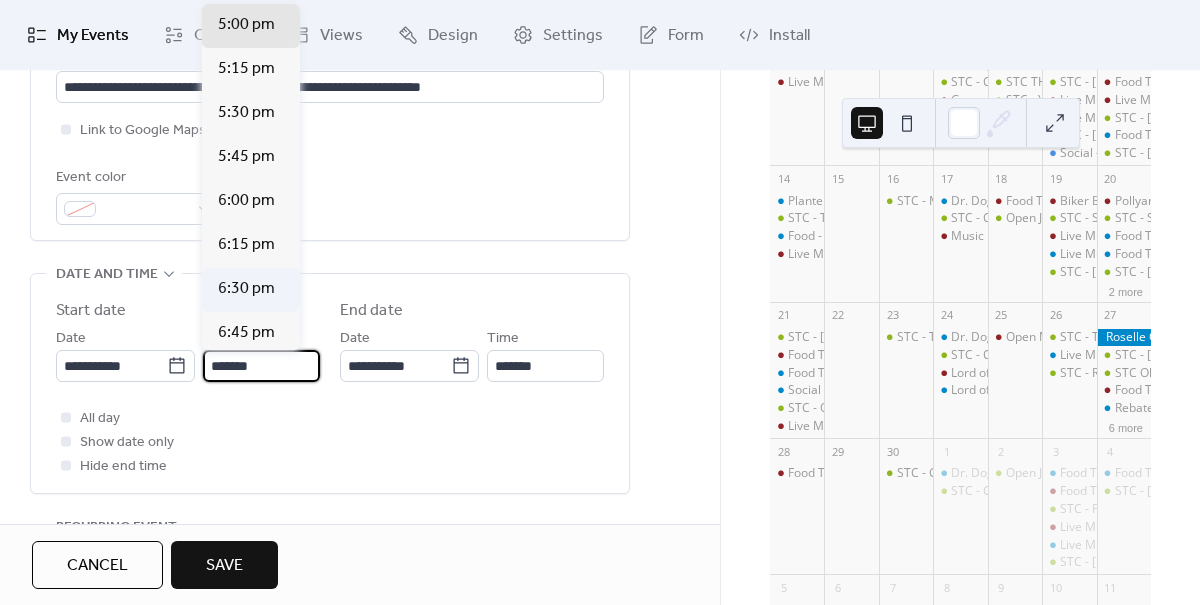 scroll, scrollTop: 3152, scrollLeft: 0, axis: vertical 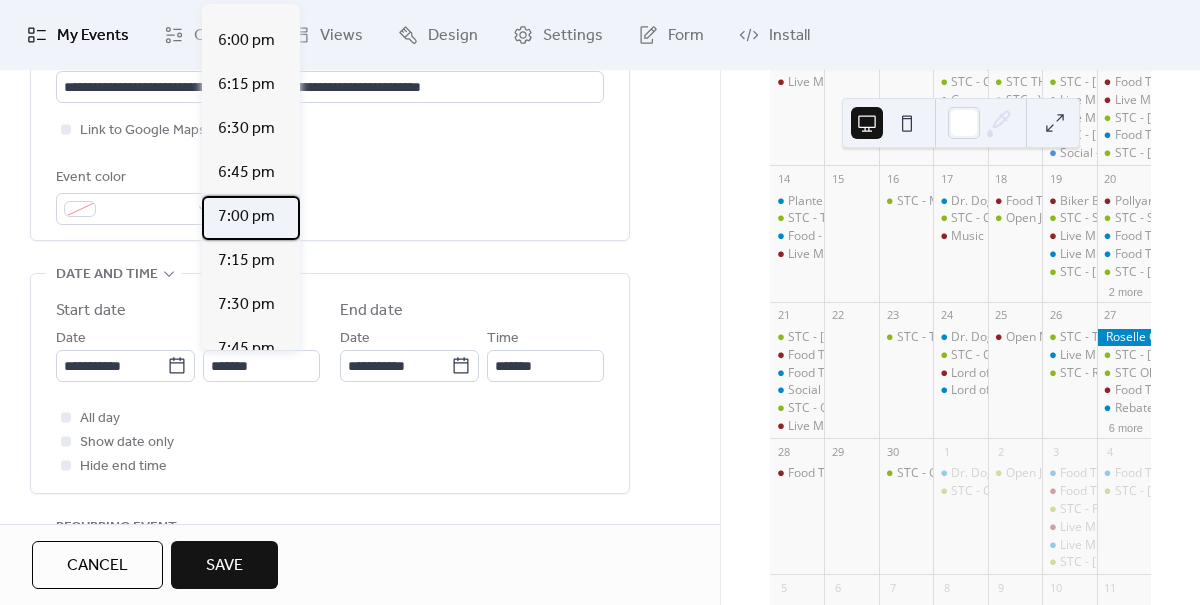 click on "7:00 pm" at bounding box center (246, 217) 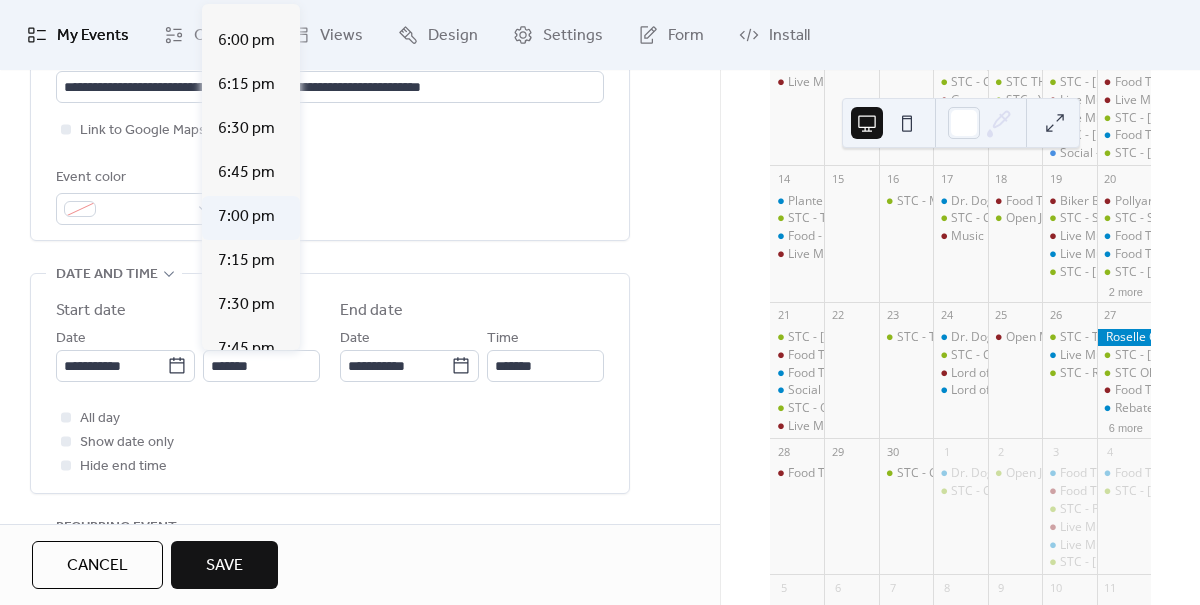 type on "*******" 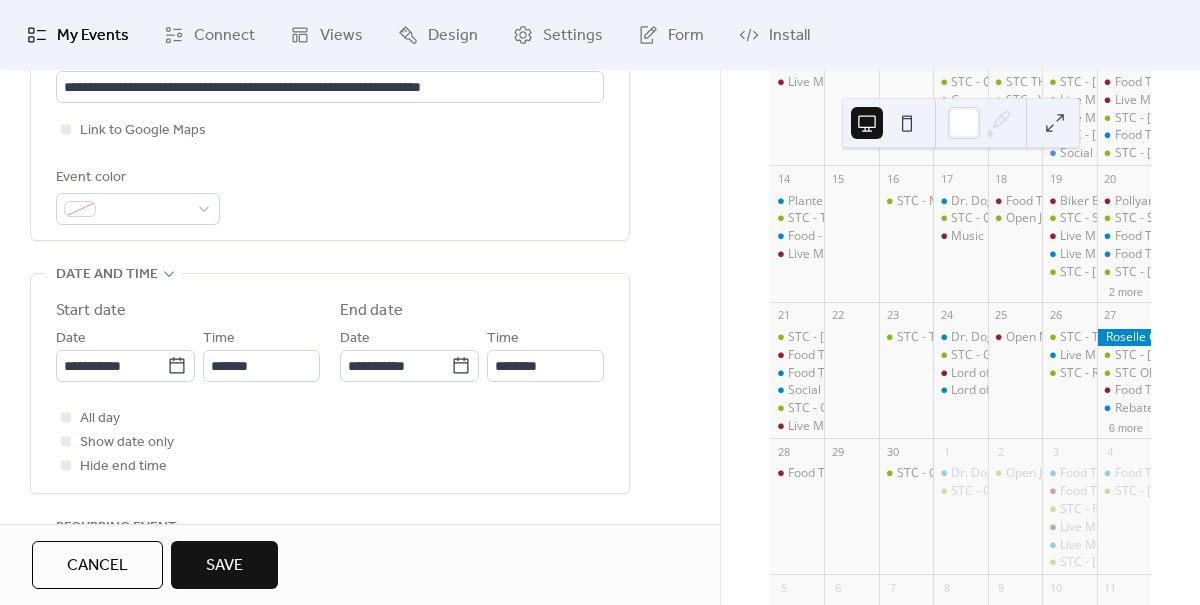 click on "Save" at bounding box center (224, 566) 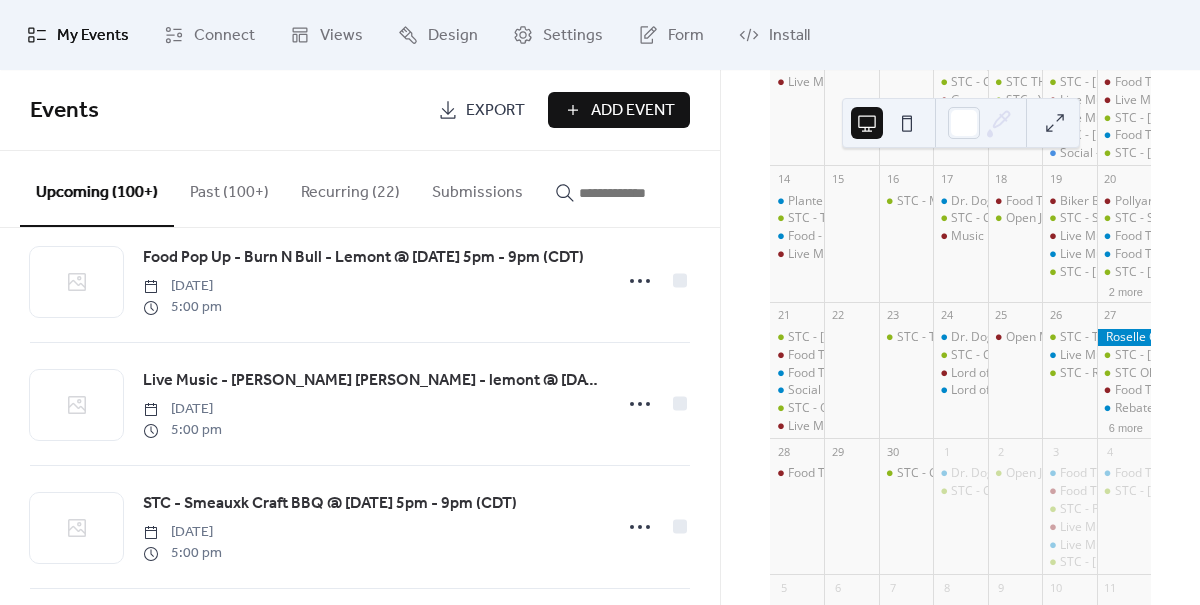 scroll, scrollTop: 779, scrollLeft: 0, axis: vertical 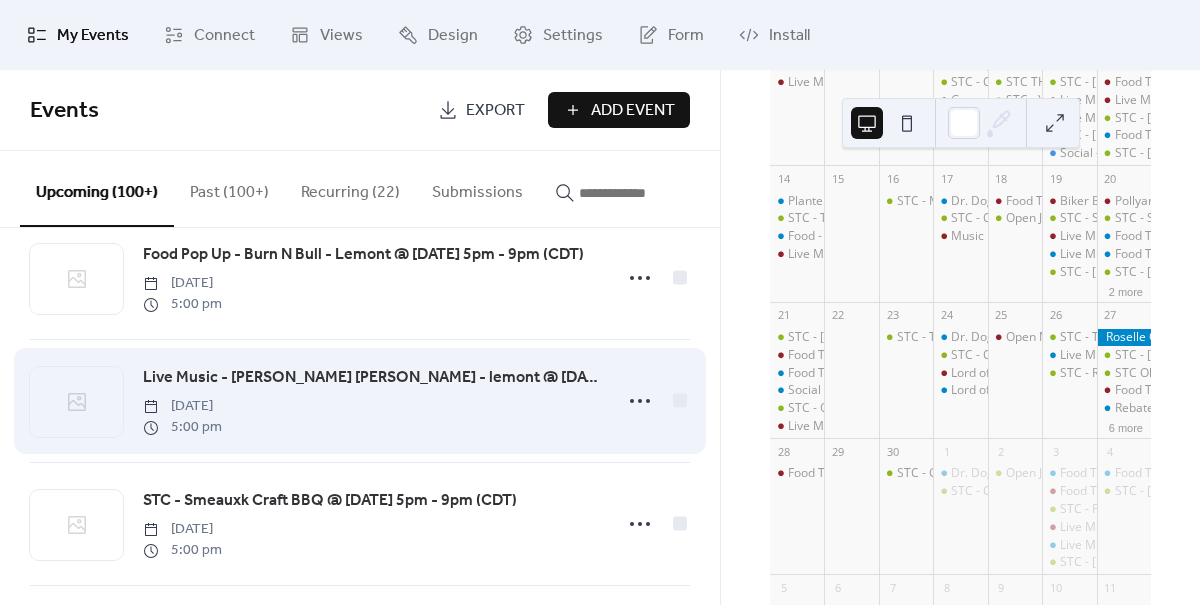 click on "Live Music - [PERSON_NAME] [PERSON_NAME] - lemont @ [DATE] 5pm - 8pm (CDT)Live Music - [PERSON_NAME] [PERSON_NAME] - lemont @ [DATE] 5pm - 8pm (CDT)" at bounding box center (371, 378) 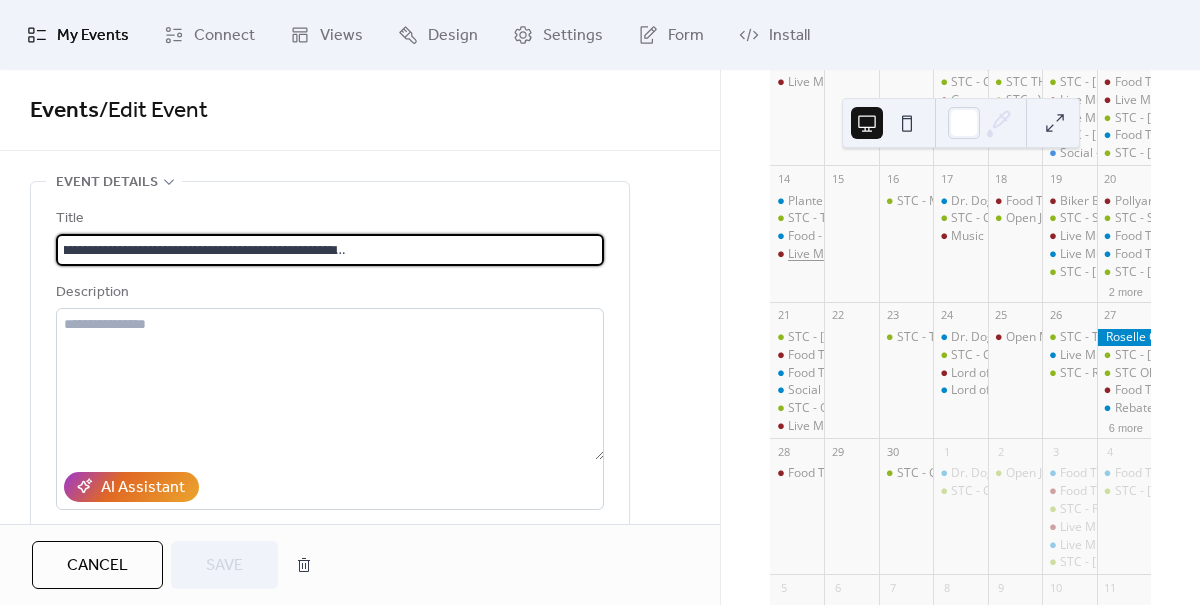 scroll, scrollTop: 1, scrollLeft: 418, axis: both 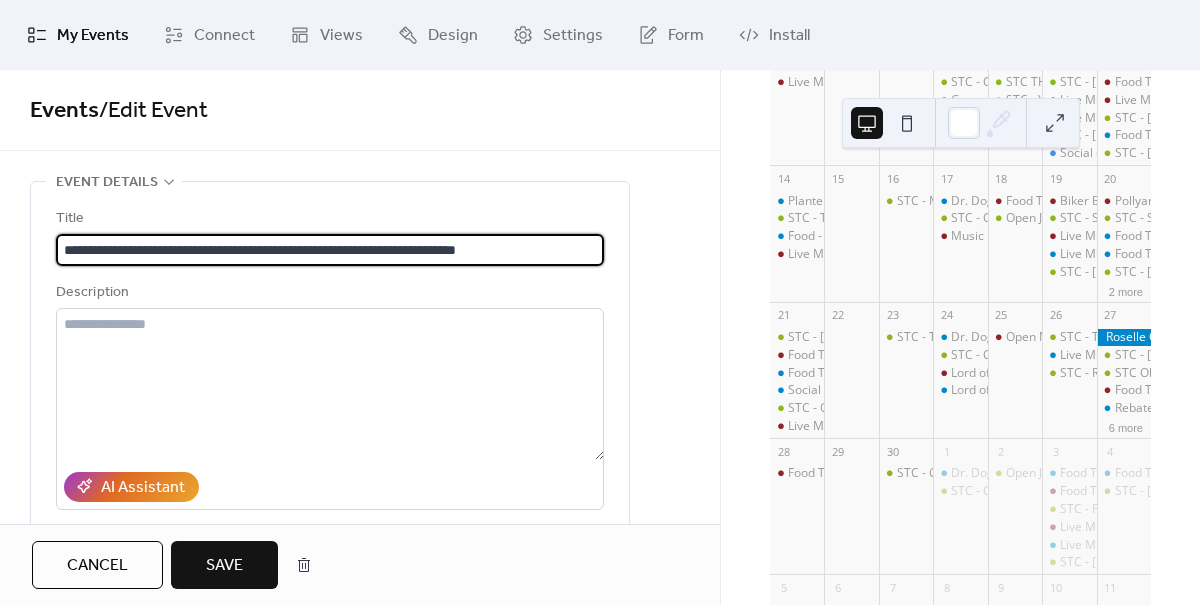 click on "**********" at bounding box center (330, 250) 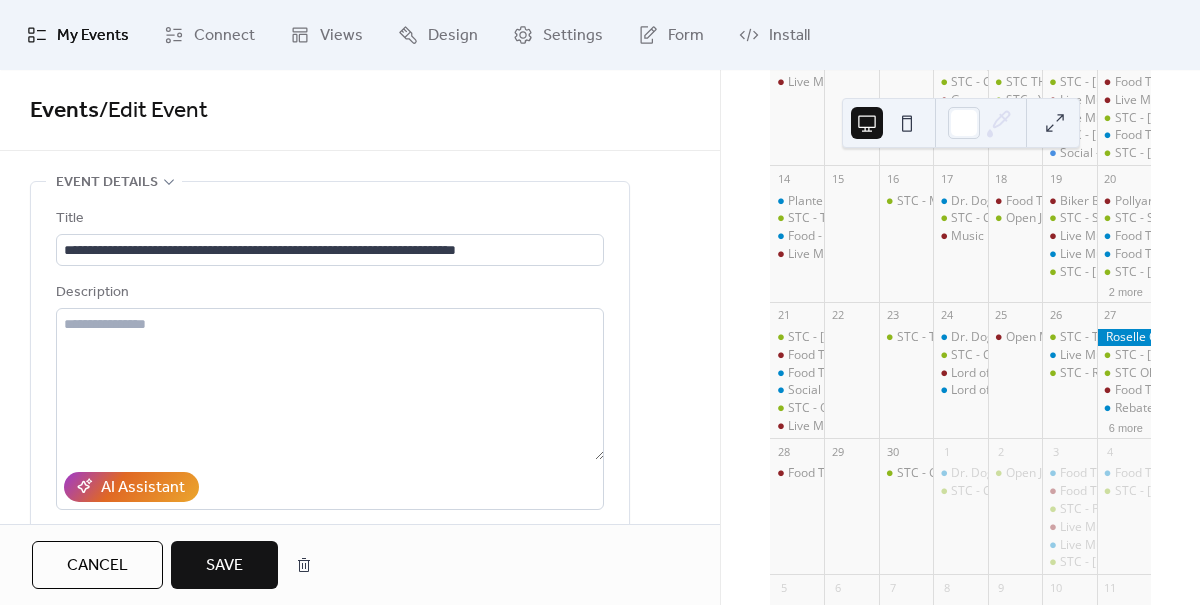 scroll, scrollTop: 0, scrollLeft: 0, axis: both 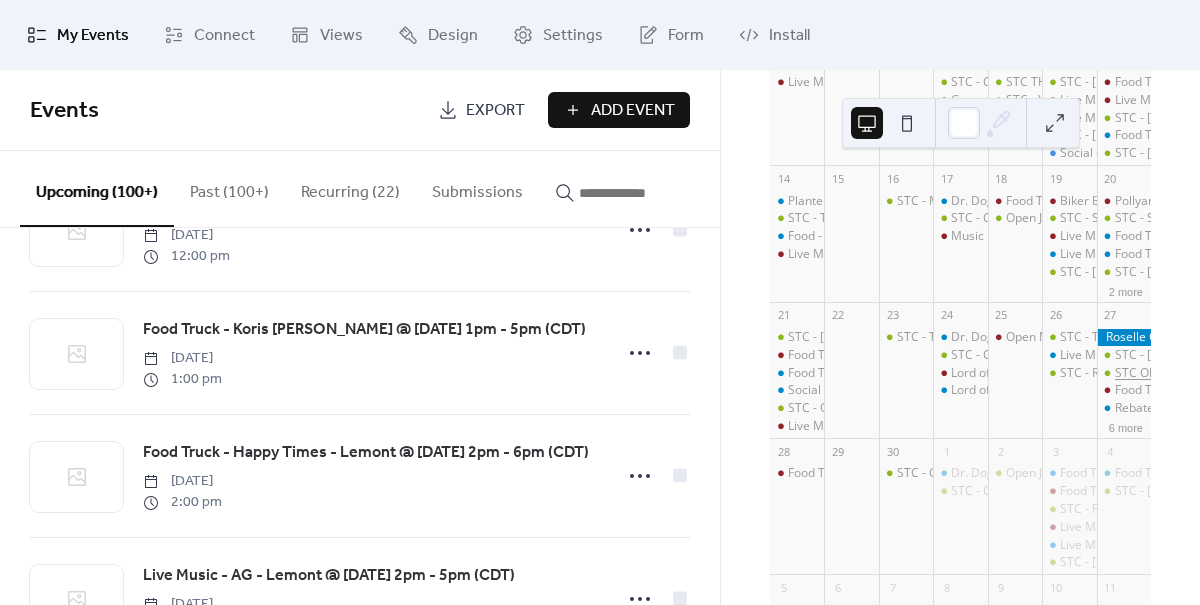 click on "STC Oktoberfest @ [DATE] 12pm - 10pm (CDT)" at bounding box center [1244, 373] 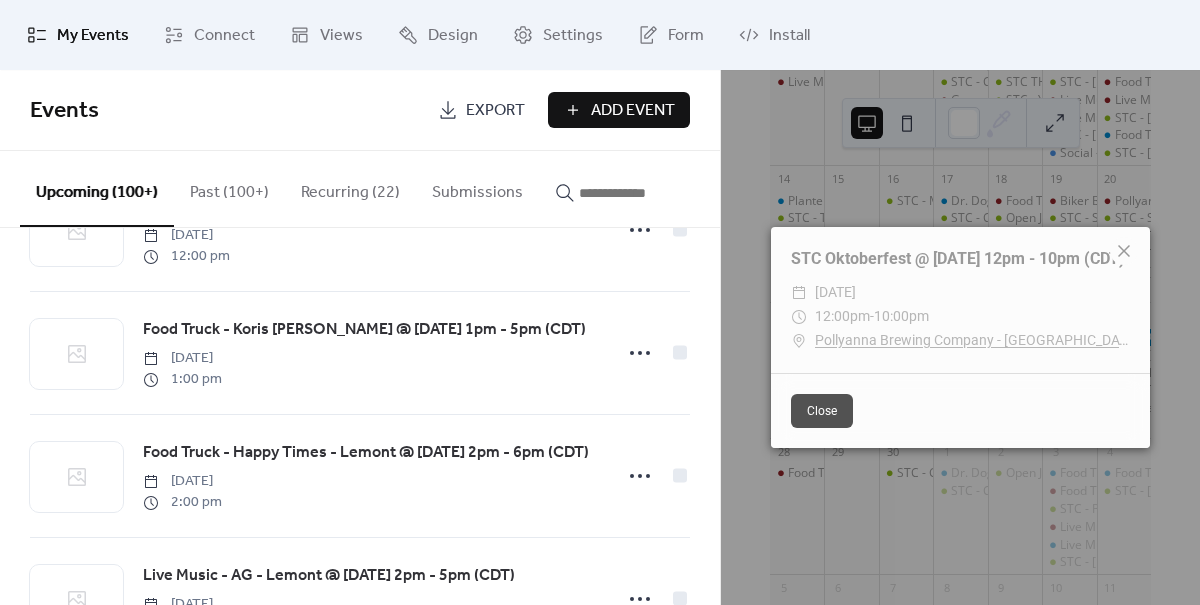 click 